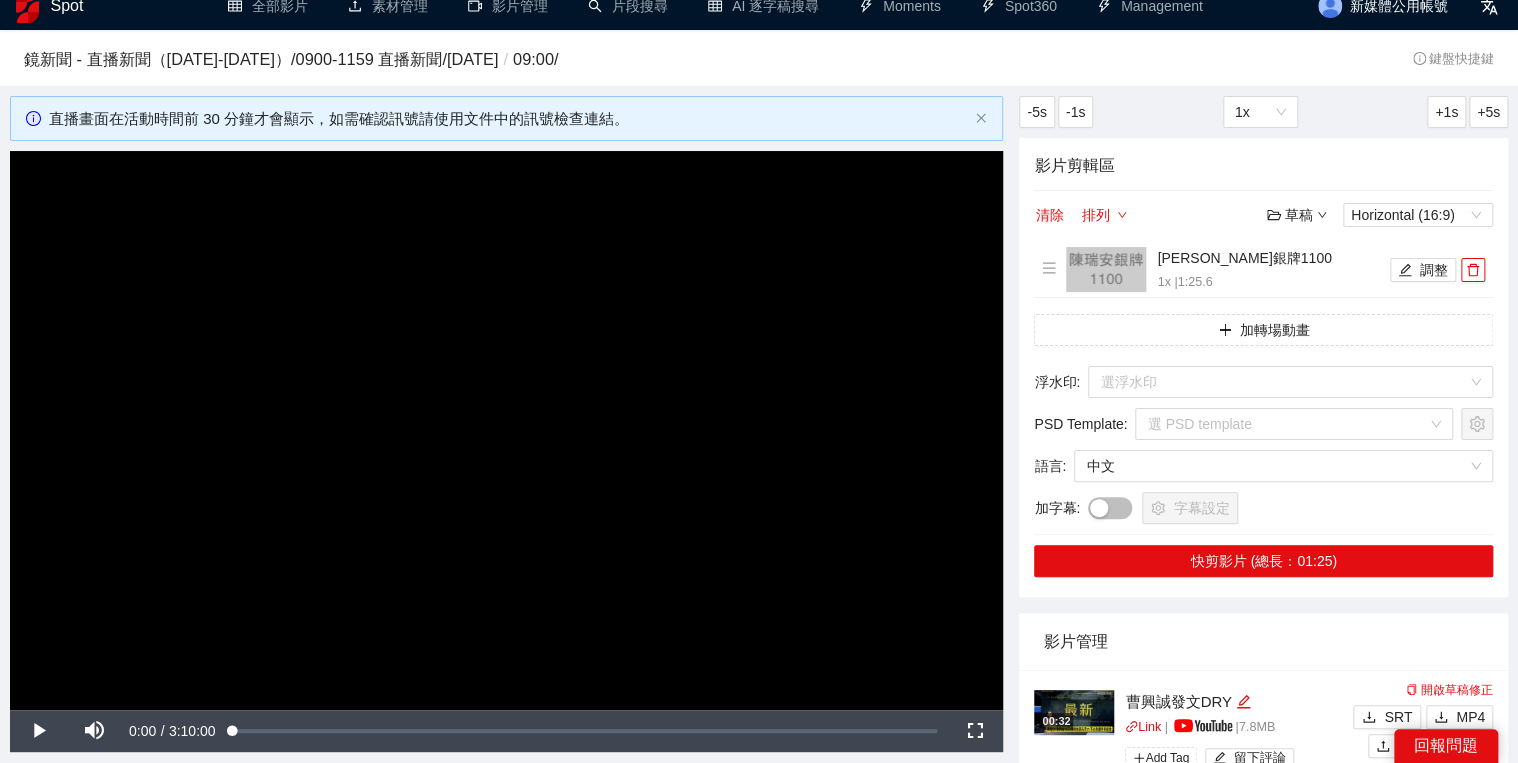 scroll, scrollTop: 0, scrollLeft: 0, axis: both 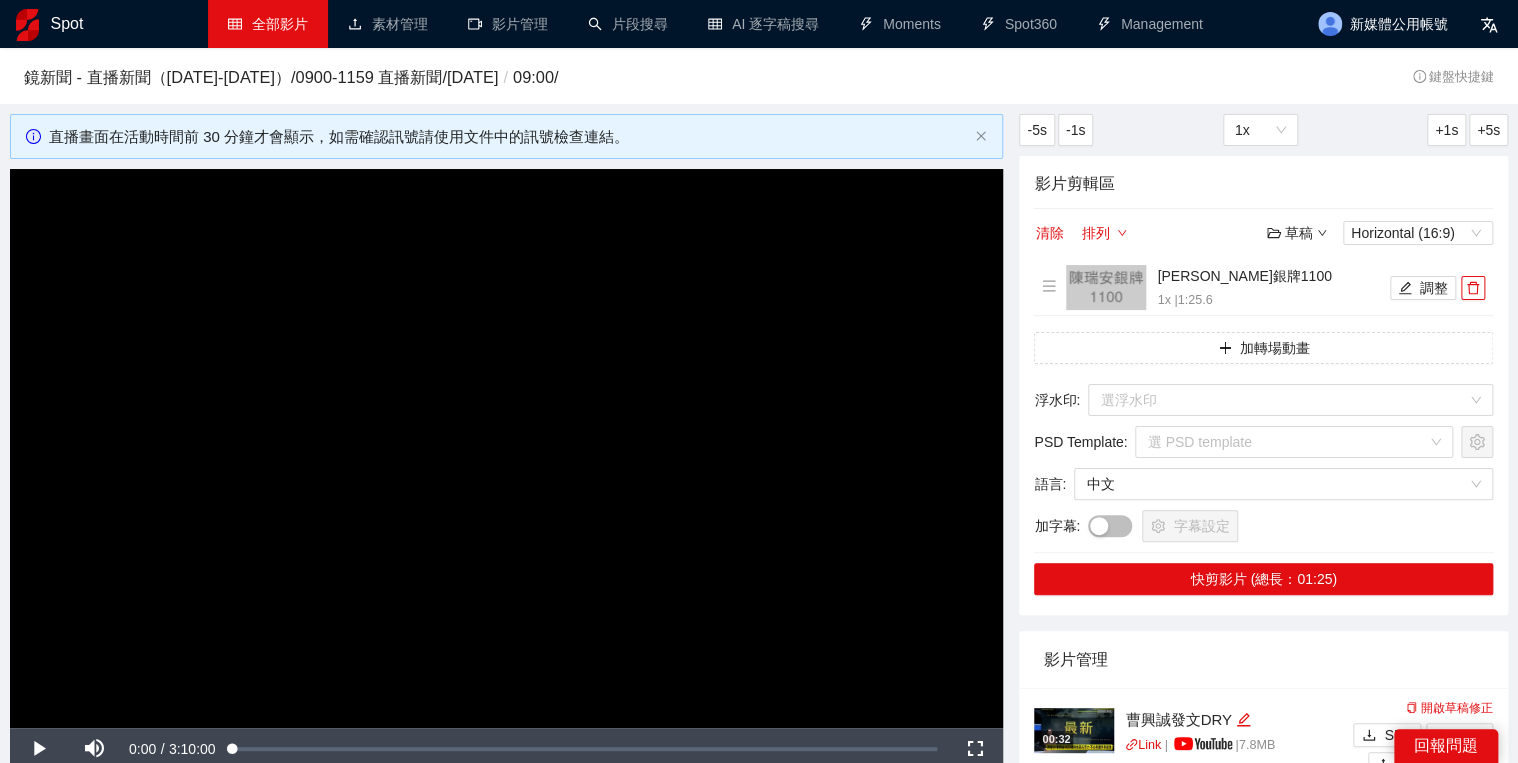 click on "全部影片" at bounding box center [268, 24] 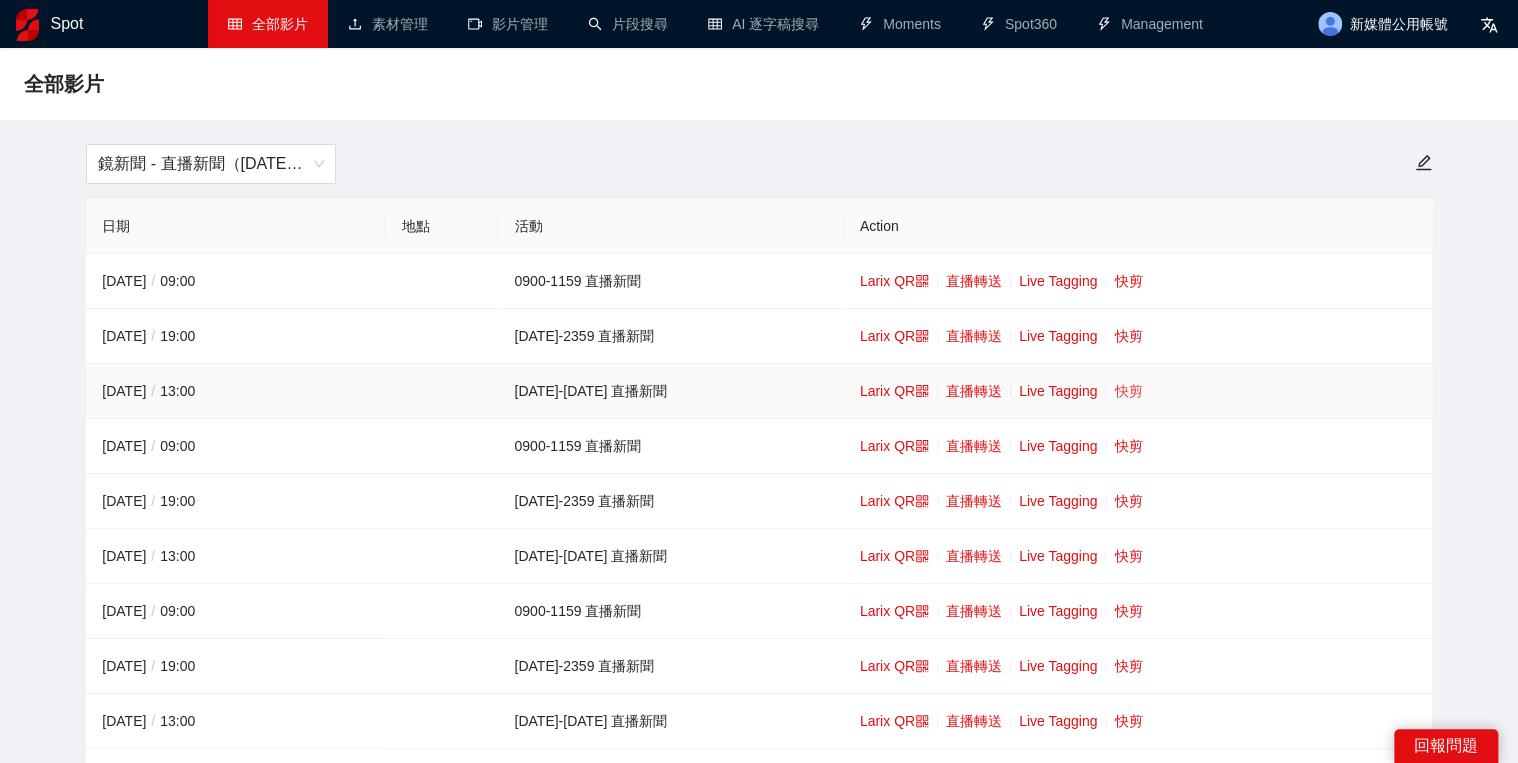 click on "快剪" at bounding box center (1128, 391) 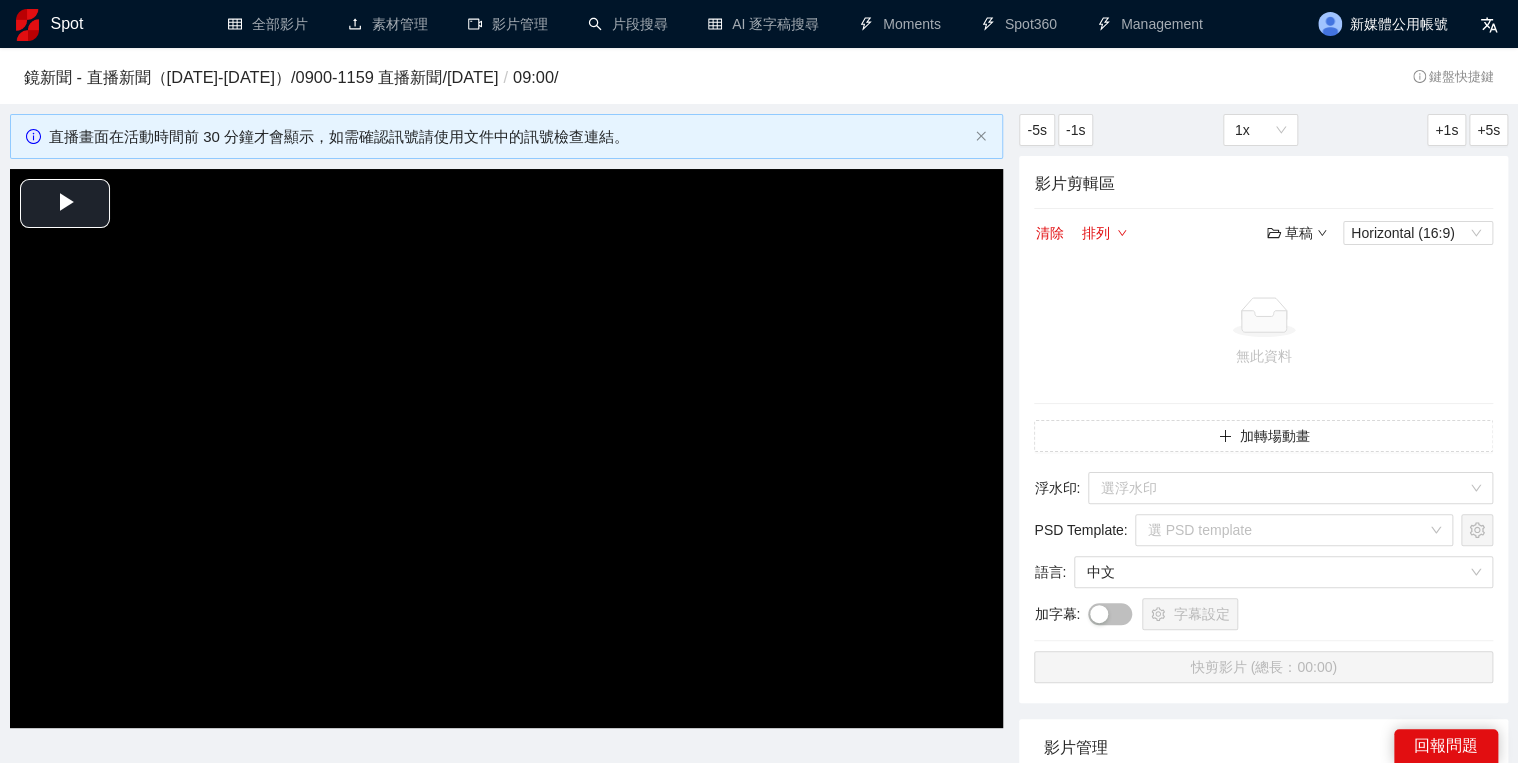 type 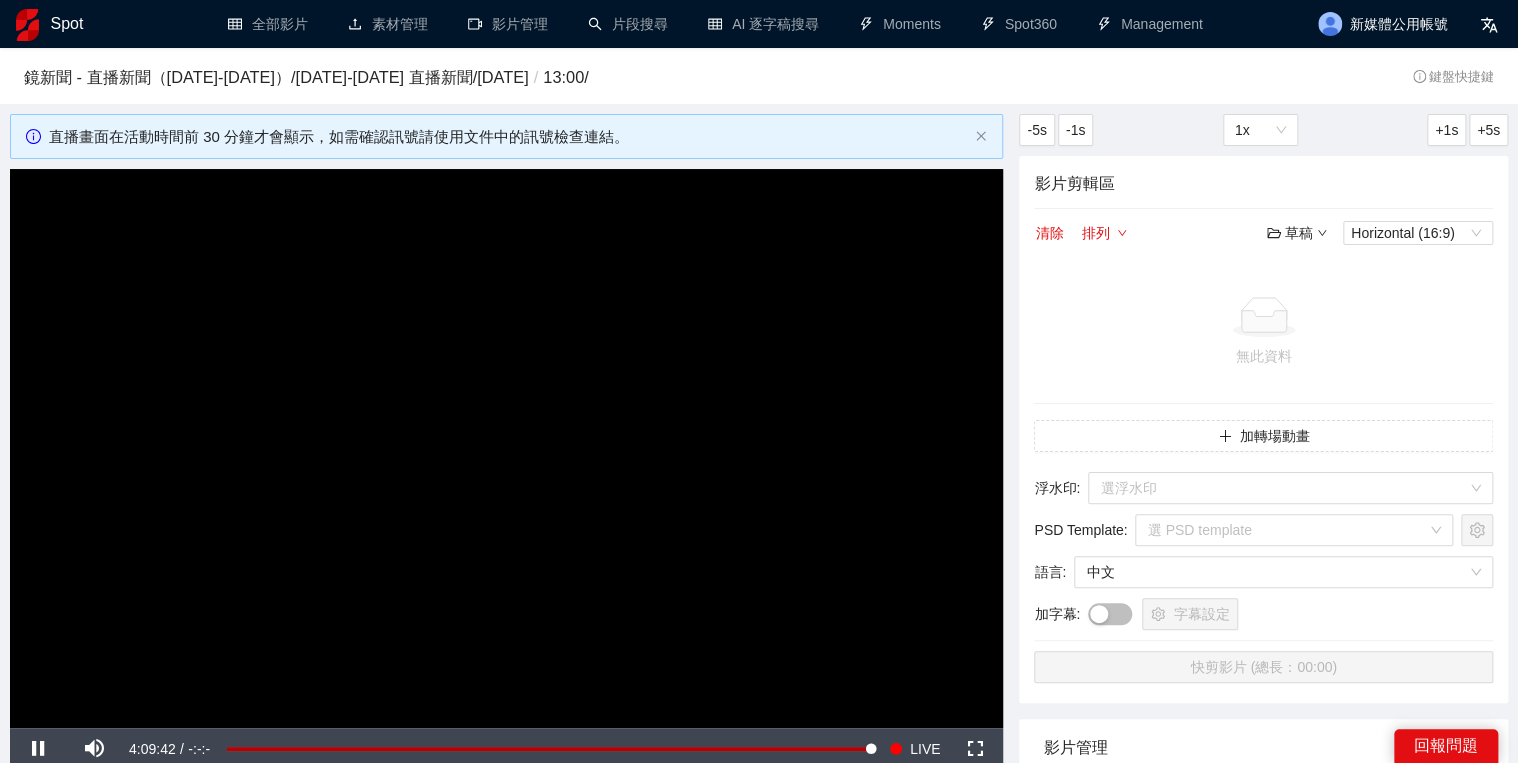 click at bounding box center (506, 448) 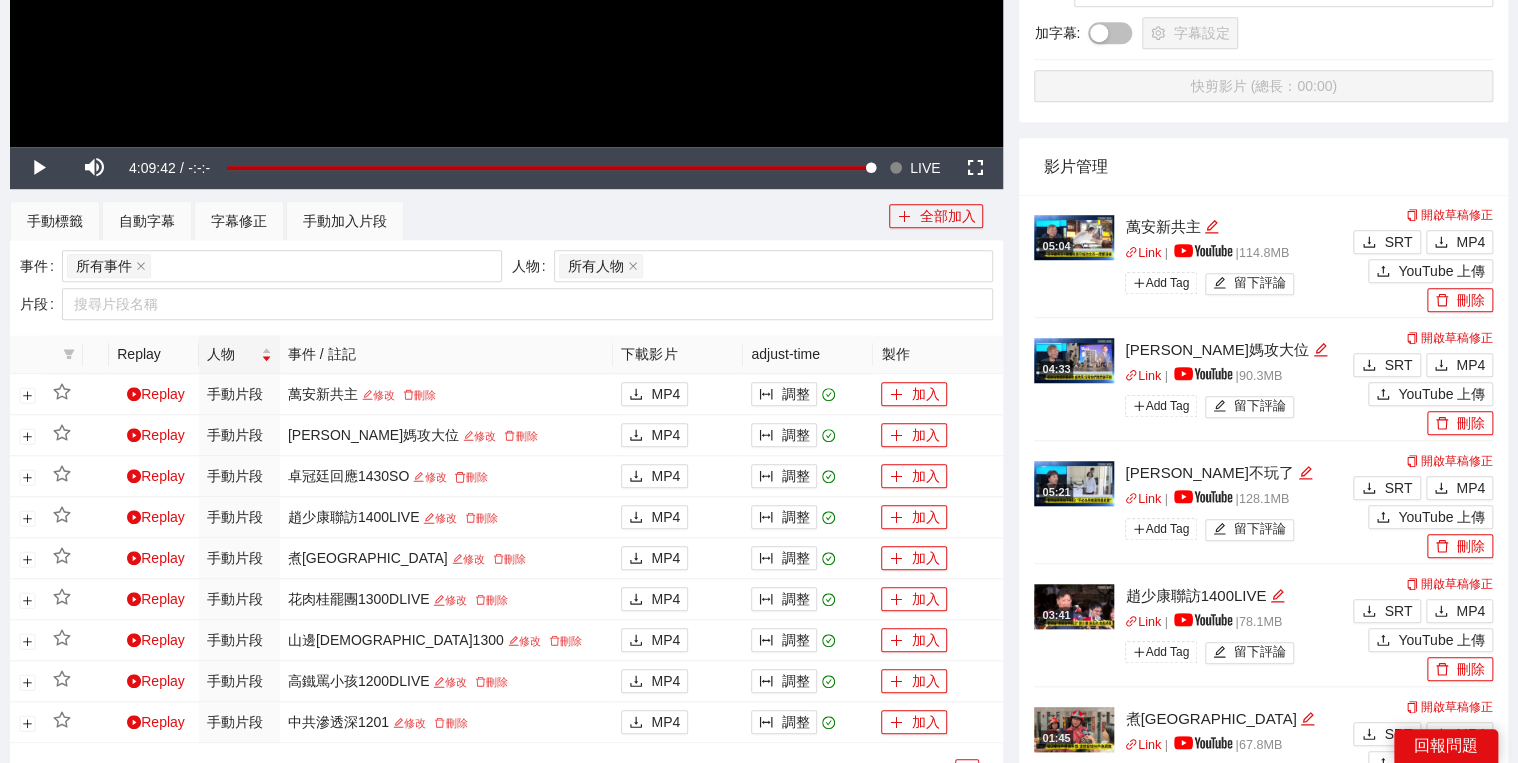 scroll, scrollTop: 400, scrollLeft: 0, axis: vertical 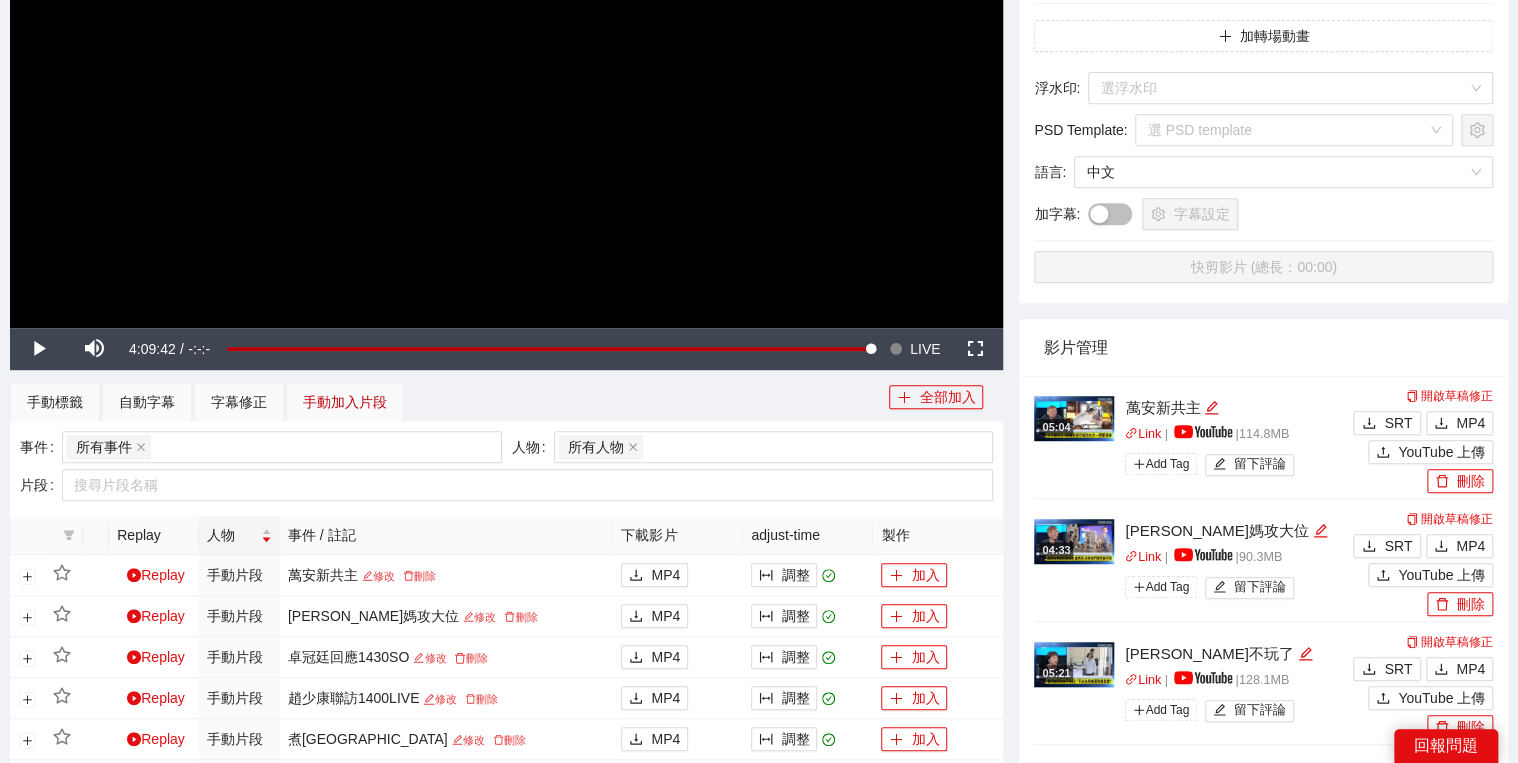 click on "手動加入片段" at bounding box center [345, 402] 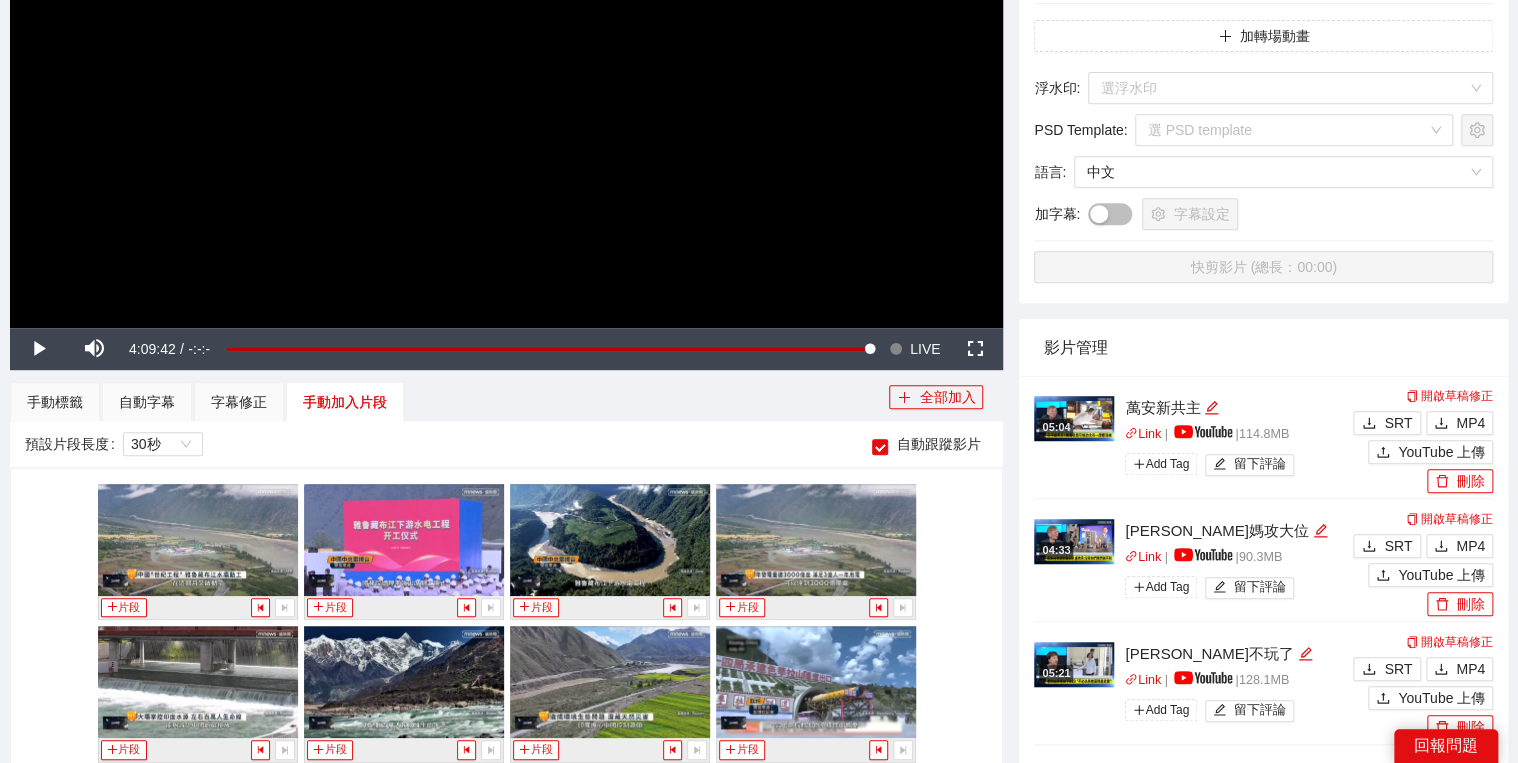click at bounding box center (506, 48) 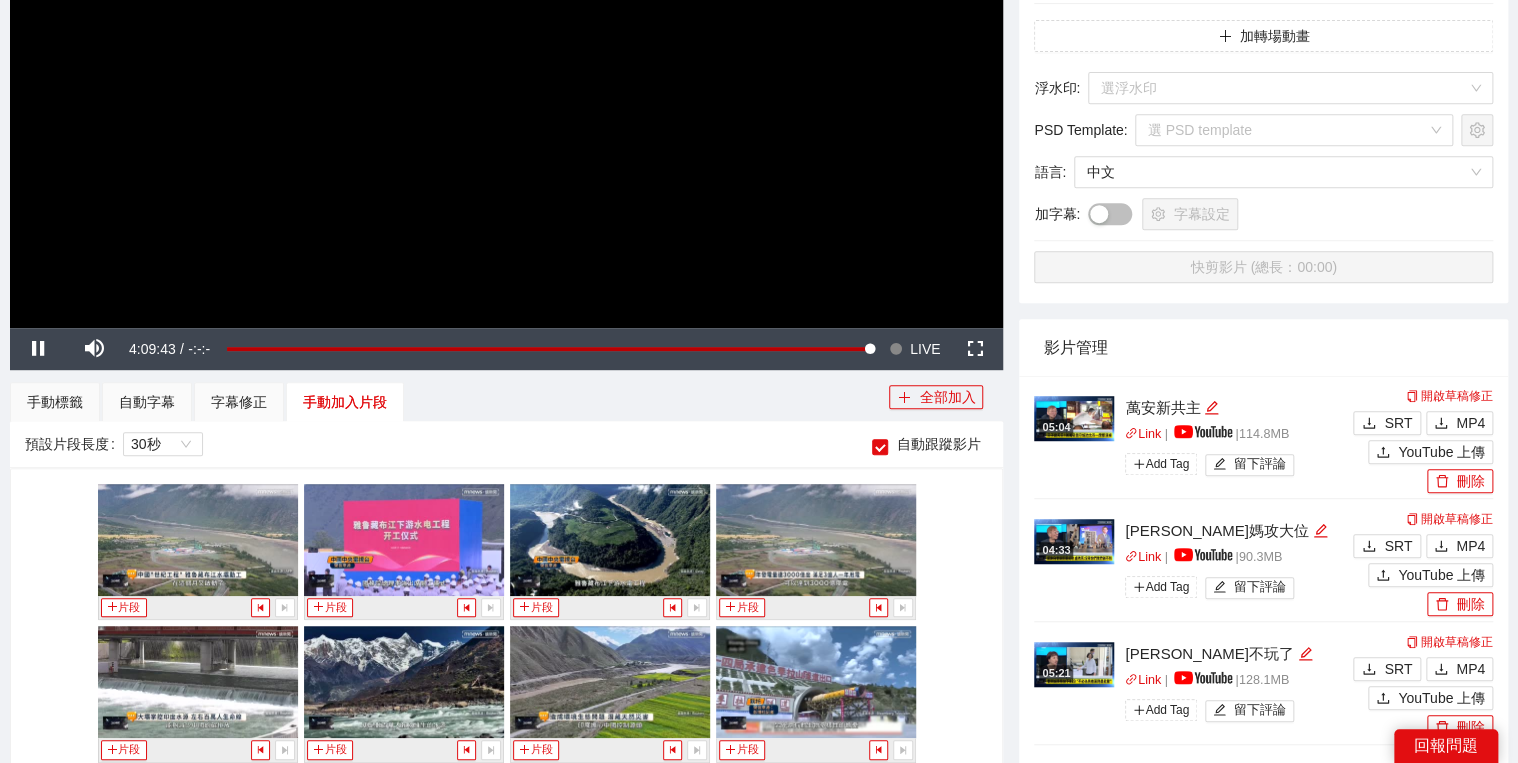click at bounding box center [506, 48] 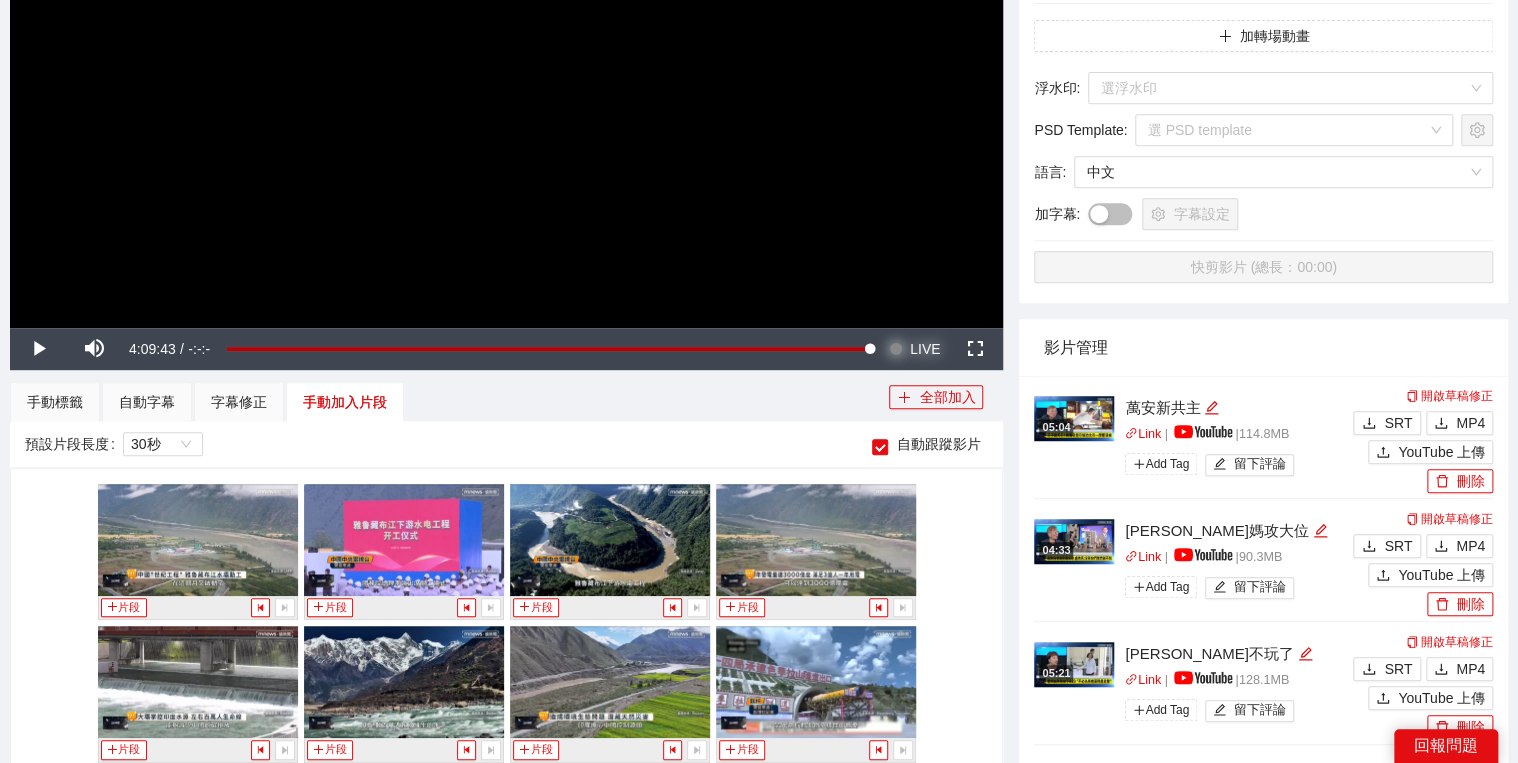 click on "LIVE" at bounding box center [925, 349] 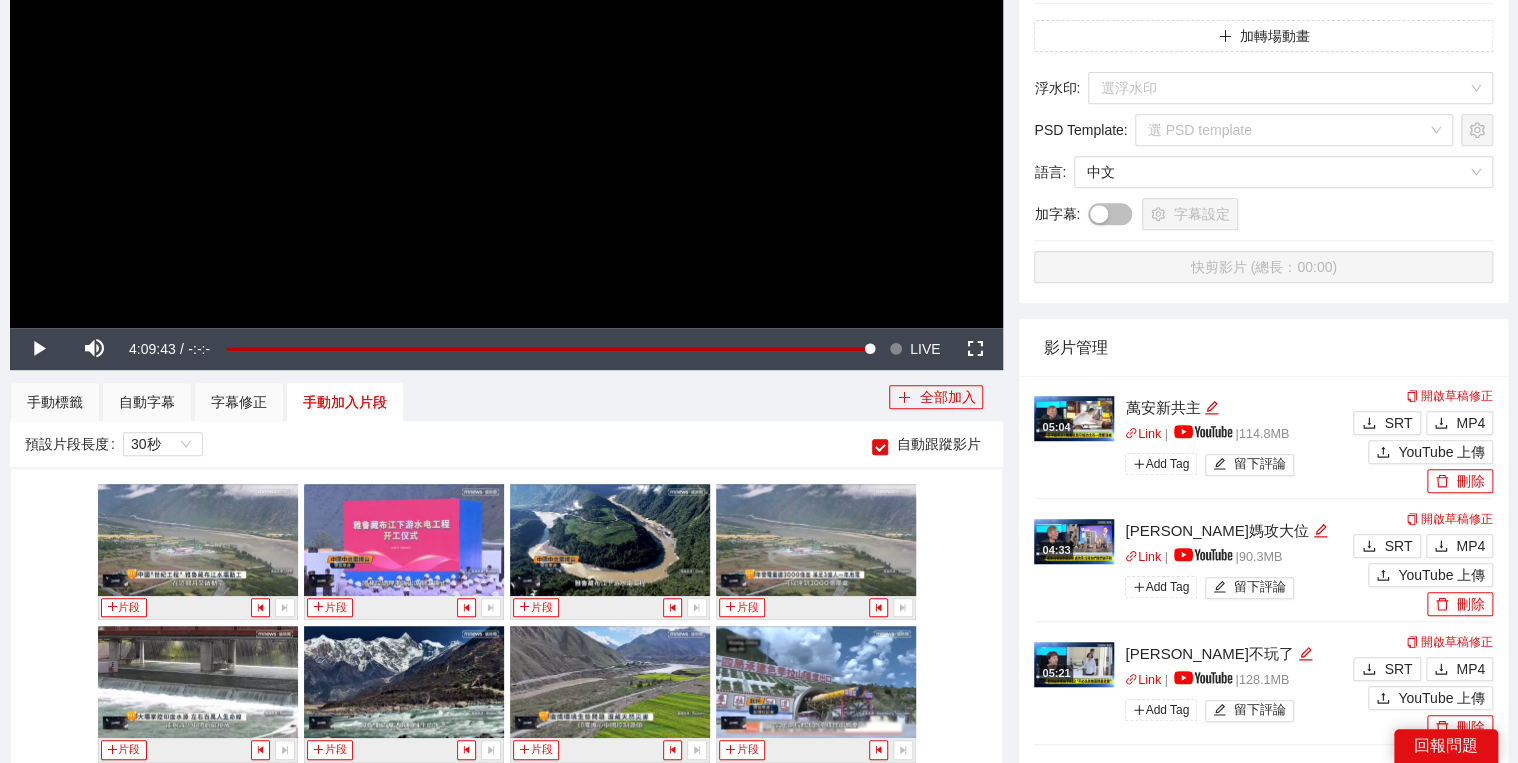 click at bounding box center (506, 48) 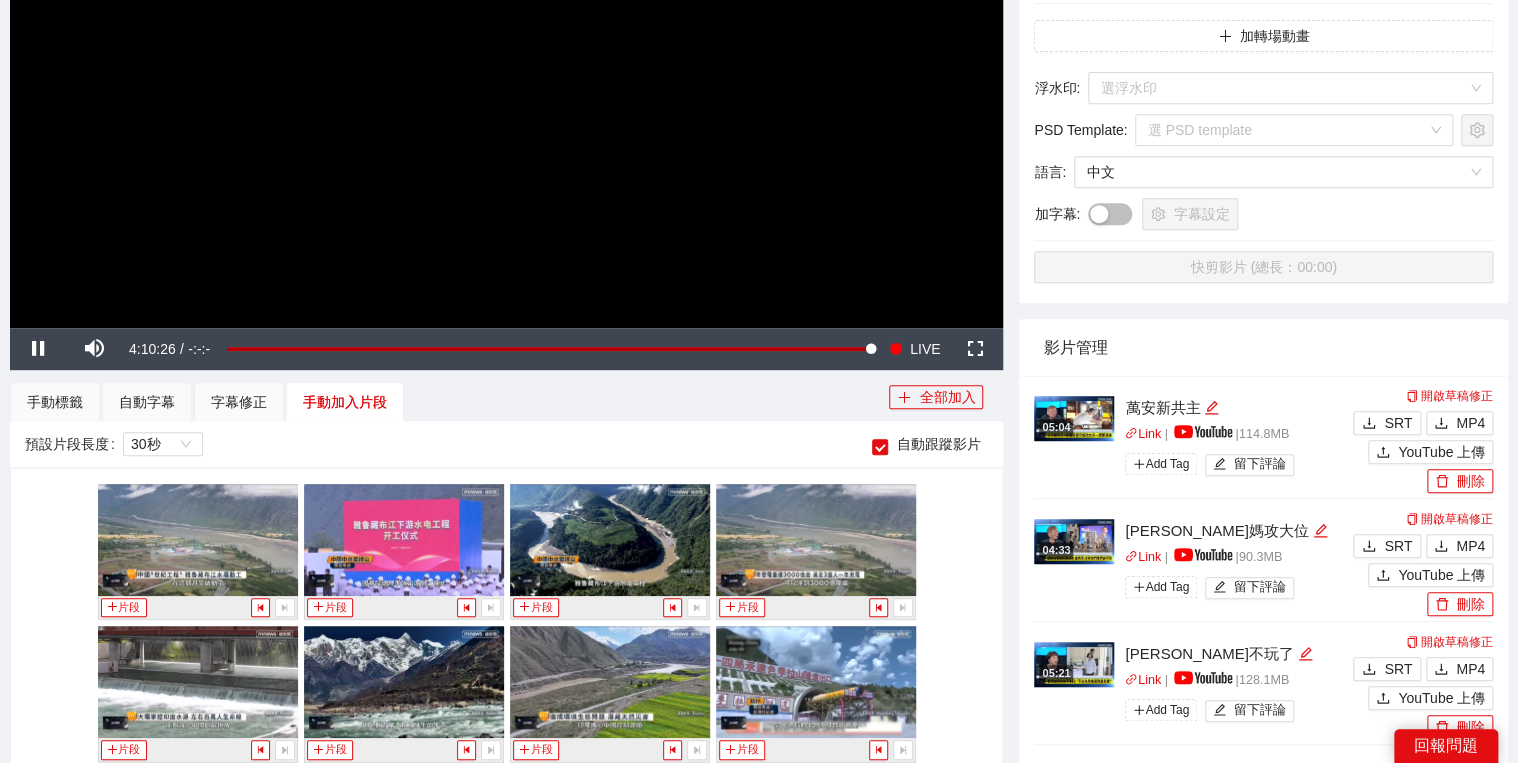 click at bounding box center [506, 48] 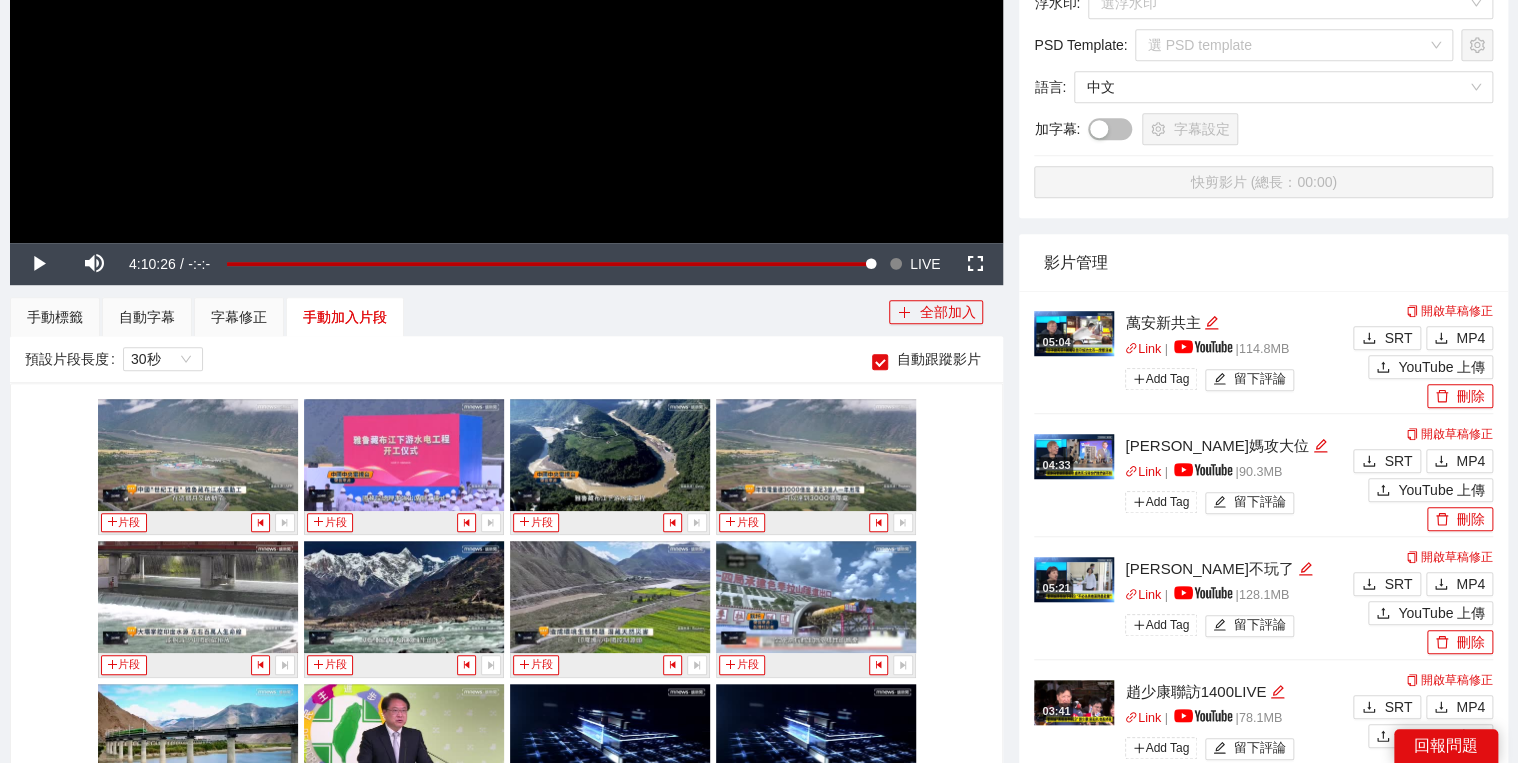 scroll, scrollTop: 640, scrollLeft: 0, axis: vertical 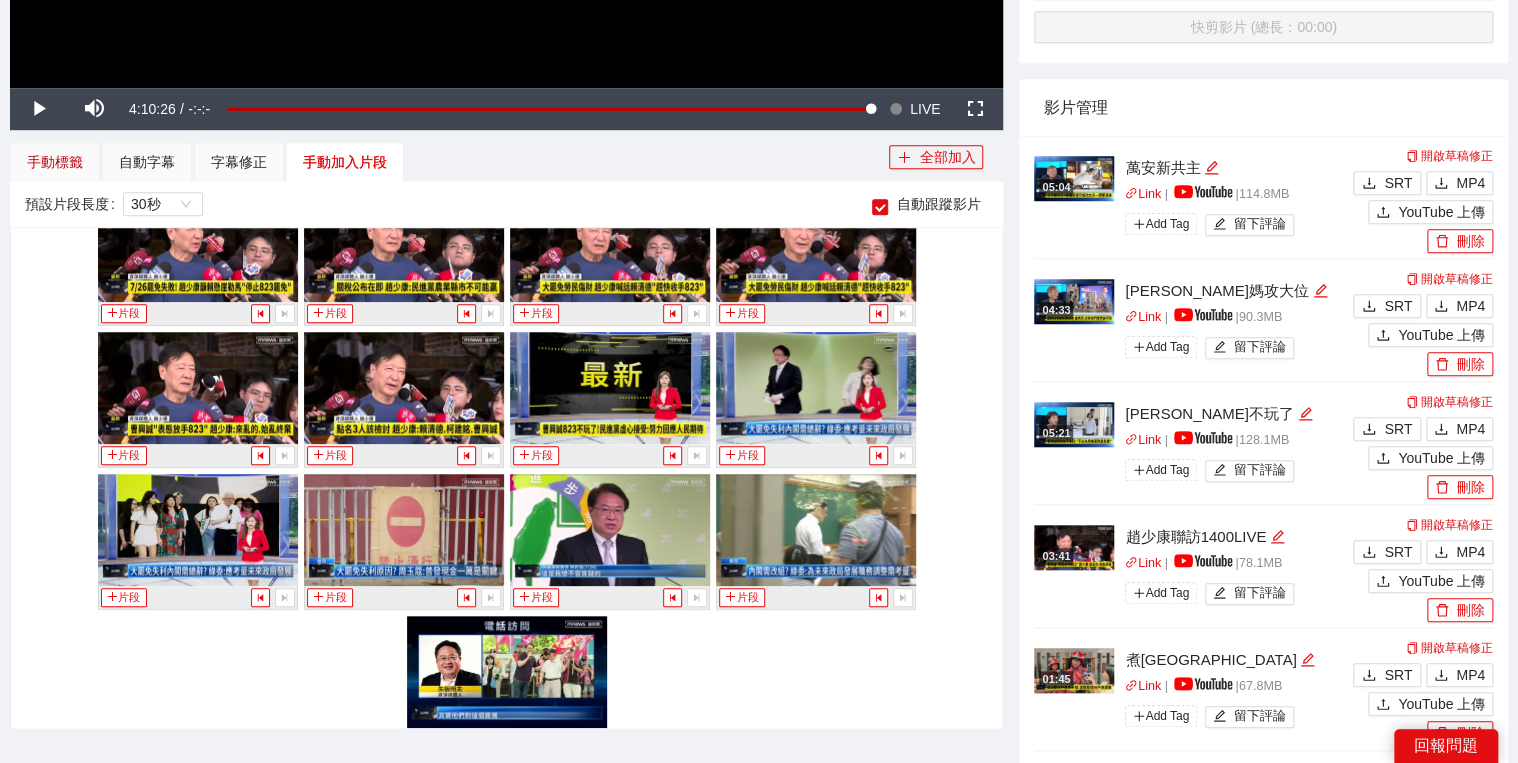 click on "手動標籤" at bounding box center (55, 162) 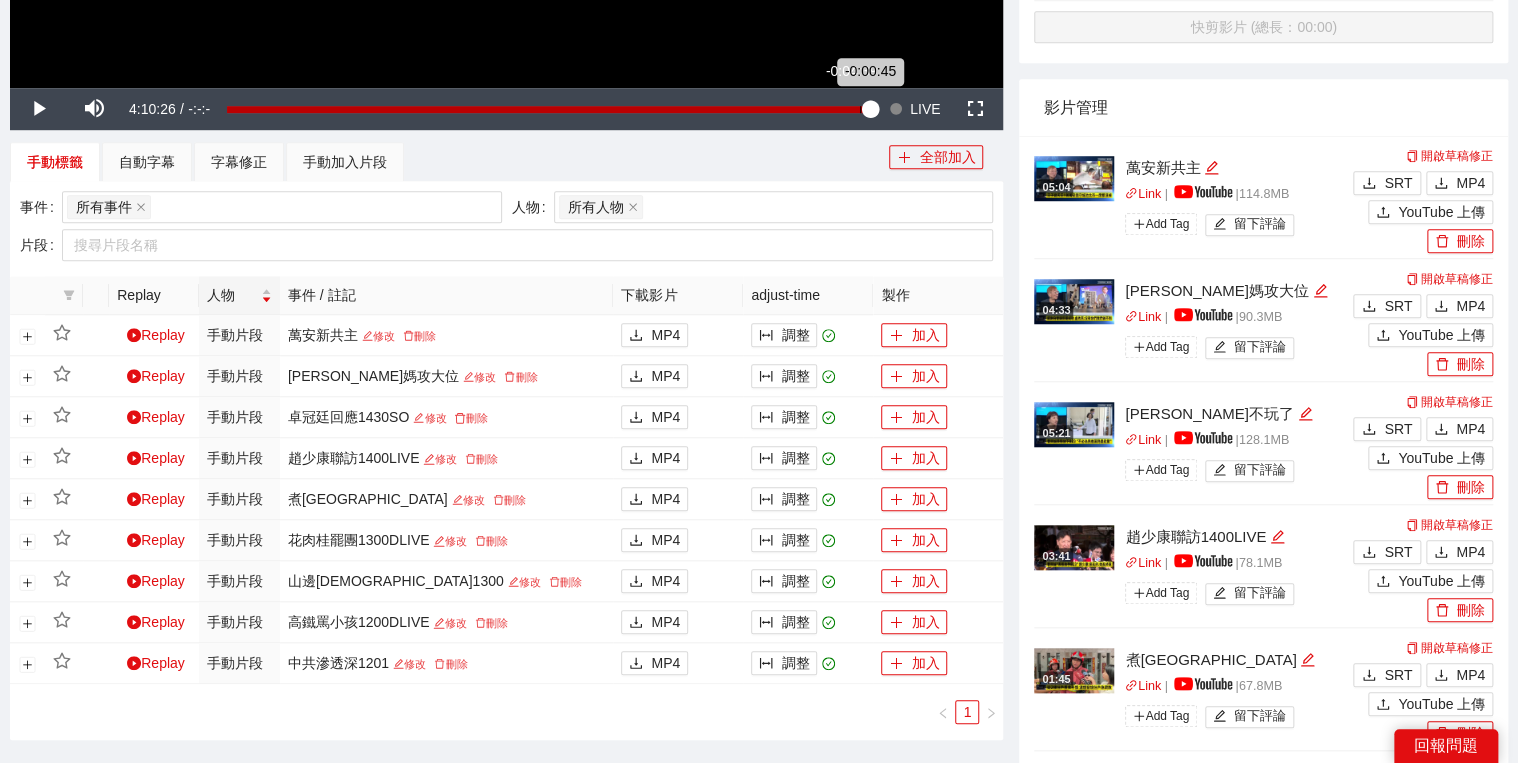 scroll, scrollTop: 480, scrollLeft: 0, axis: vertical 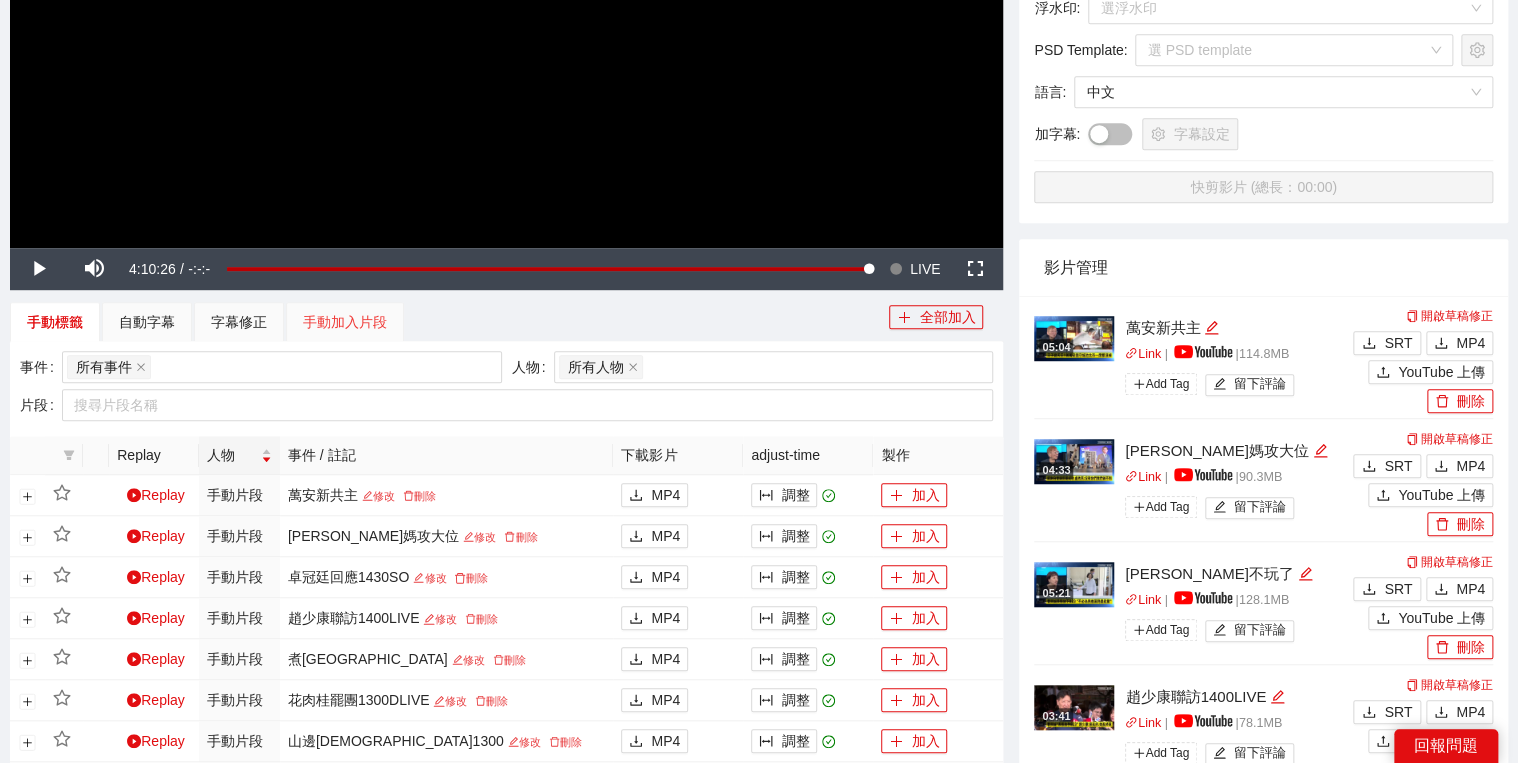 click on "手動加入片段" at bounding box center (345, 322) 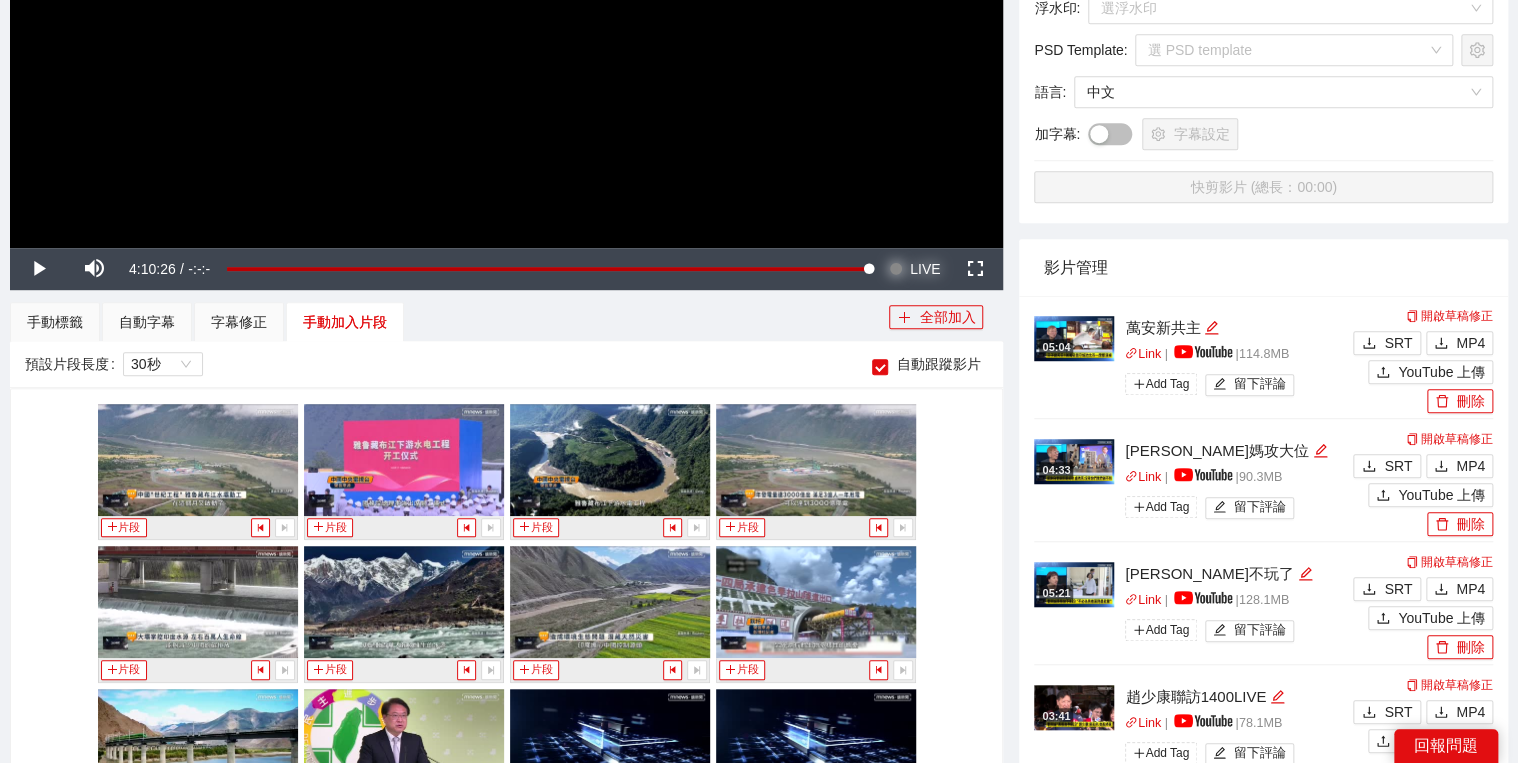 click on "LIVE" at bounding box center (925, 269) 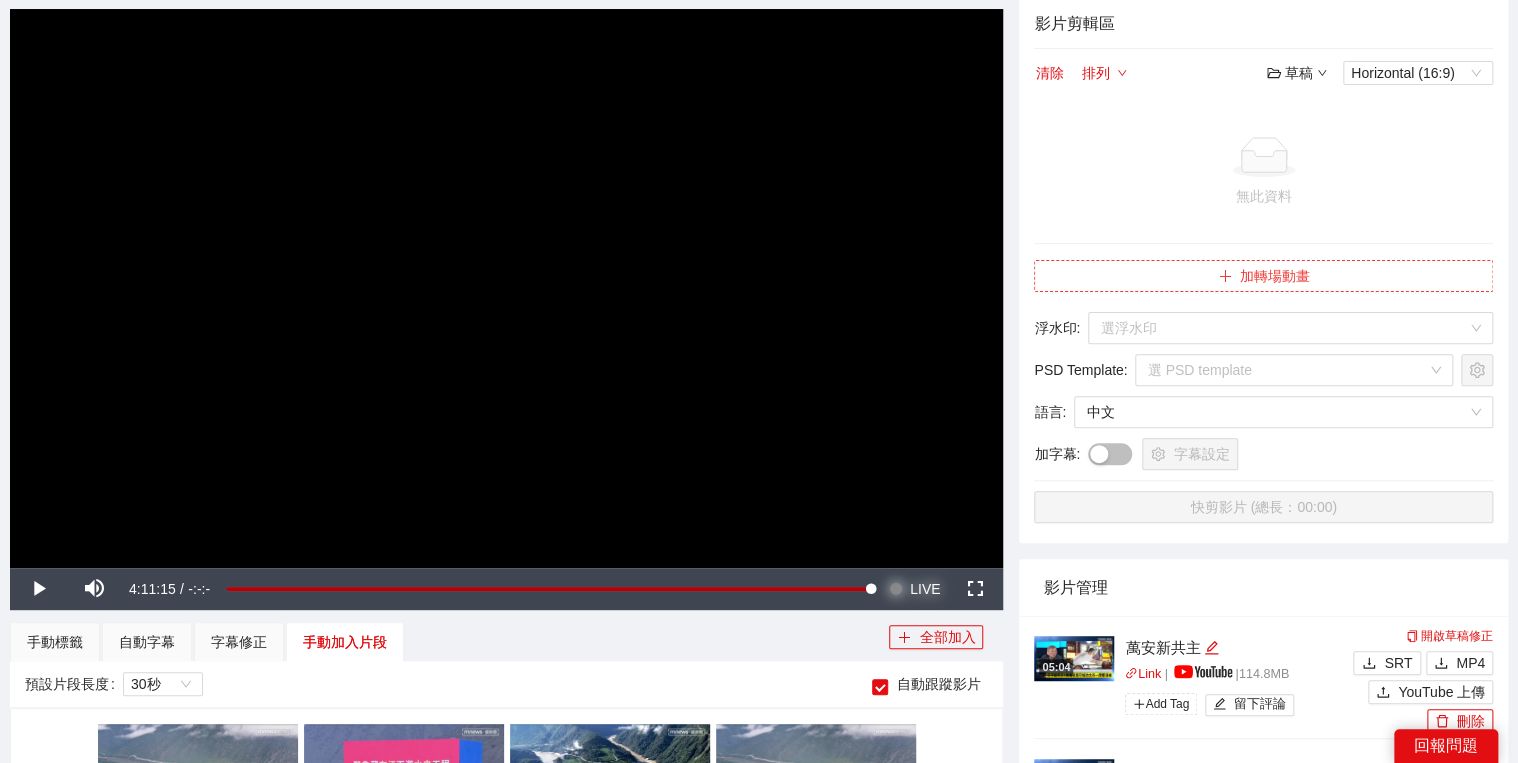 scroll, scrollTop: 0, scrollLeft: 0, axis: both 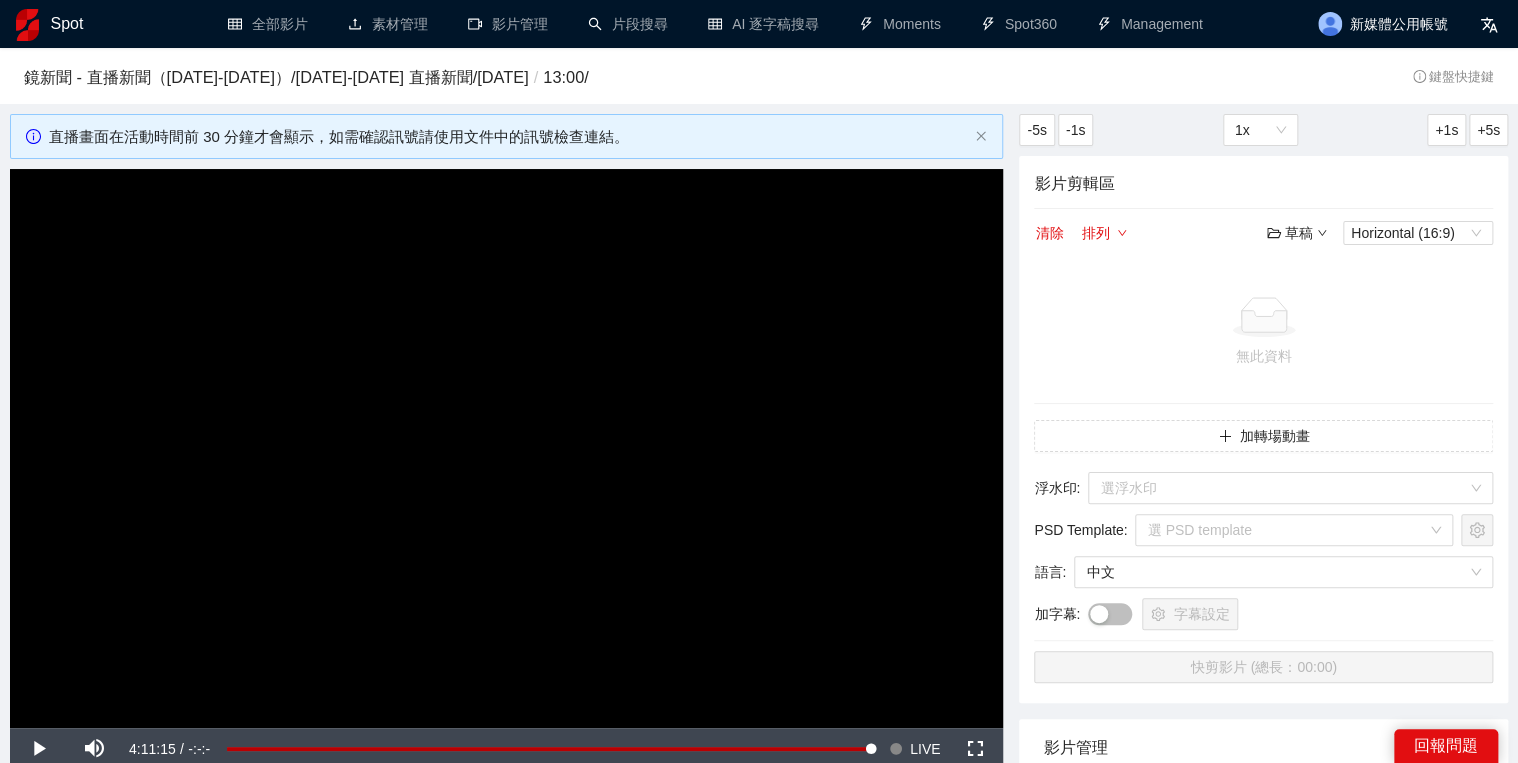 click at bounding box center [506, 448] 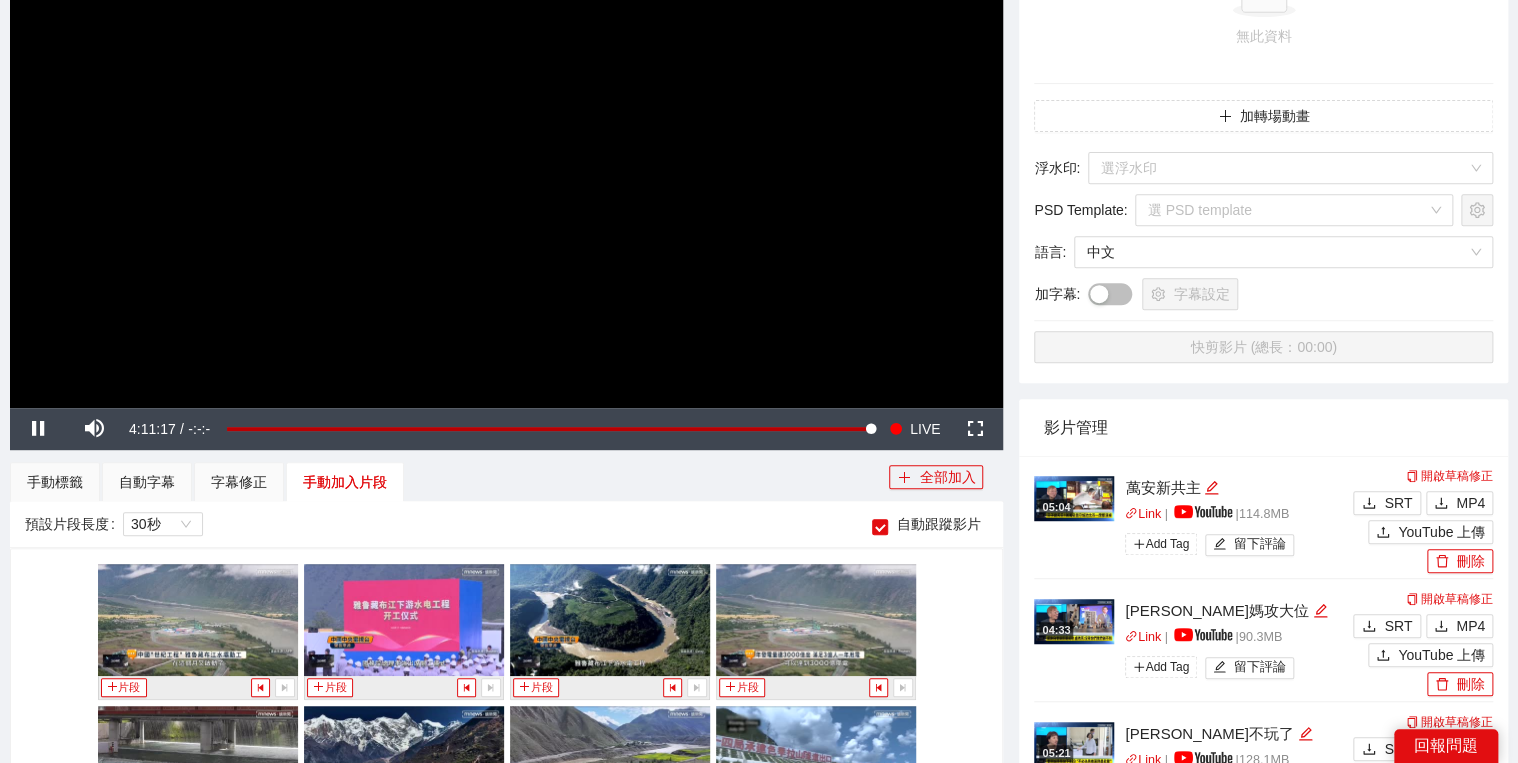 click at bounding box center [506, 128] 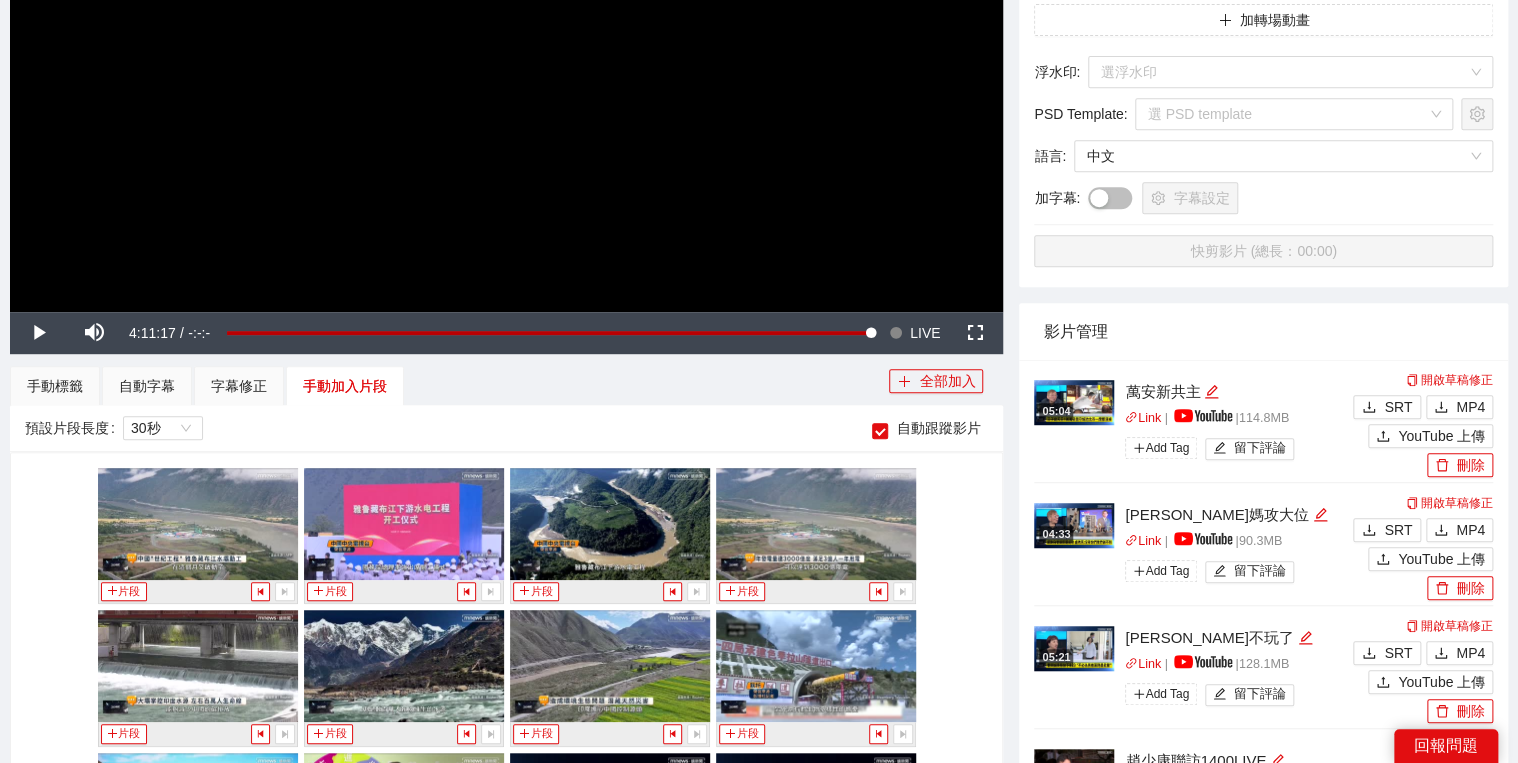 scroll, scrollTop: 720, scrollLeft: 0, axis: vertical 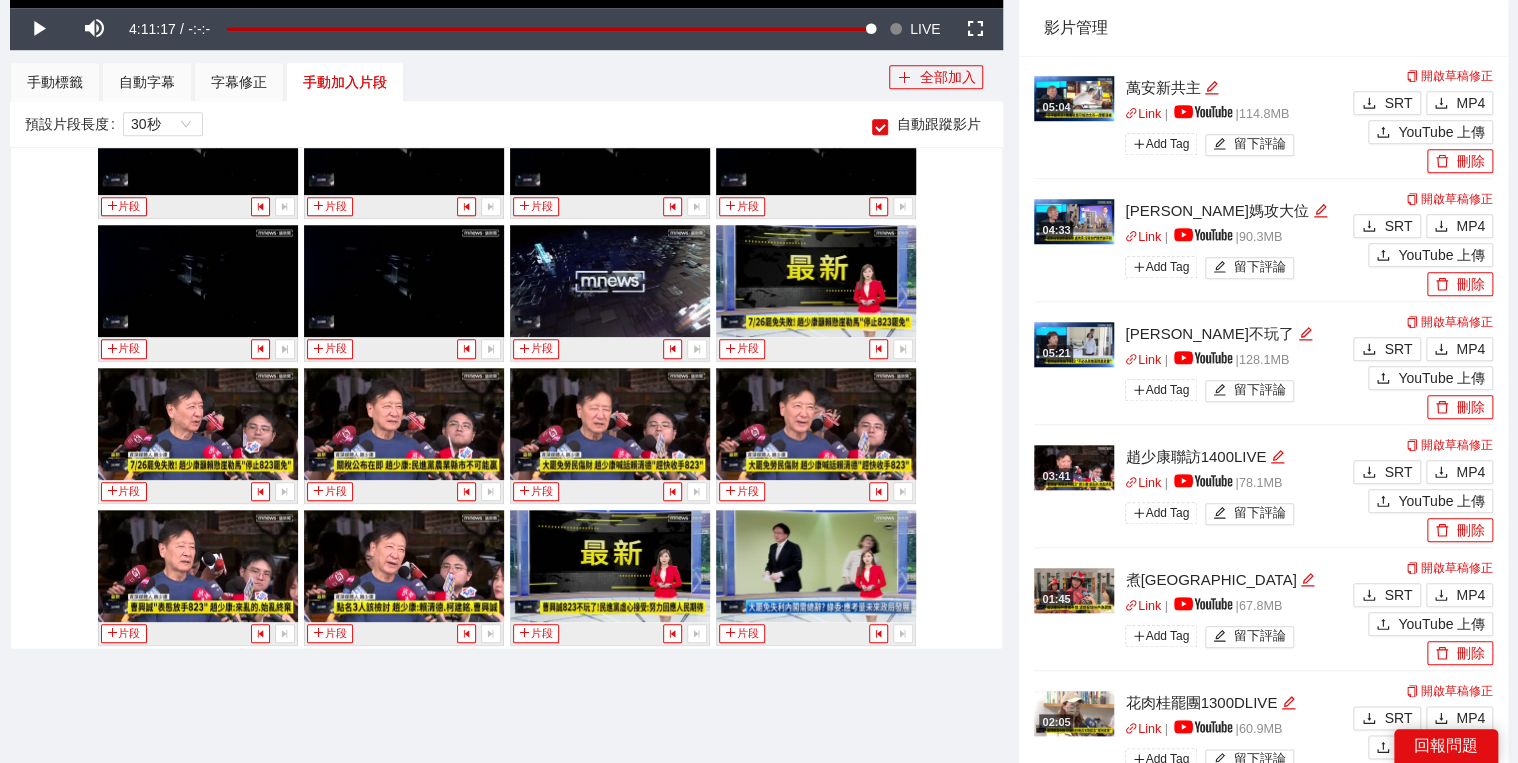 click at bounding box center (816, 281) 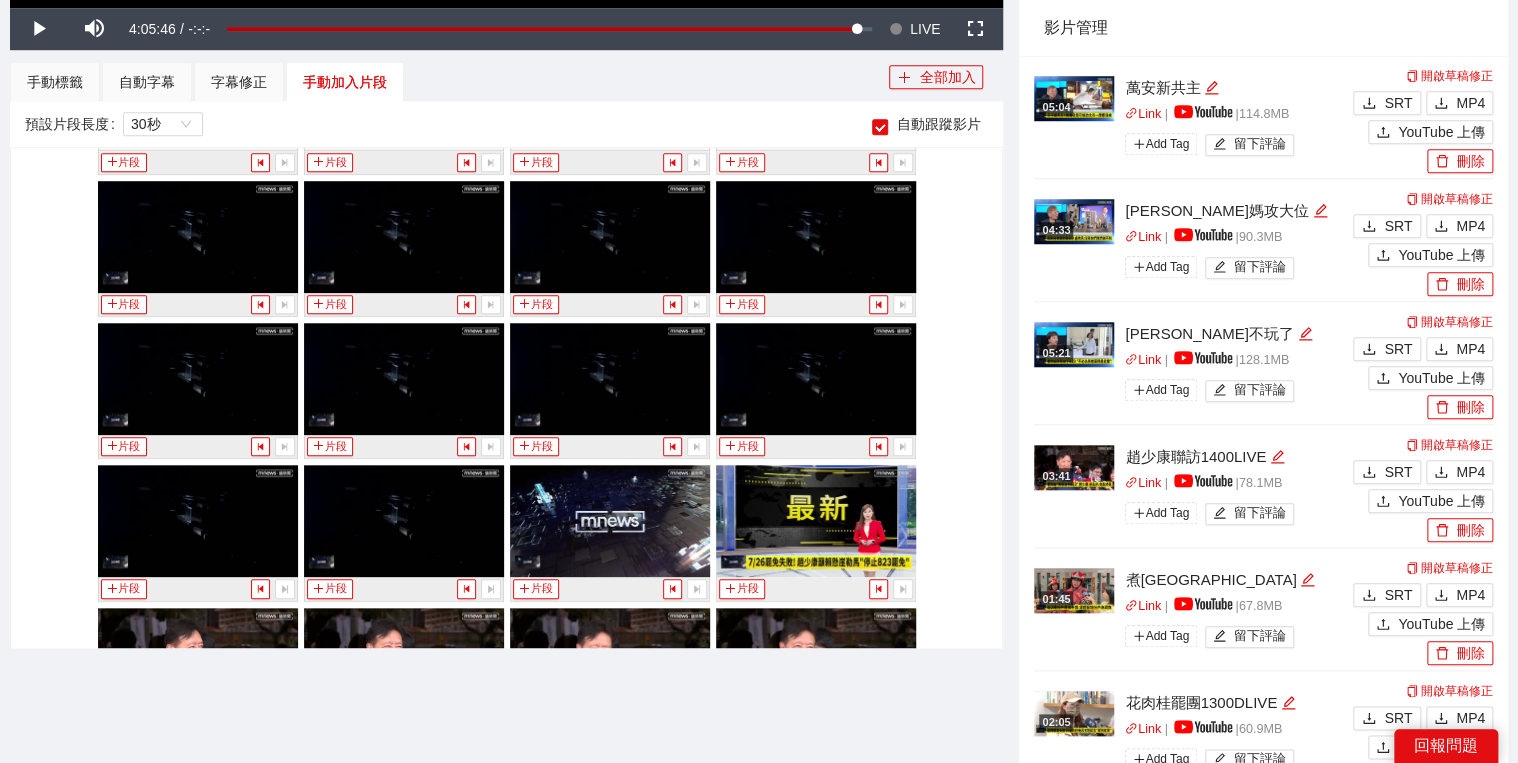 click at bounding box center (816, 664) 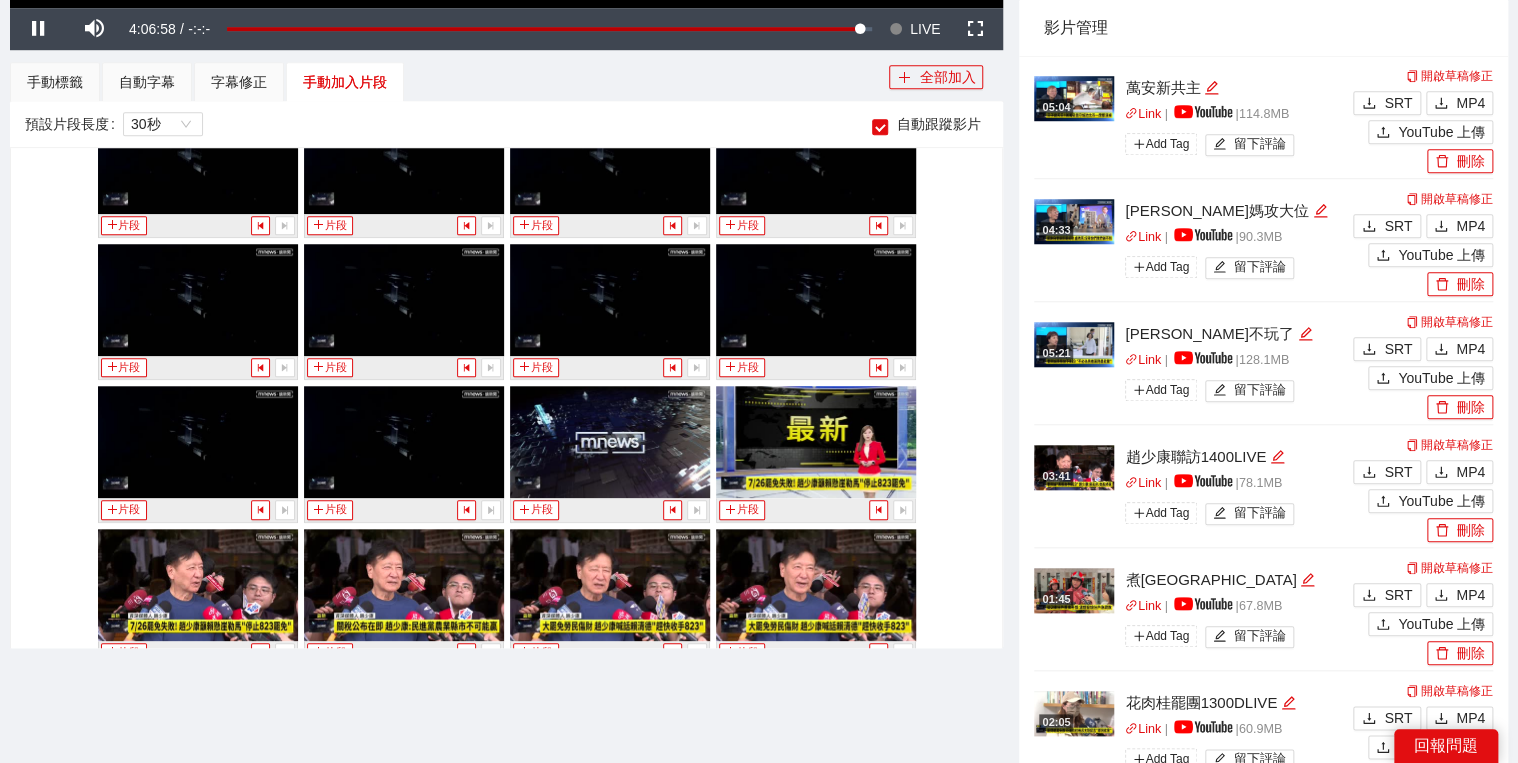 scroll, scrollTop: 28624, scrollLeft: 0, axis: vertical 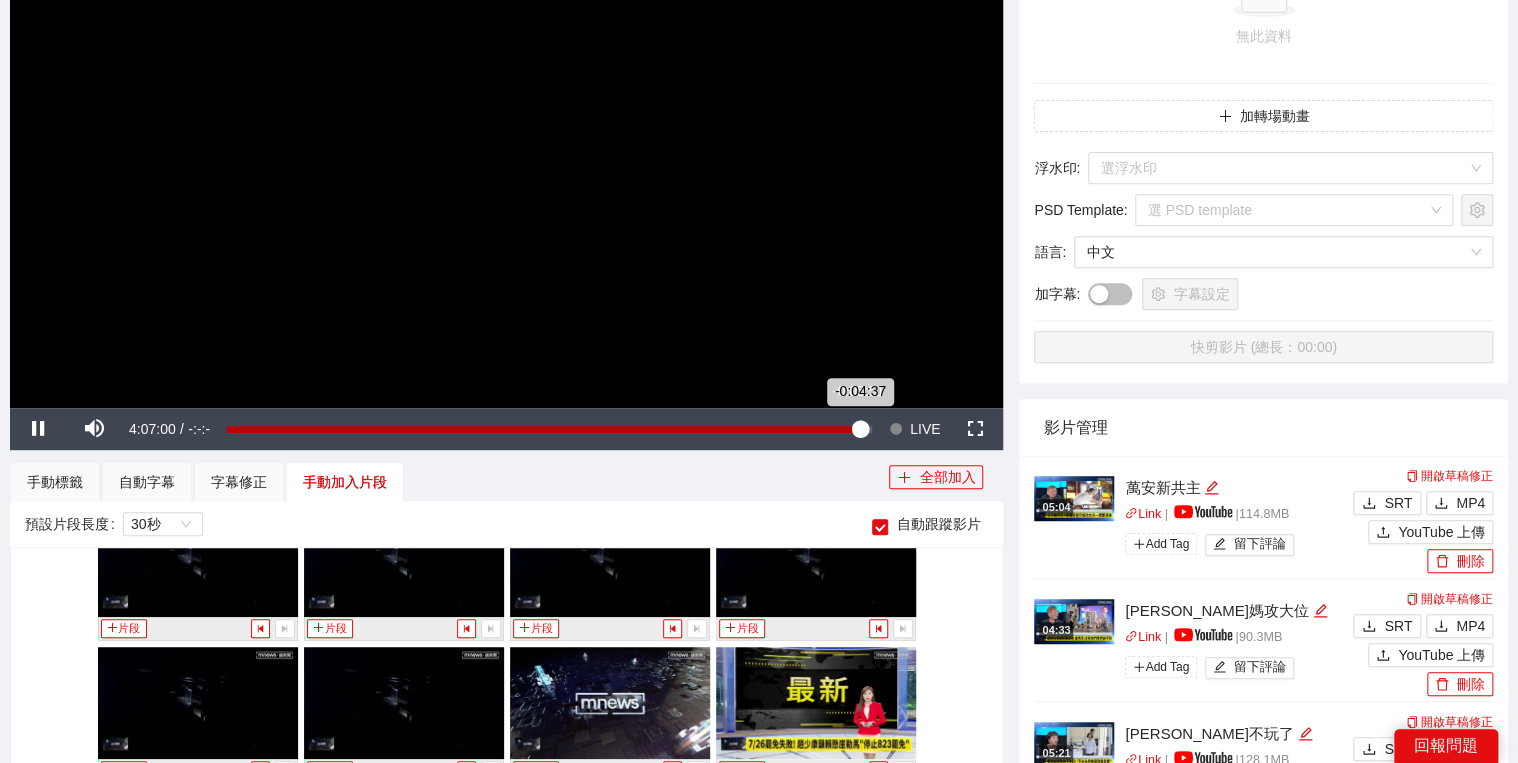 click on "-0:04:37" at bounding box center [543, 429] 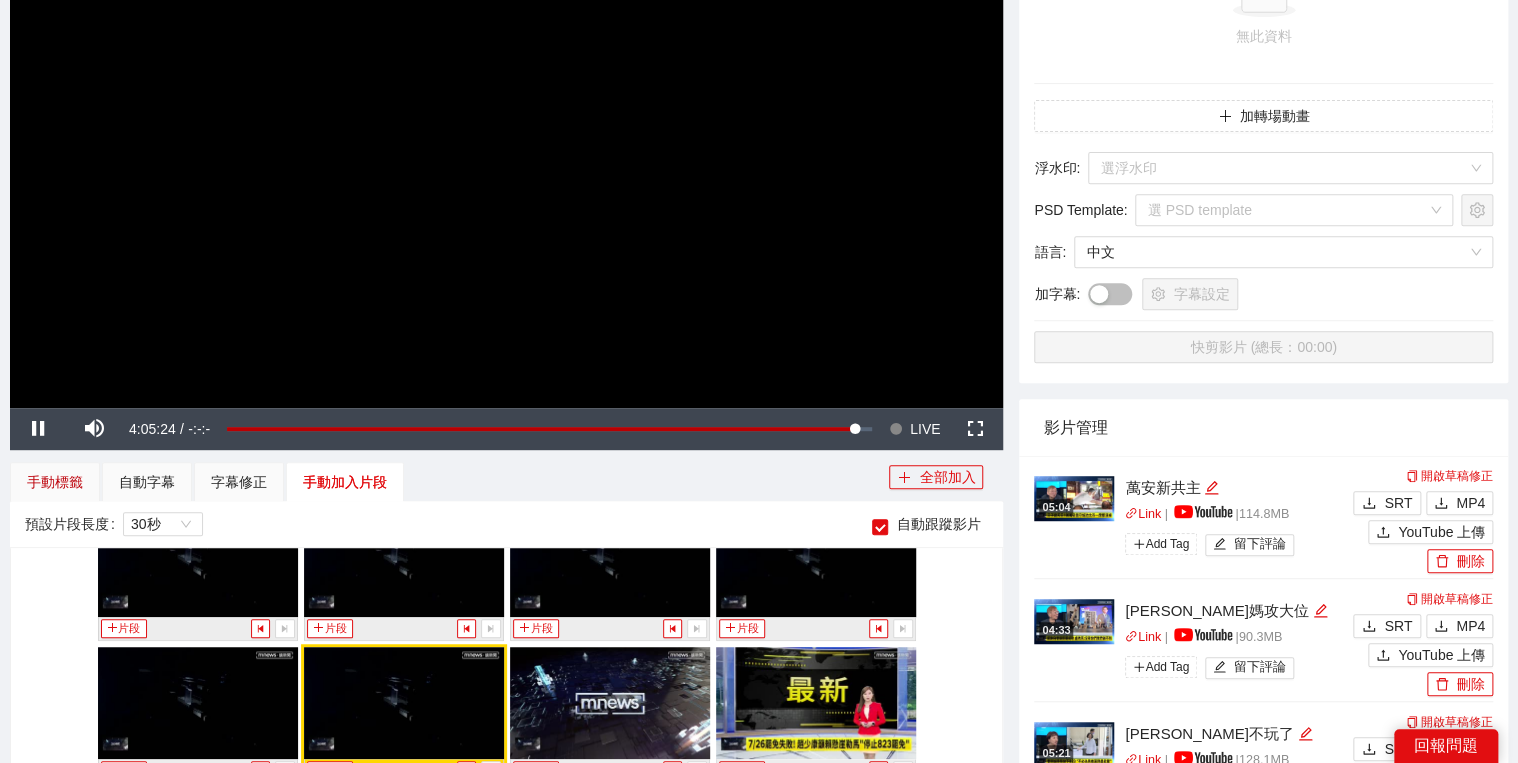 click on "手動標籤" at bounding box center [55, 482] 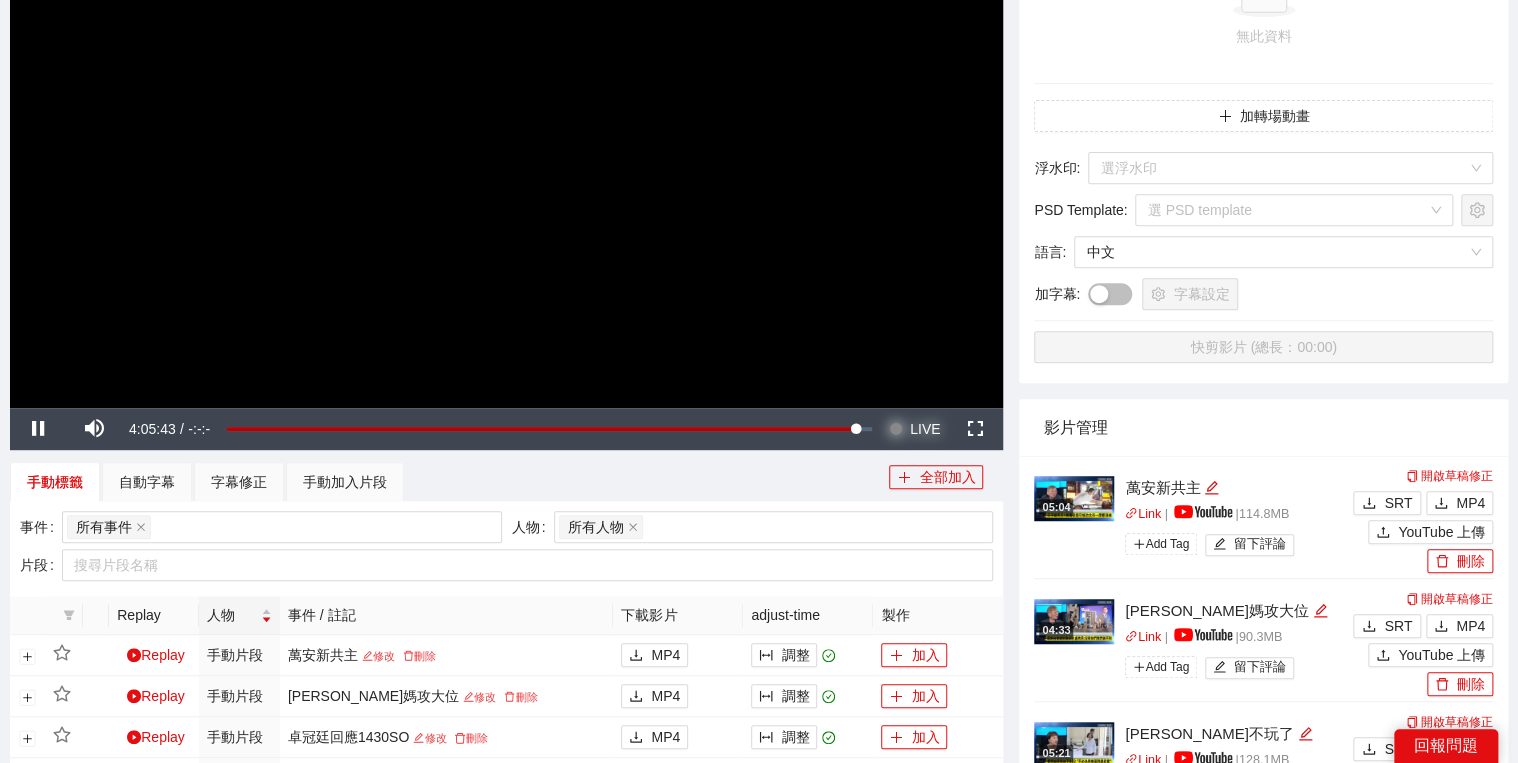click on "LIVE" at bounding box center (925, 429) 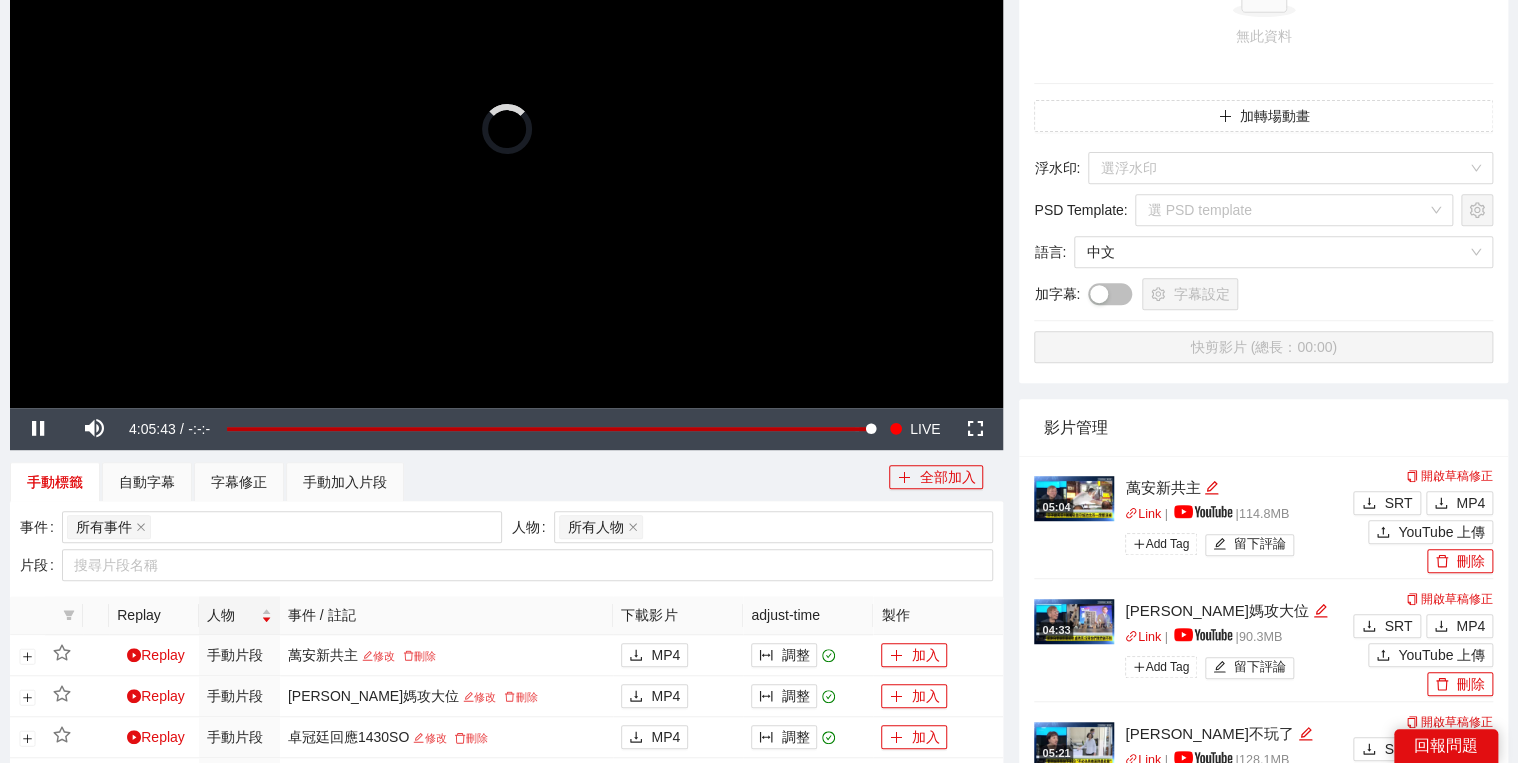 click at bounding box center [506, 128] 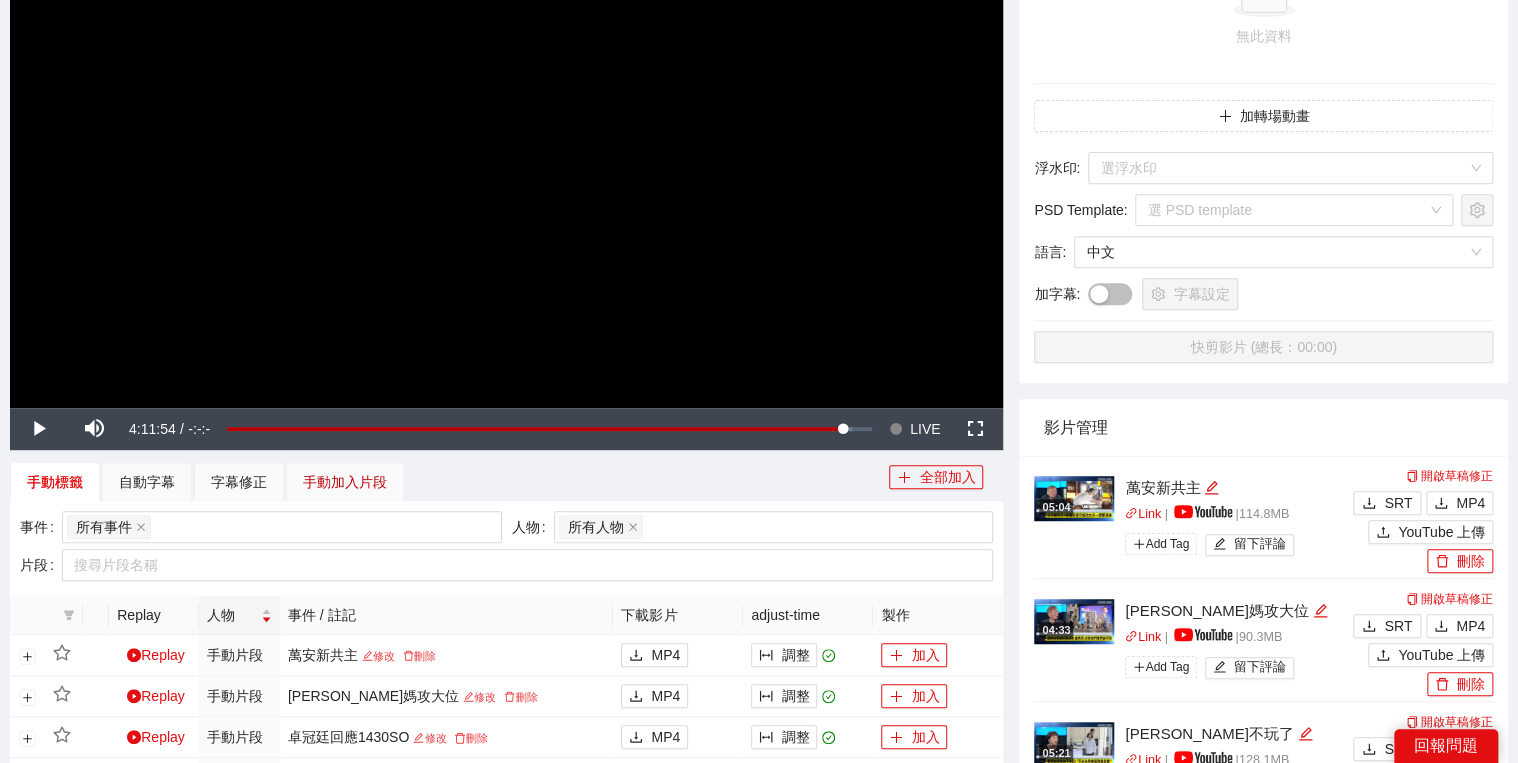click on "手動加入片段" at bounding box center [345, 482] 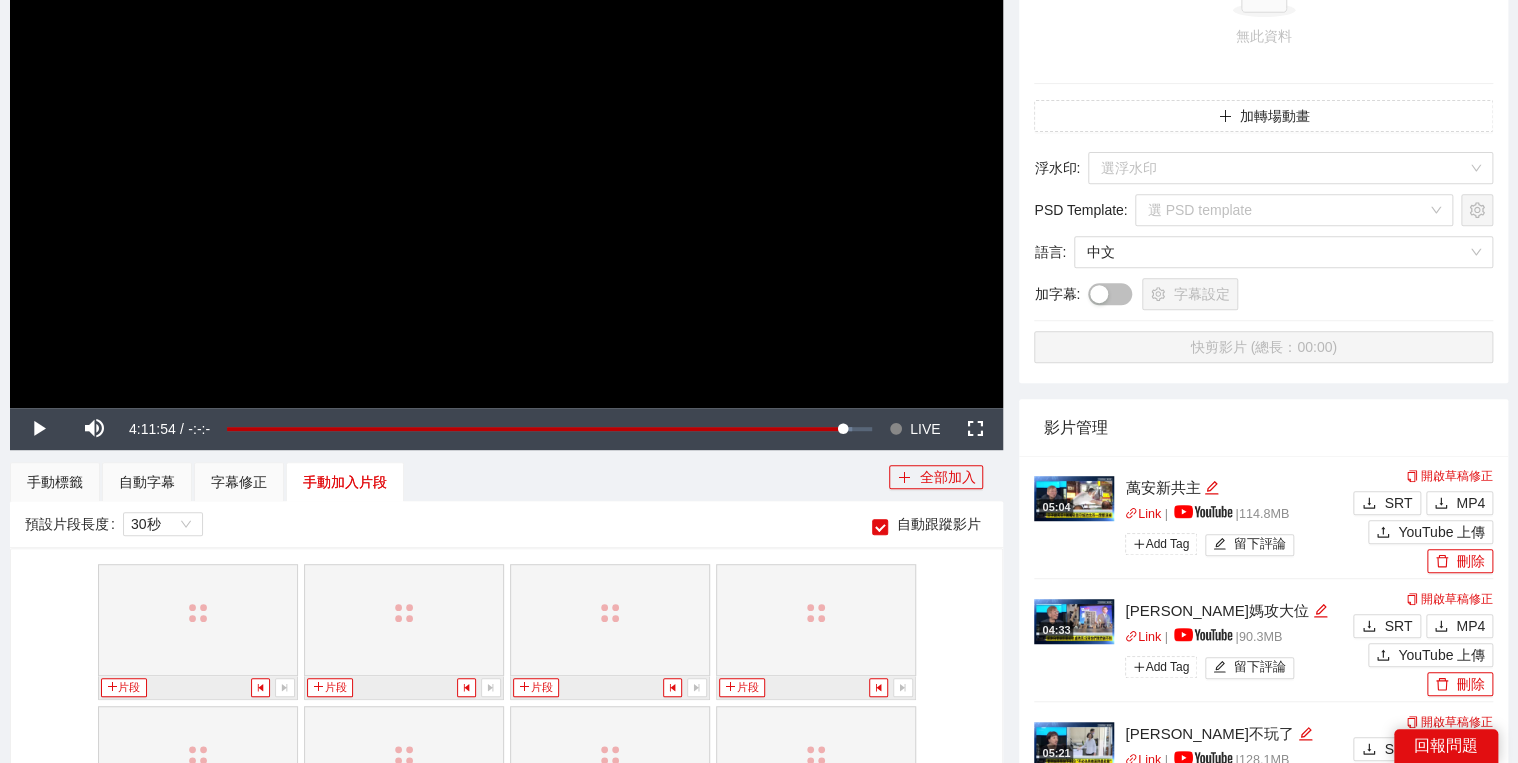 click at bounding box center (506, 128) 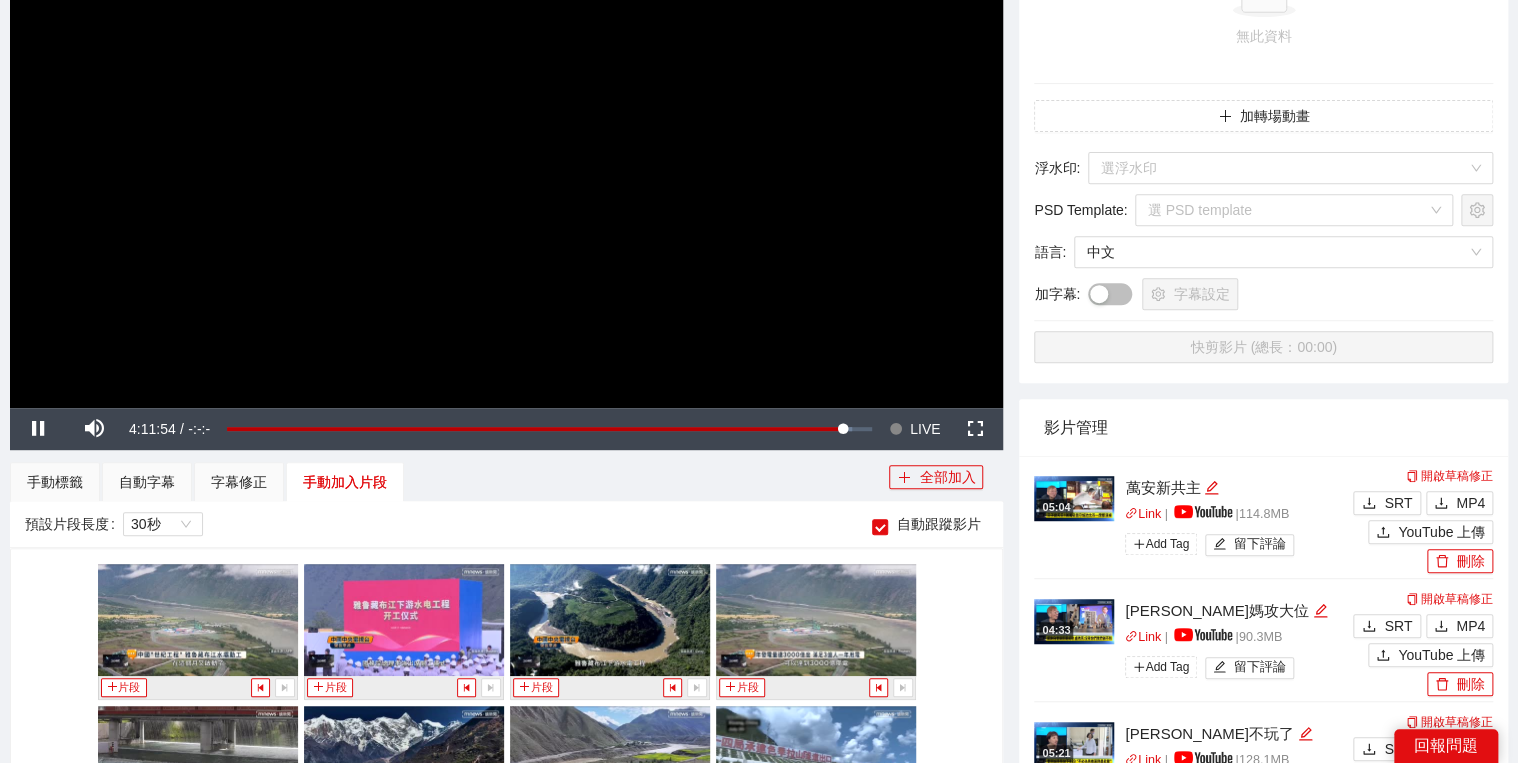scroll, scrollTop: 640, scrollLeft: 0, axis: vertical 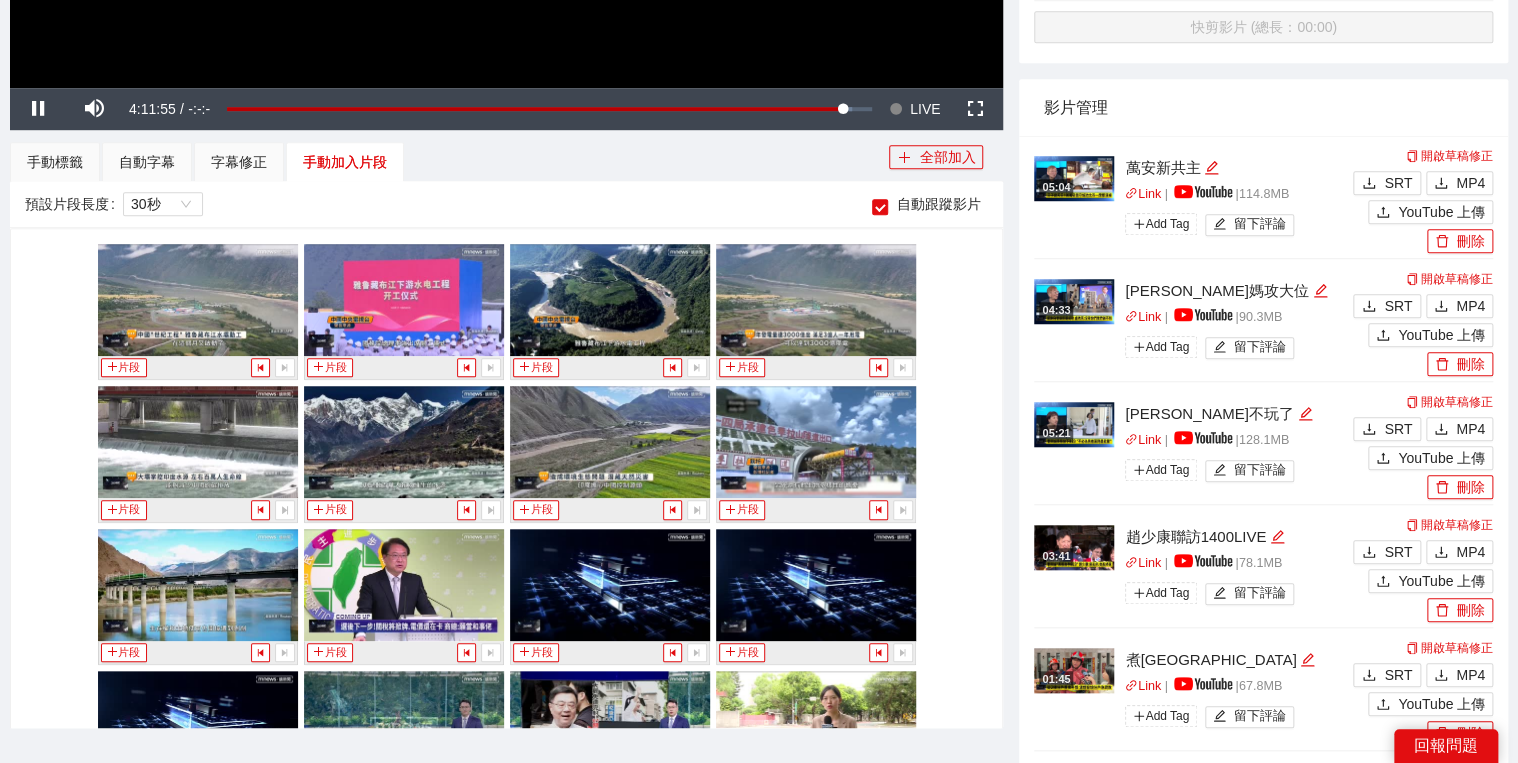 click at bounding box center (506, -192) 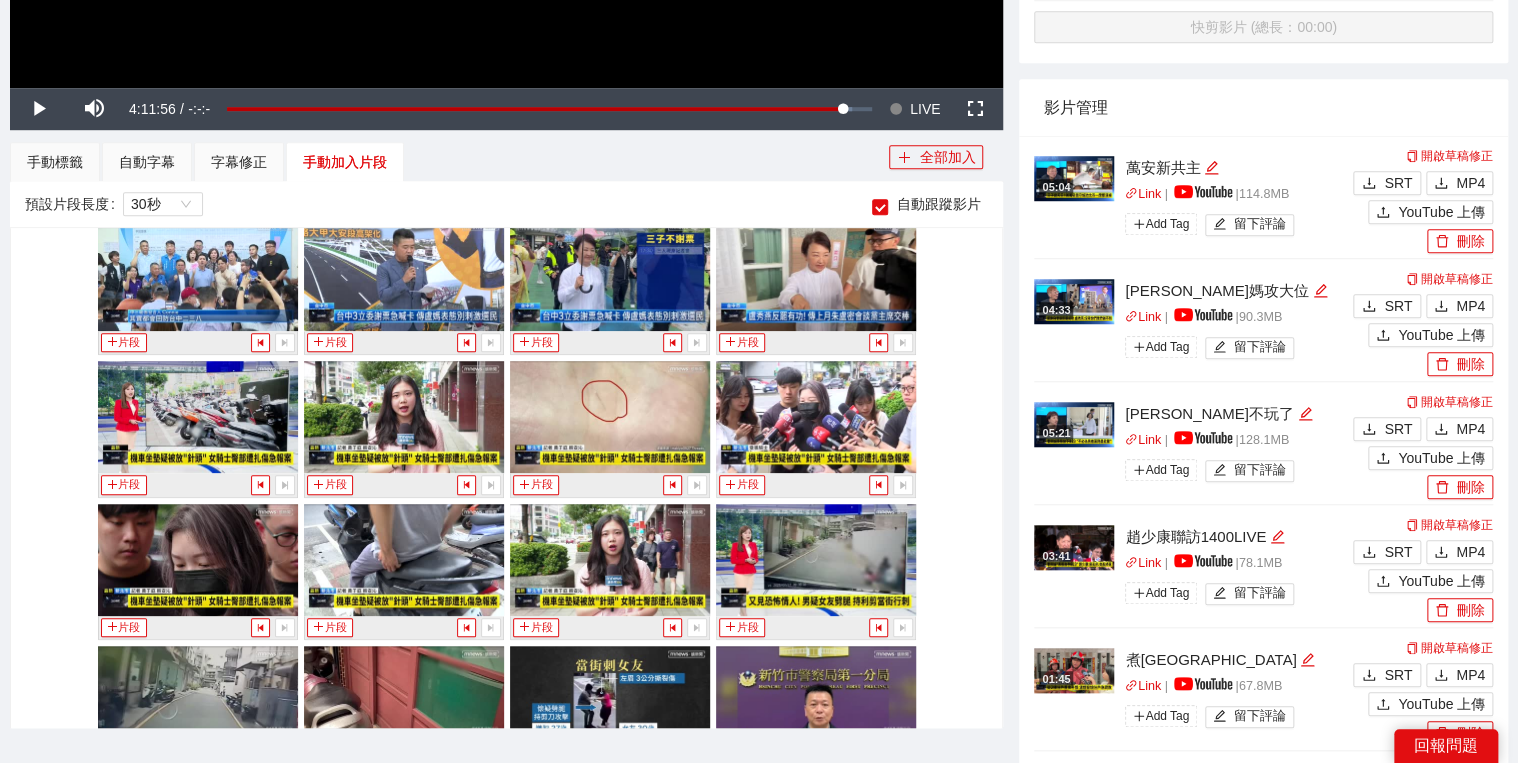 scroll, scrollTop: 30436, scrollLeft: 0, axis: vertical 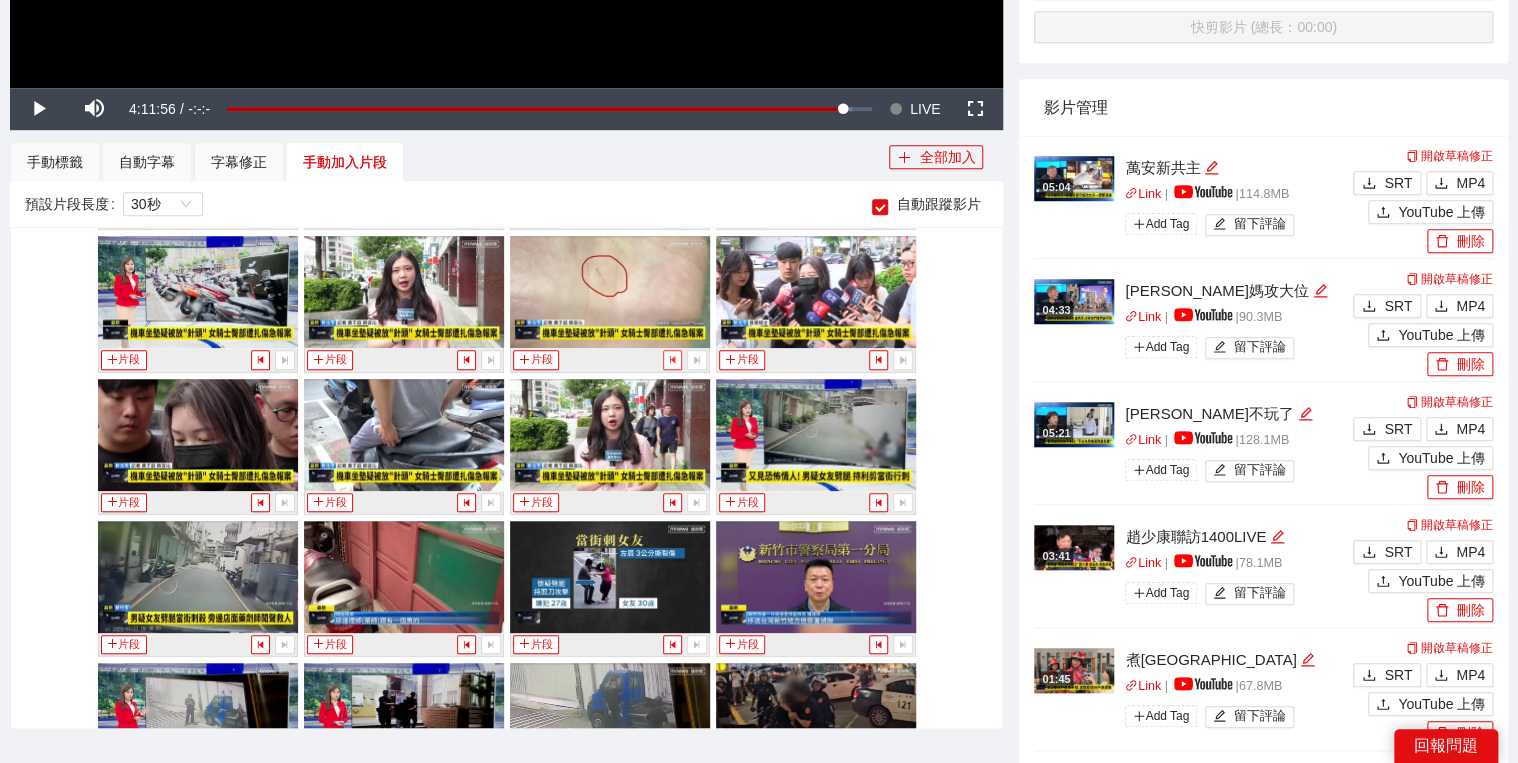 click 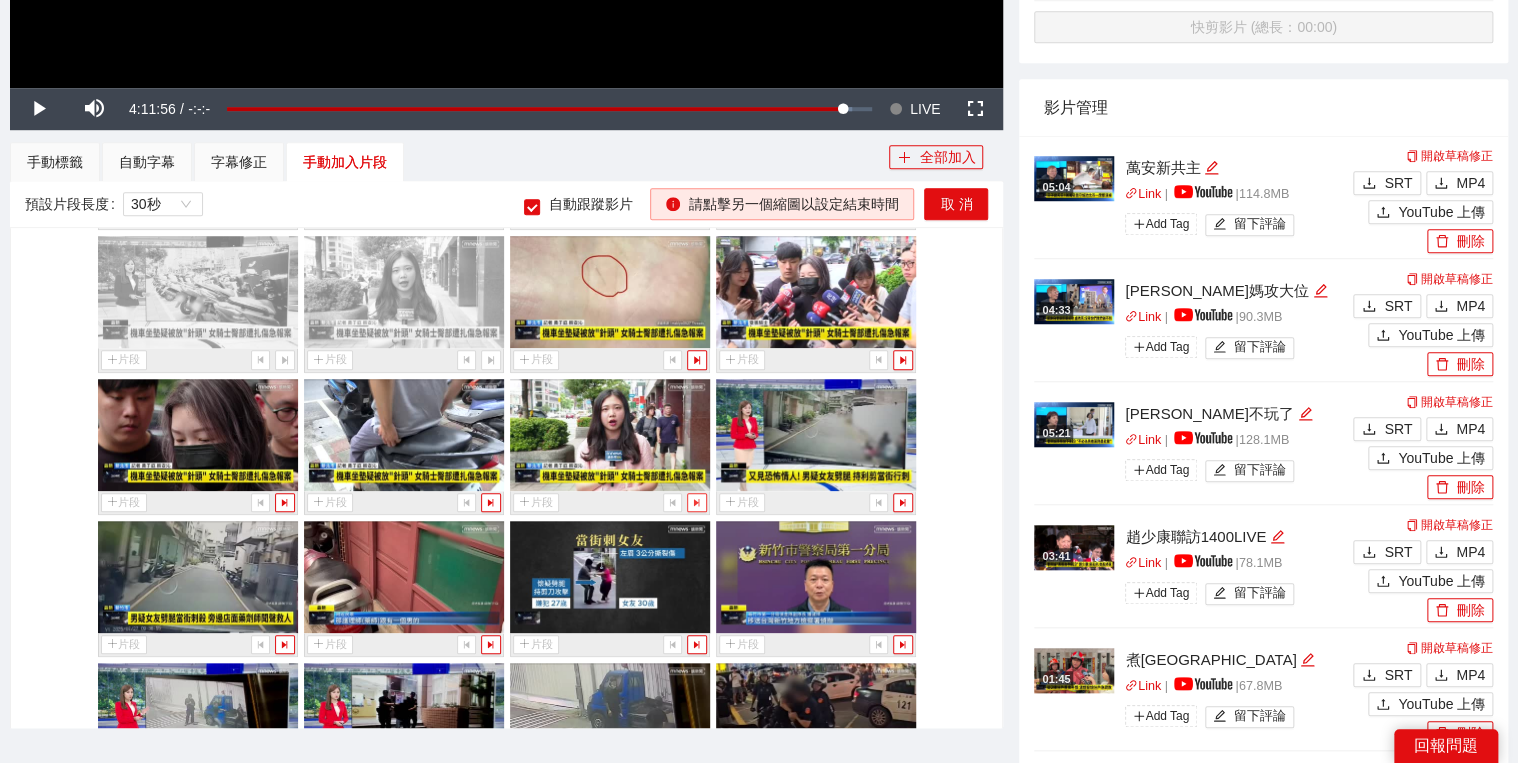 click 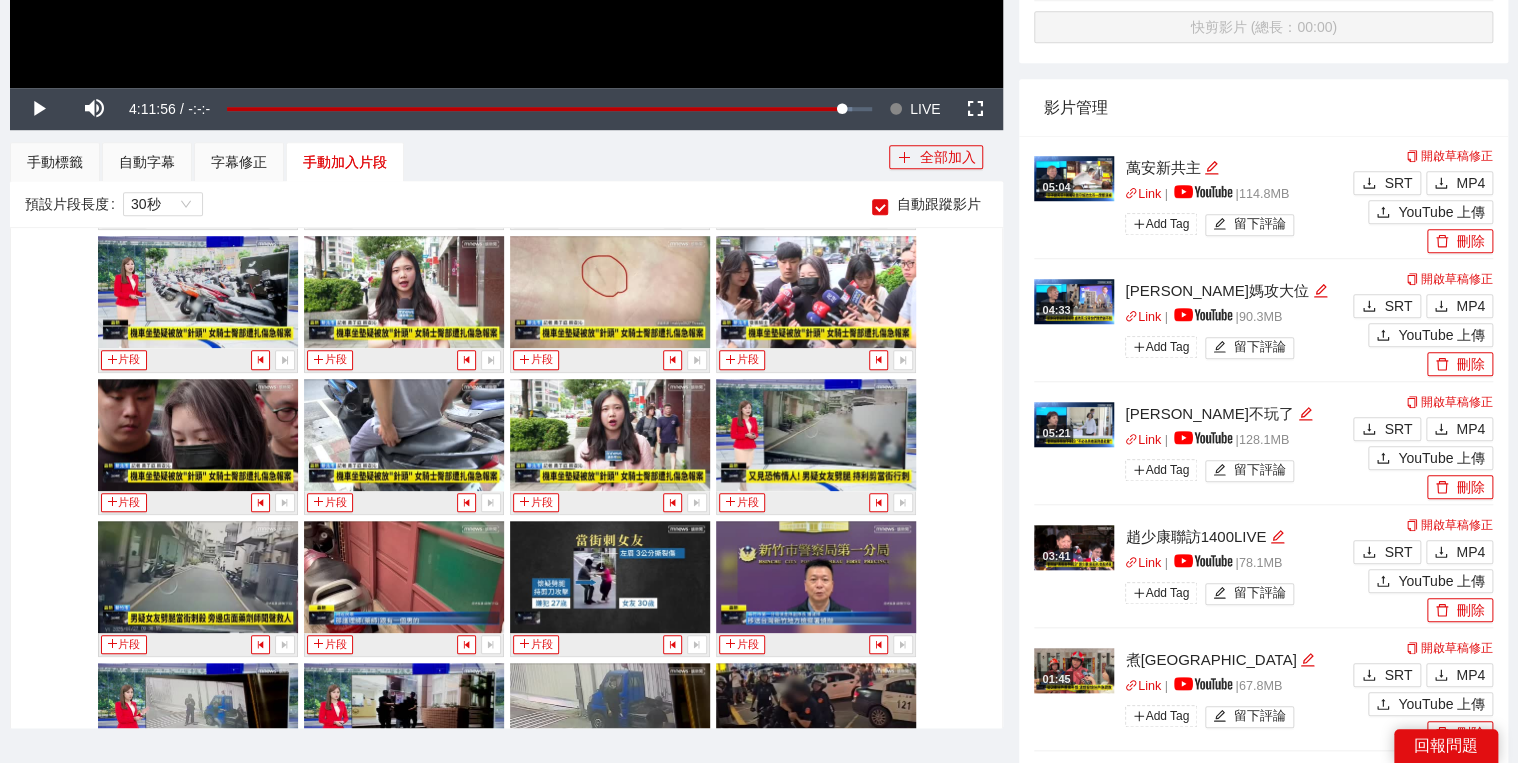 scroll, scrollTop: 30596, scrollLeft: 0, axis: vertical 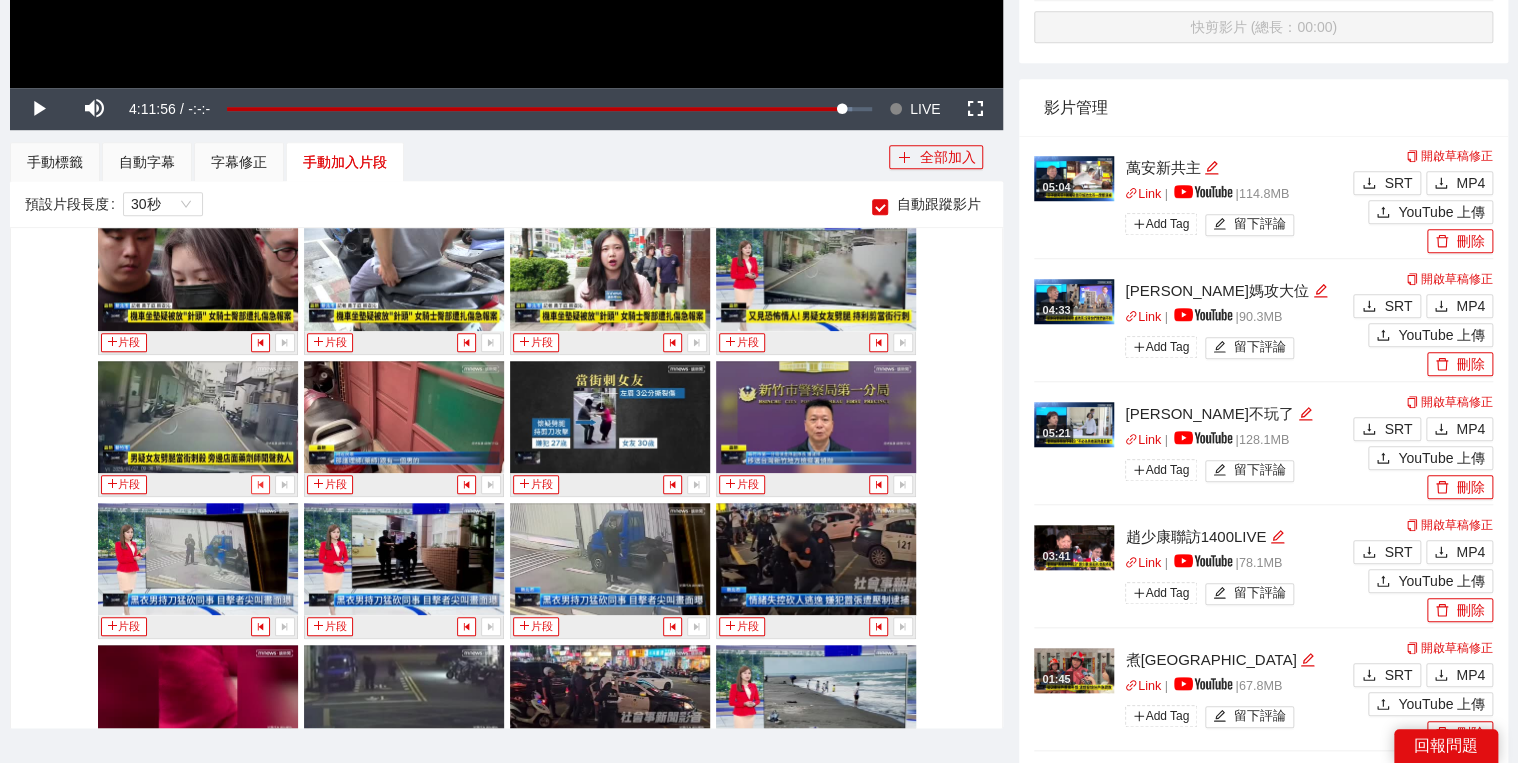 click 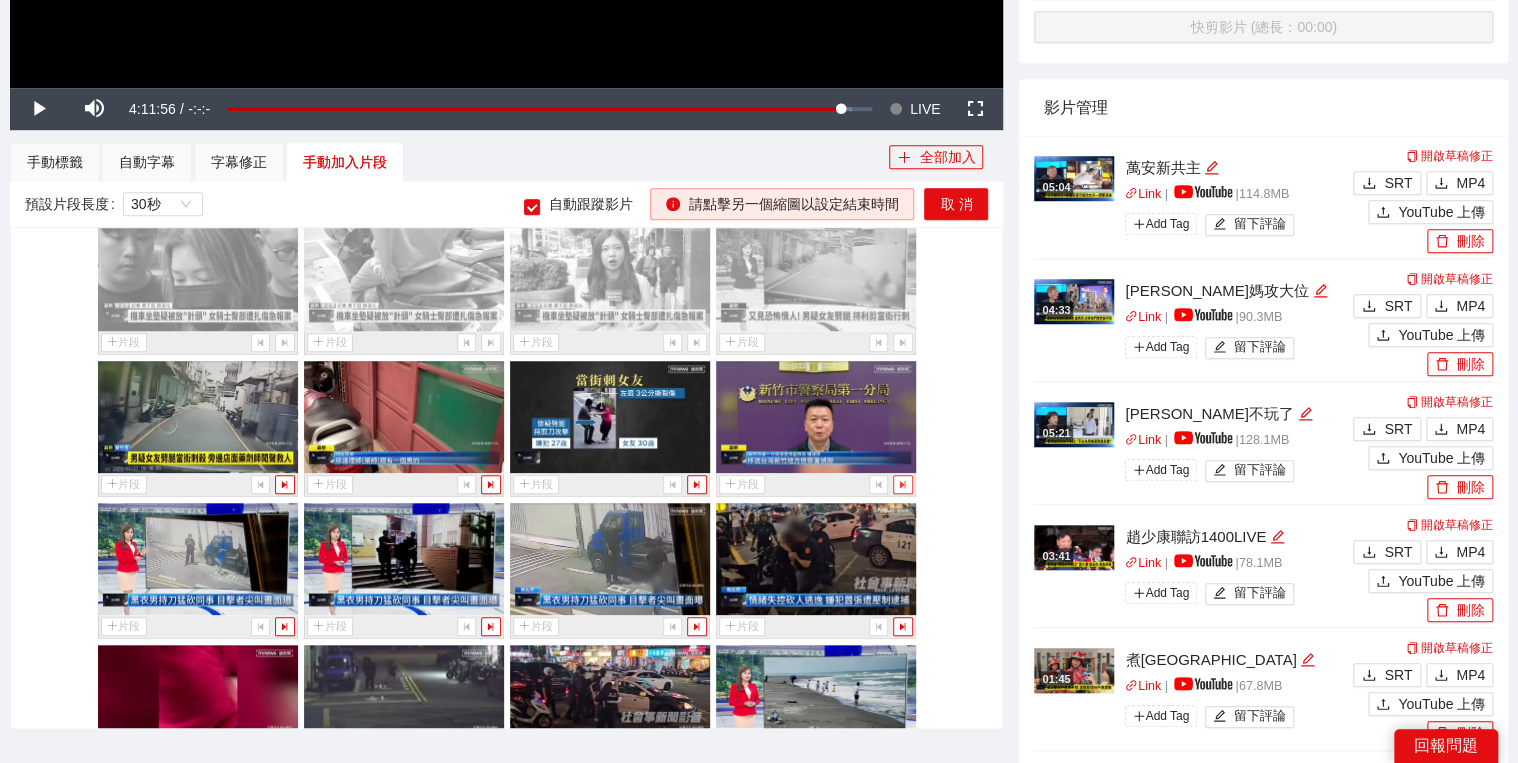 click 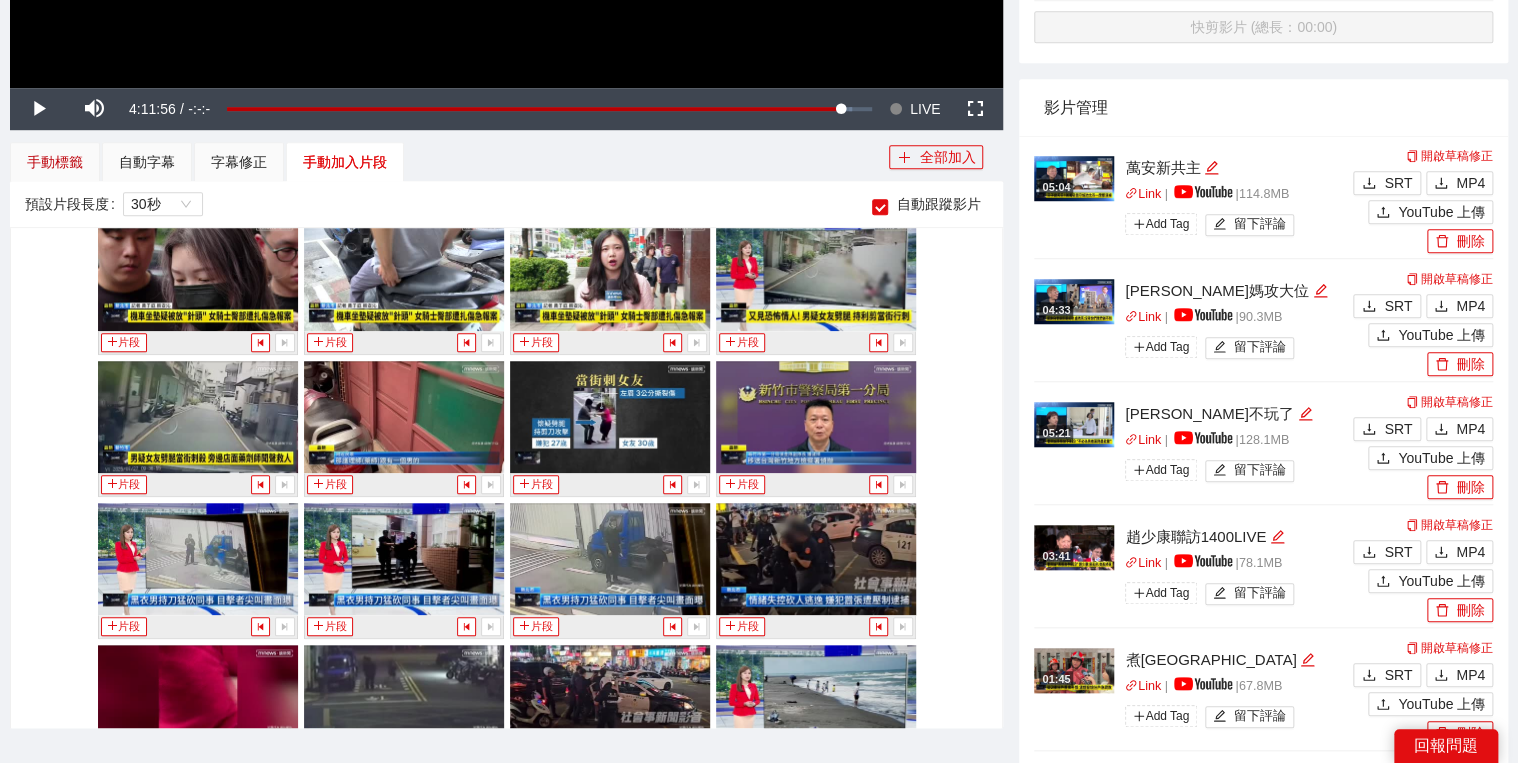 click on "手動標籤" at bounding box center (55, 162) 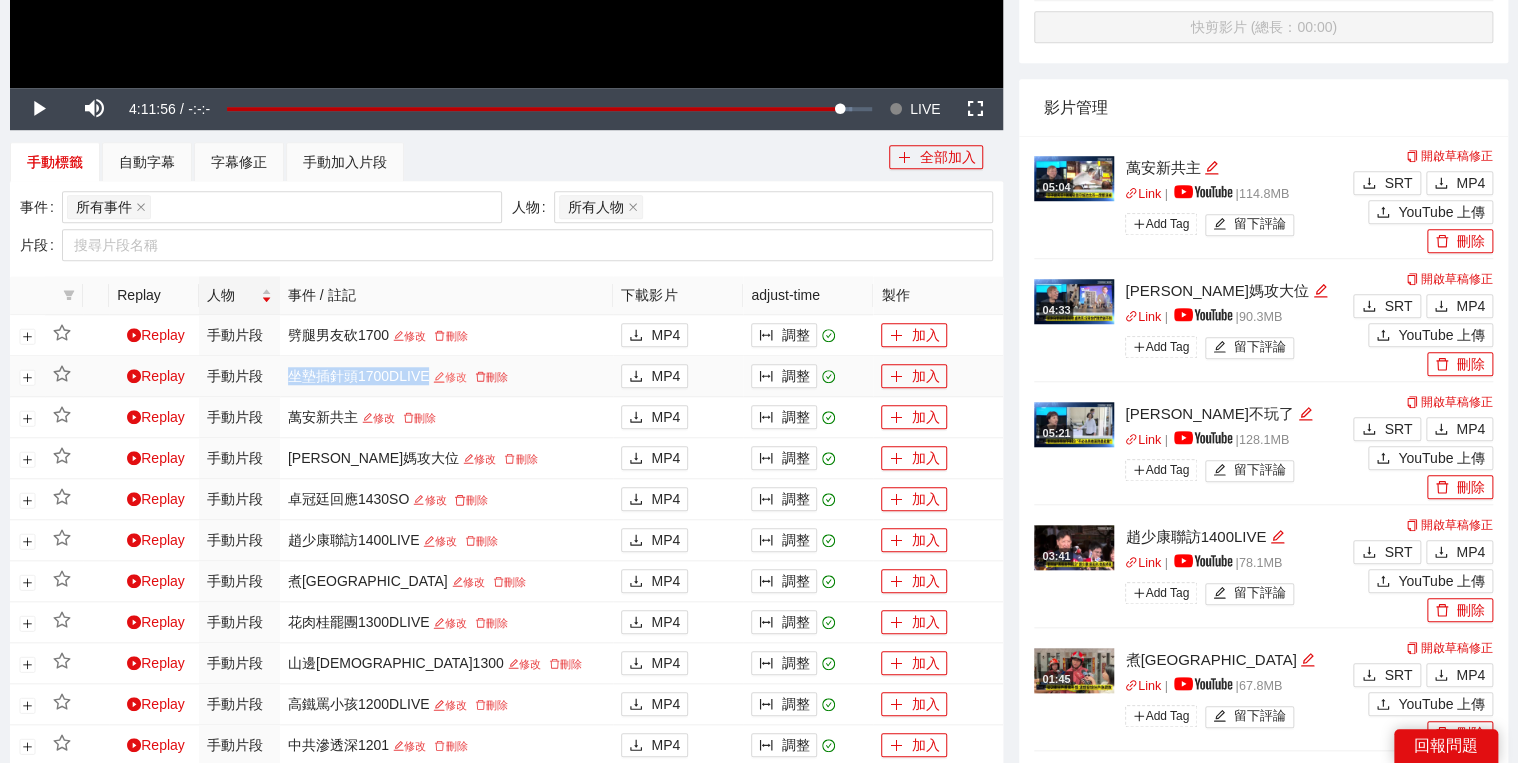 drag, startPoint x: 356, startPoint y: 372, endPoint x: 468, endPoint y: 372, distance: 112 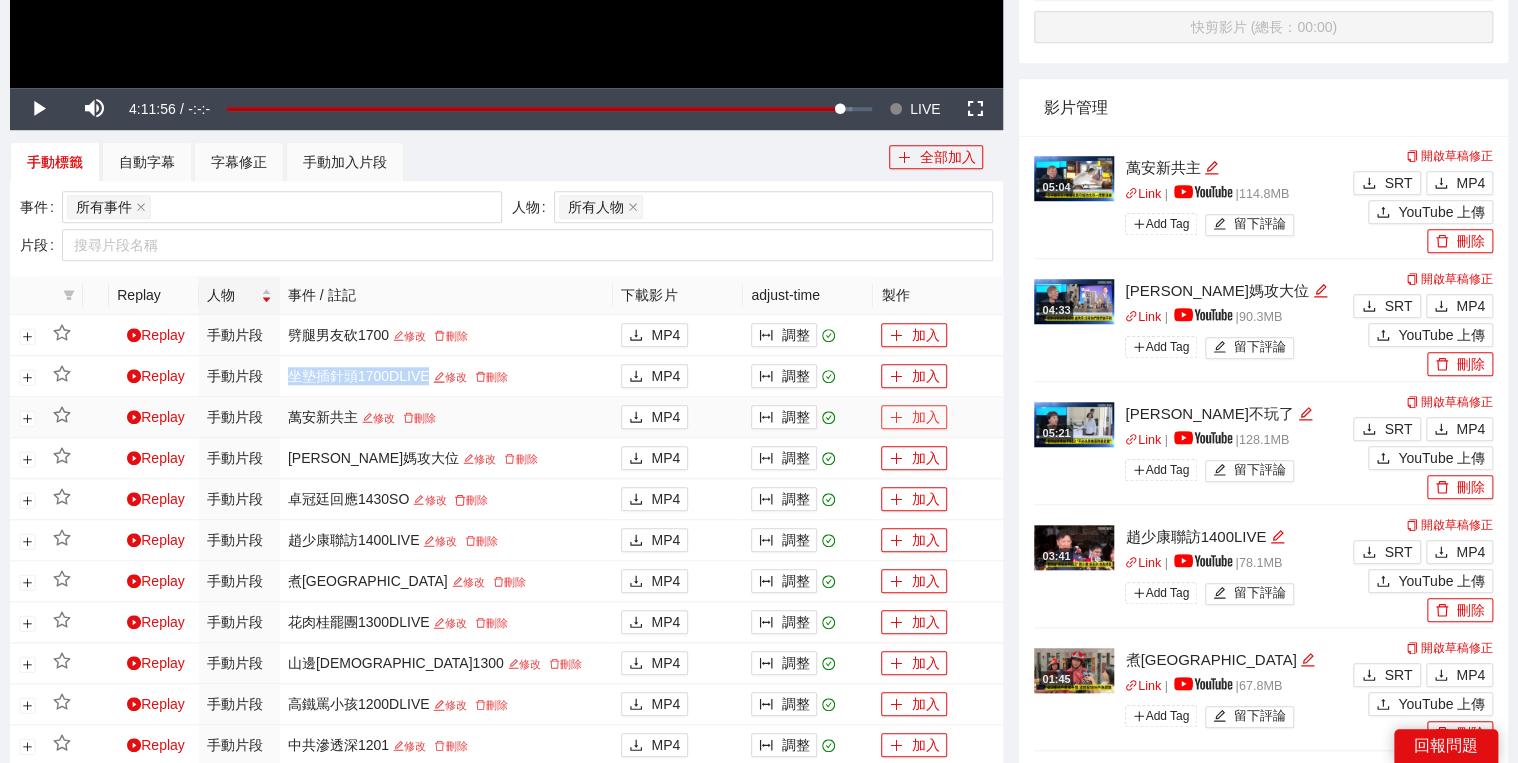 copy on "坐墊插針頭1700DLIVE" 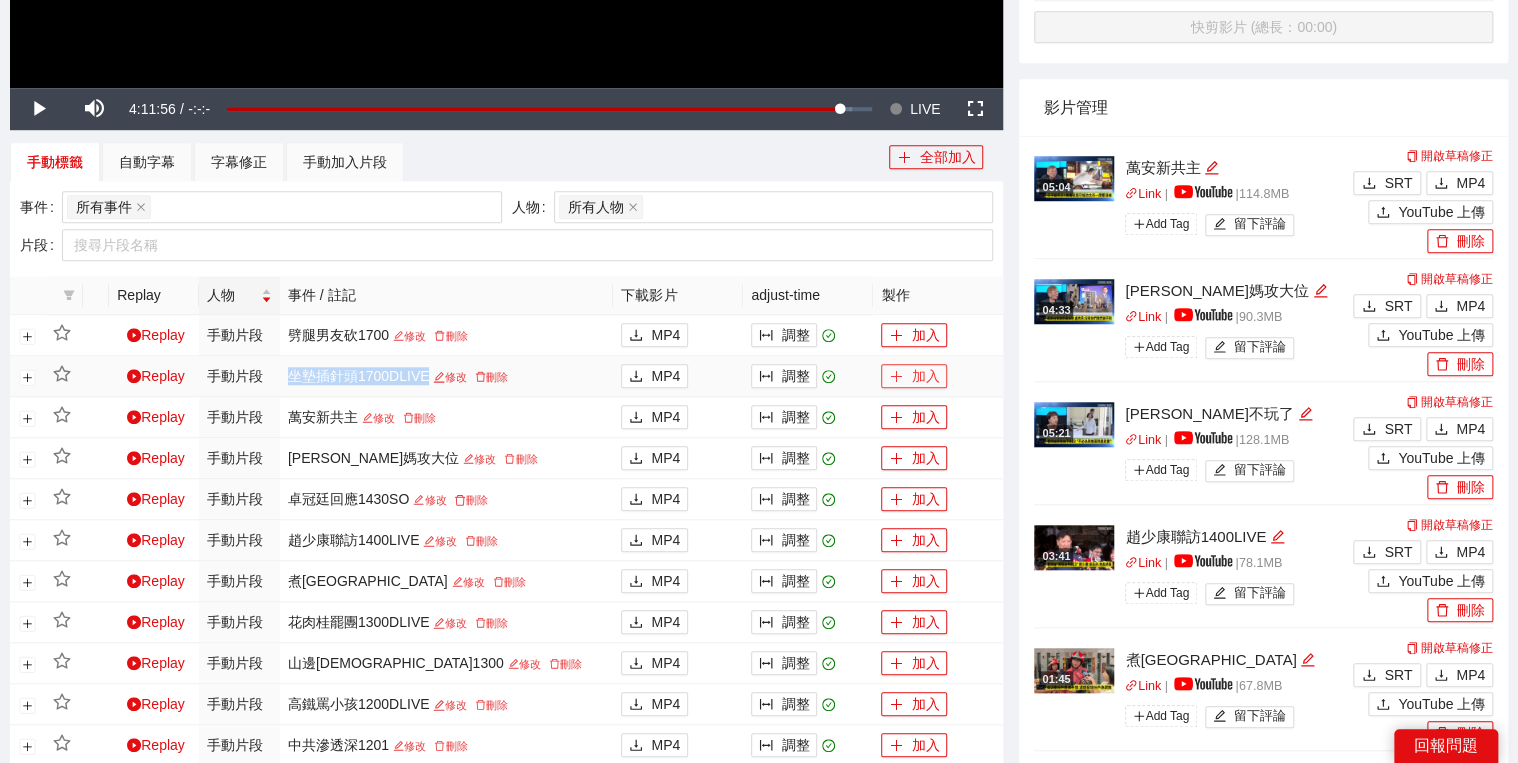 click on "加入" at bounding box center (914, 376) 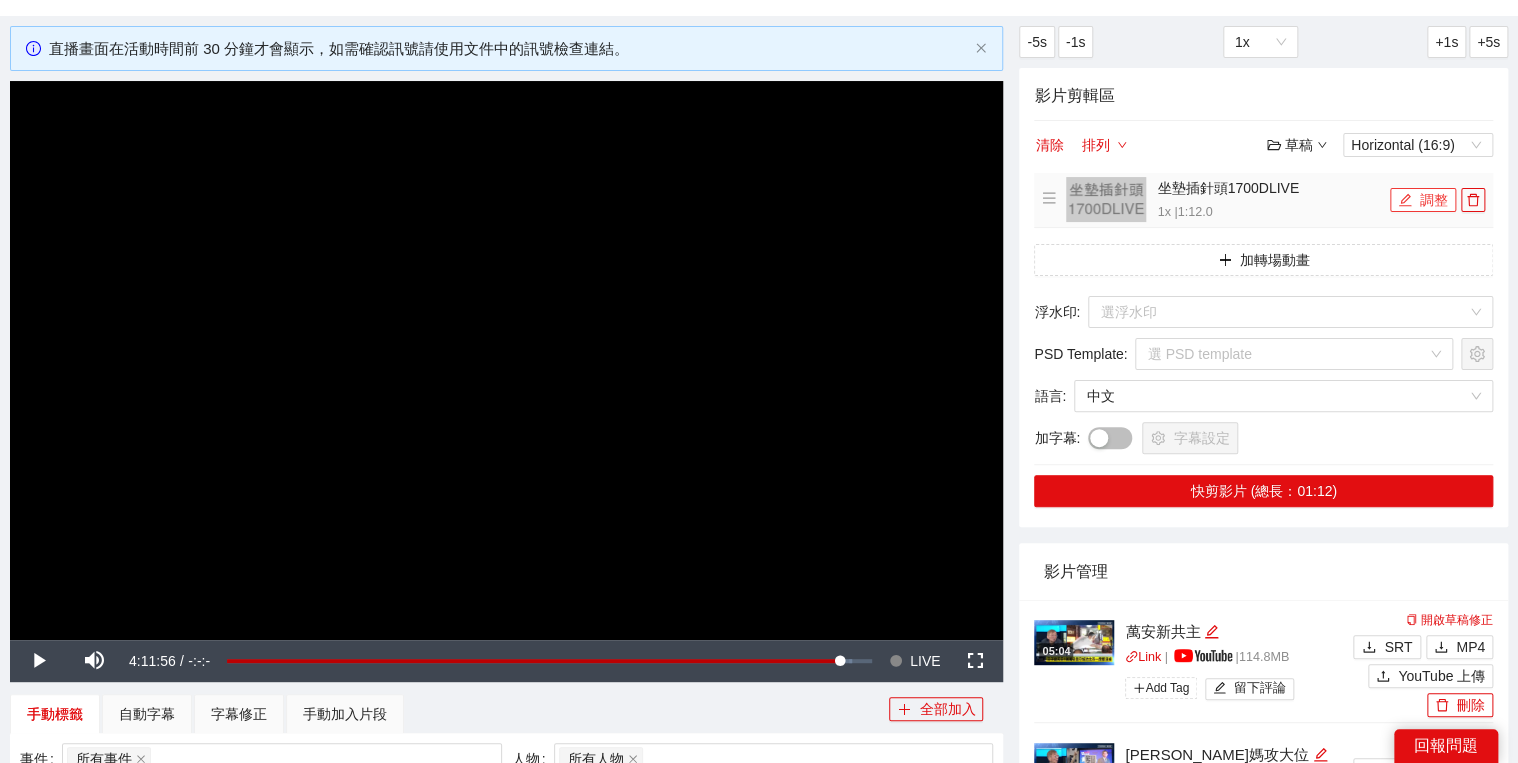 scroll, scrollTop: 80, scrollLeft: 0, axis: vertical 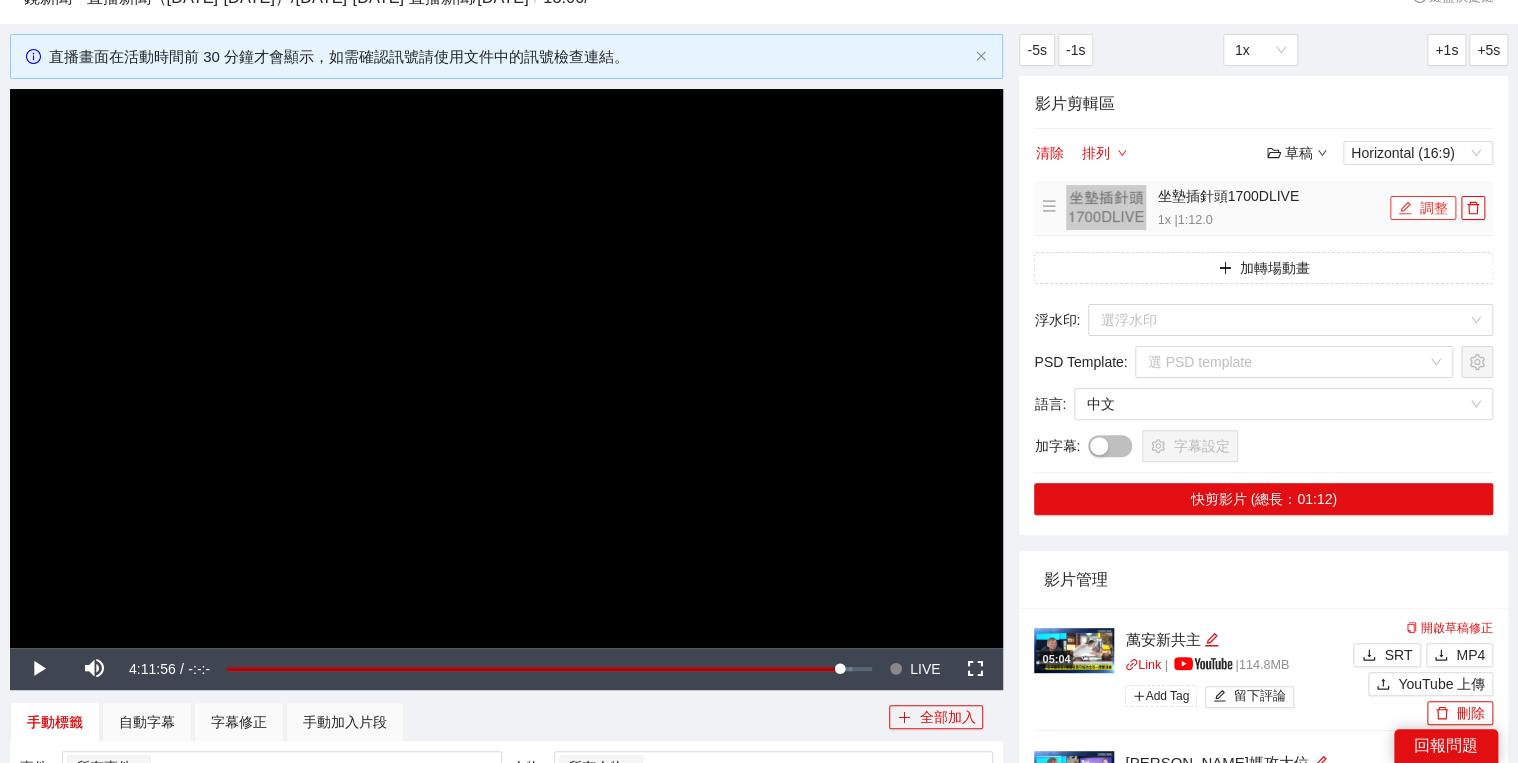 click on "調整" at bounding box center [1423, 208] 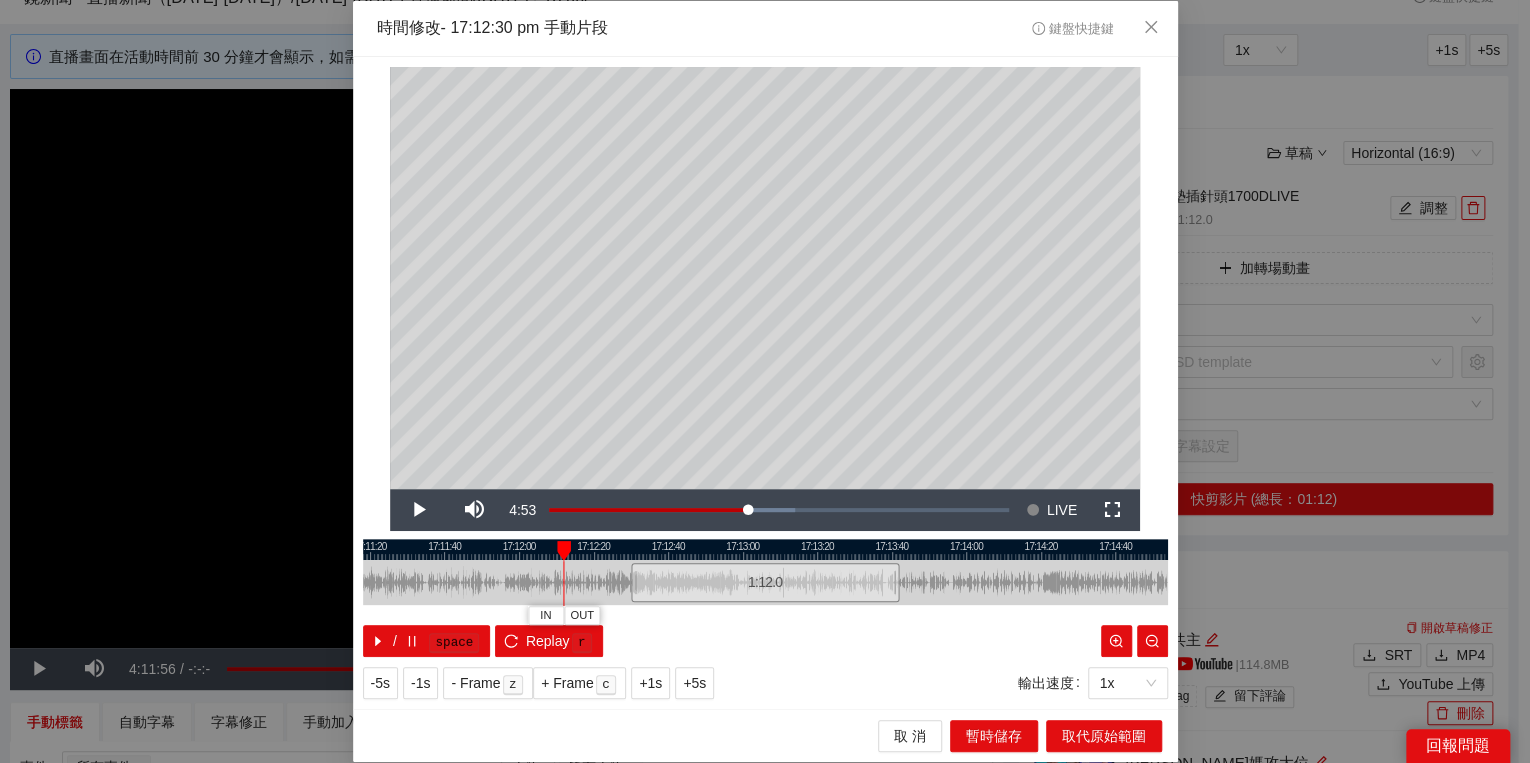drag, startPoint x: 635, startPoint y: 542, endPoint x: 520, endPoint y: 535, distance: 115.212845 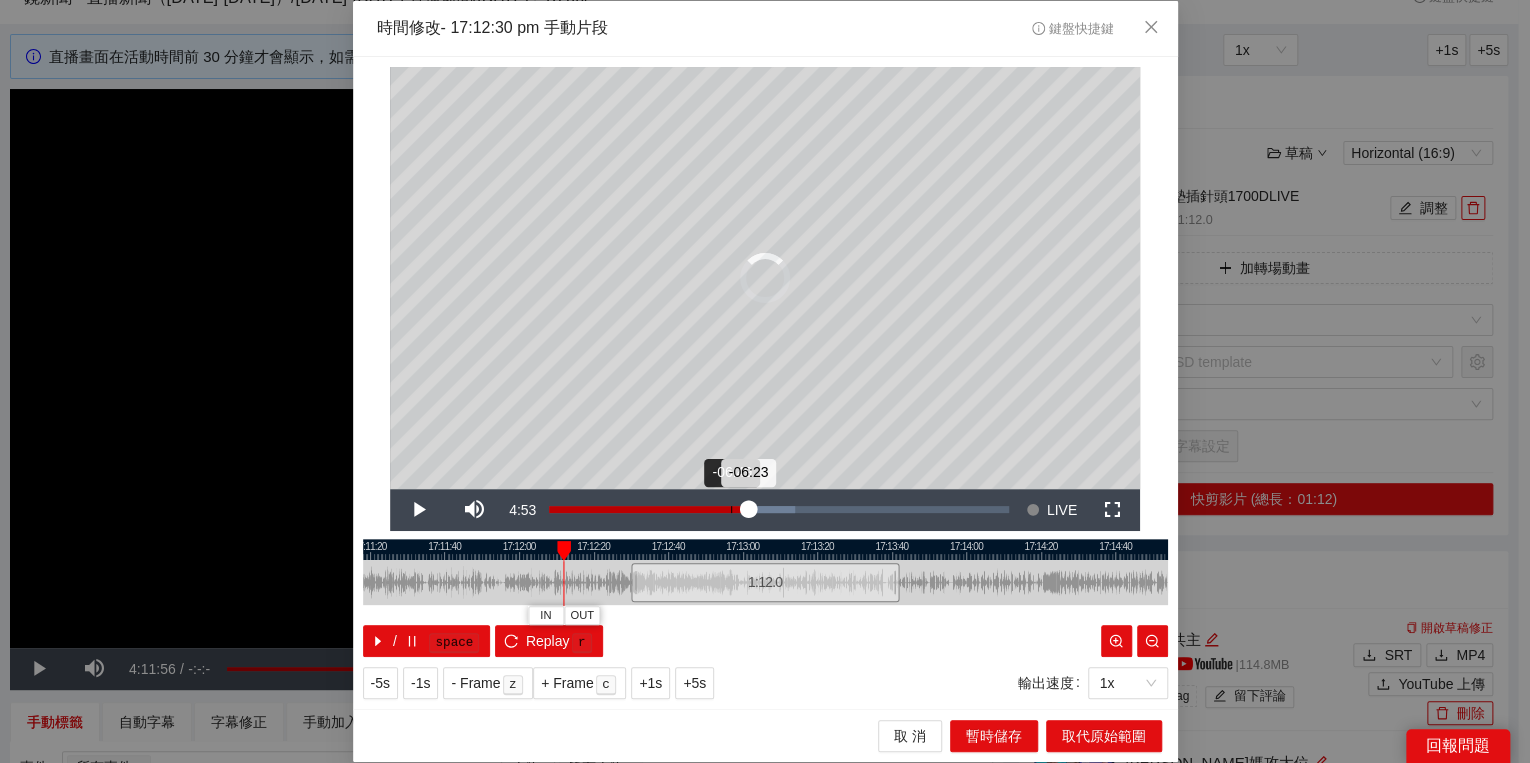 click on "Loaded :  53.56% -06:49 -06:23" at bounding box center [779, 510] 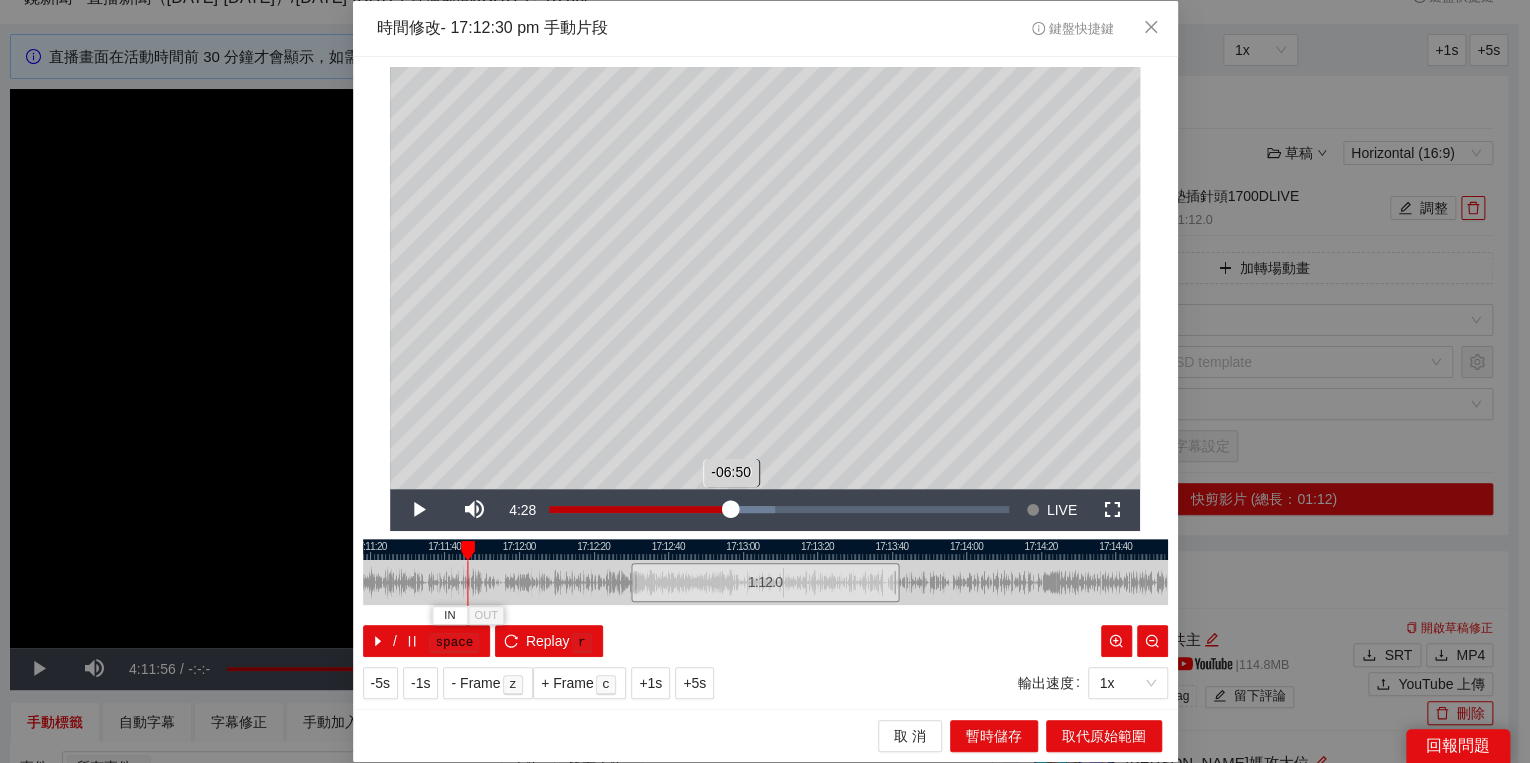 click on "-06:50" at bounding box center [640, 509] 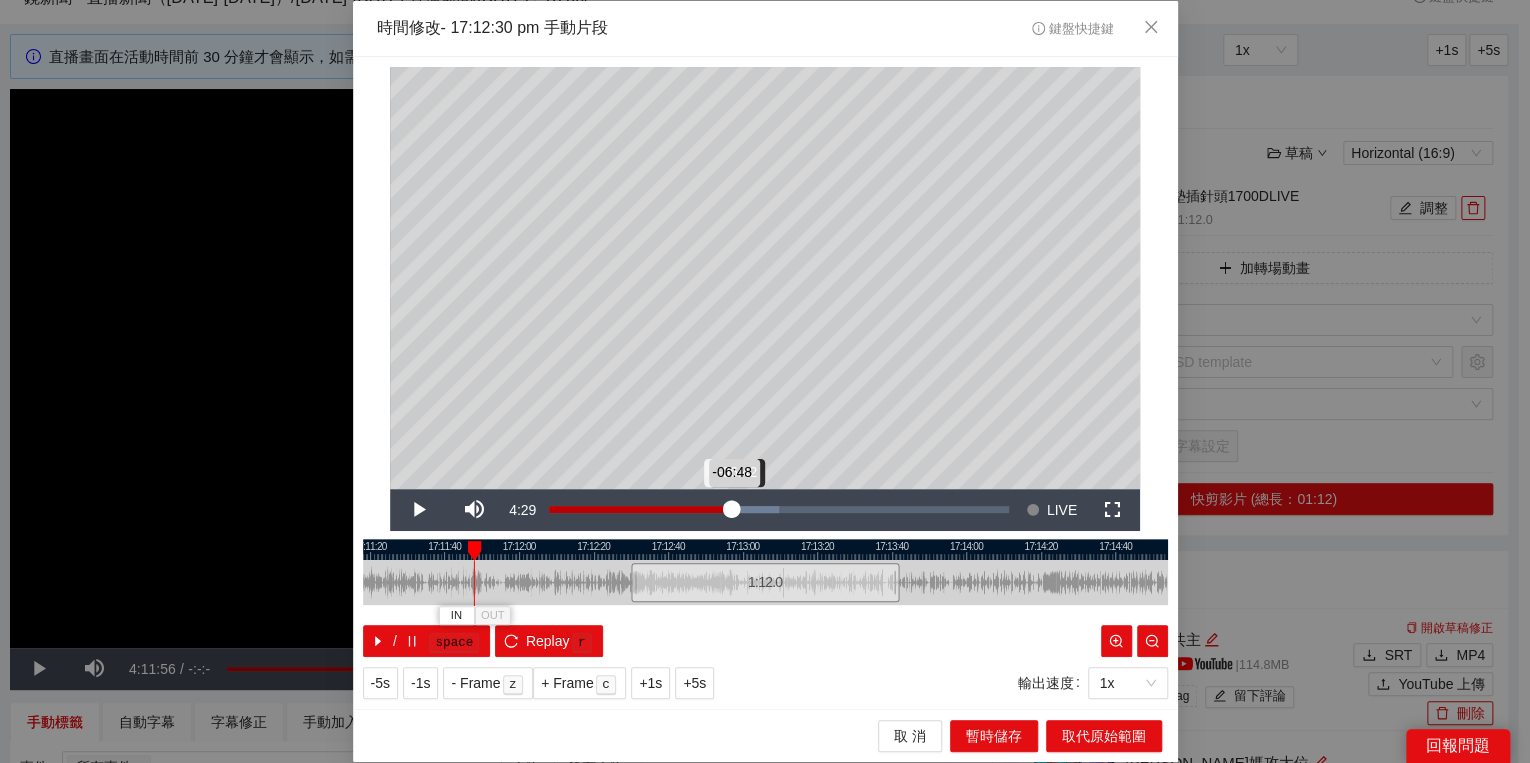 click on "-06:48" at bounding box center (640, 509) 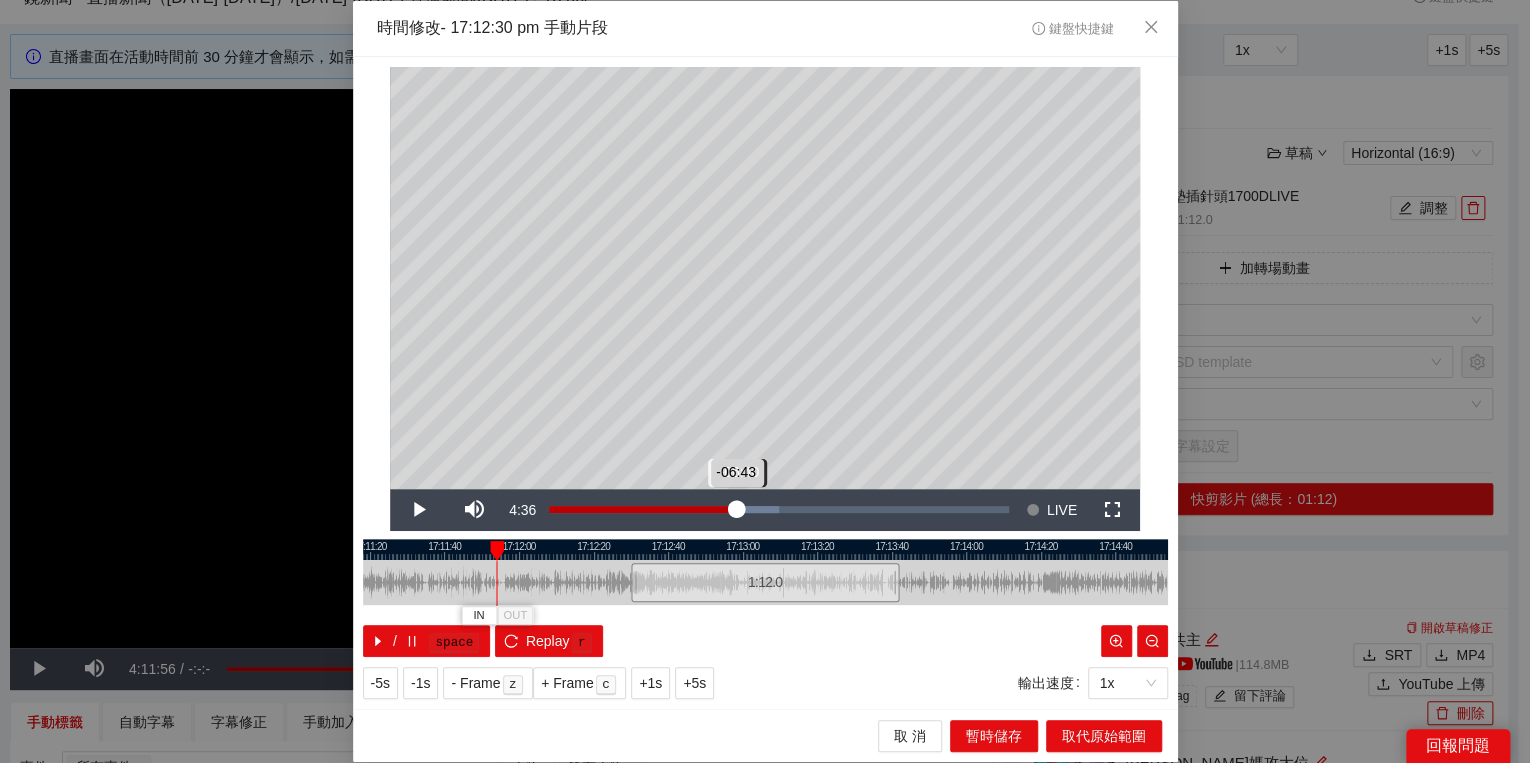 click on "-06:43" at bounding box center (642, 509) 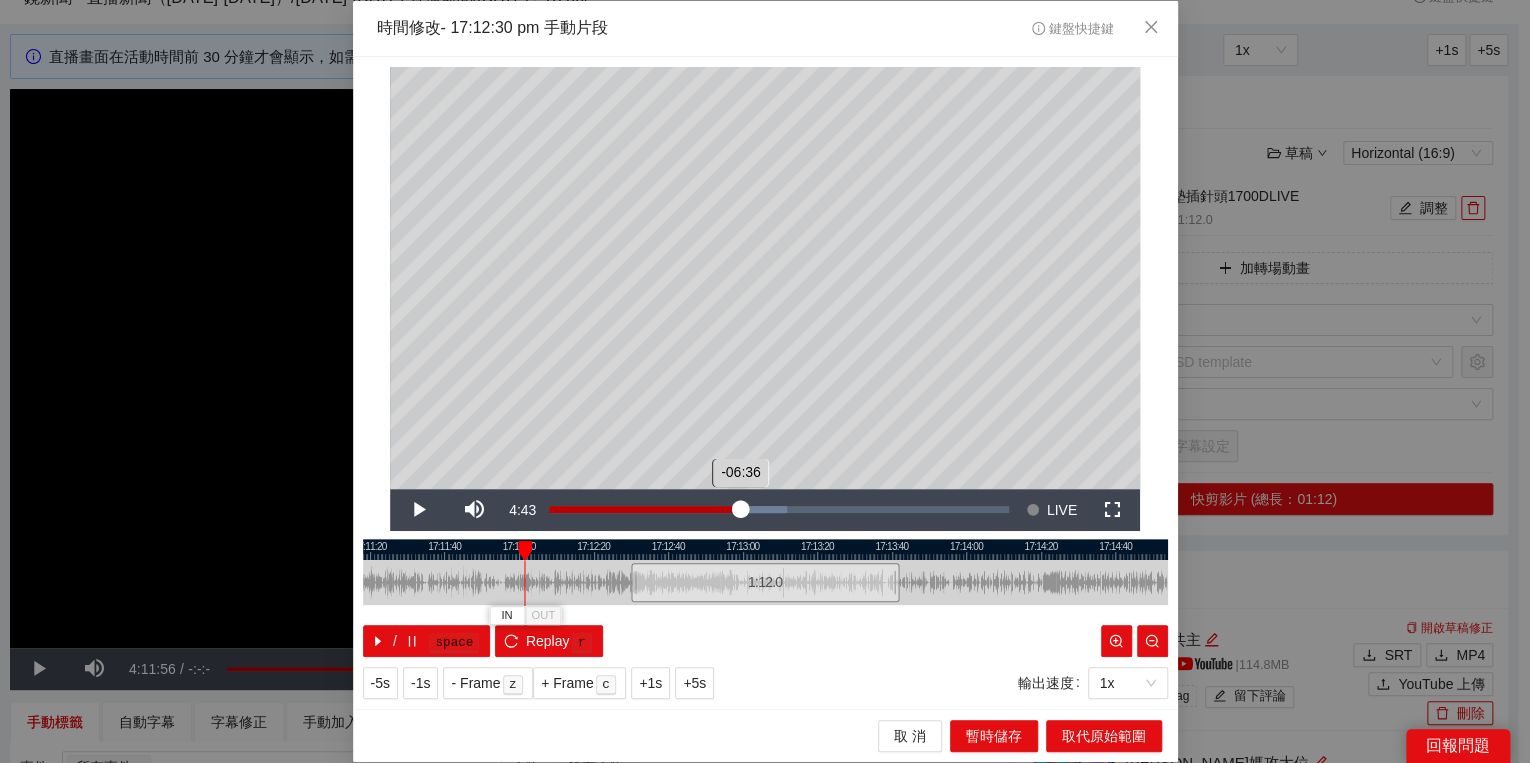 click on "-06:36" at bounding box center [645, 509] 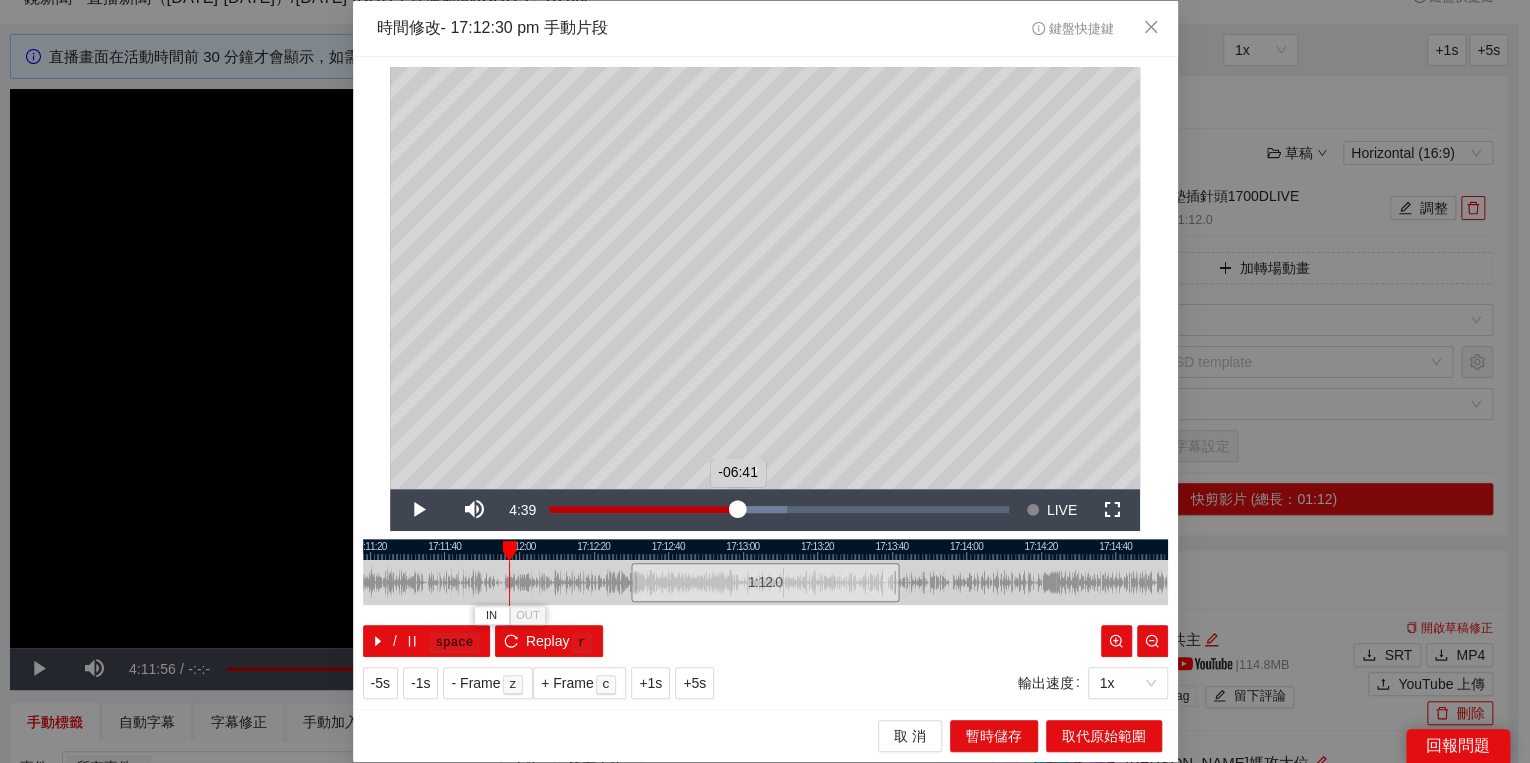 click on "-06:41" at bounding box center (643, 509) 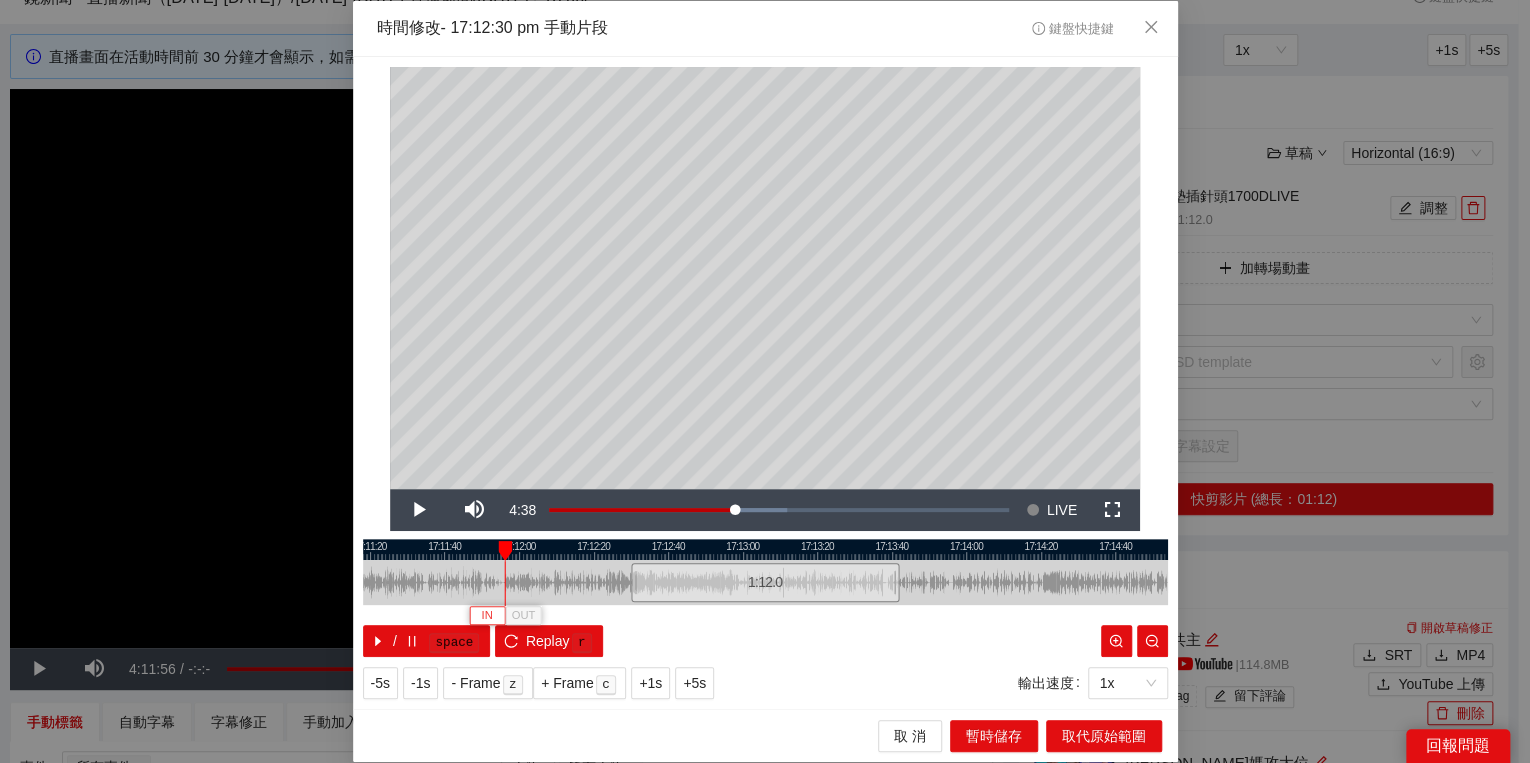 click on "IN" at bounding box center (487, 615) 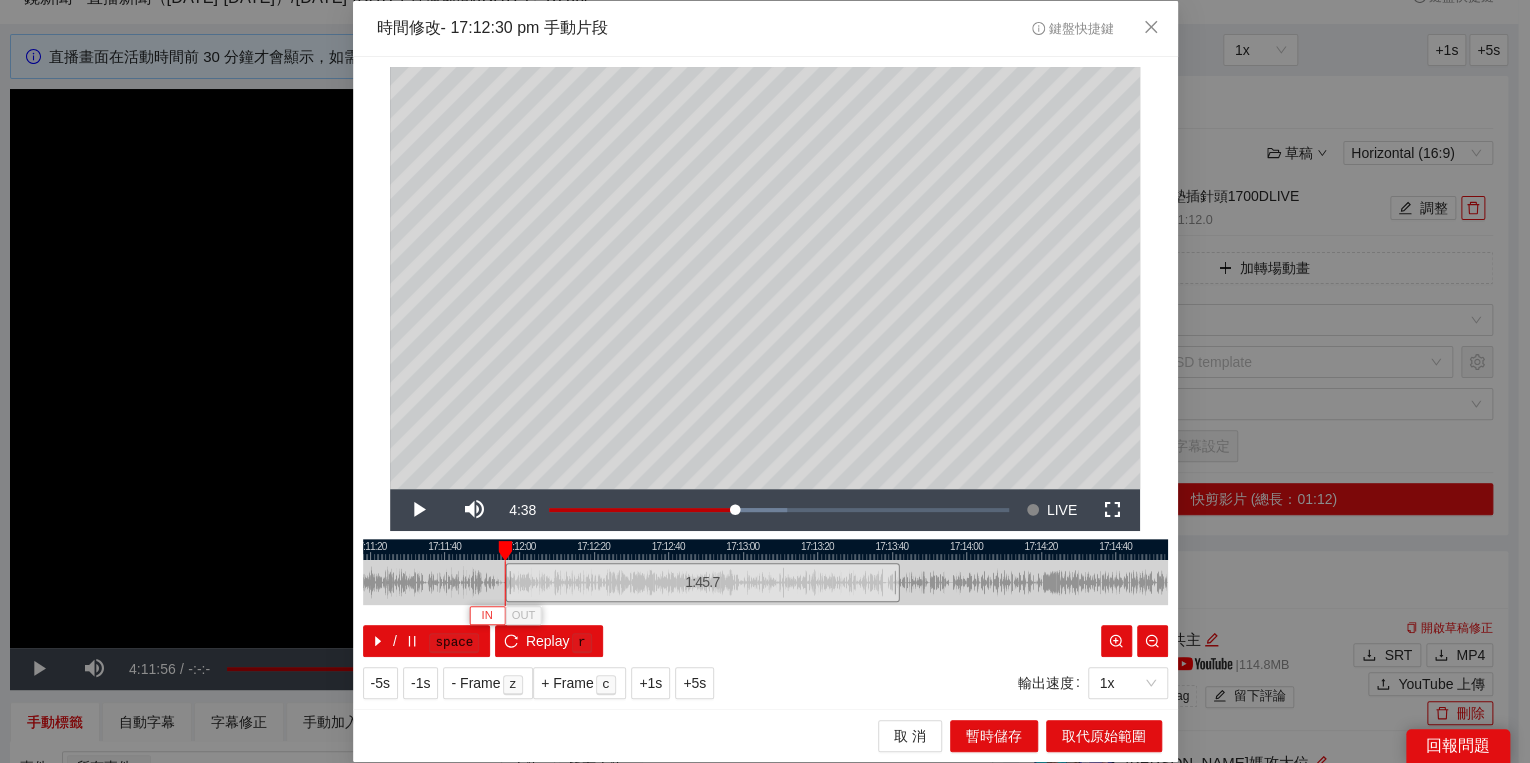 type 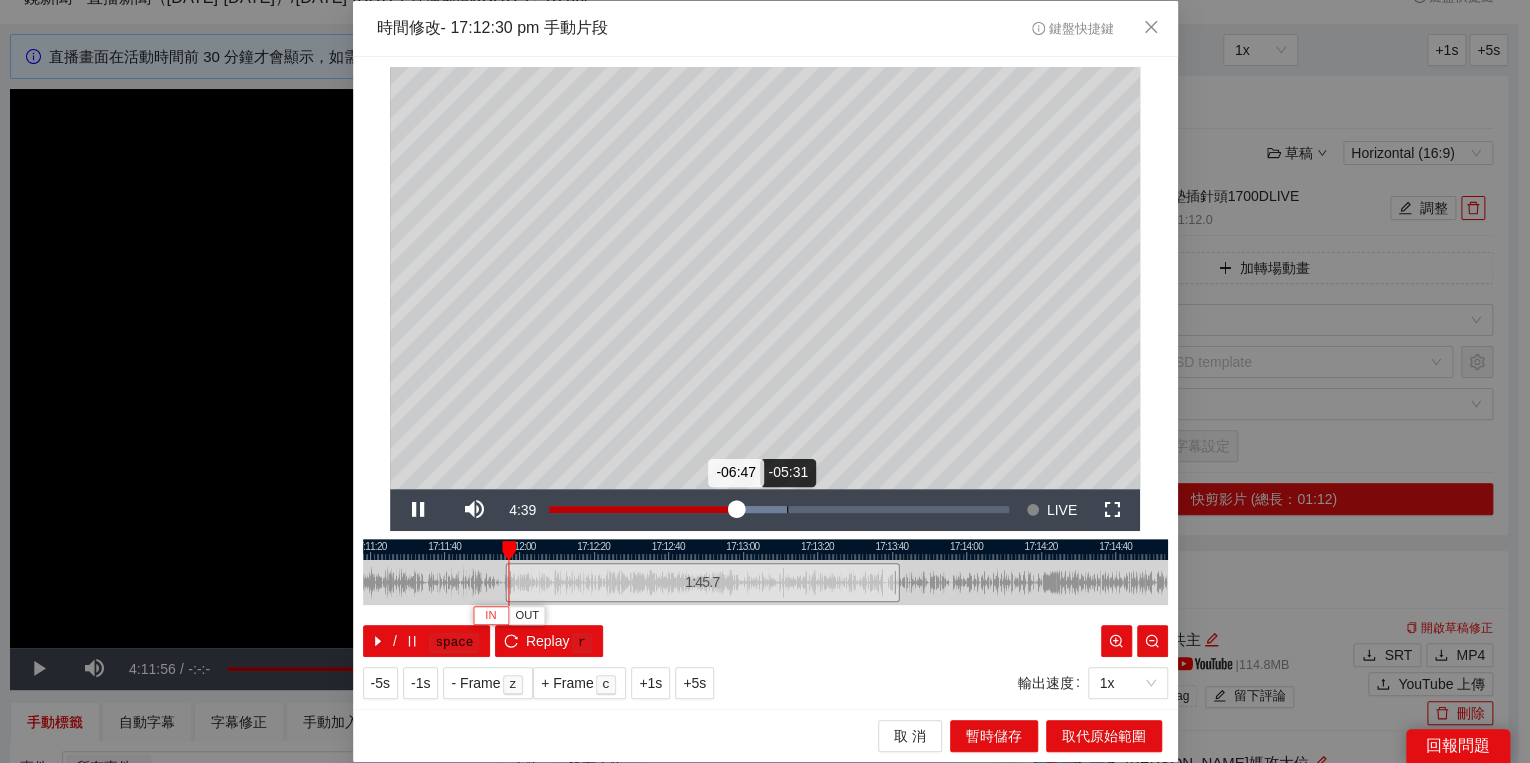 click on "Loaded :  51.78% -05:31 -06:47" at bounding box center (779, 509) 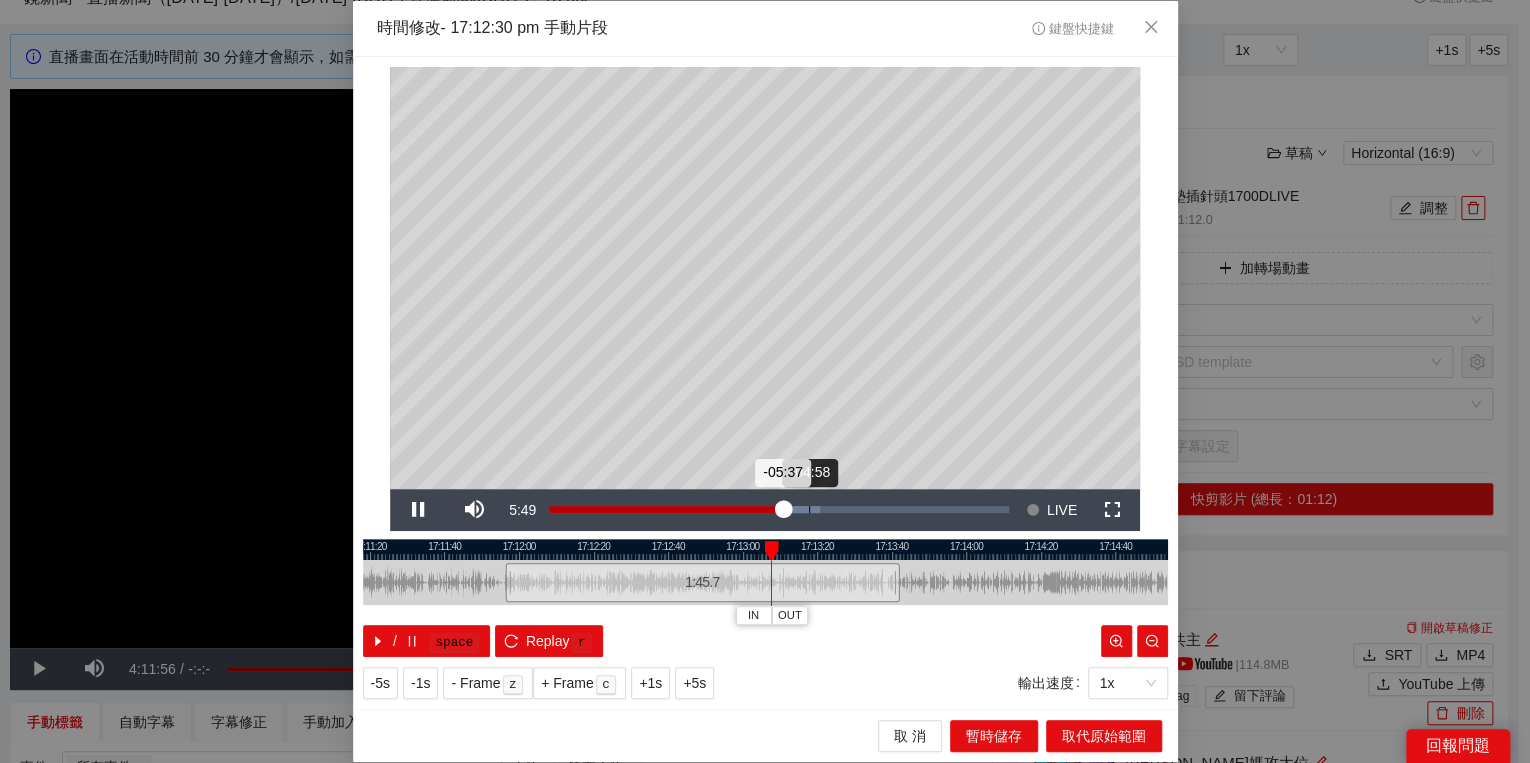 click on "Loaded :  58.92% -04:58 -05:37" at bounding box center (779, 509) 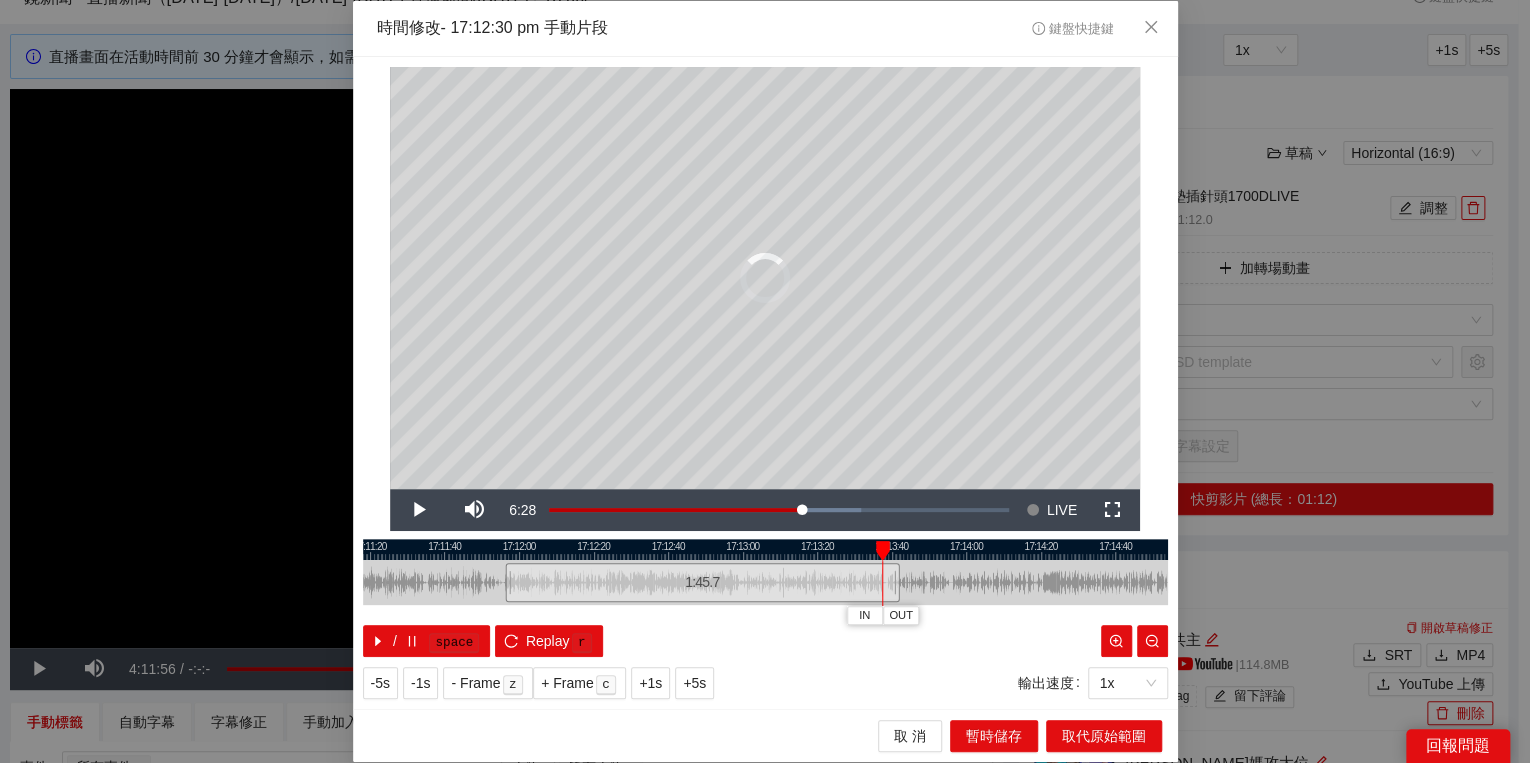 drag, startPoint x: 928, startPoint y: 551, endPoint x: 884, endPoint y: 544, distance: 44.553337 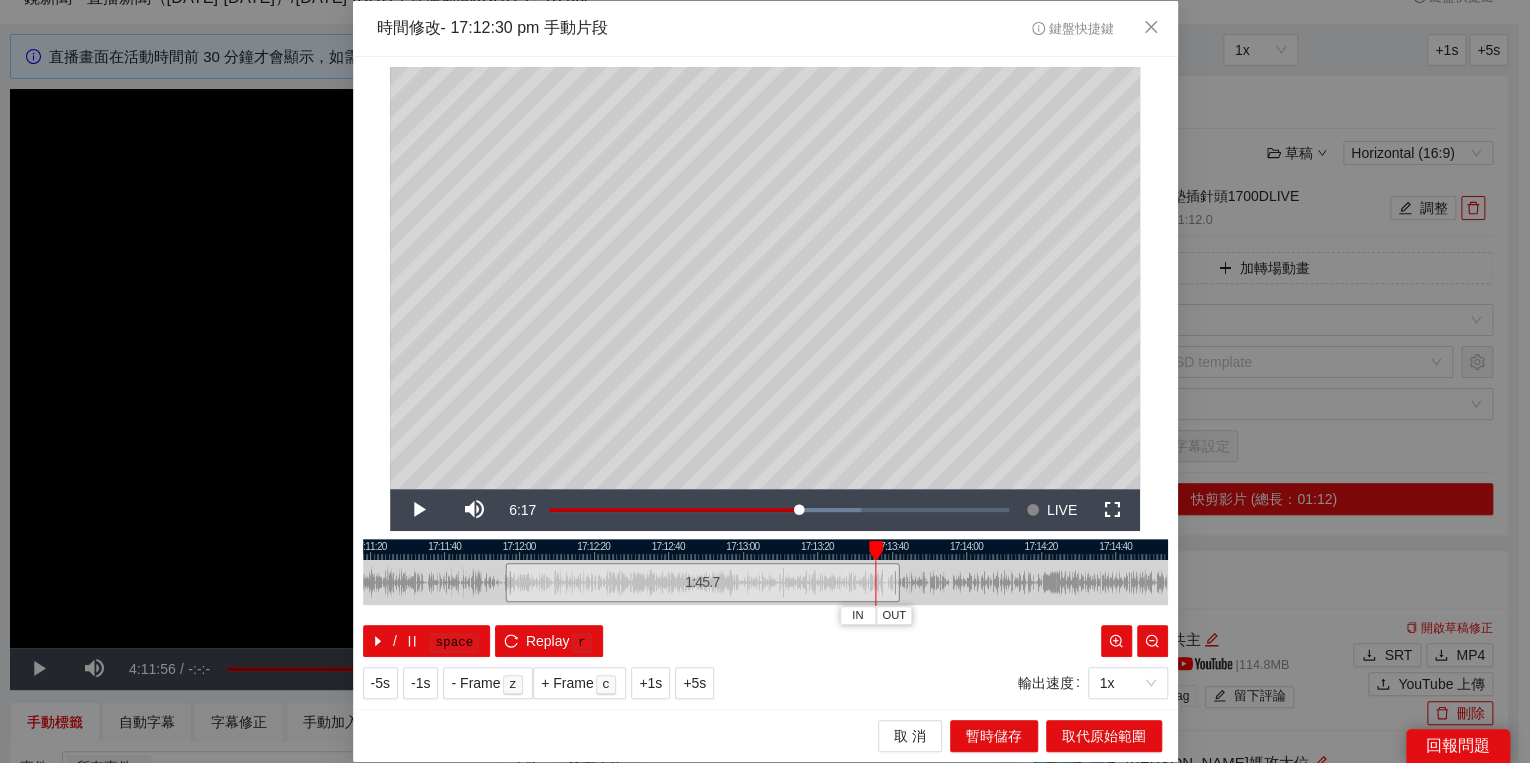 drag, startPoint x: 880, startPoint y: 543, endPoint x: 893, endPoint y: 553, distance: 16.40122 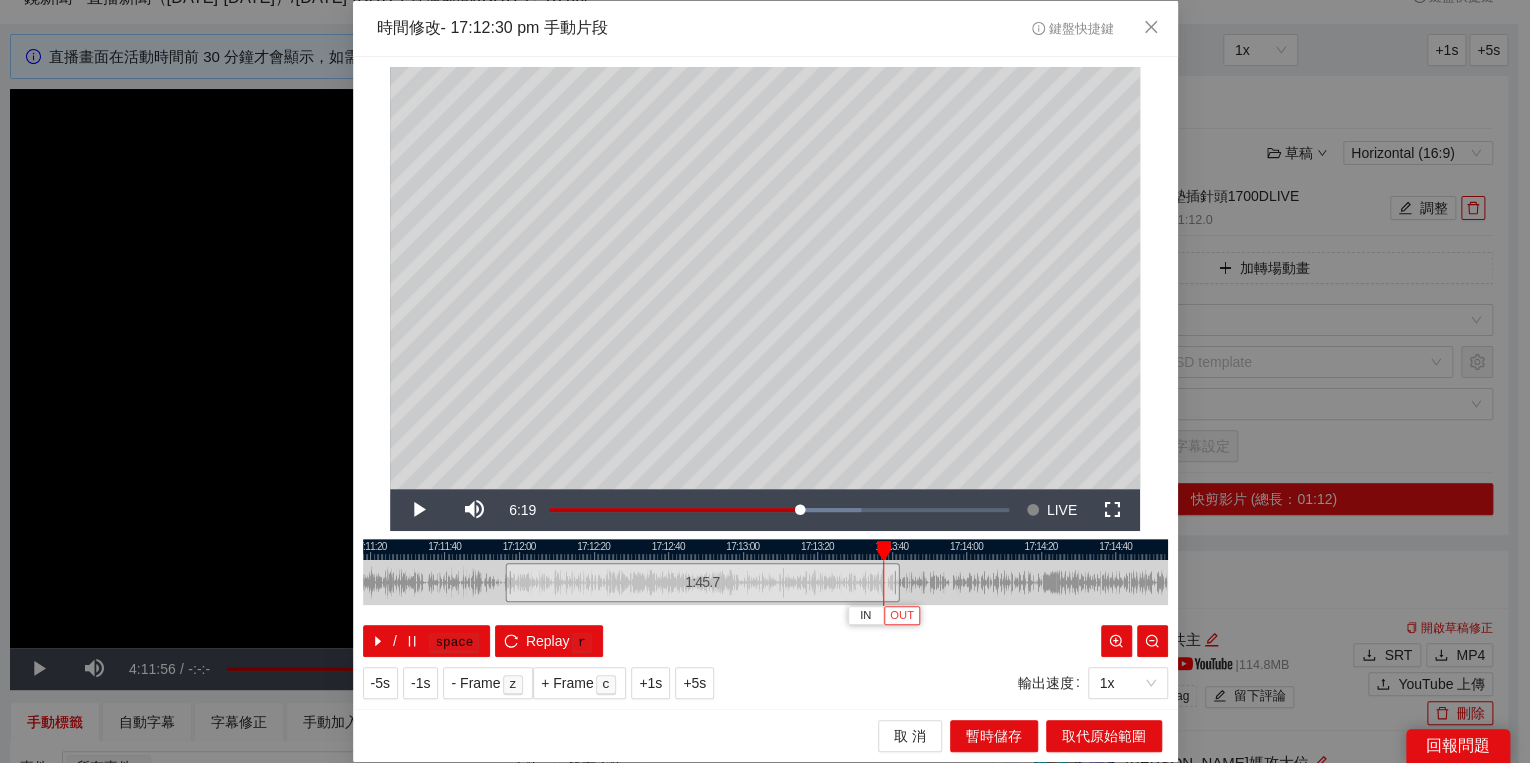 click on "OUT" at bounding box center [902, 615] 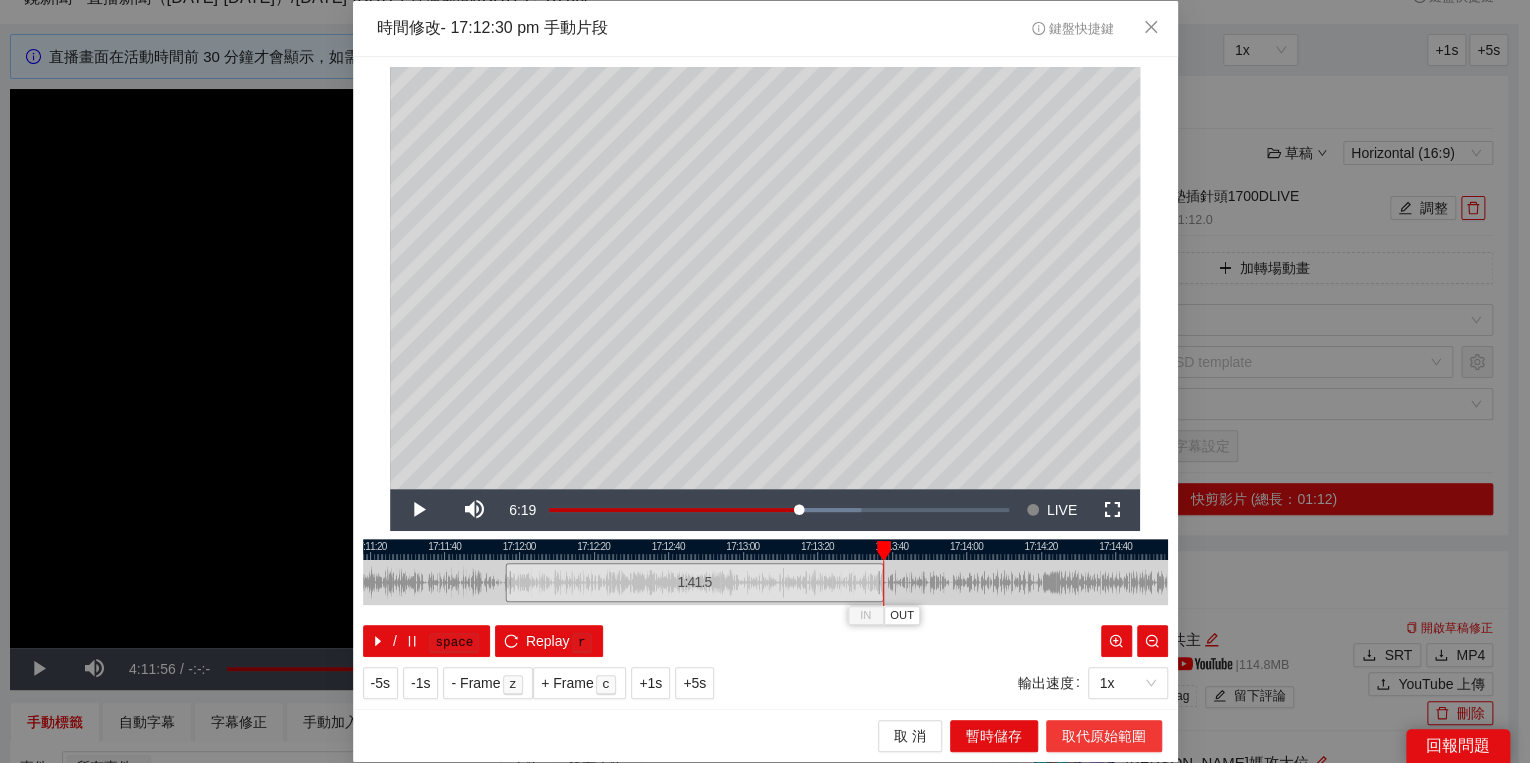 click on "取代原始範圍" at bounding box center (1104, 736) 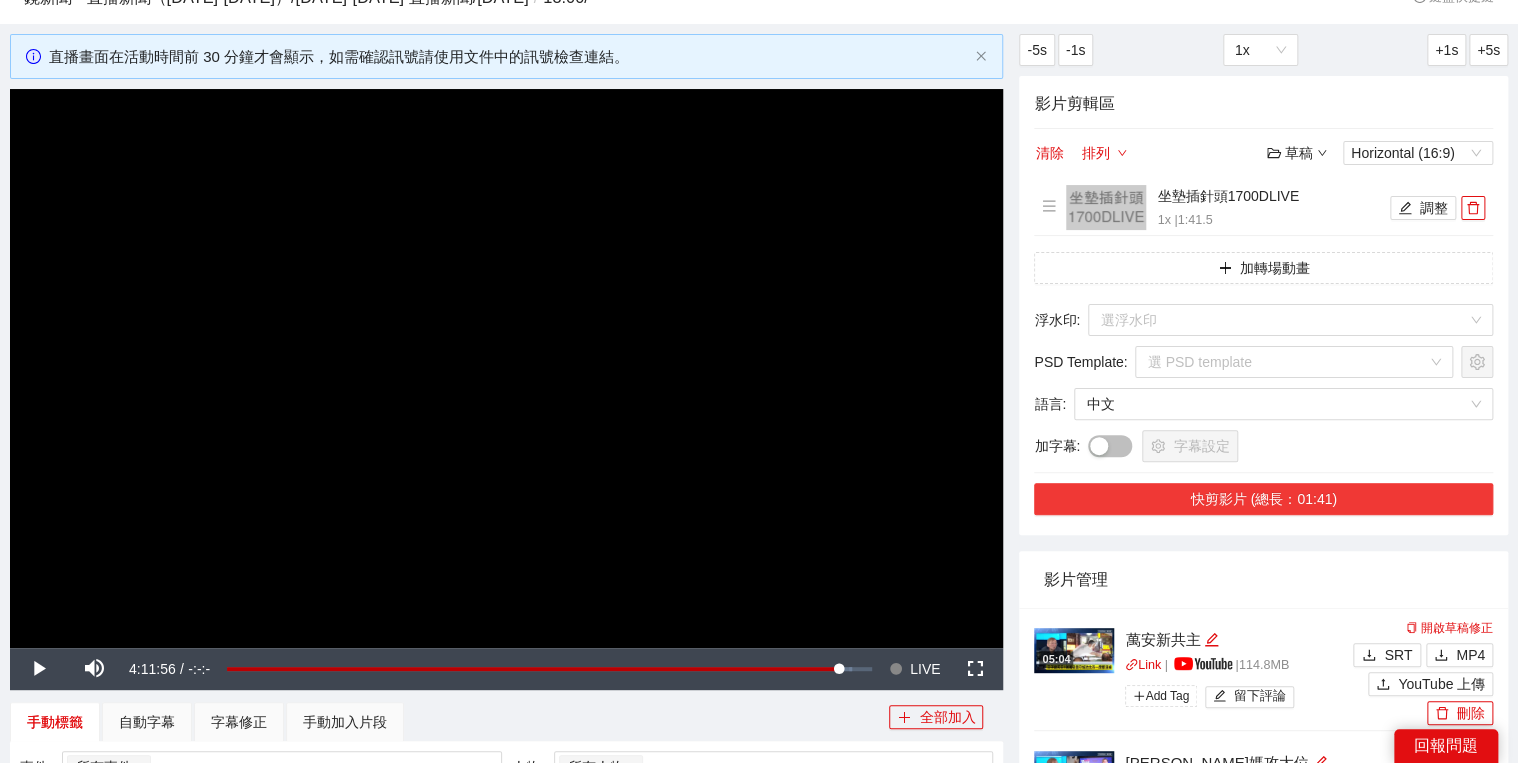 click on "快剪影片 (總長：01:41)" at bounding box center [1263, 499] 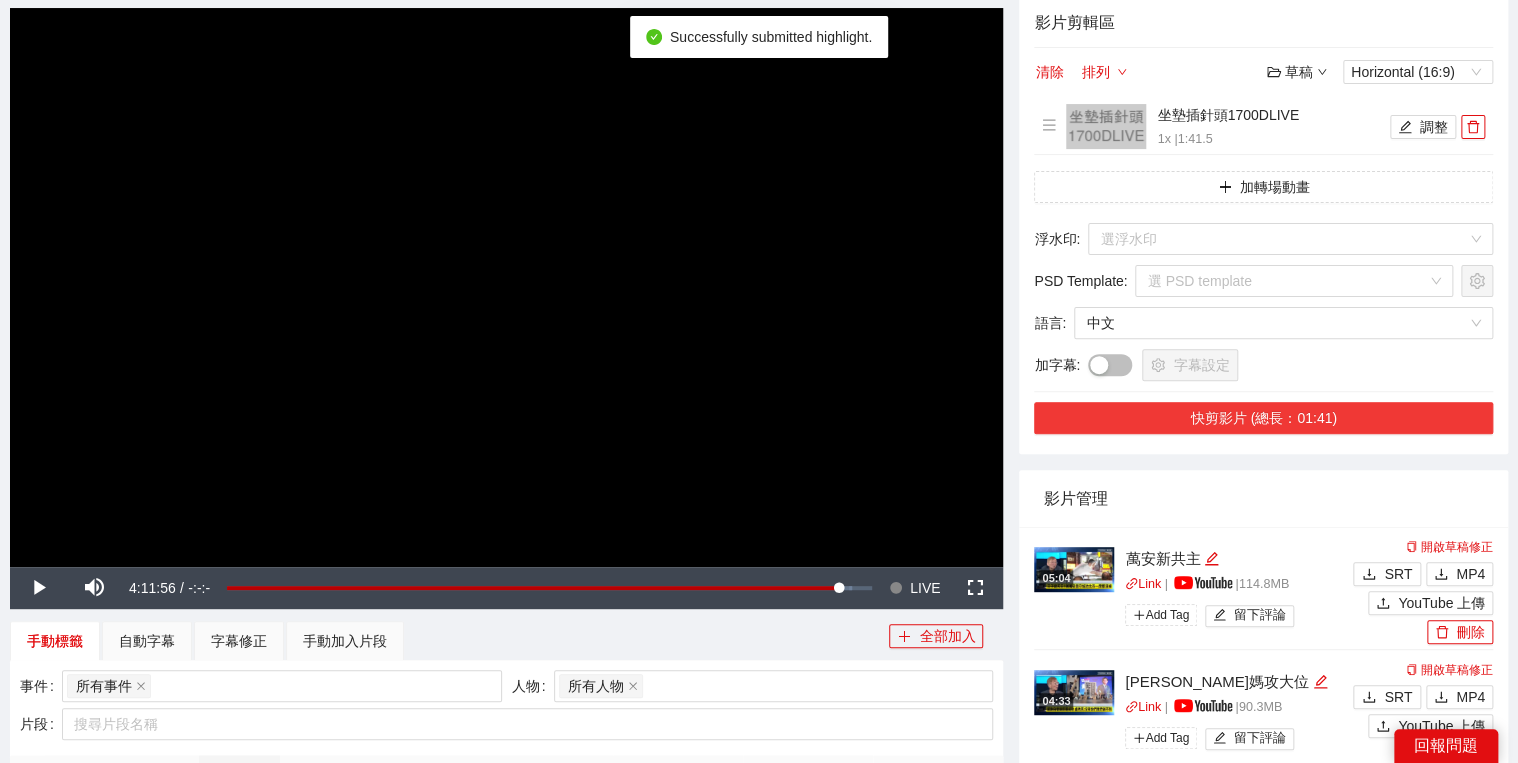 scroll, scrollTop: 240, scrollLeft: 0, axis: vertical 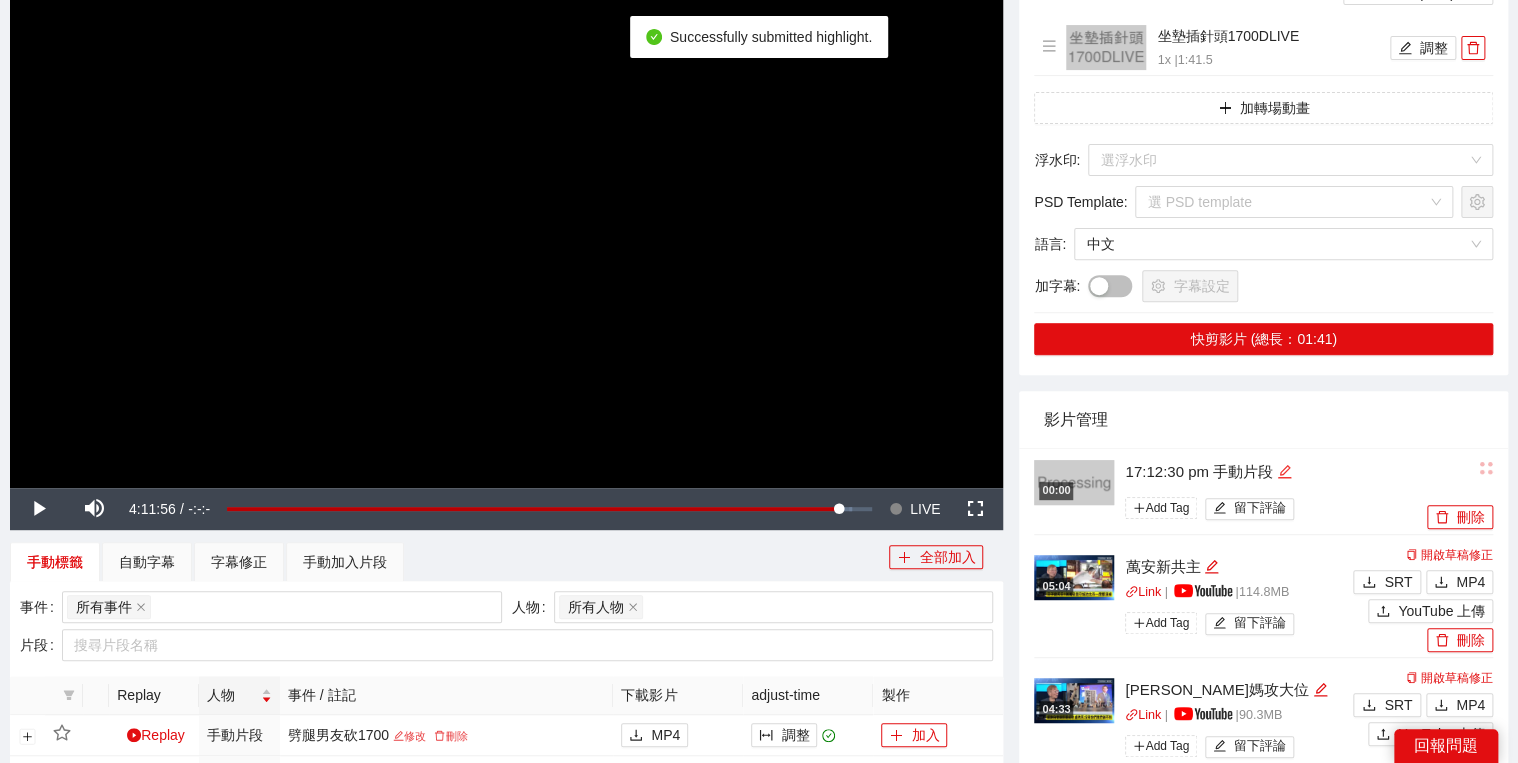 click 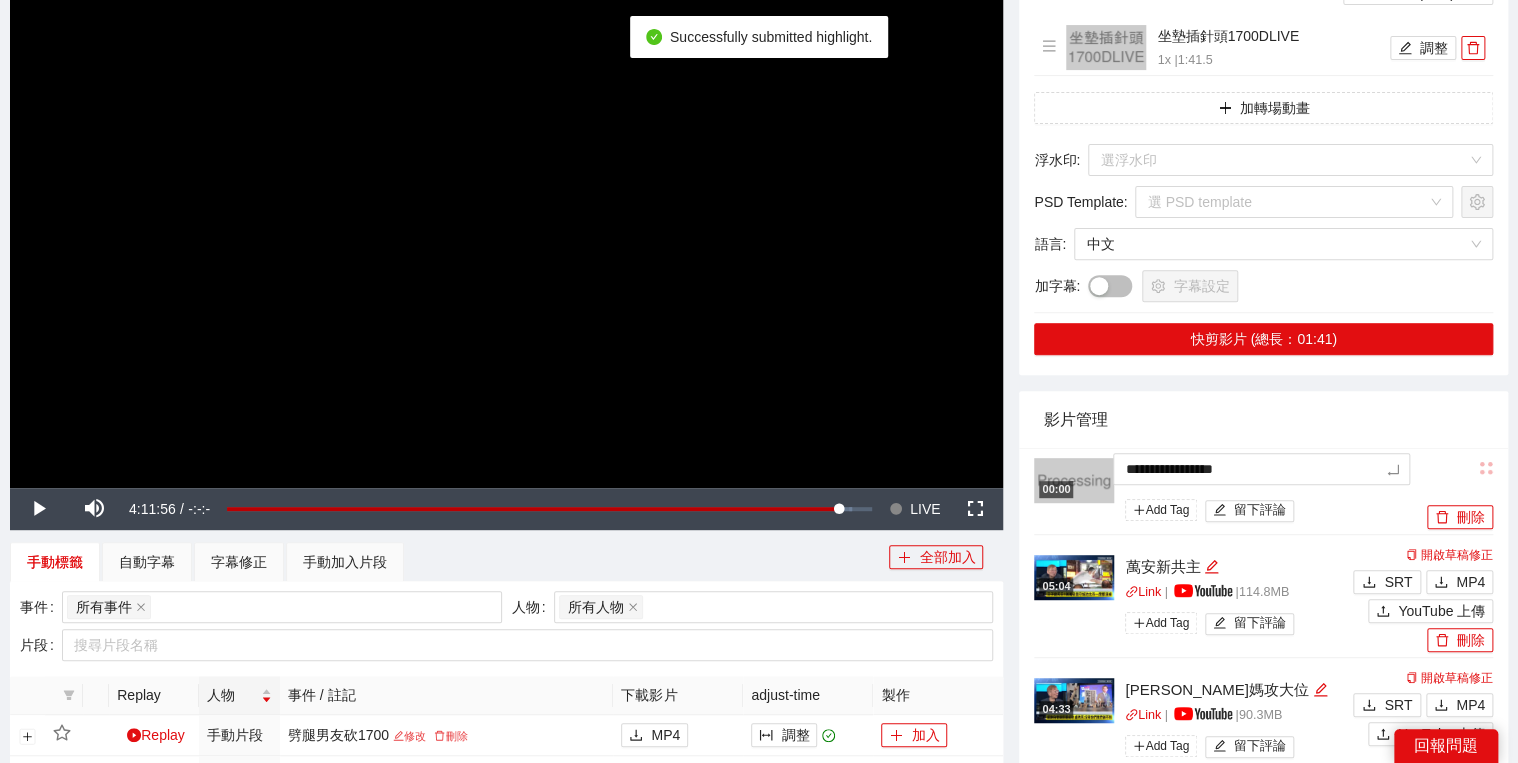 drag, startPoint x: 1305, startPoint y: 468, endPoint x: 1161, endPoint y: 393, distance: 162.3607 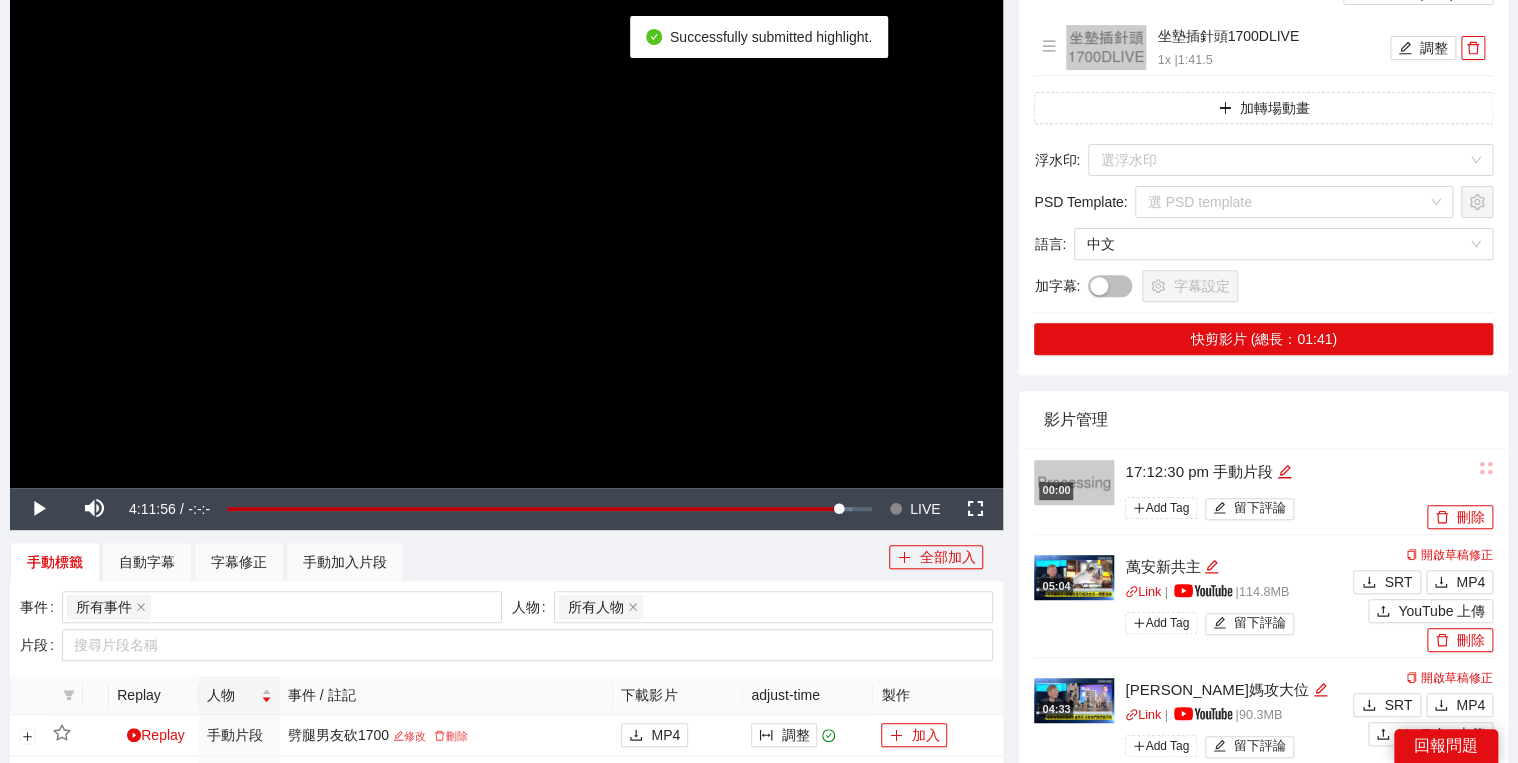 click on "影片管理" at bounding box center (1263, 419) 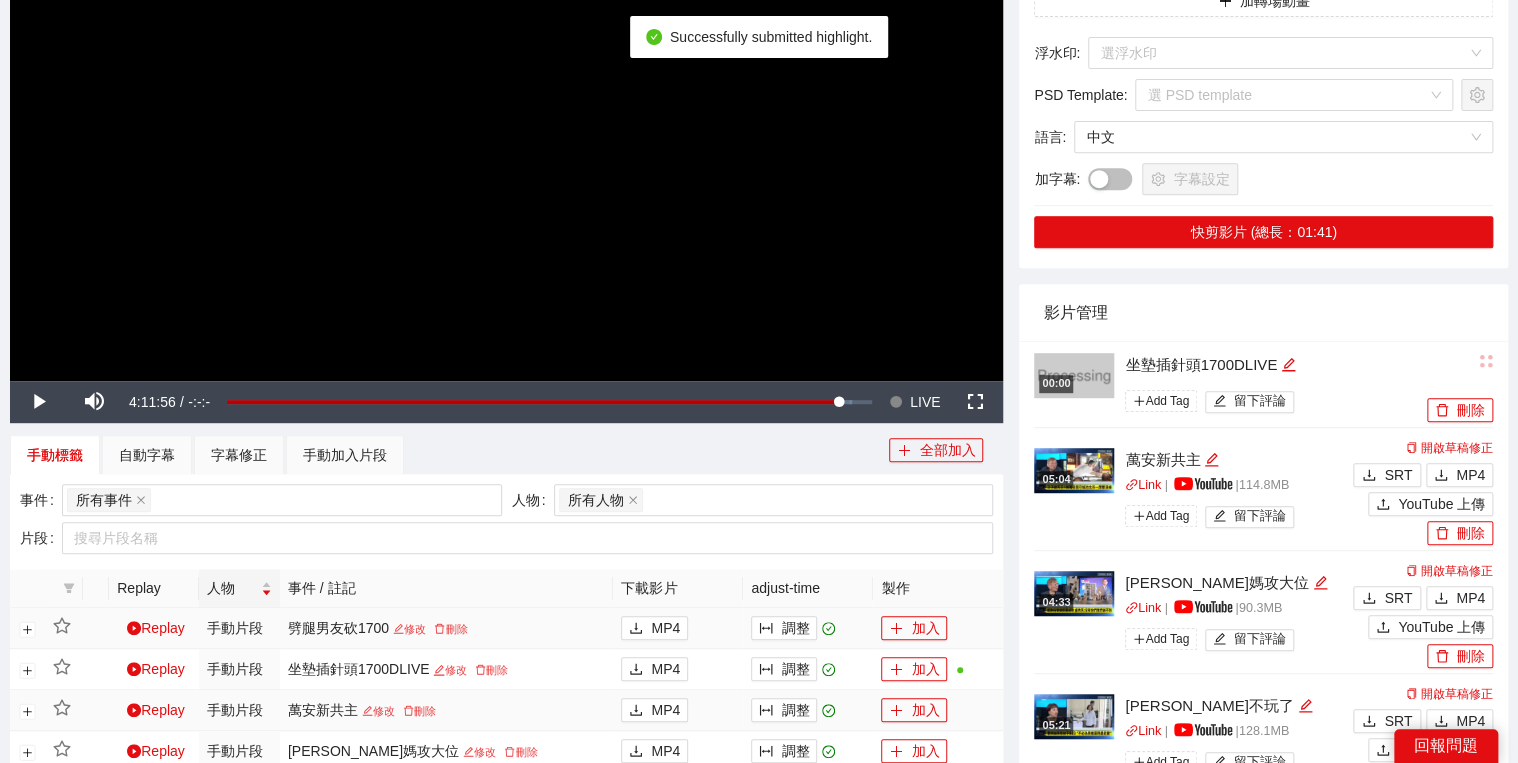 scroll, scrollTop: 480, scrollLeft: 0, axis: vertical 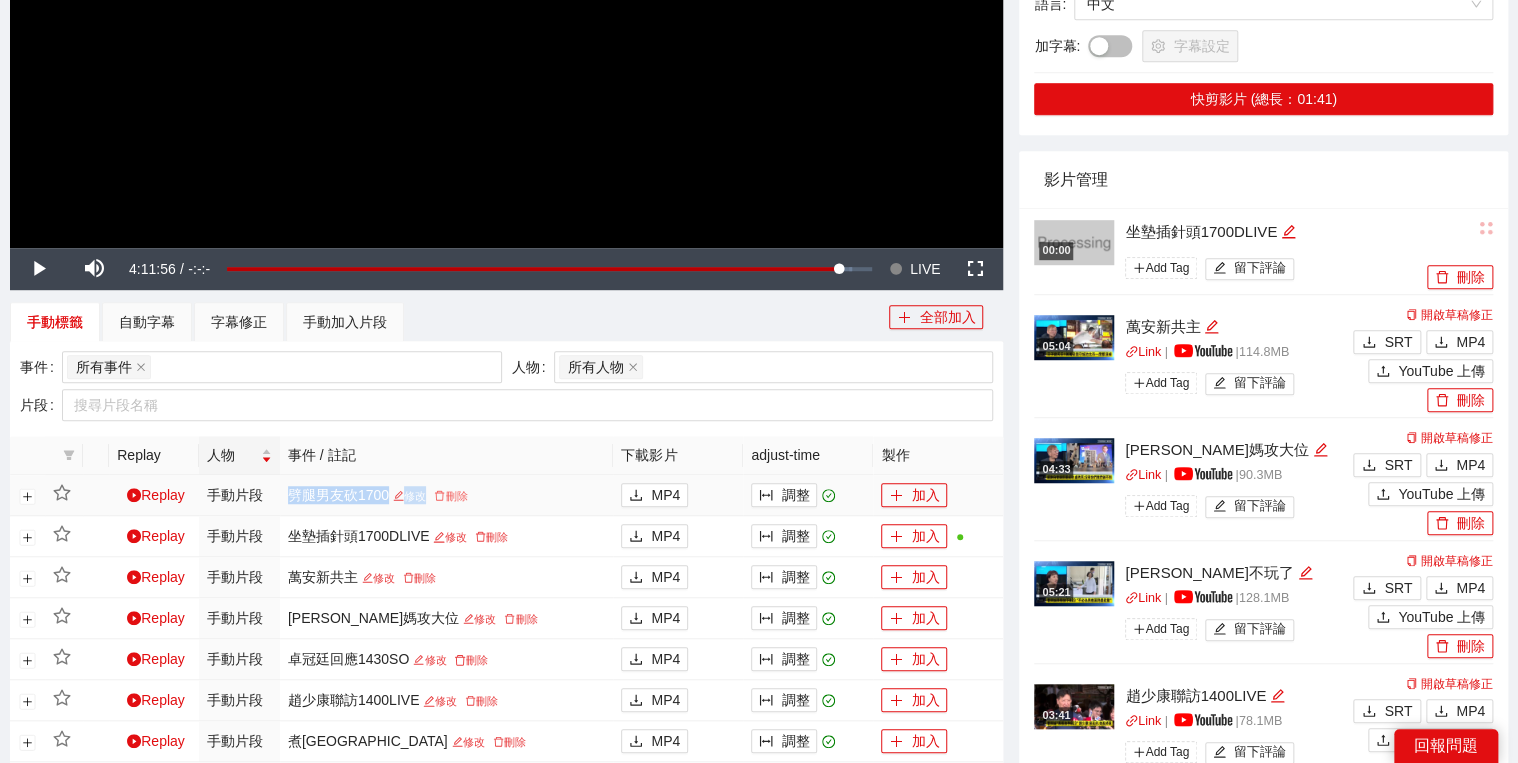 drag, startPoint x: 312, startPoint y: 493, endPoint x: 472, endPoint y: 498, distance: 160.07811 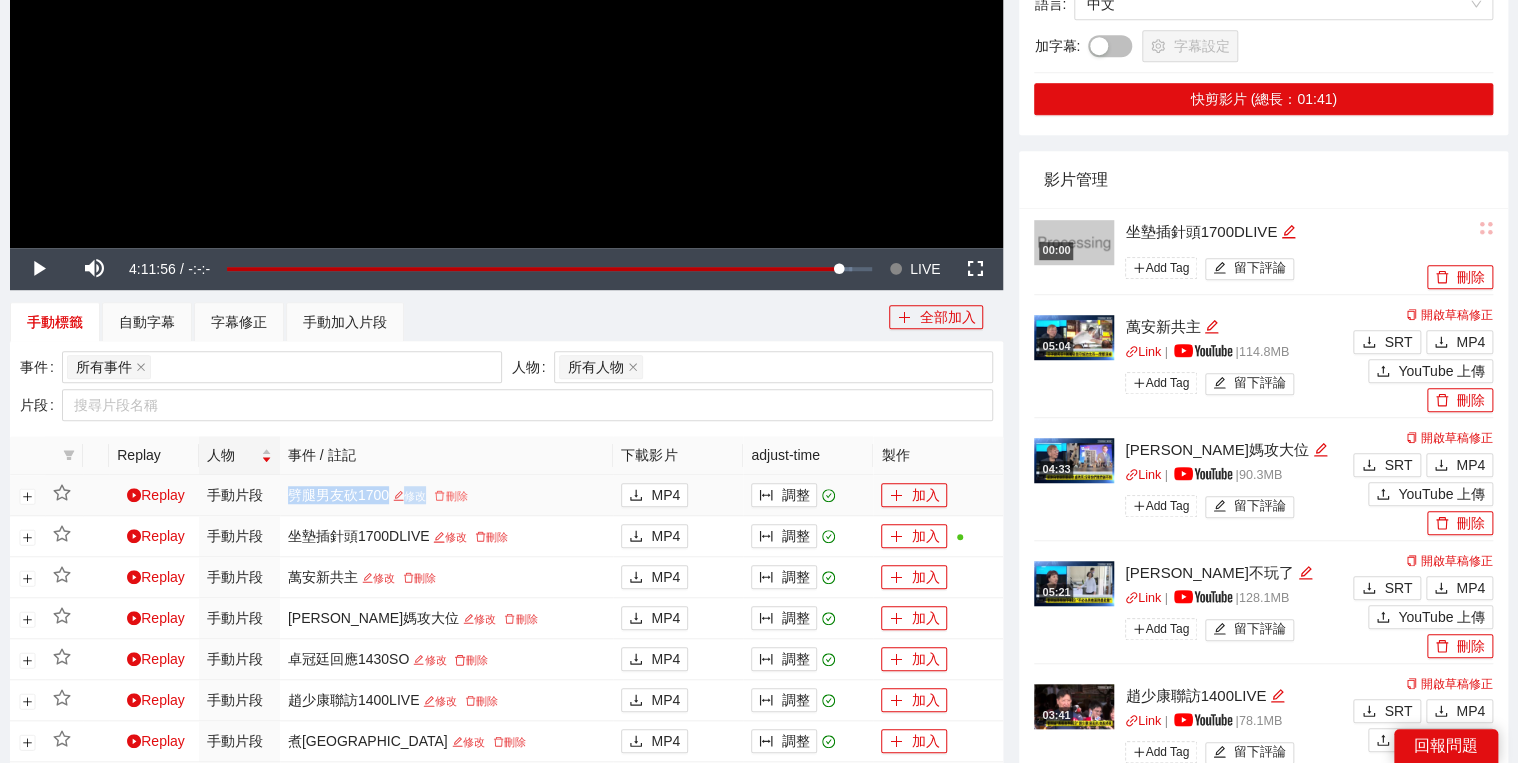 click on "劈腿男友砍1700 修改 刪除" at bounding box center [446, 495] 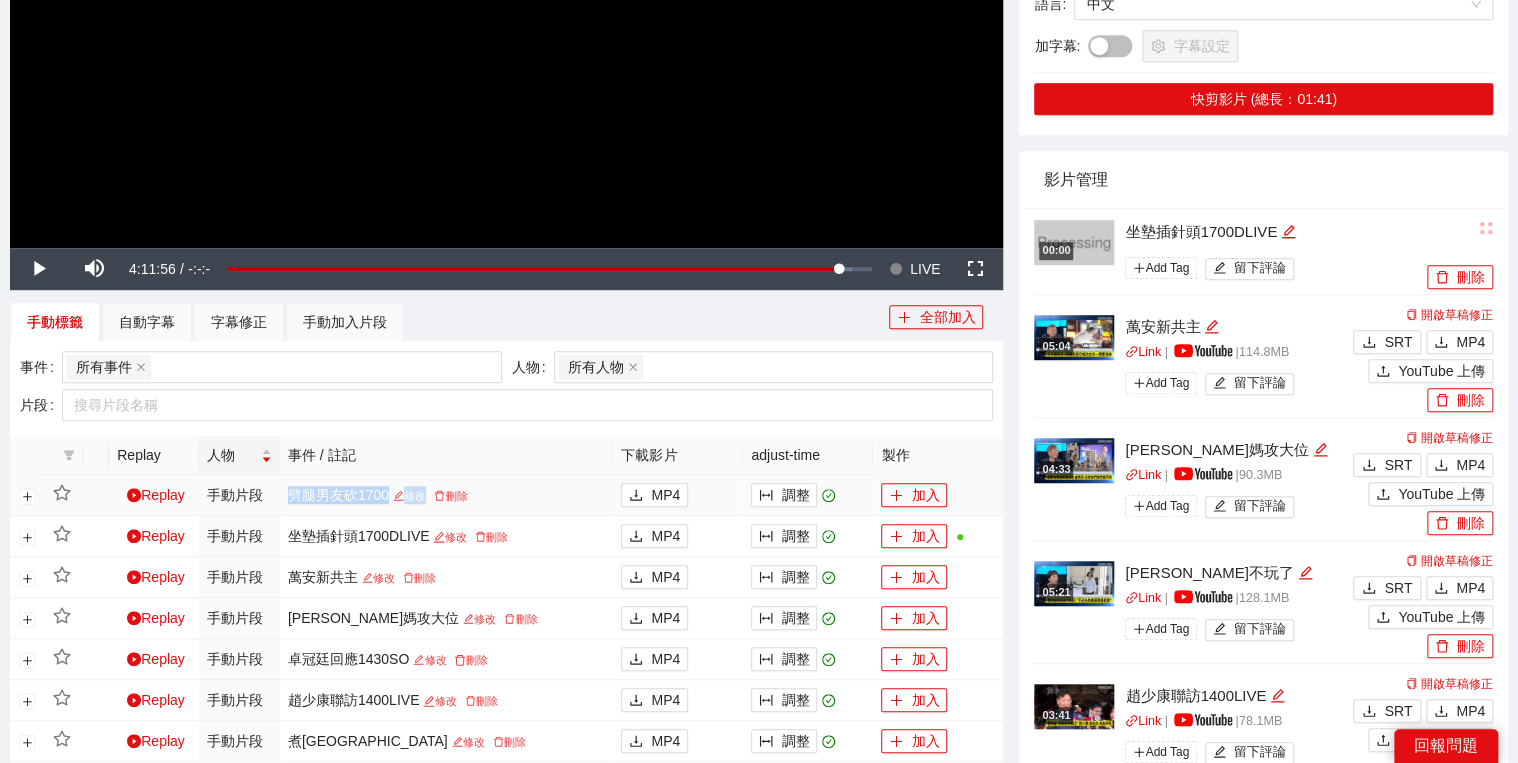 copy on "劈腿男友砍1700 修改" 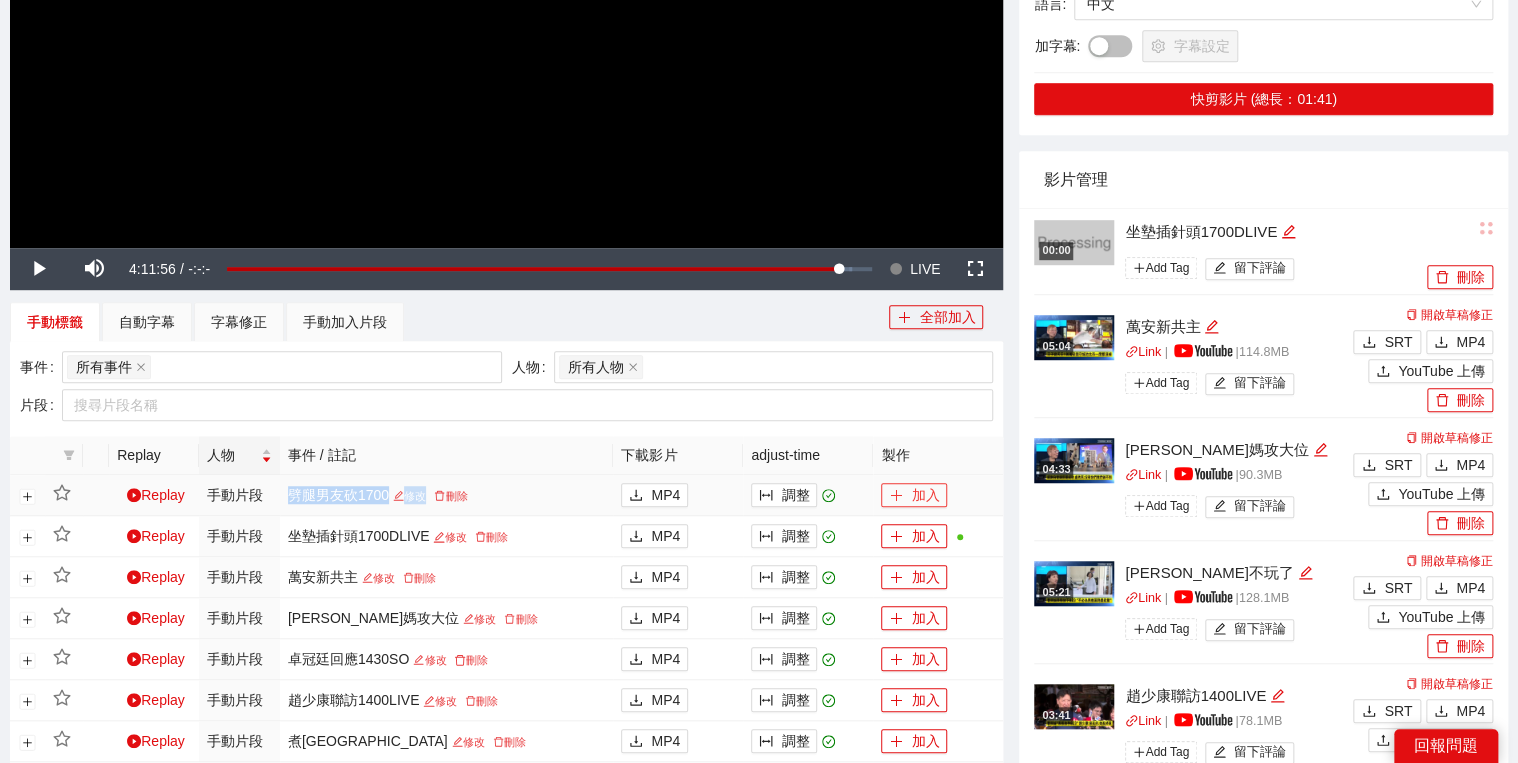 click on "加入" at bounding box center (914, 495) 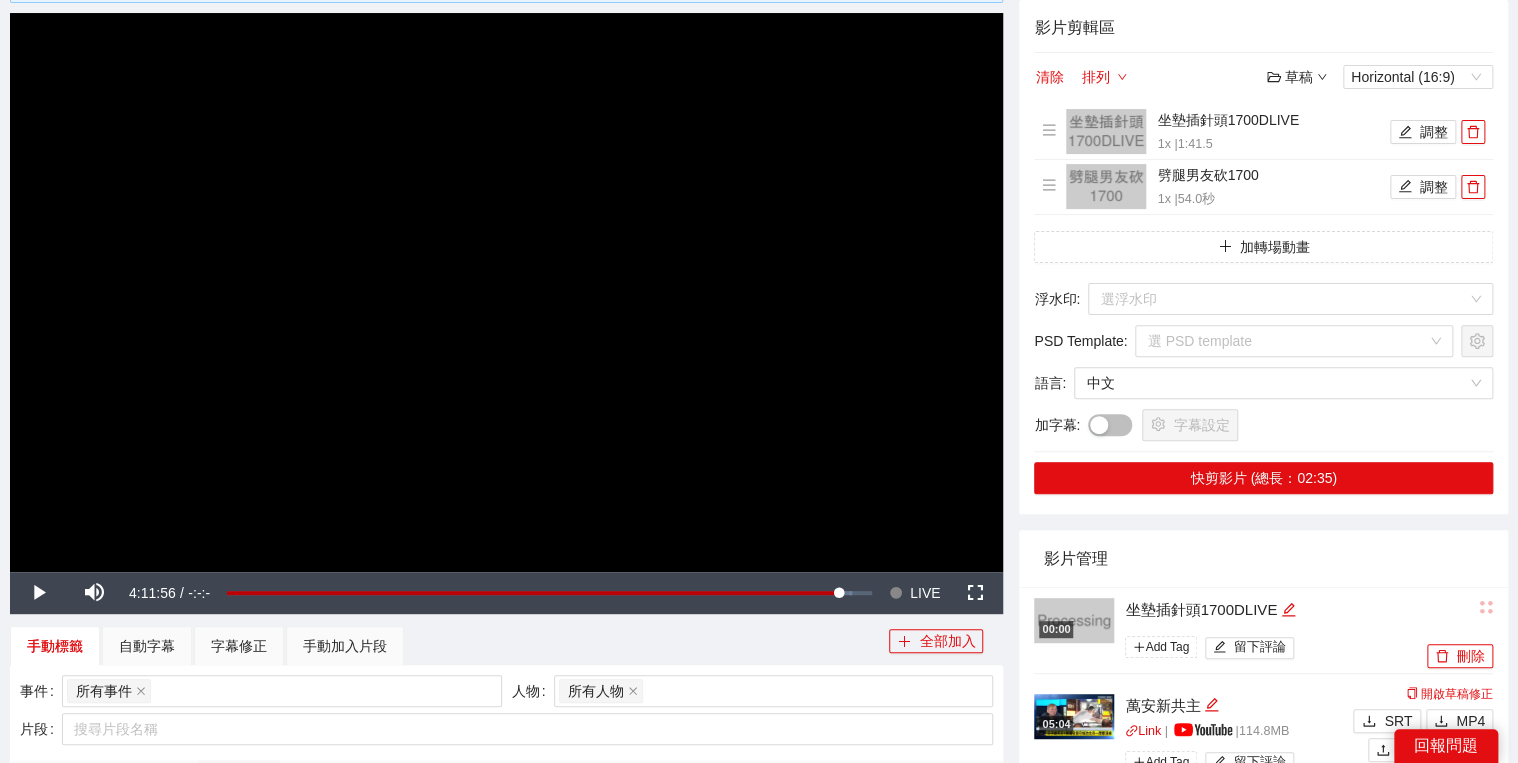 scroll, scrollTop: 0, scrollLeft: 0, axis: both 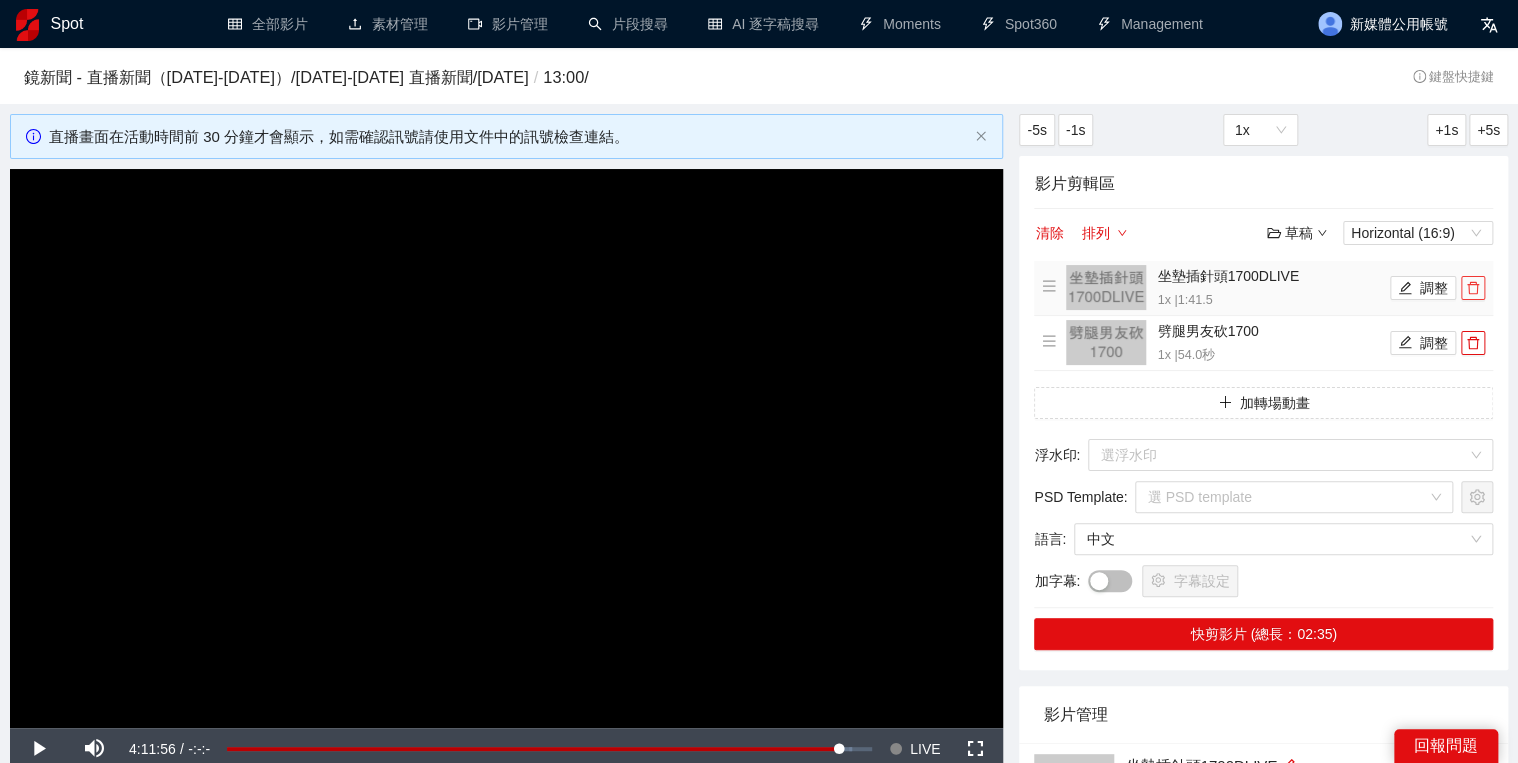 click at bounding box center [1473, 288] 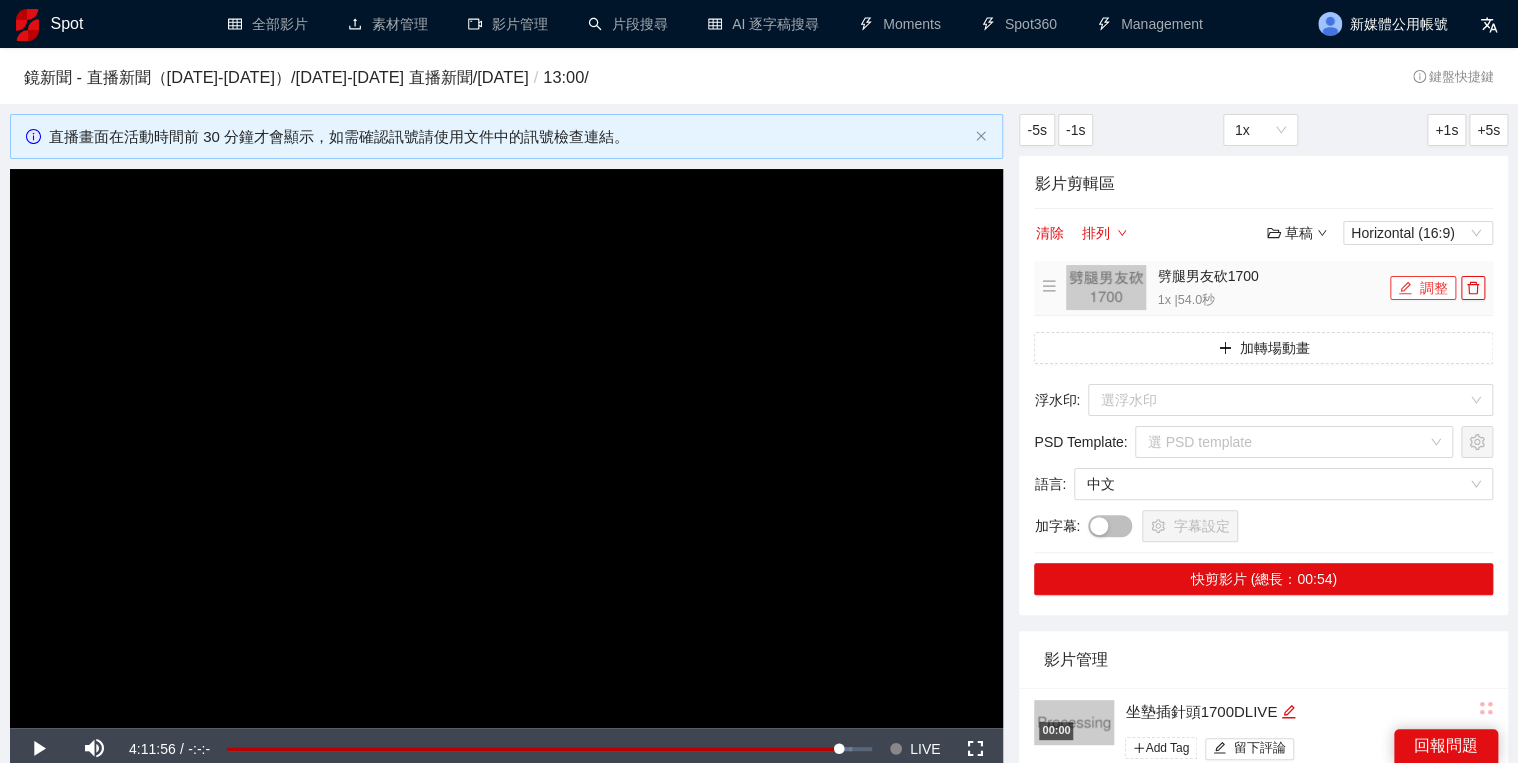 click on "調整" at bounding box center [1423, 288] 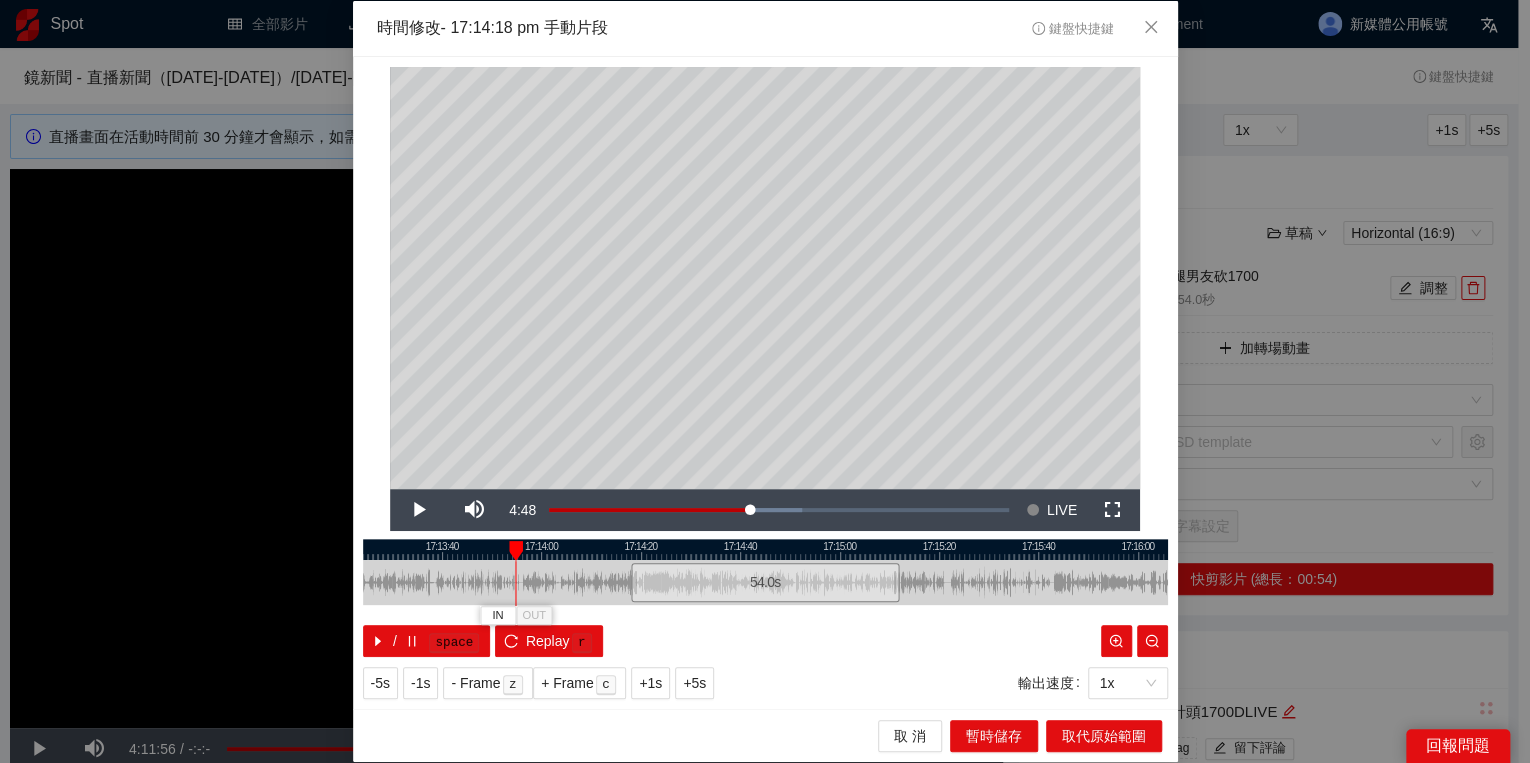 drag, startPoint x: 633, startPoint y: 543, endPoint x: 508, endPoint y: 544, distance: 125.004 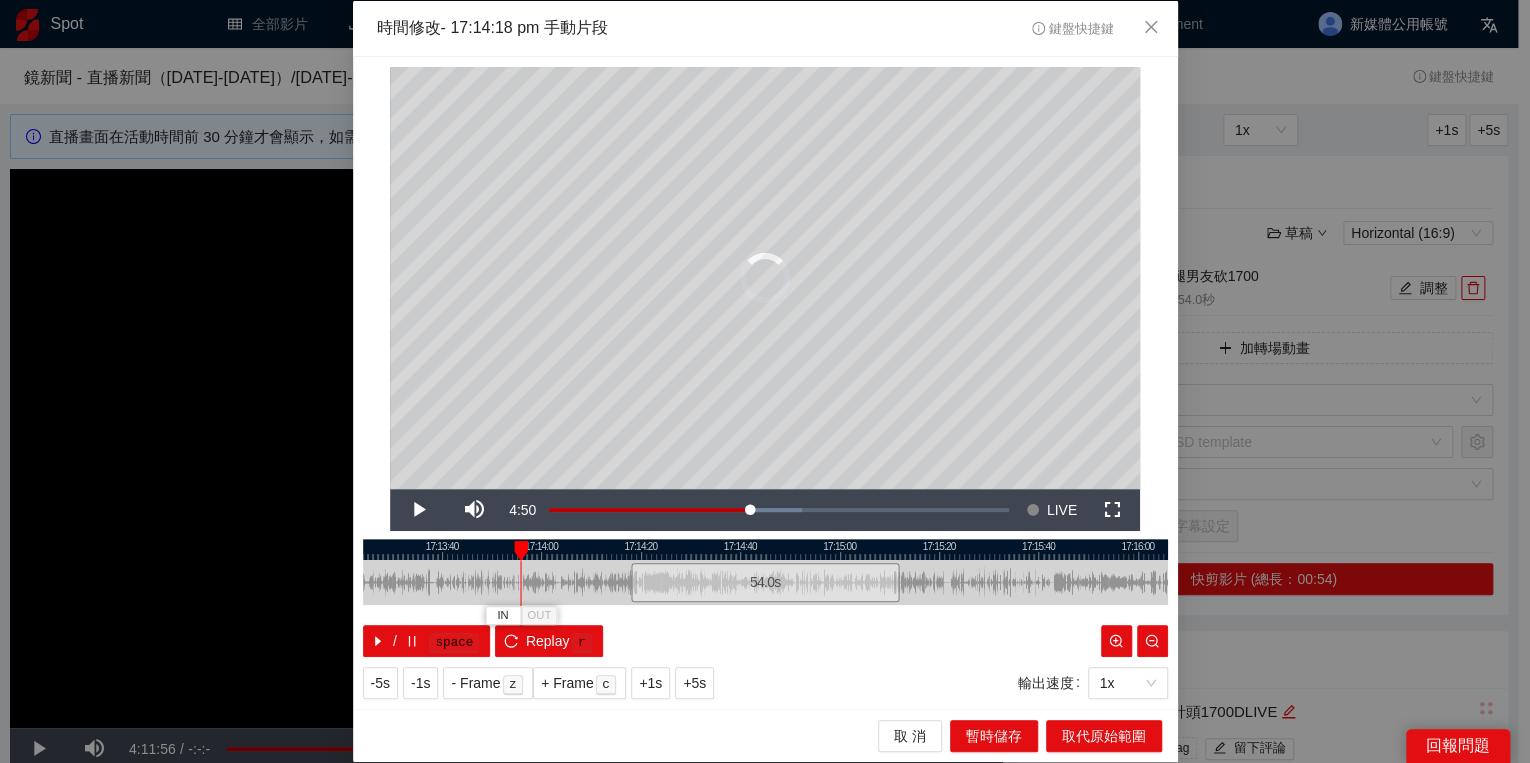 click at bounding box center [521, 551] 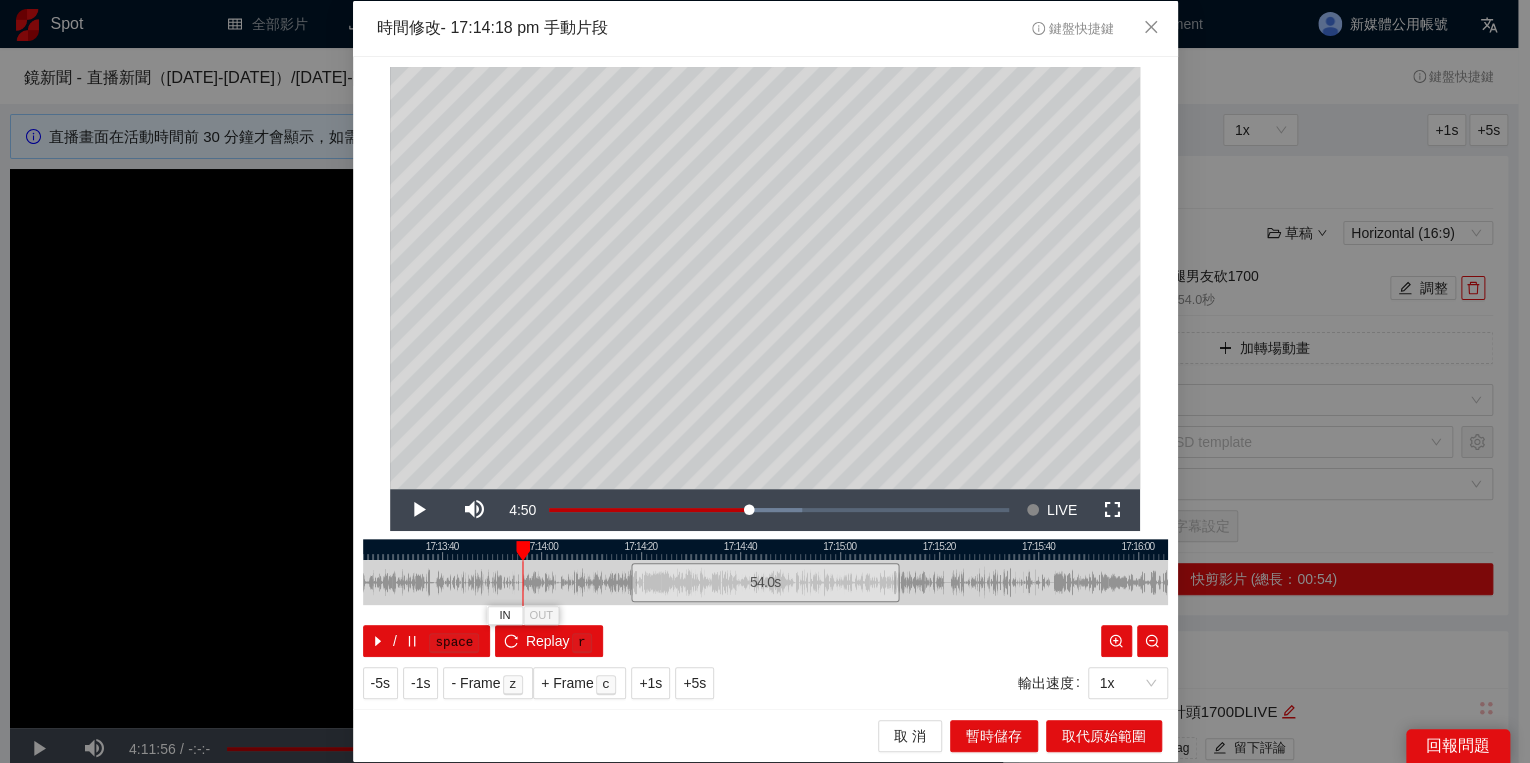 click at bounding box center (523, 551) 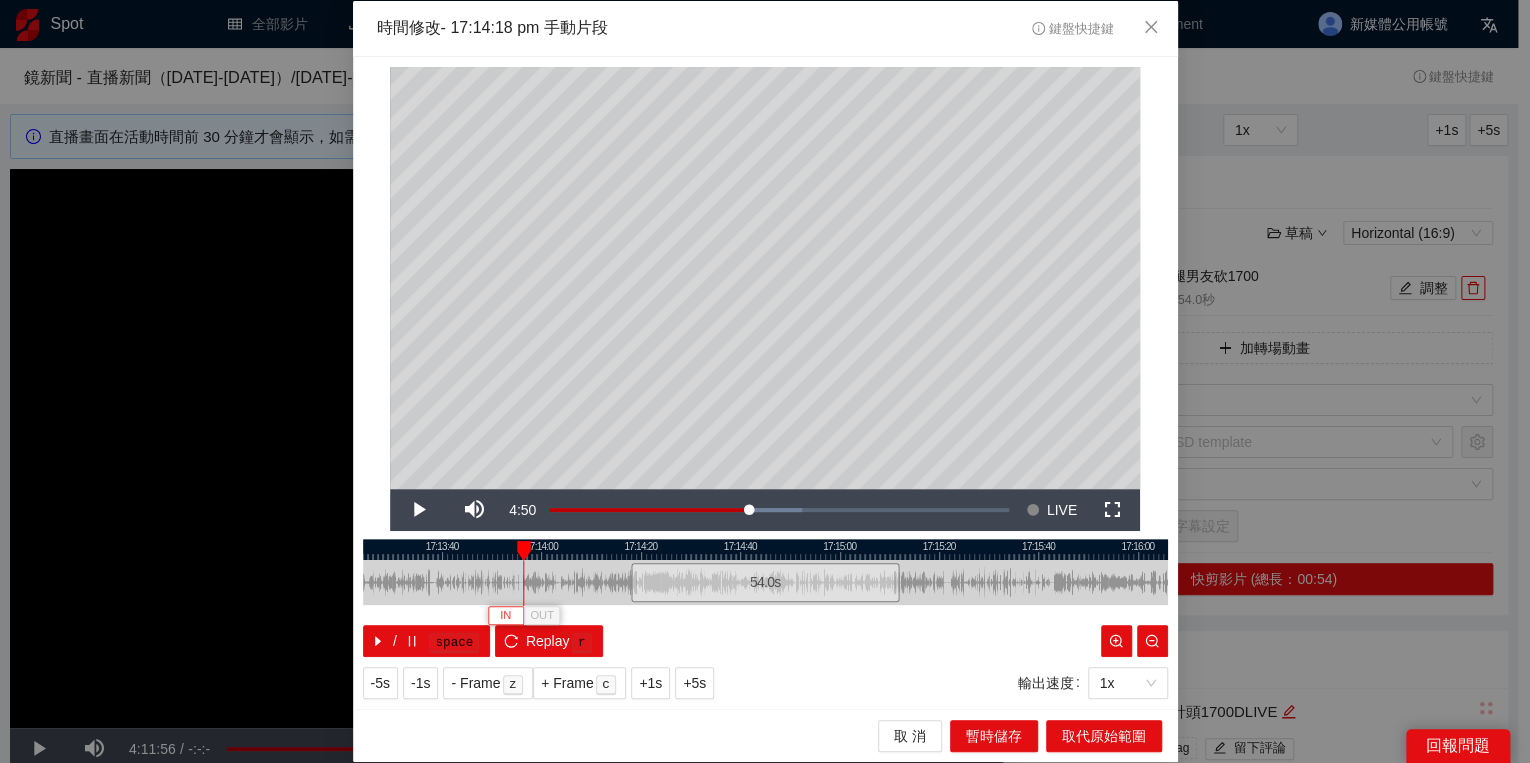 click on "IN" at bounding box center (505, 616) 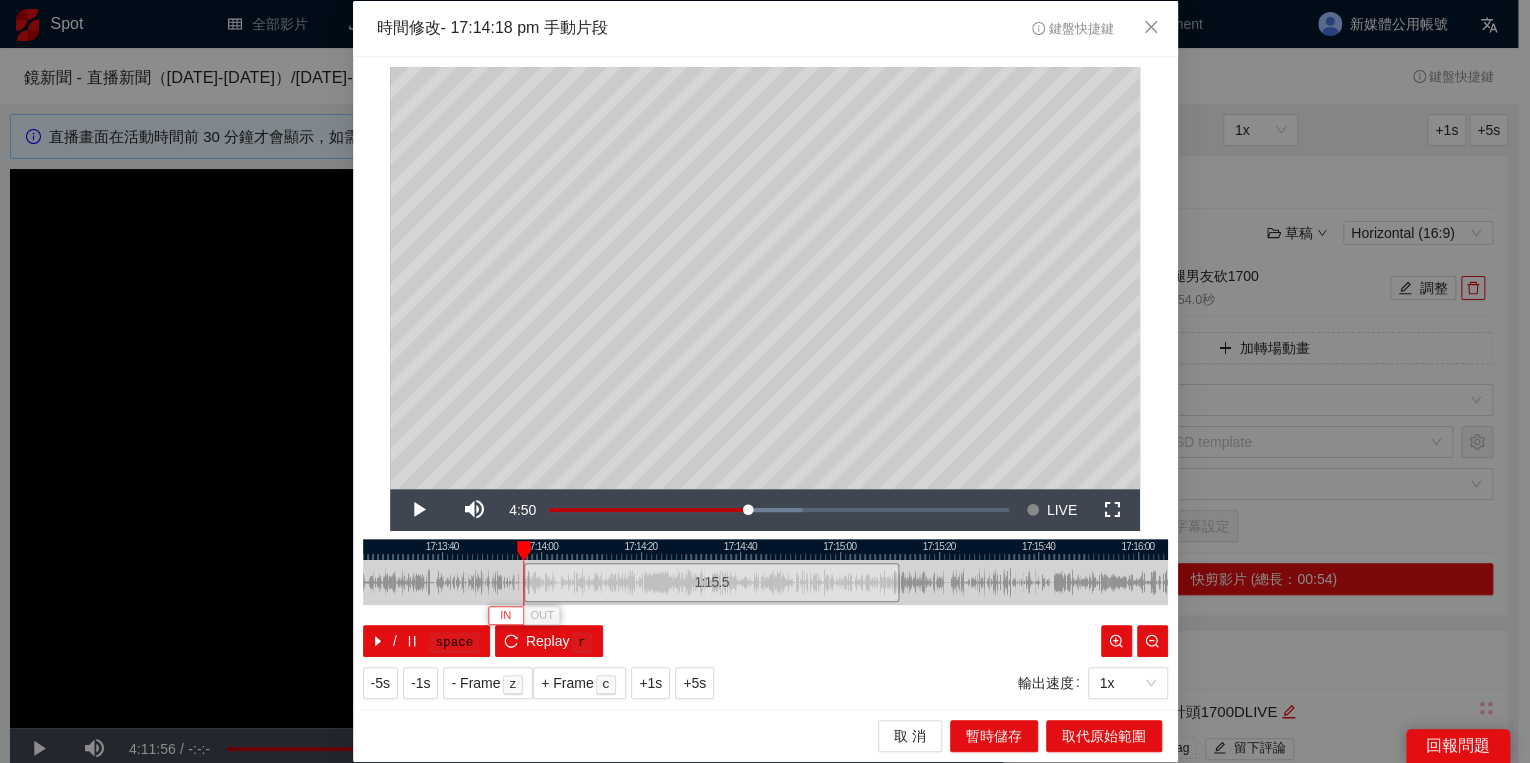 type 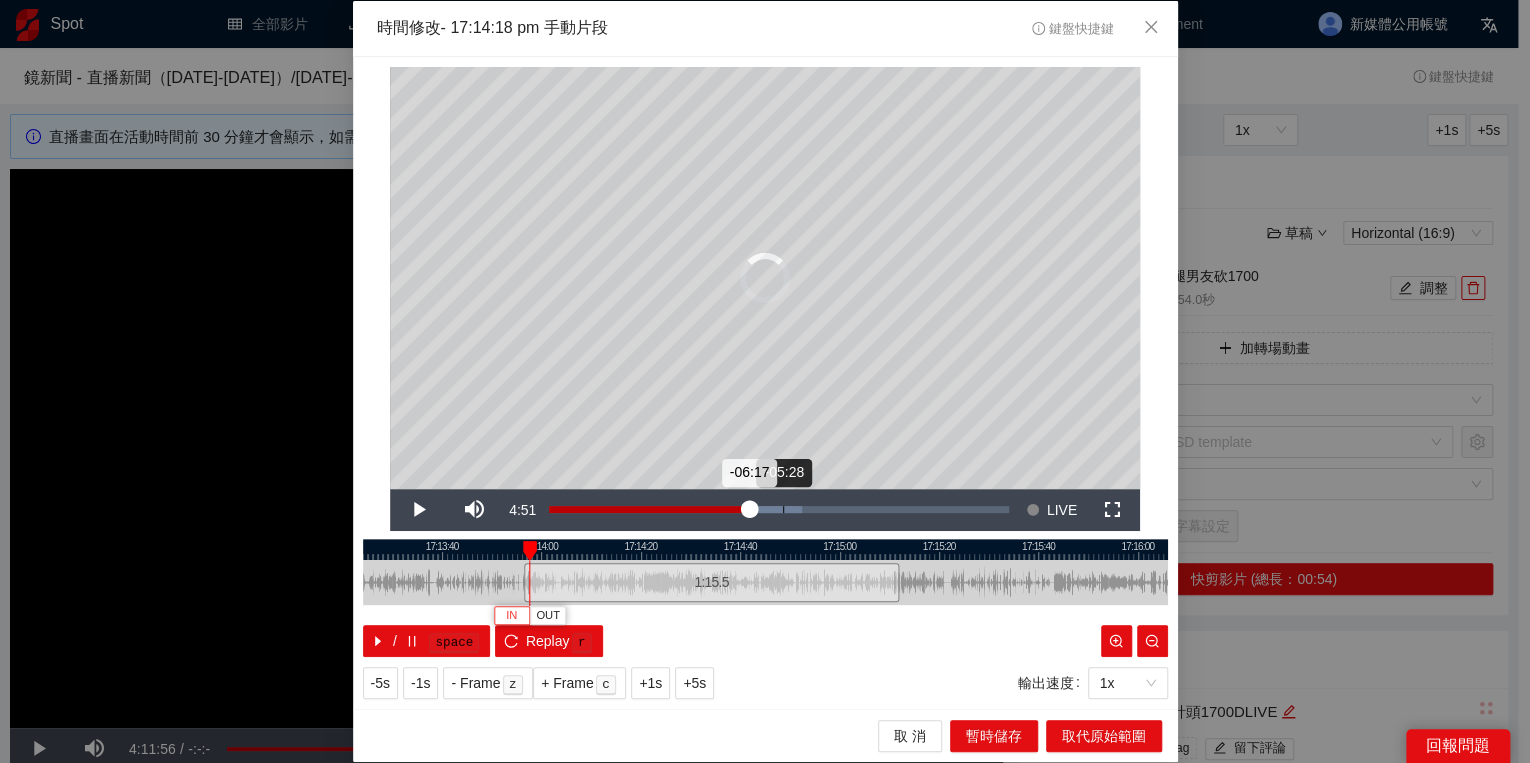 click on "Loaded :  55.04% -05:28 -06:17" at bounding box center [779, 510] 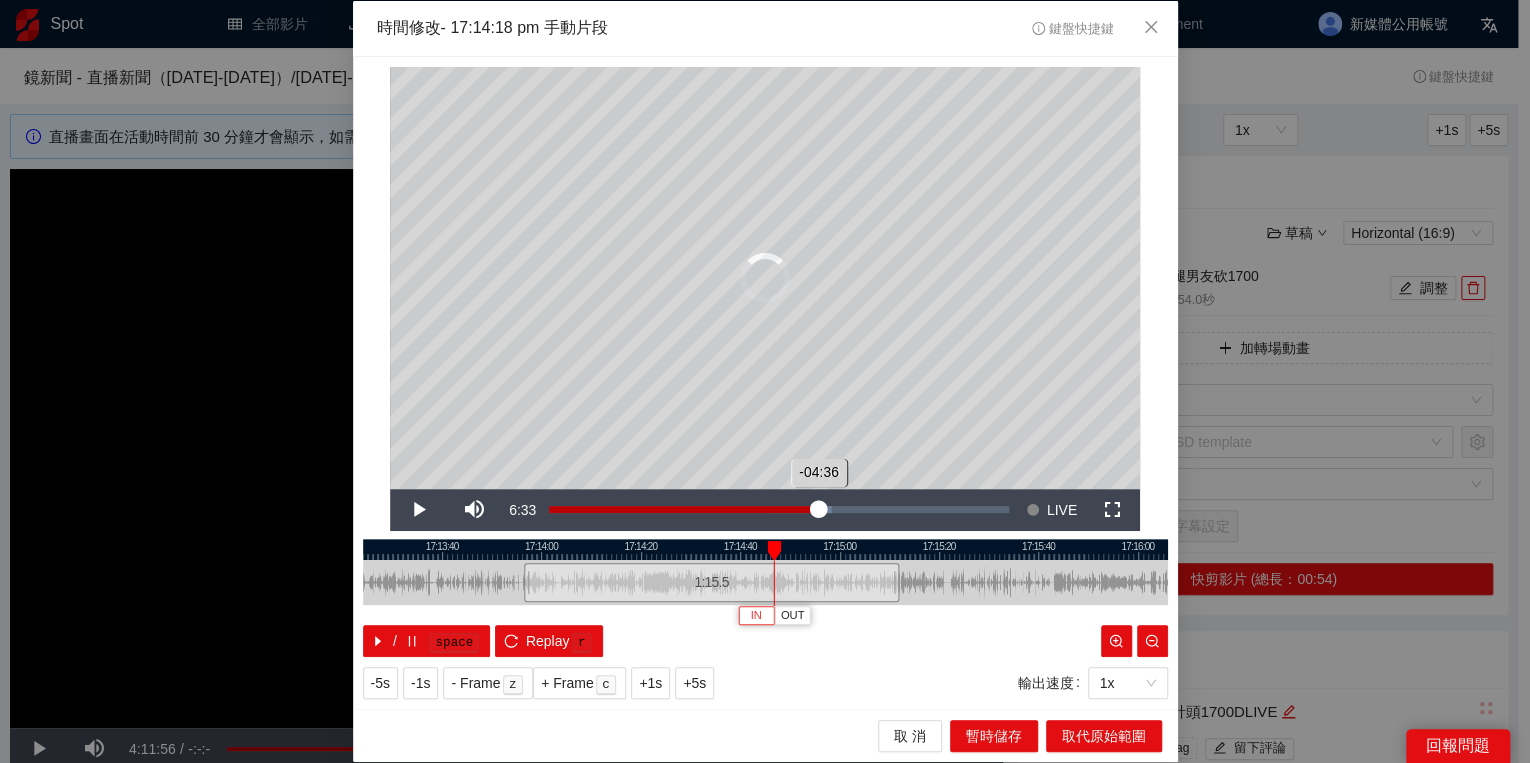 click on "Loaded :  61.46% -04:36 -04:36" at bounding box center (779, 510) 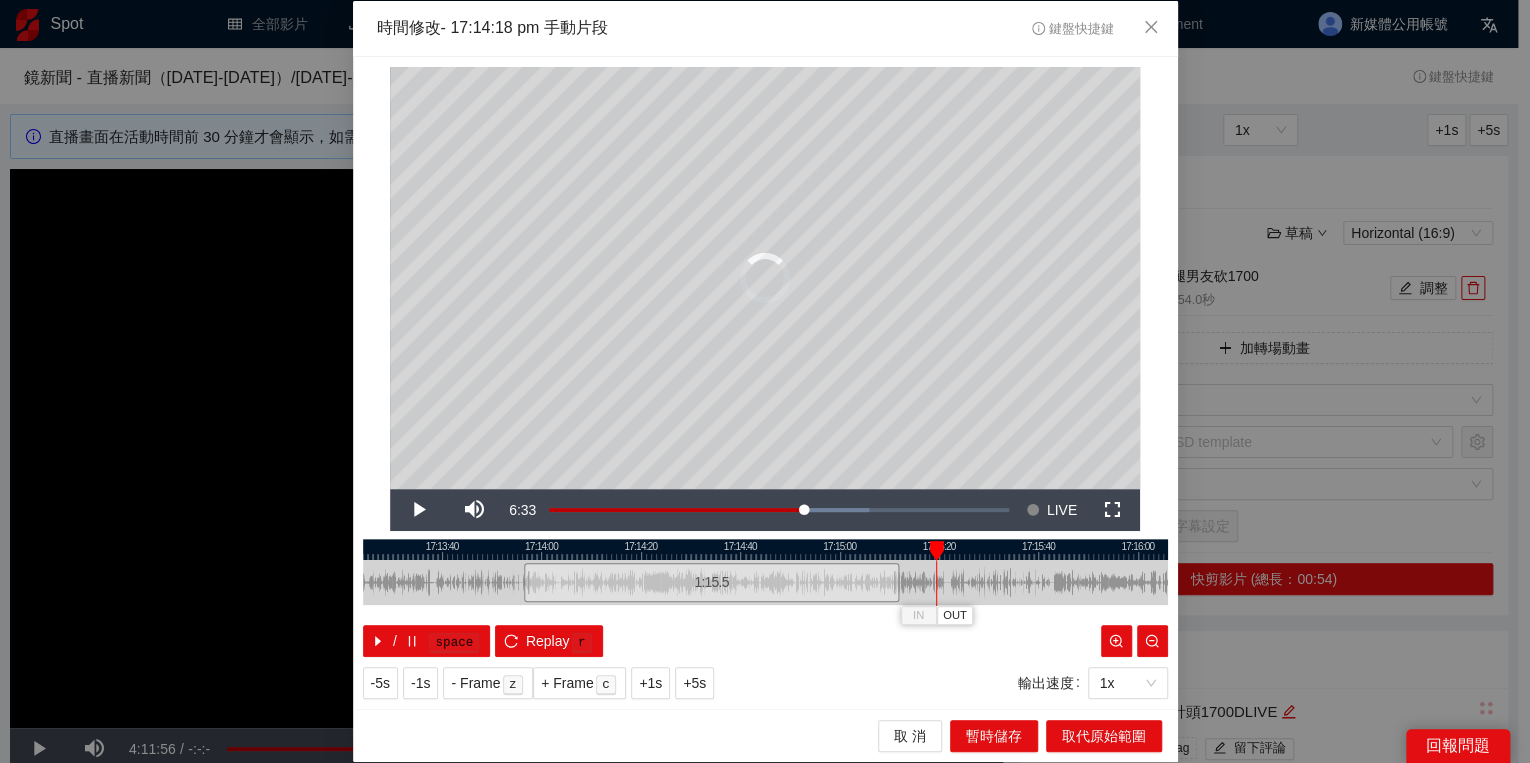drag, startPoint x: 1027, startPoint y: 549, endPoint x: 929, endPoint y: 552, distance: 98.045906 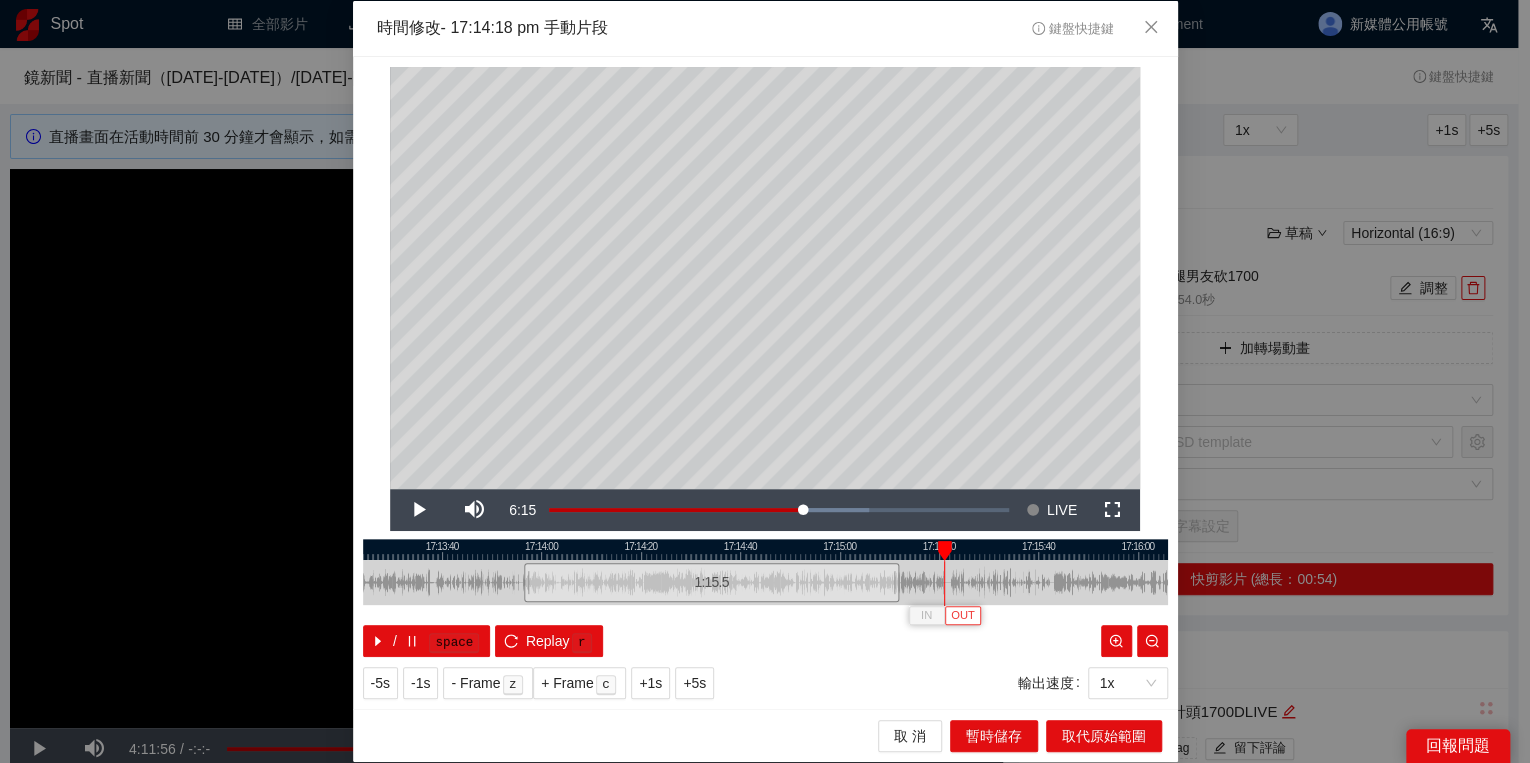 click on "OUT" at bounding box center (963, 616) 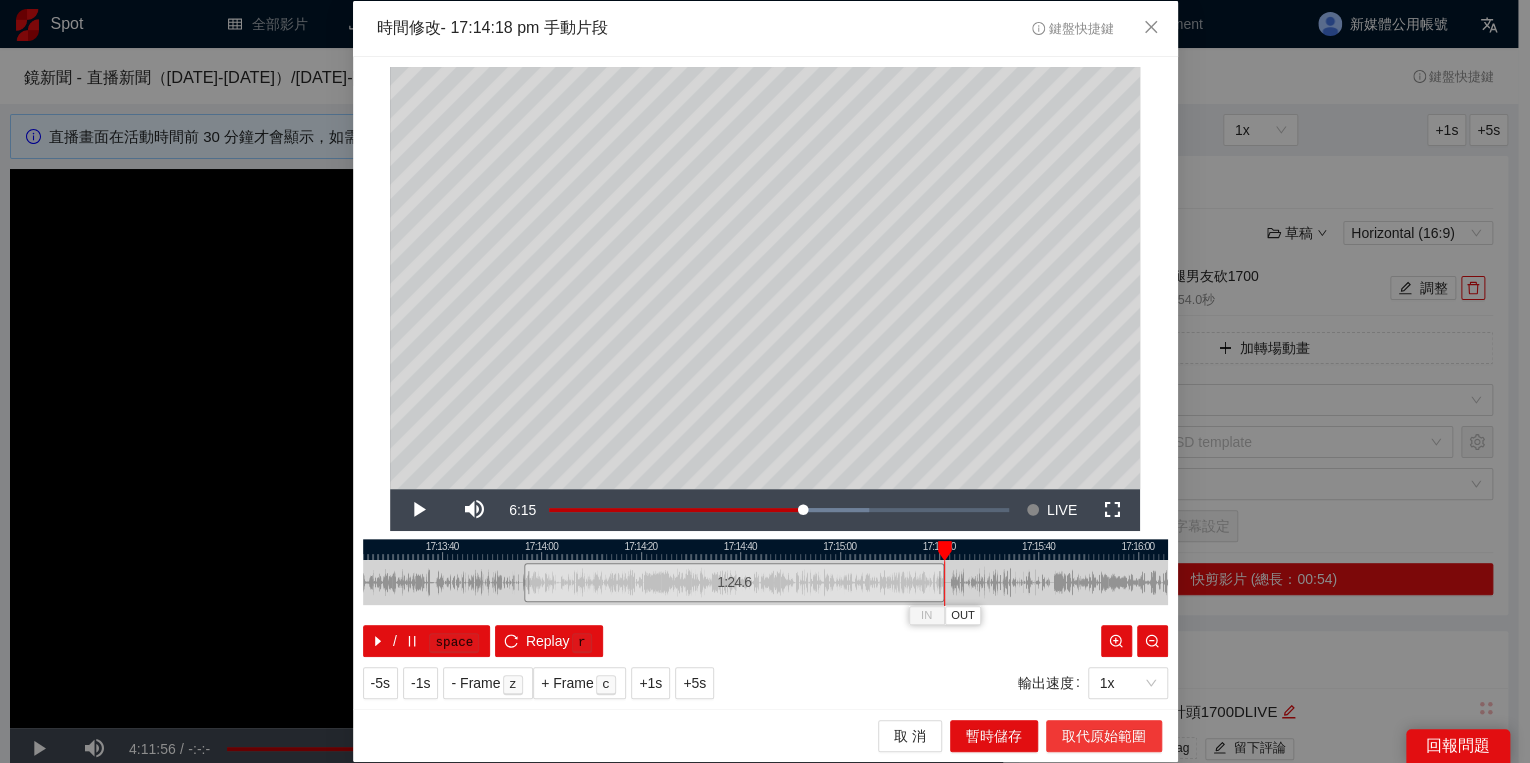 click on "取代原始範圍" at bounding box center [1104, 736] 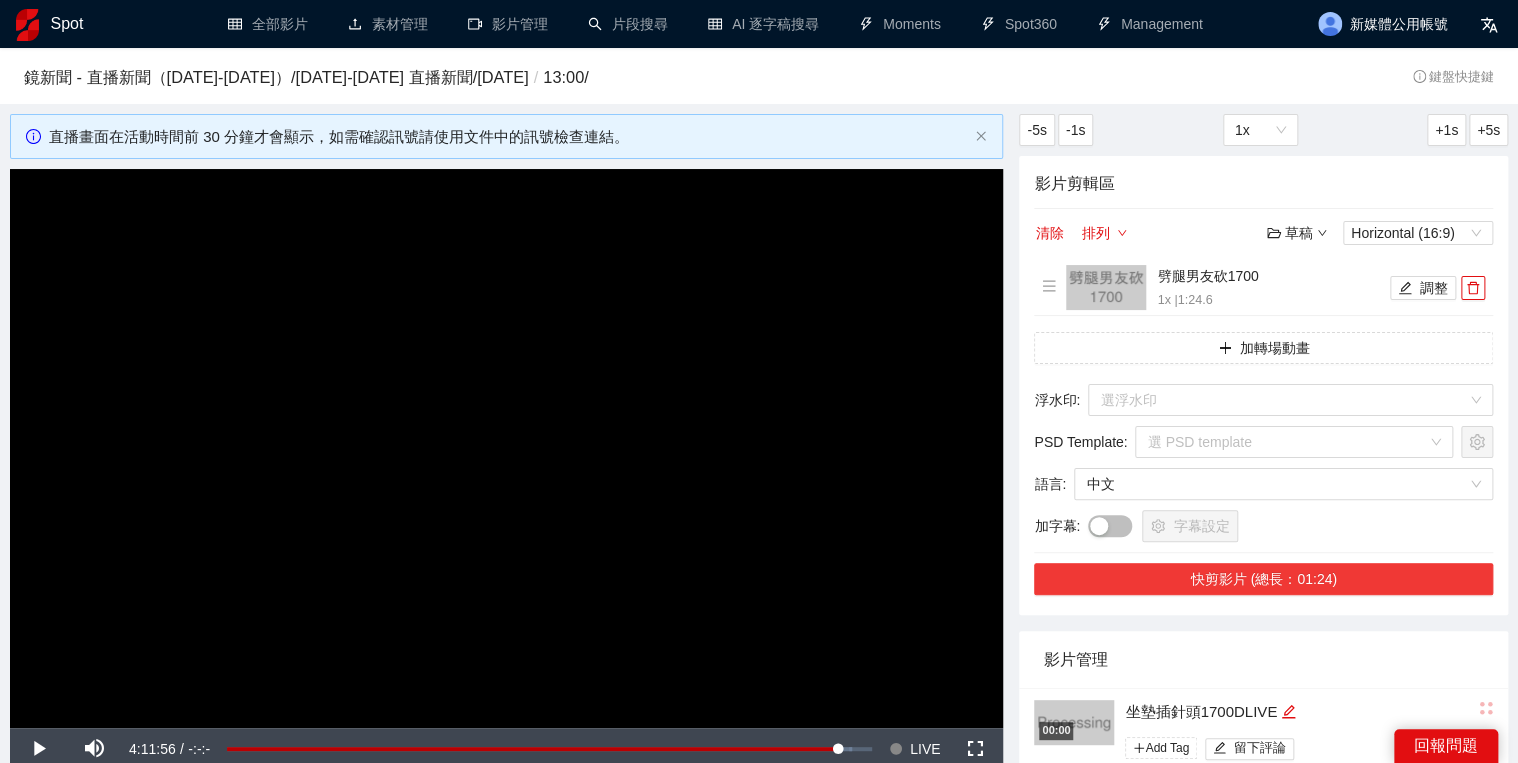 click on "快剪影片 (總長：01:24)" at bounding box center (1263, 579) 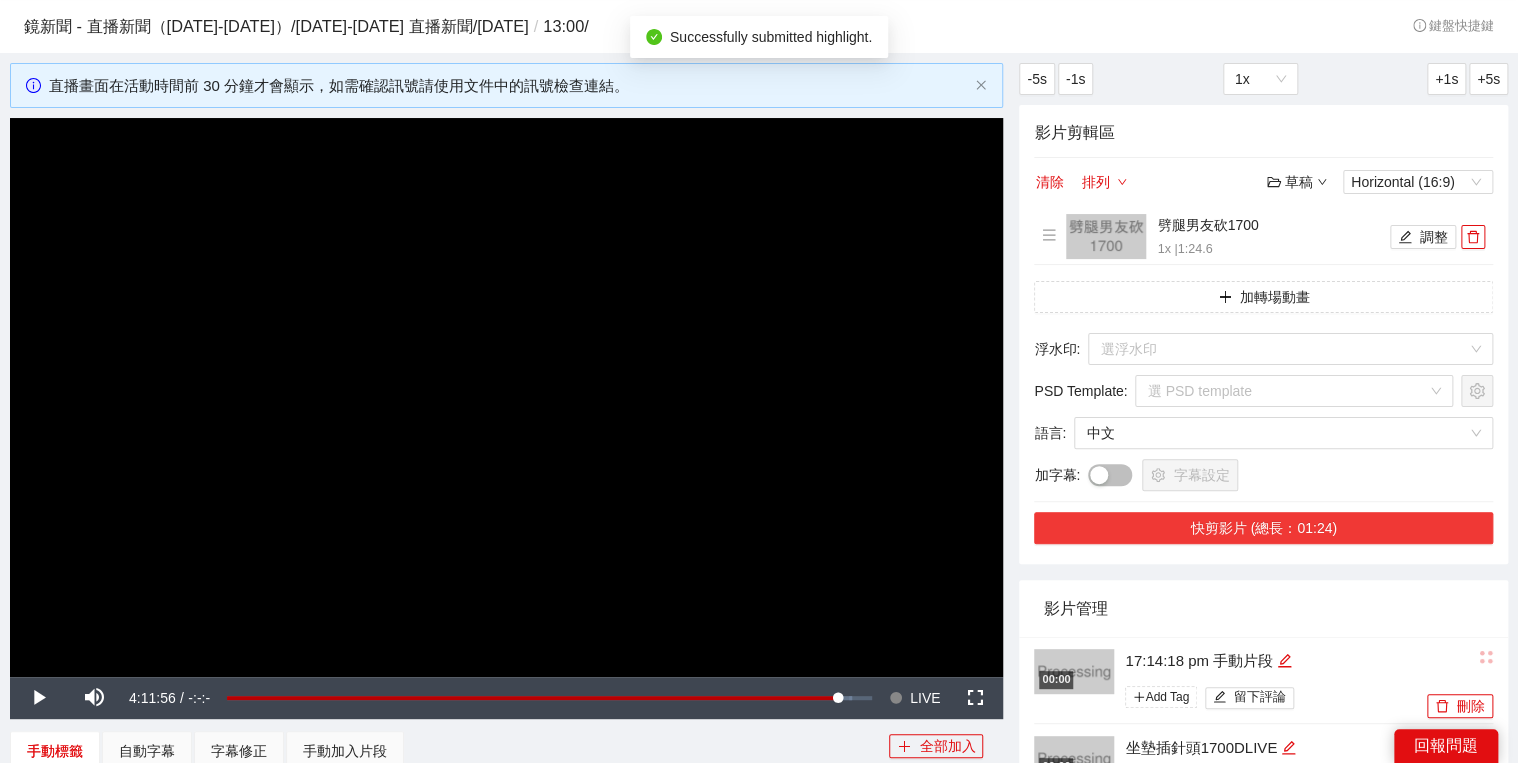 scroll, scrollTop: 80, scrollLeft: 0, axis: vertical 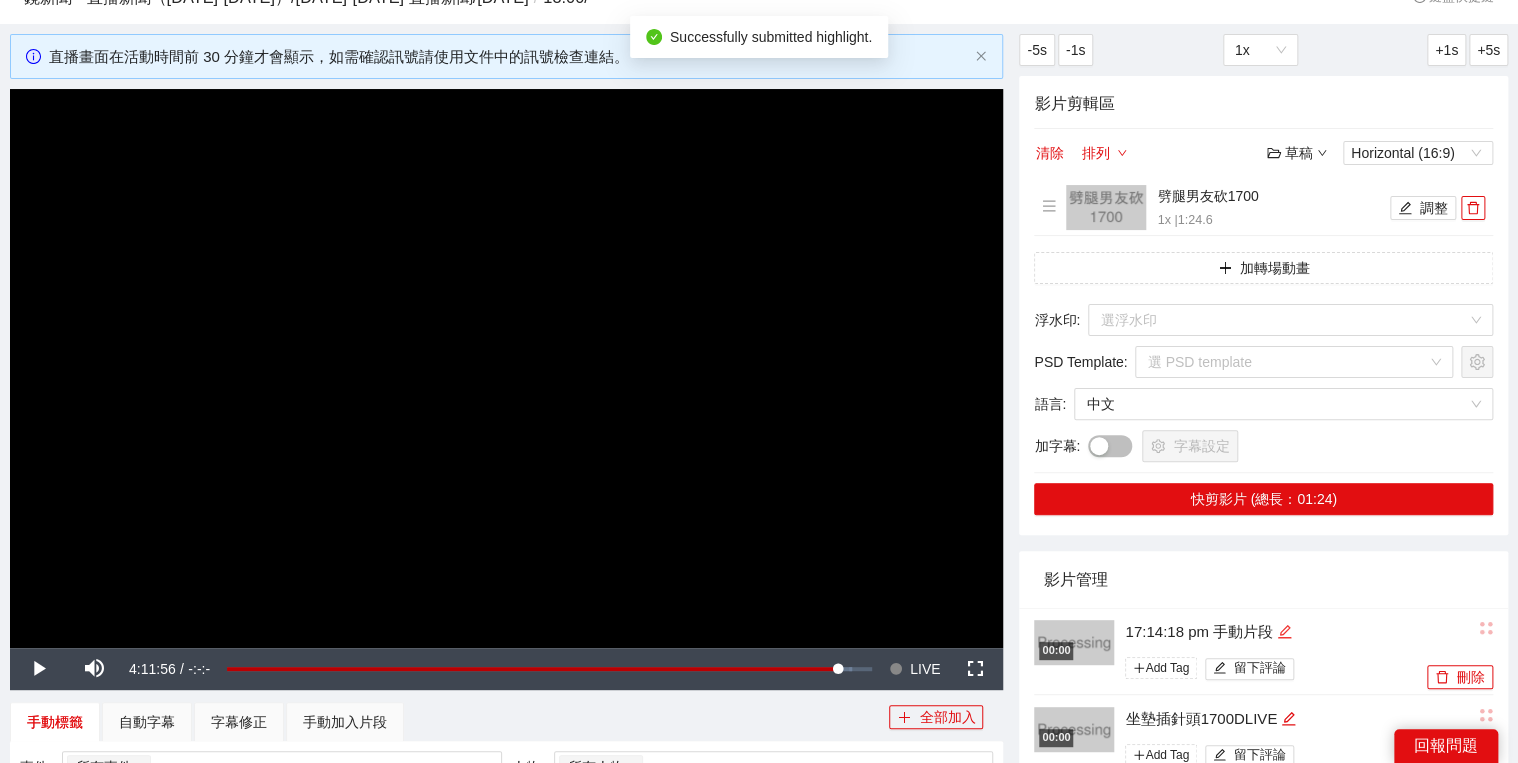 click at bounding box center [1284, 632] 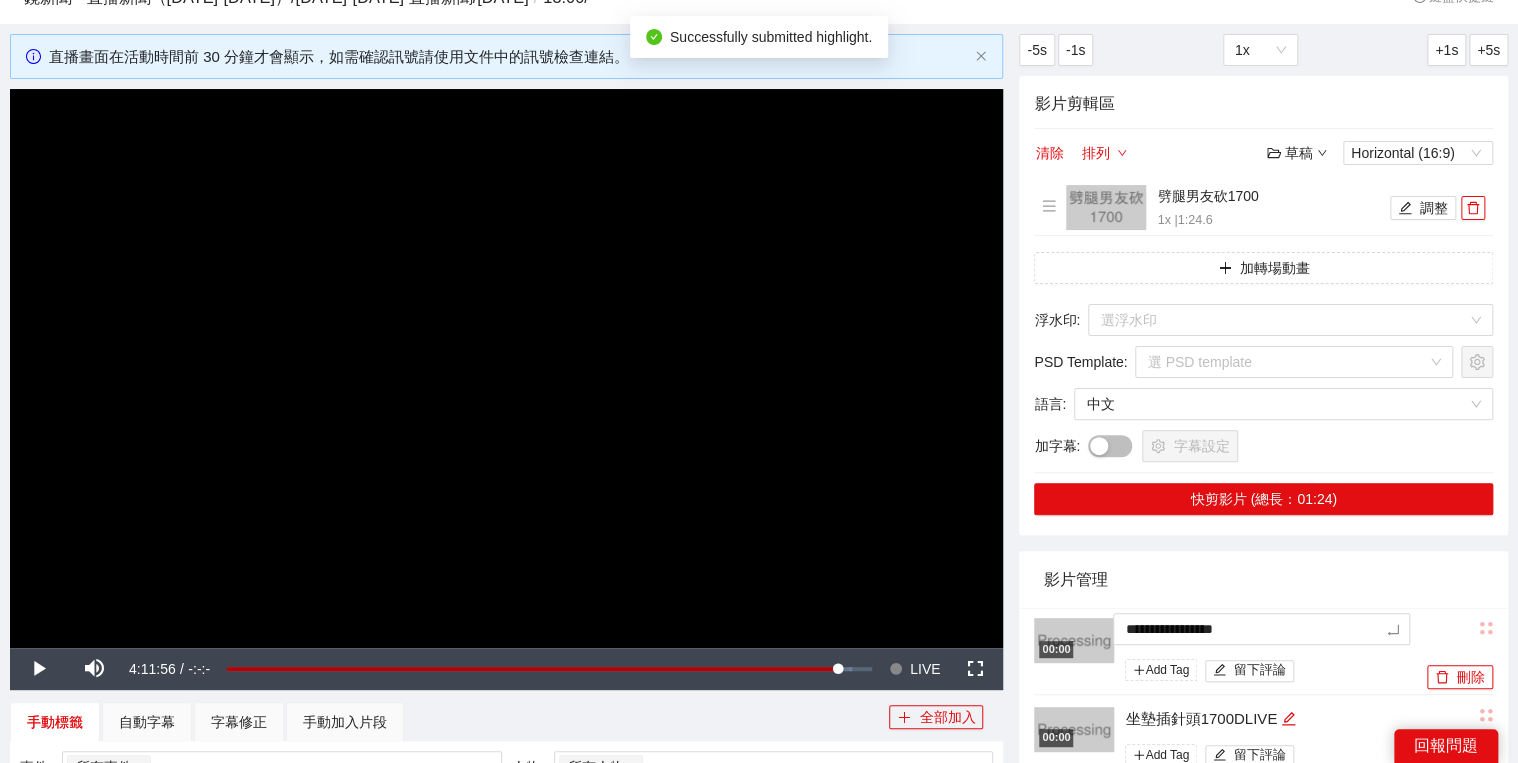 drag, startPoint x: 1286, startPoint y: 622, endPoint x: 1149, endPoint y: 566, distance: 148.00337 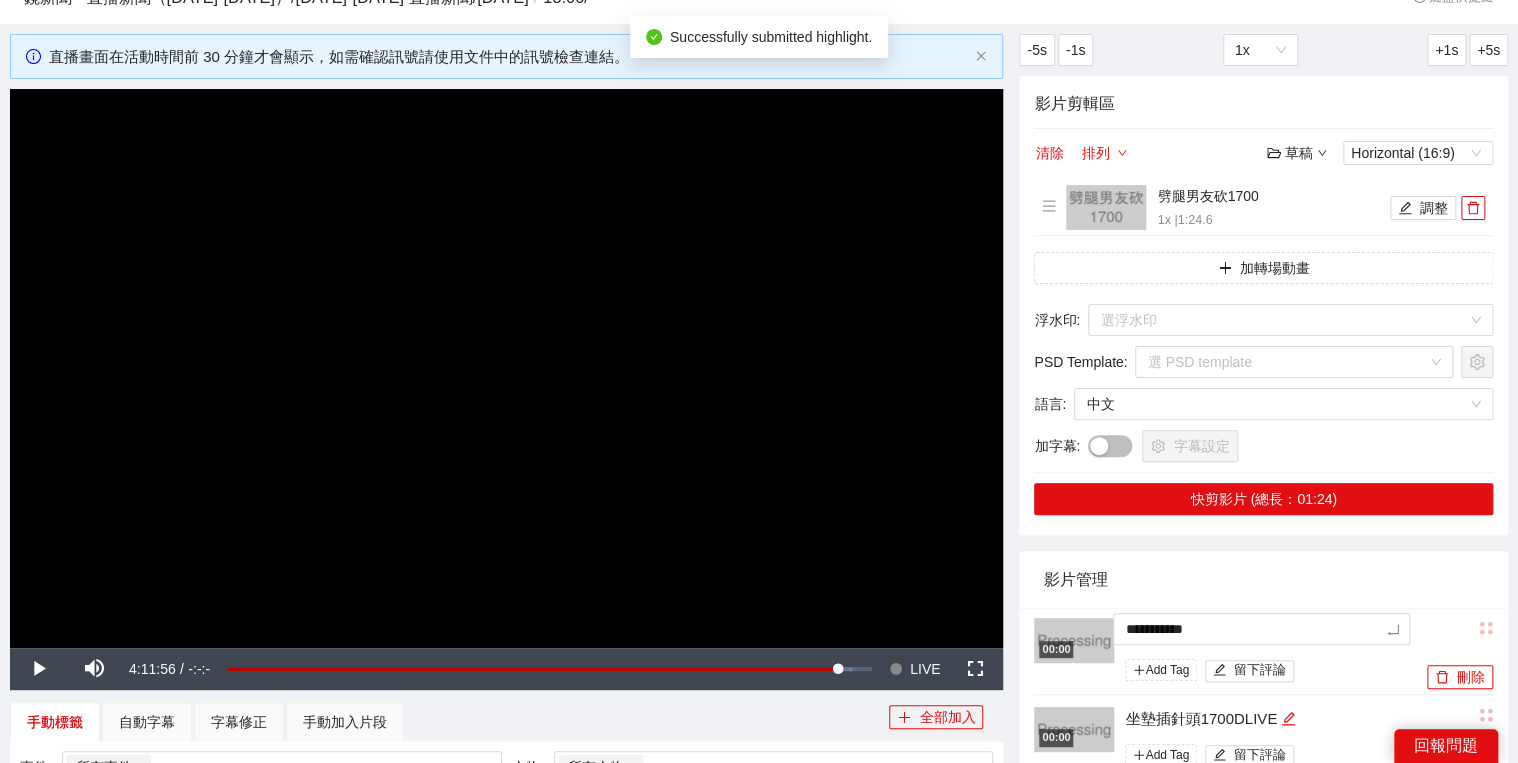 click on "影片管理" at bounding box center (1263, 579) 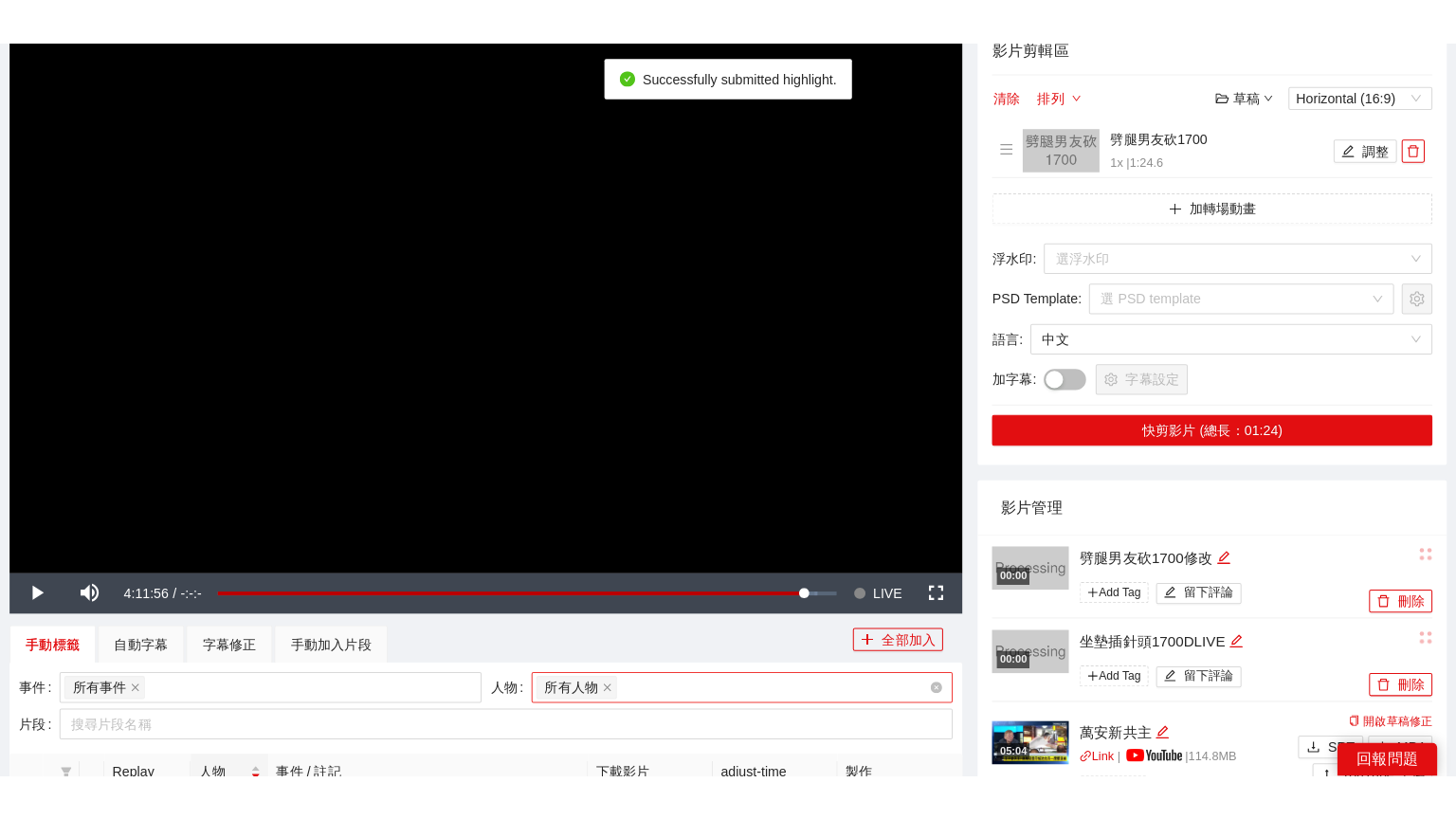scroll, scrollTop: 303, scrollLeft: 0, axis: vertical 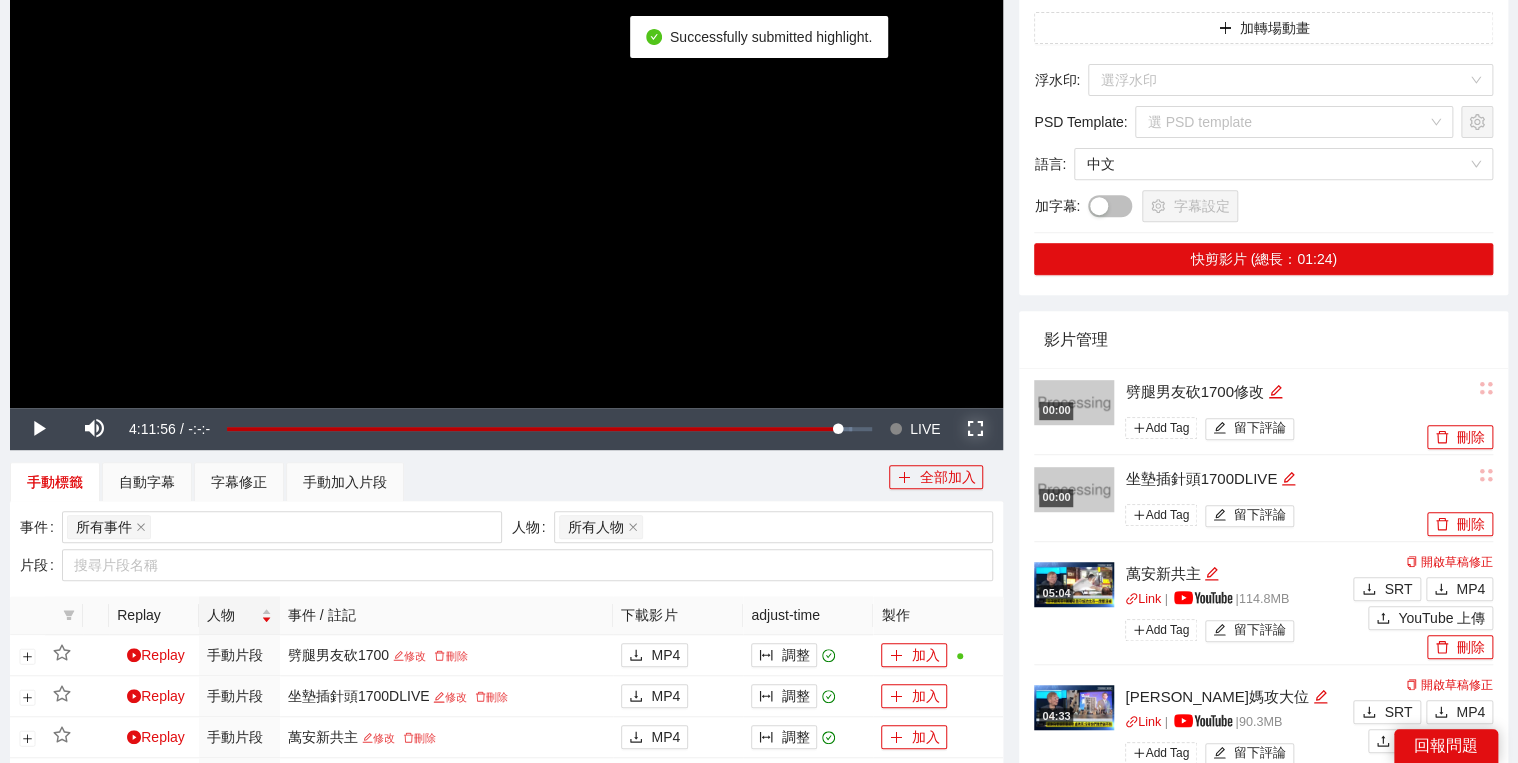 click at bounding box center (975, 429) 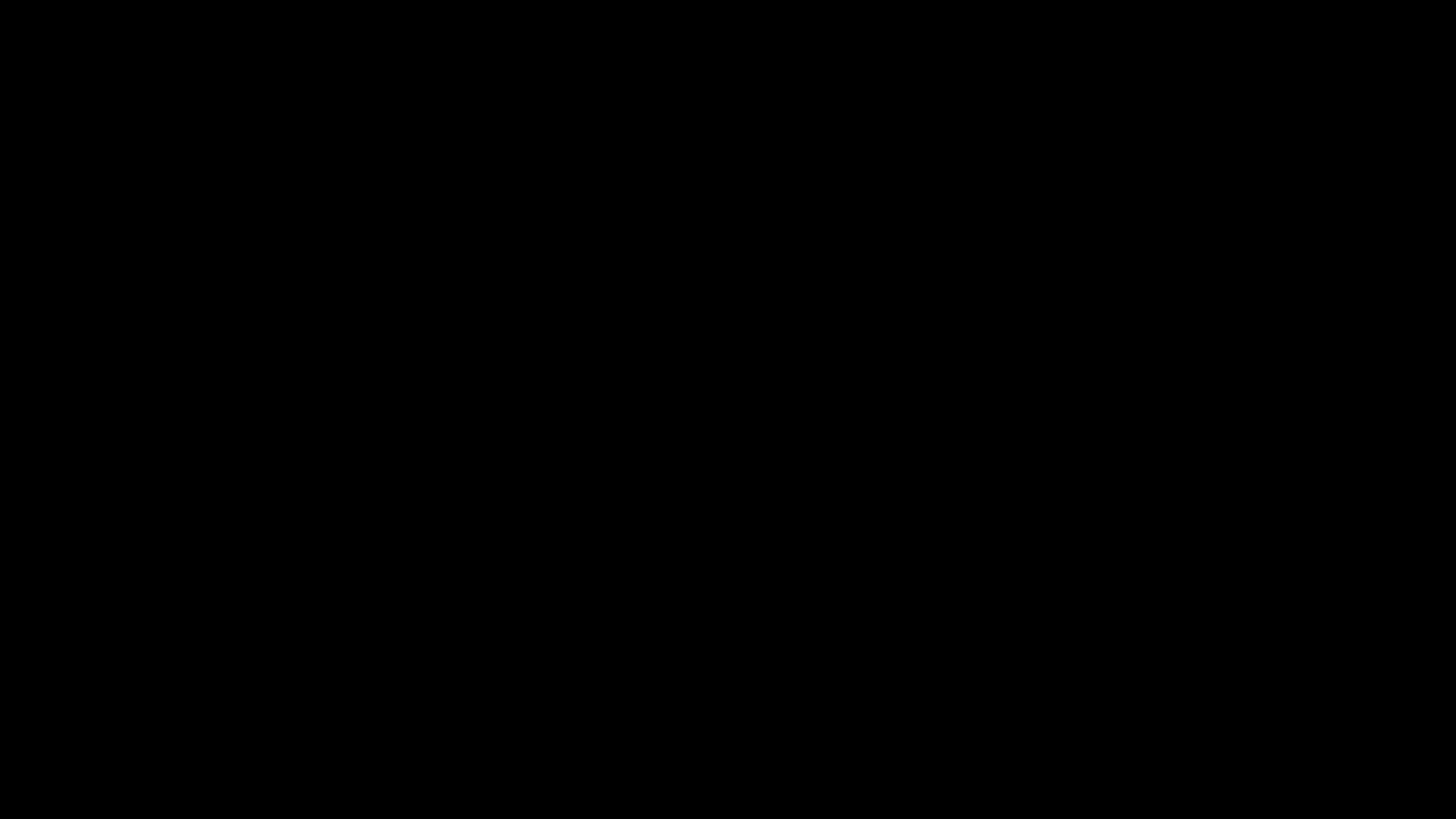 click at bounding box center (728, 410) 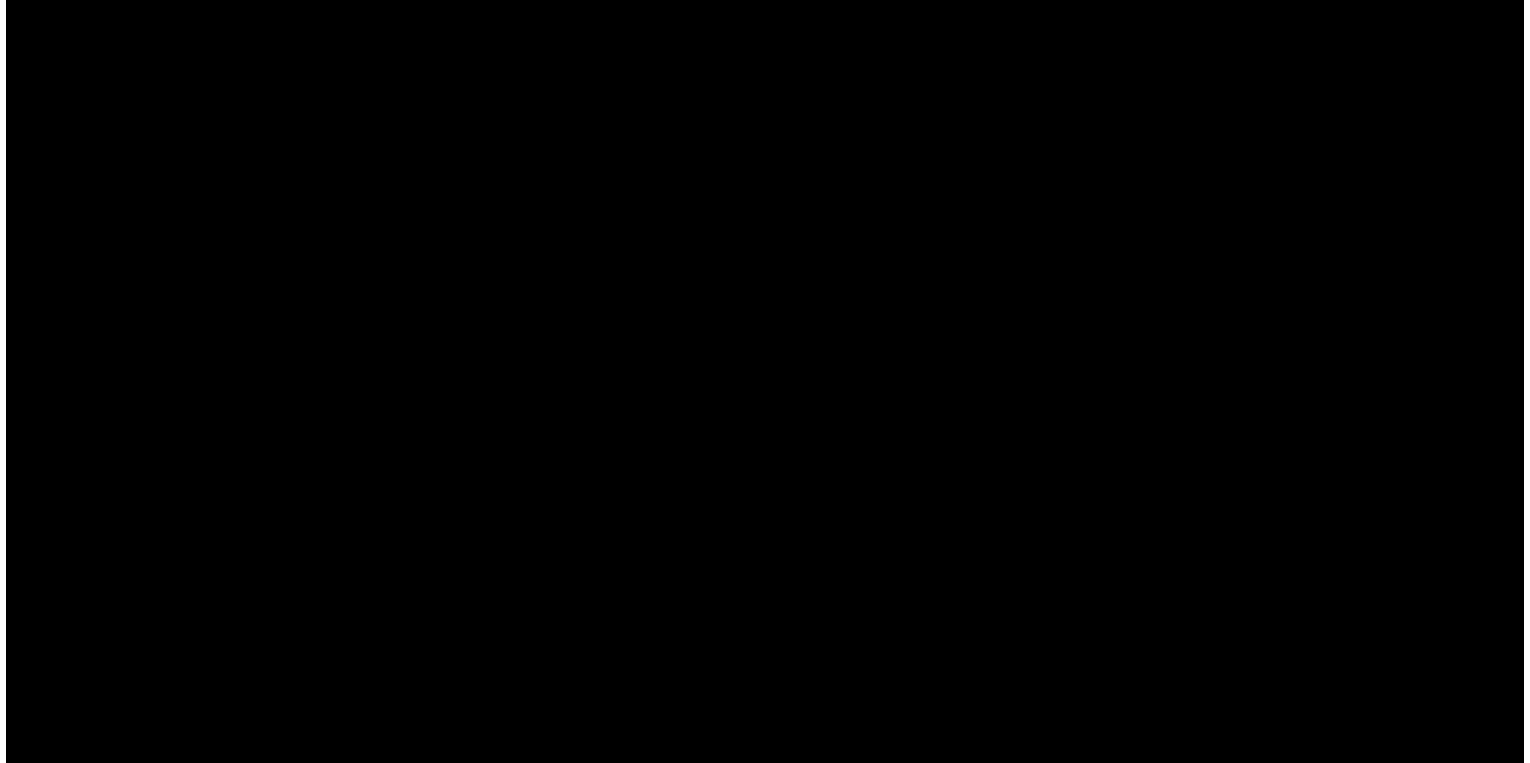 scroll, scrollTop: 248, scrollLeft: 0, axis: vertical 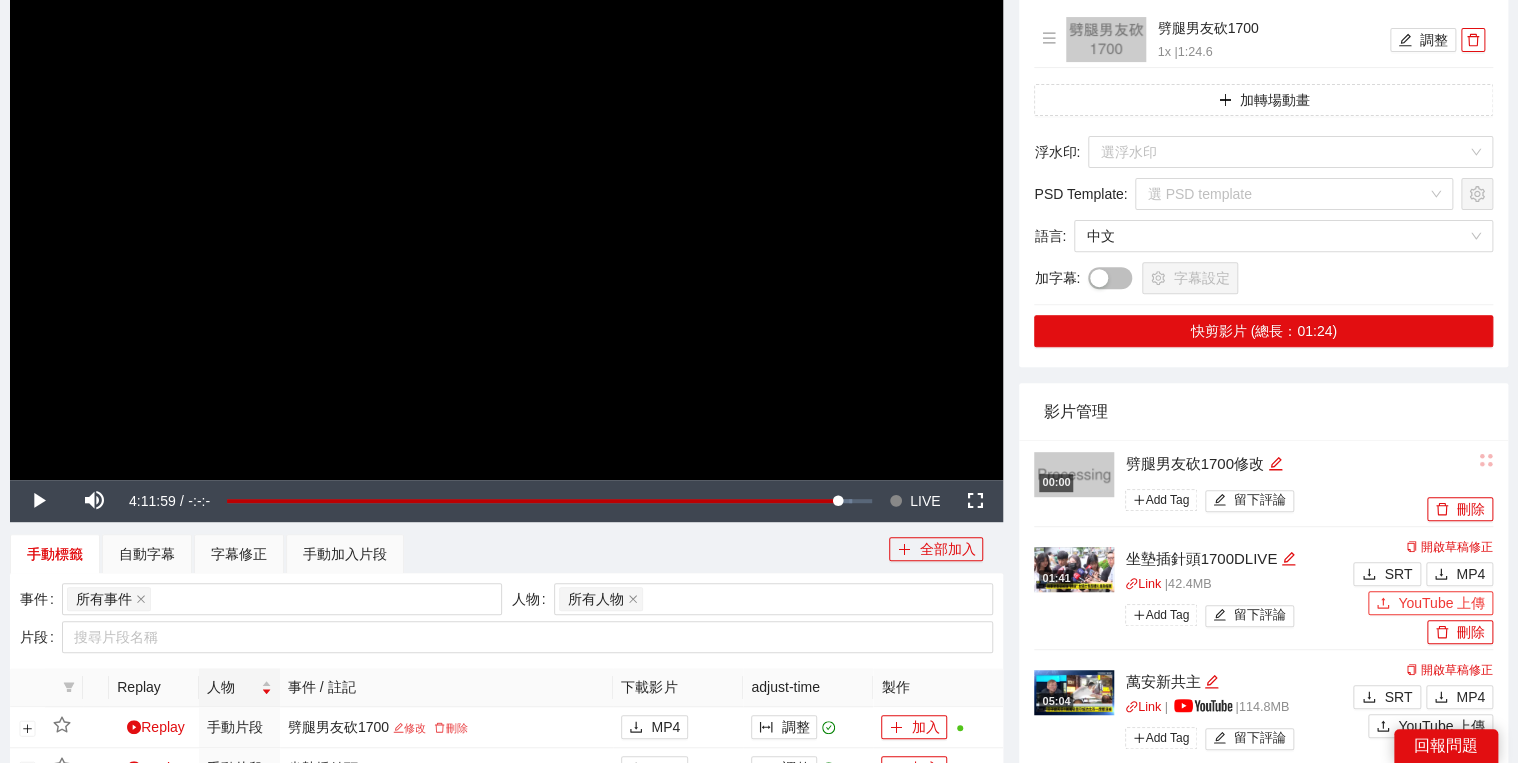 click at bounding box center (1383, 604) 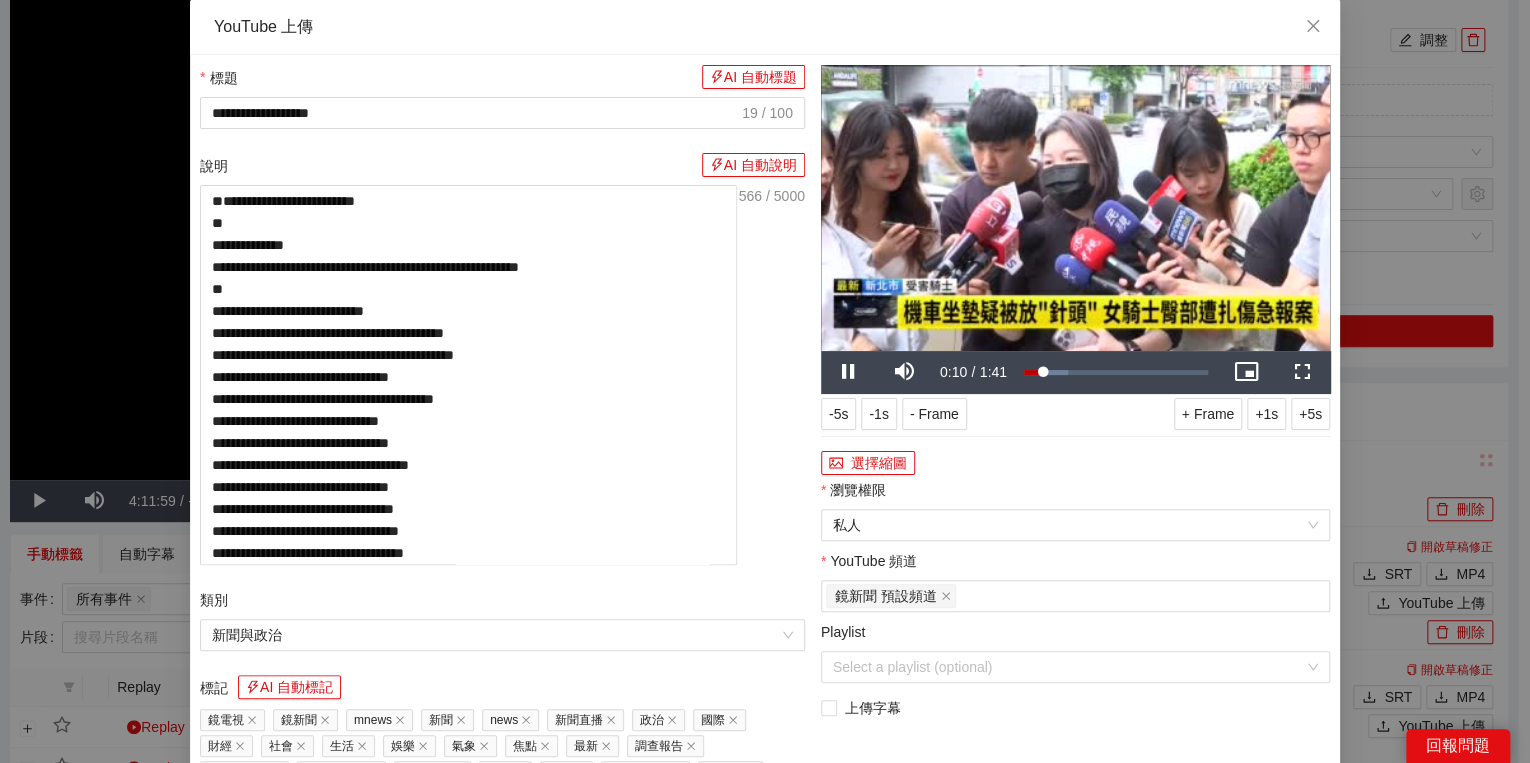 click on "說明 AI 自動說明" at bounding box center (502, 169) 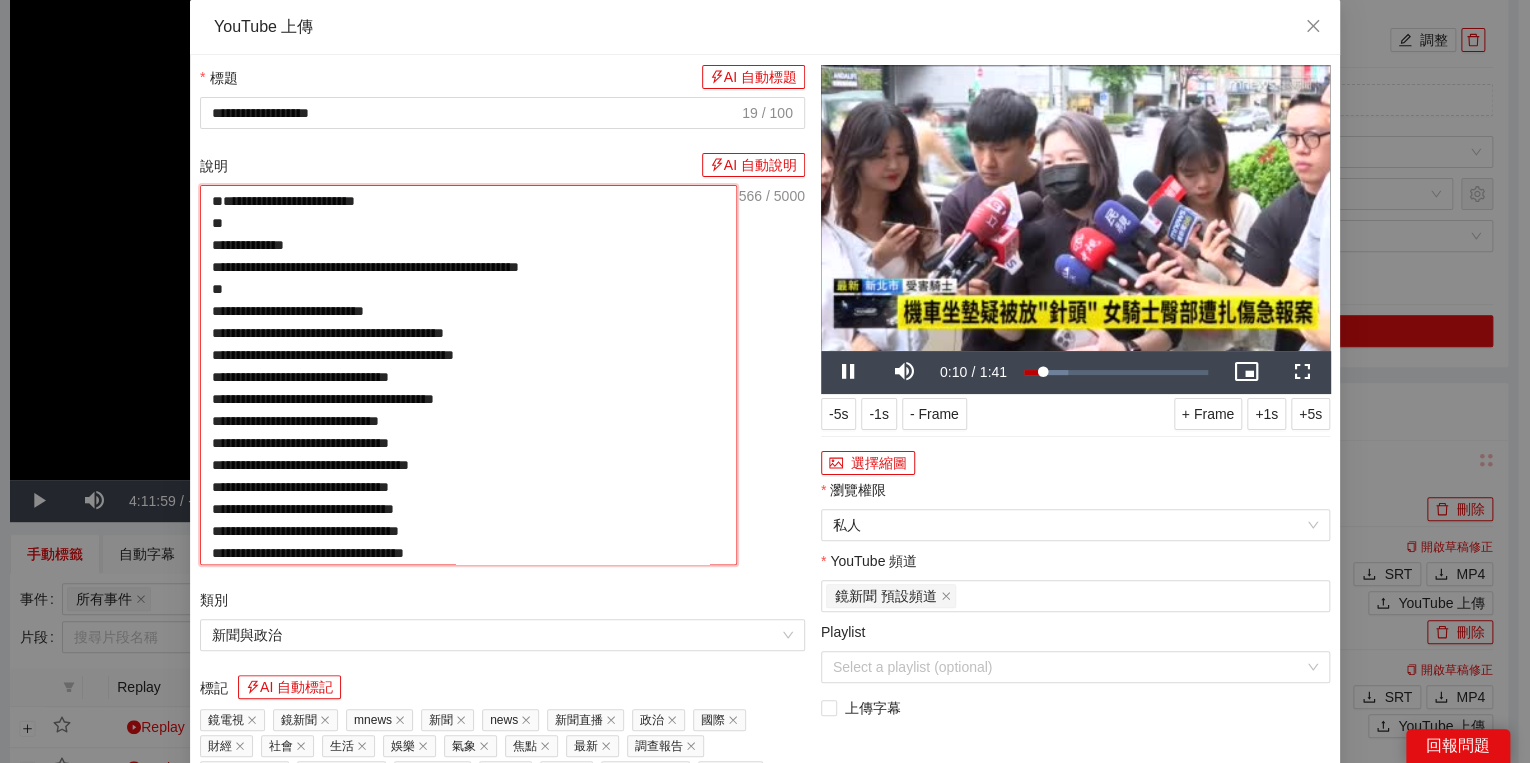 click on "**********" at bounding box center [468, 375] 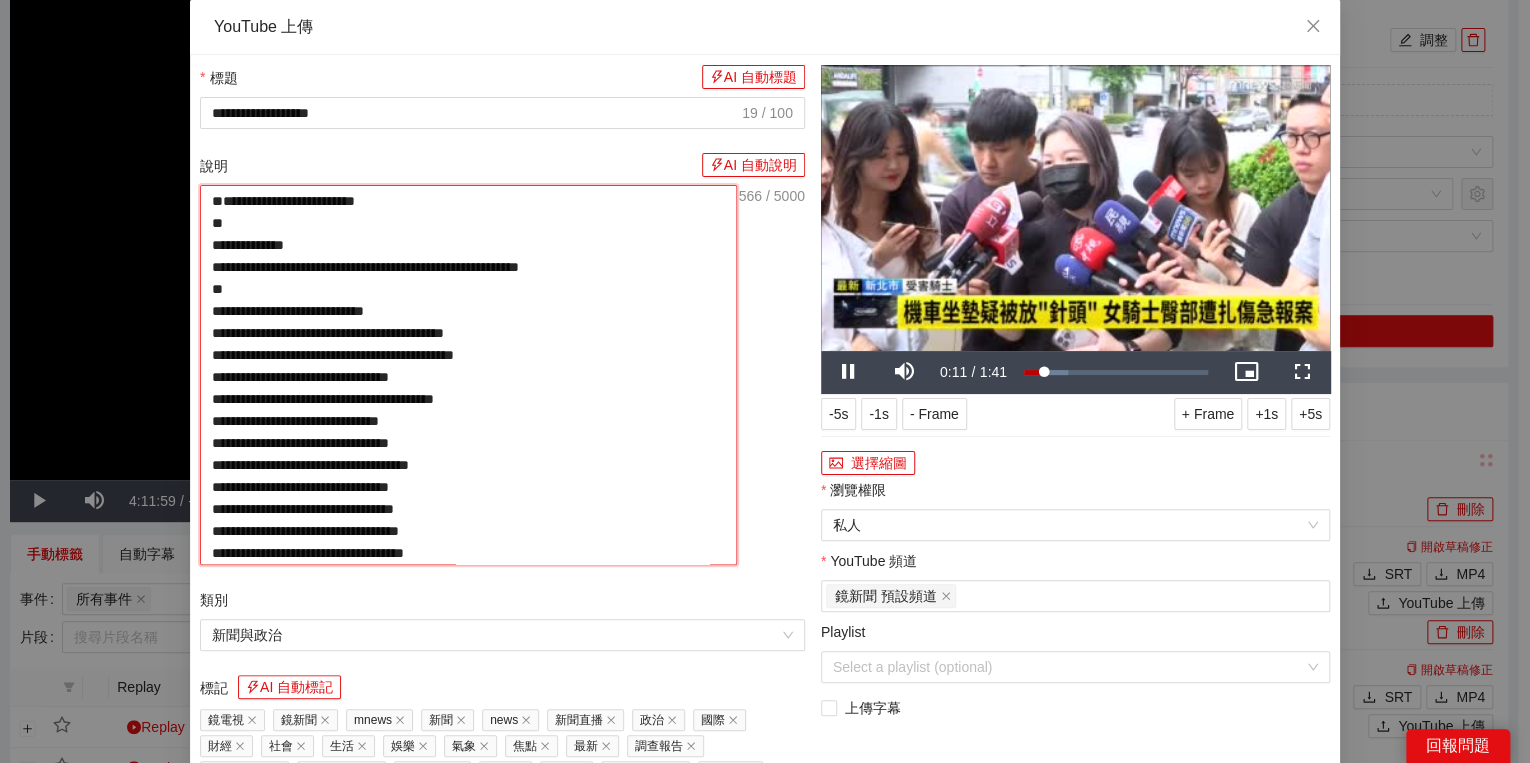 paste on "***" 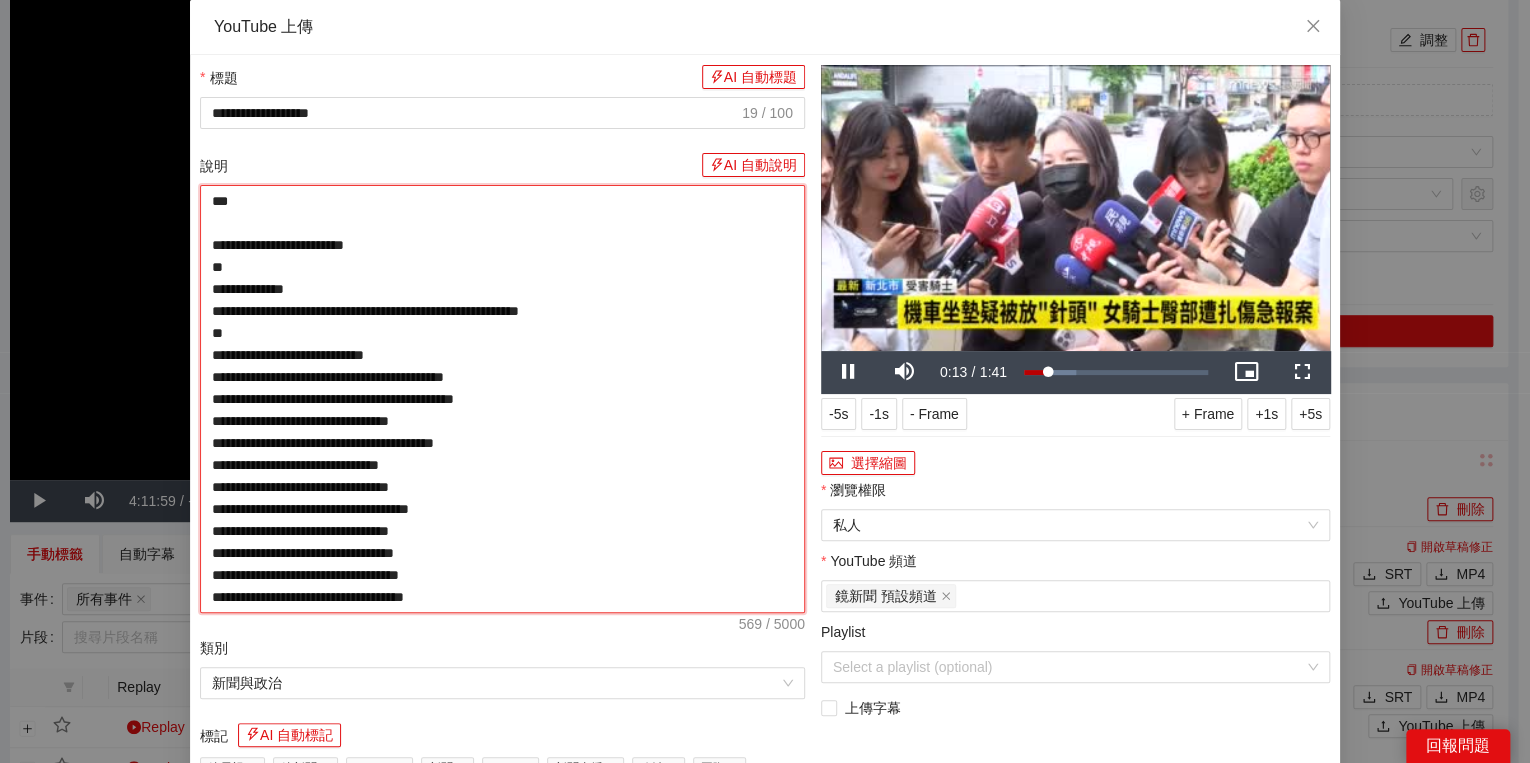 type on "**********" 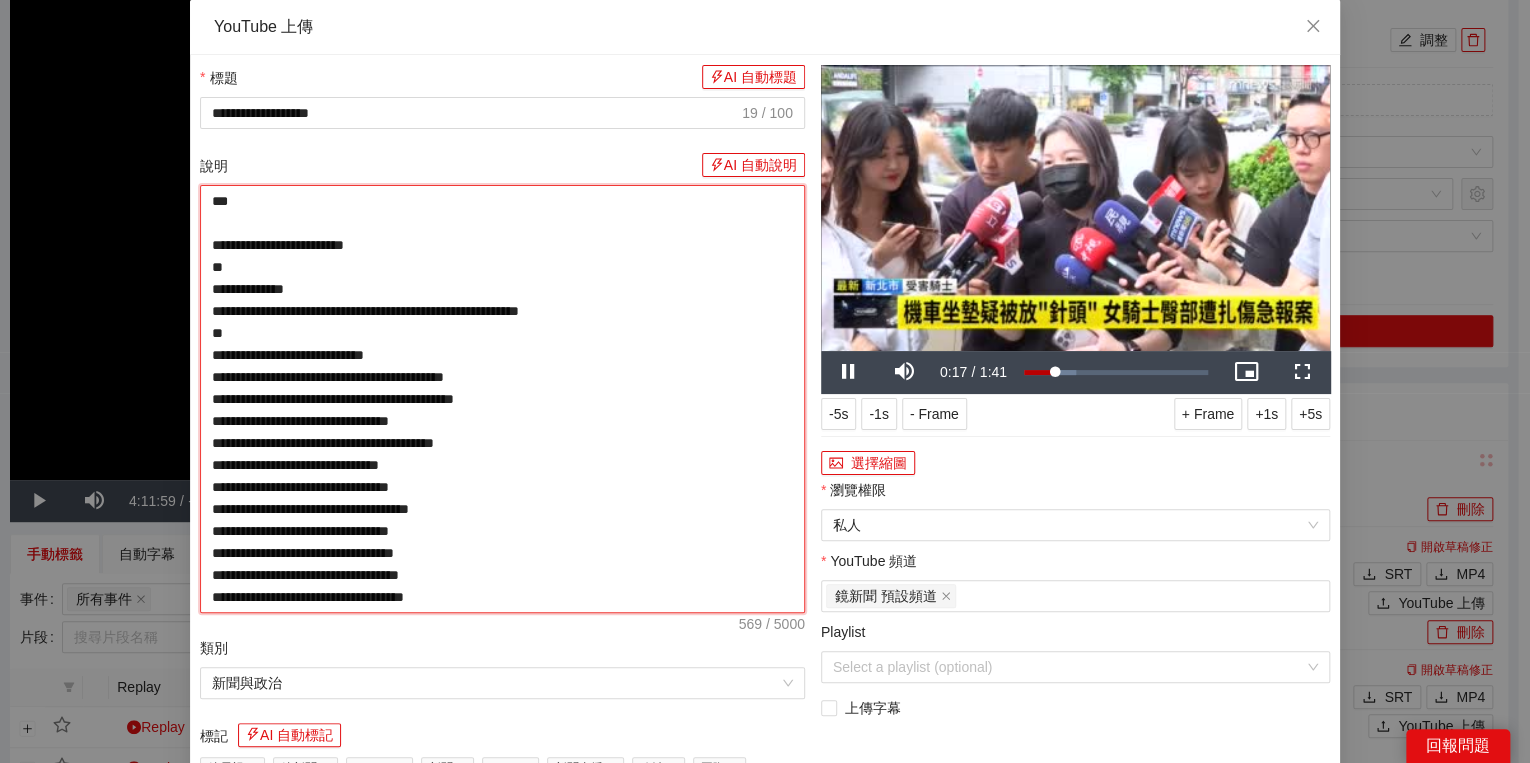 paste on "**" 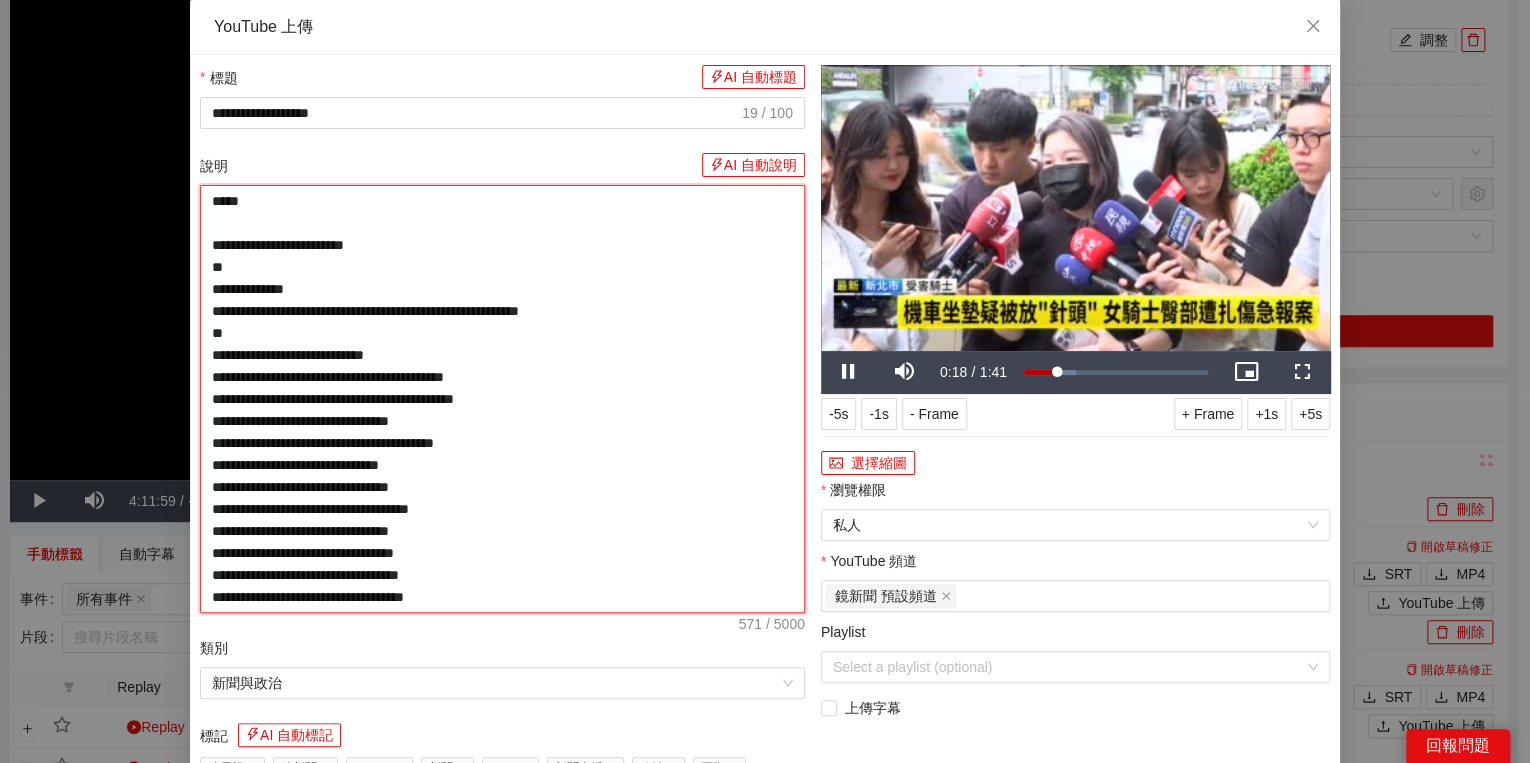 type on "**********" 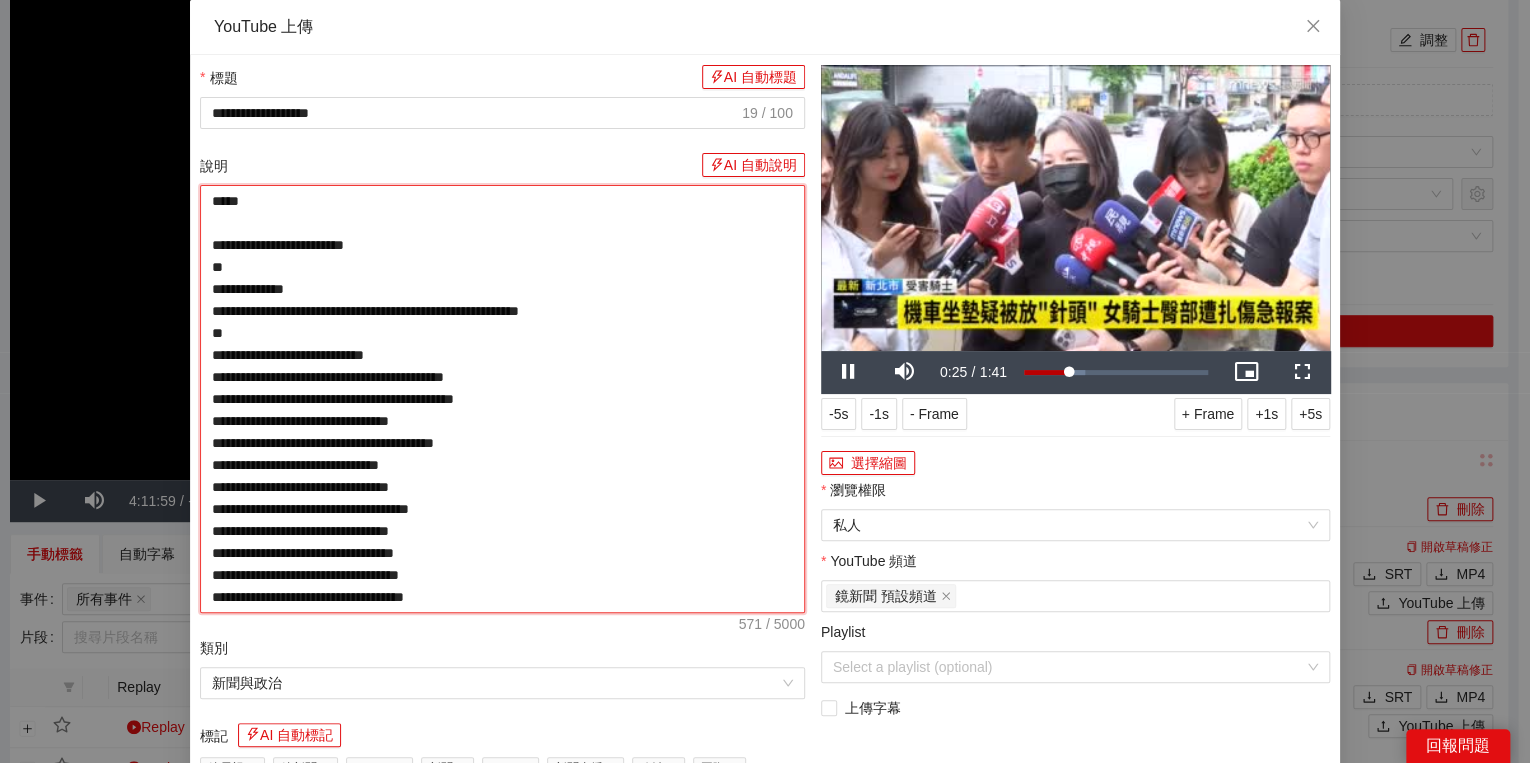 click on "**********" at bounding box center [502, 399] 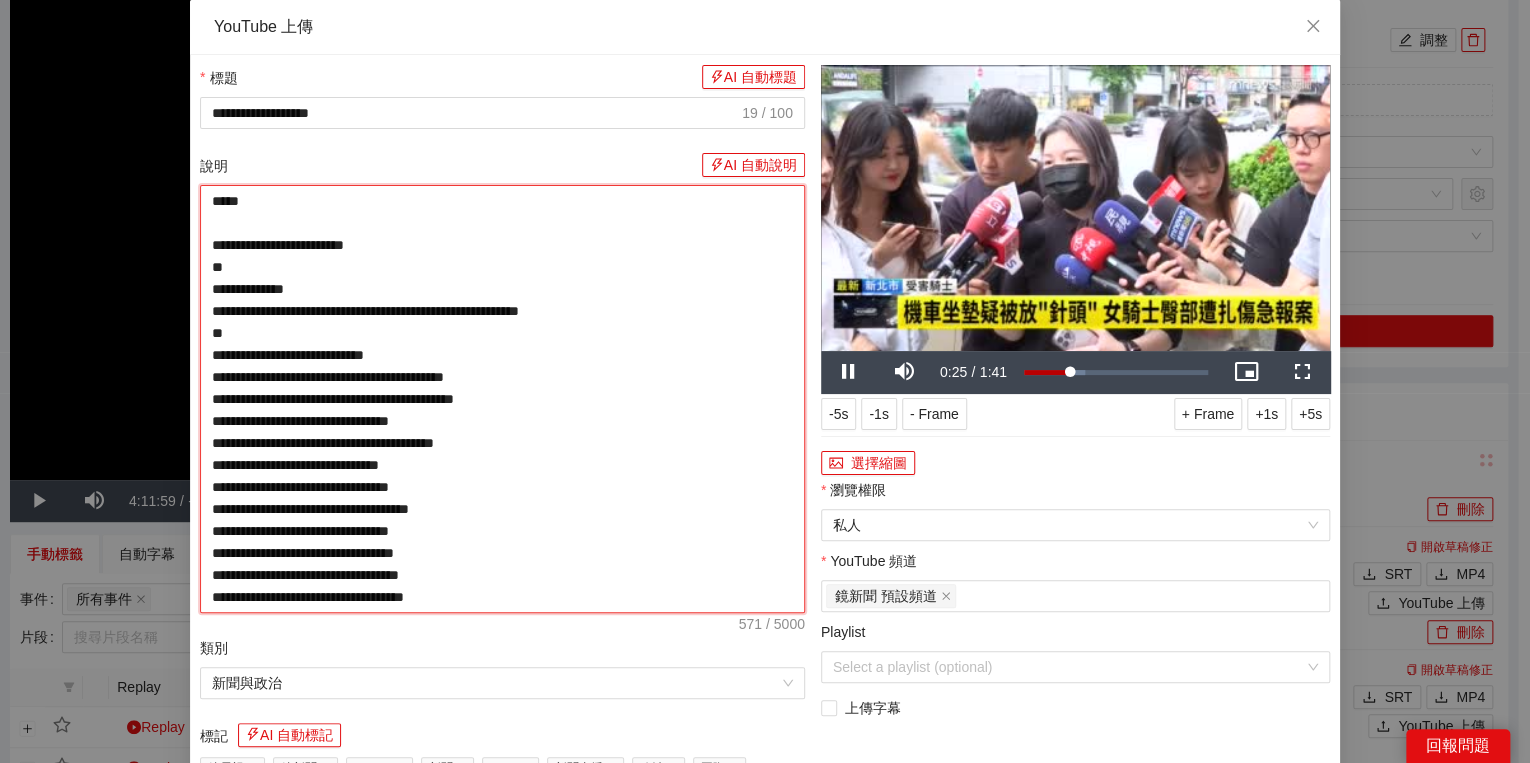 paste on "**********" 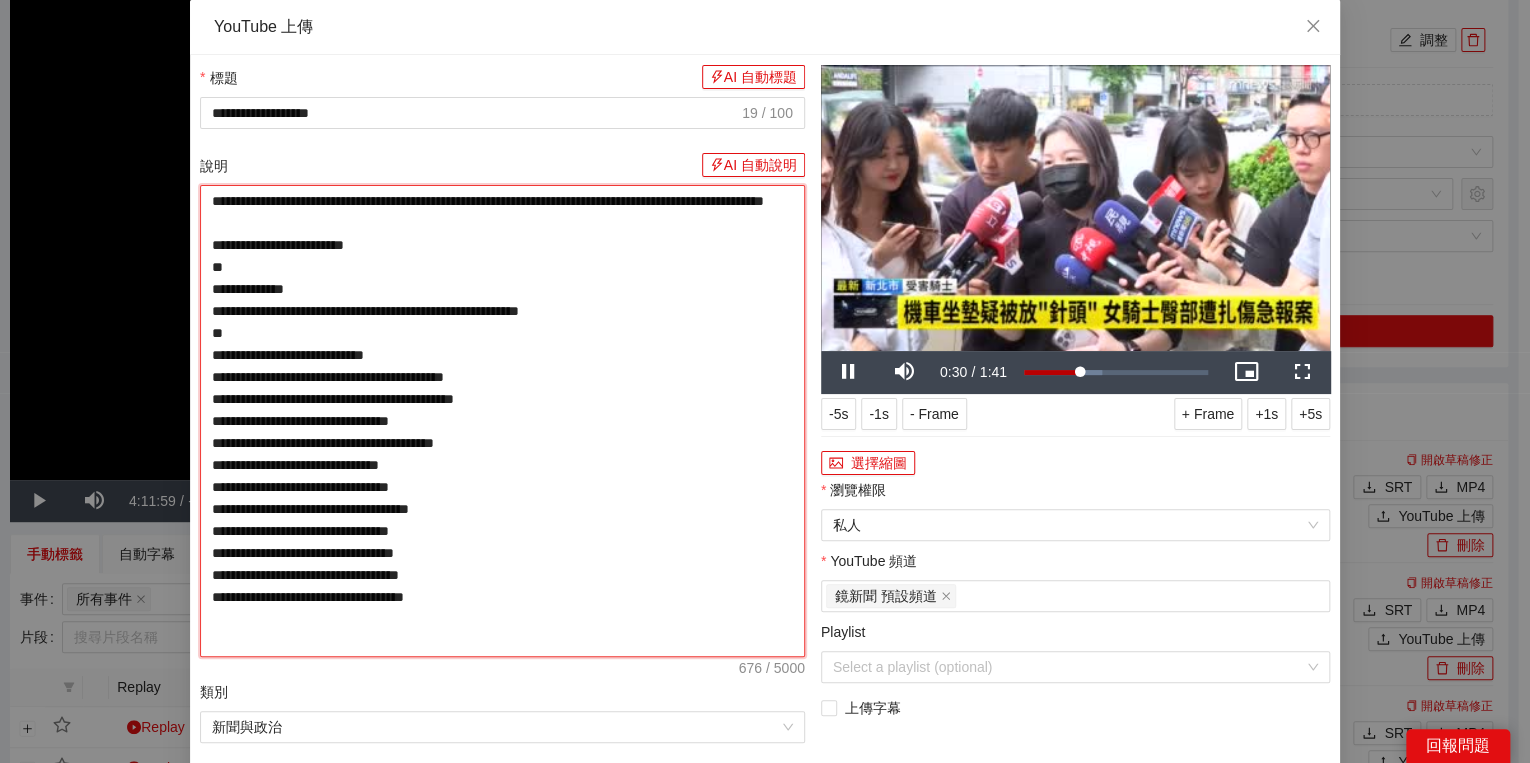 click on "**********" at bounding box center (502, 421) 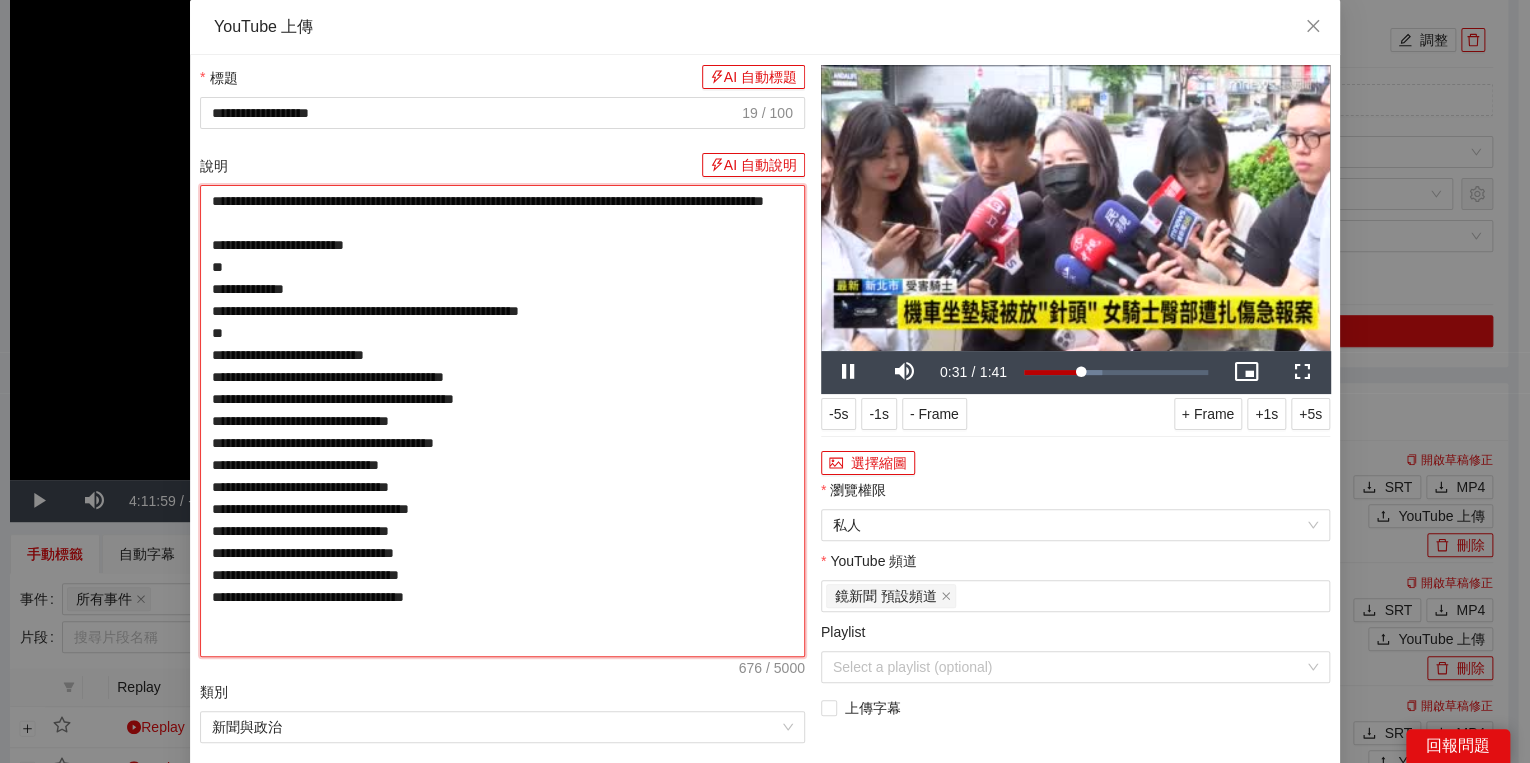 type on "**********" 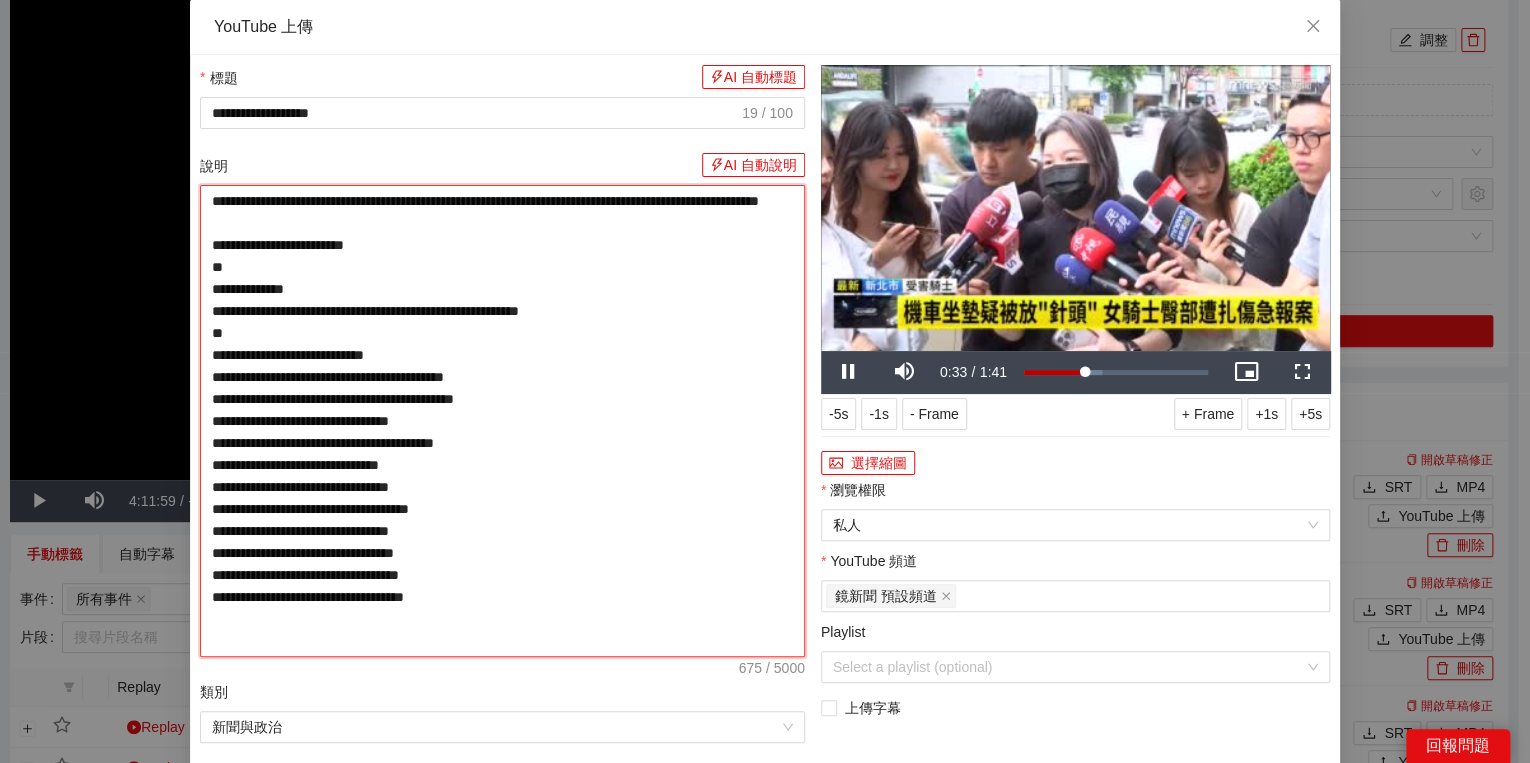 type on "**********" 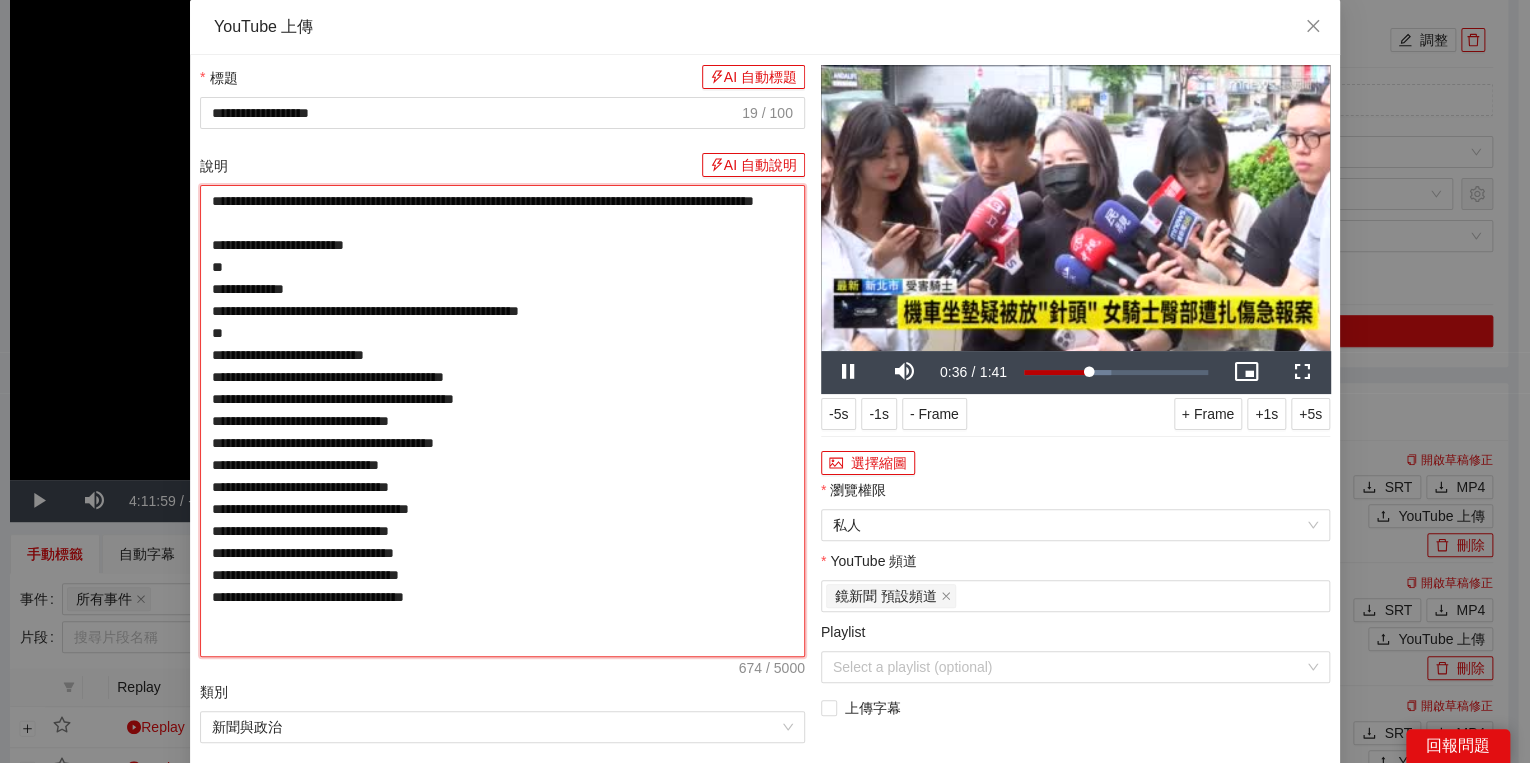 click on "**********" at bounding box center [502, 421] 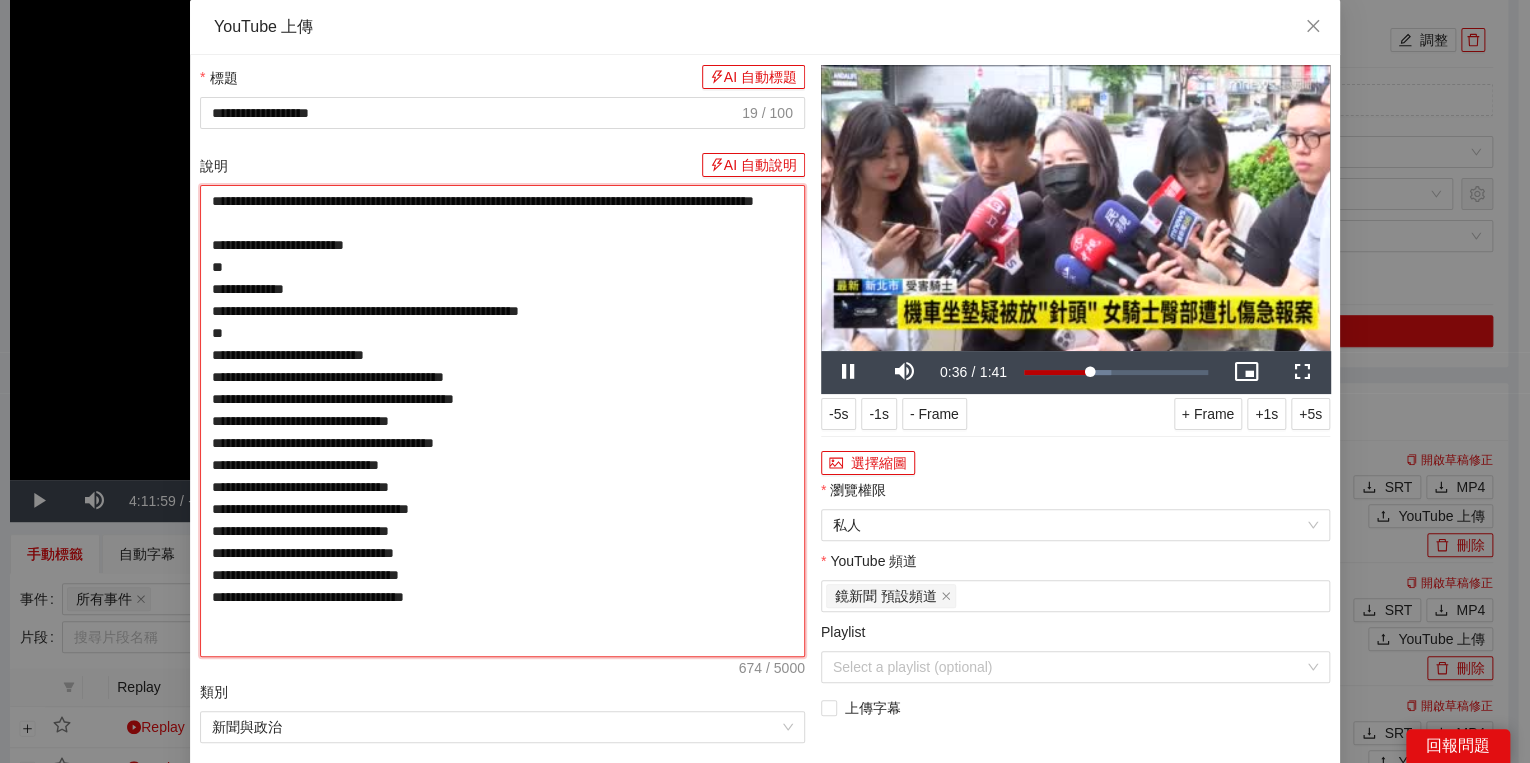 type on "**********" 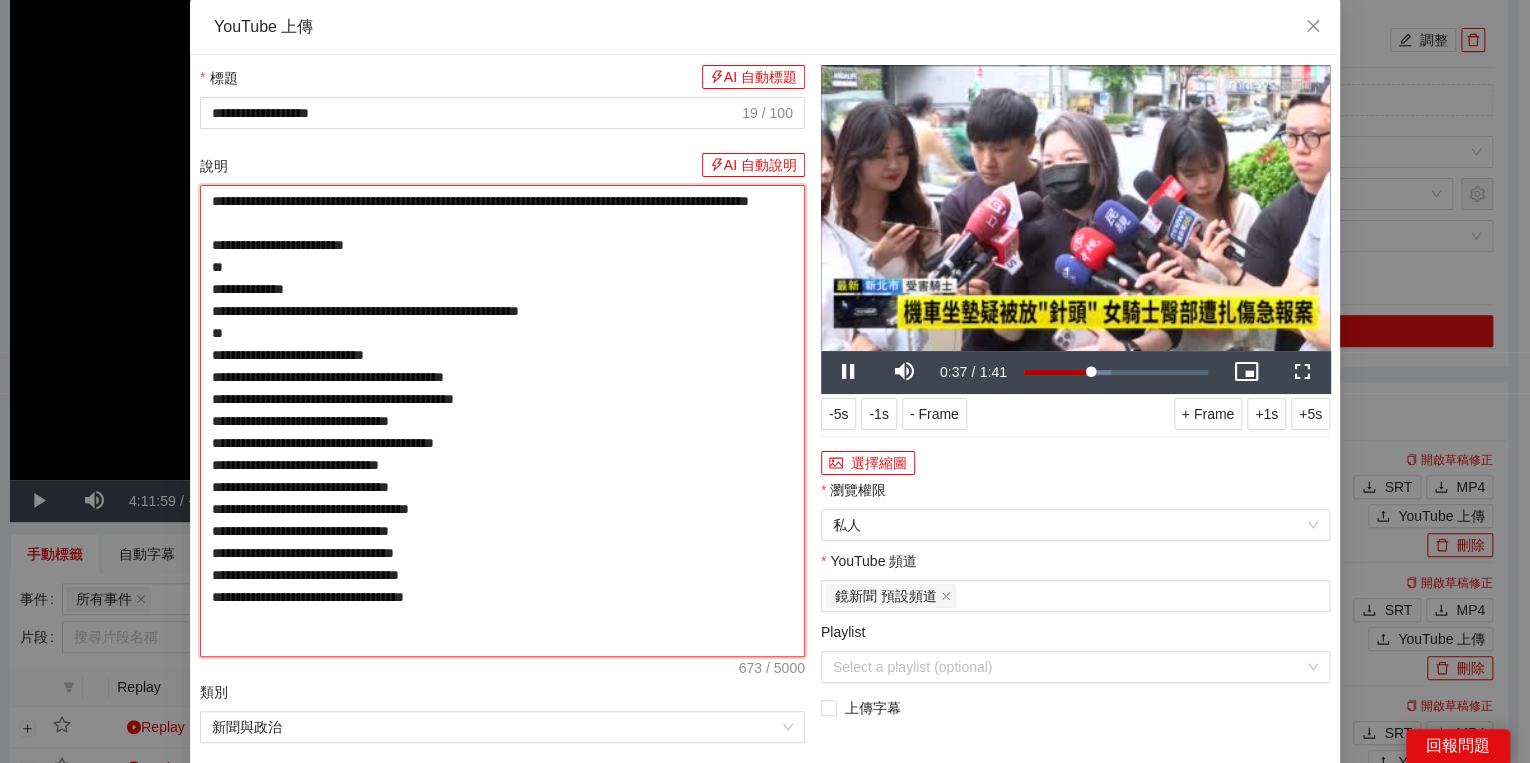 click on "**********" at bounding box center (502, 421) 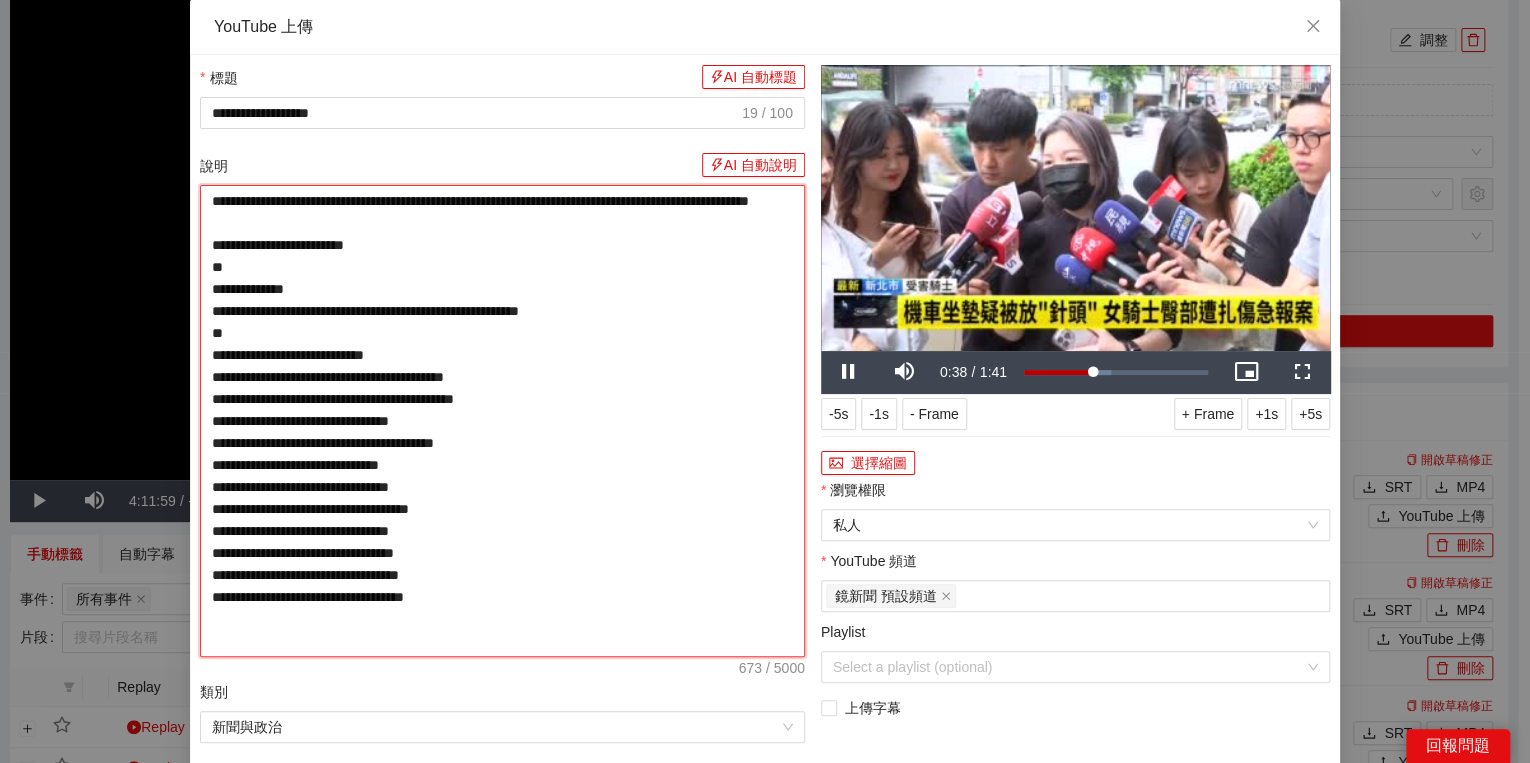 type on "**********" 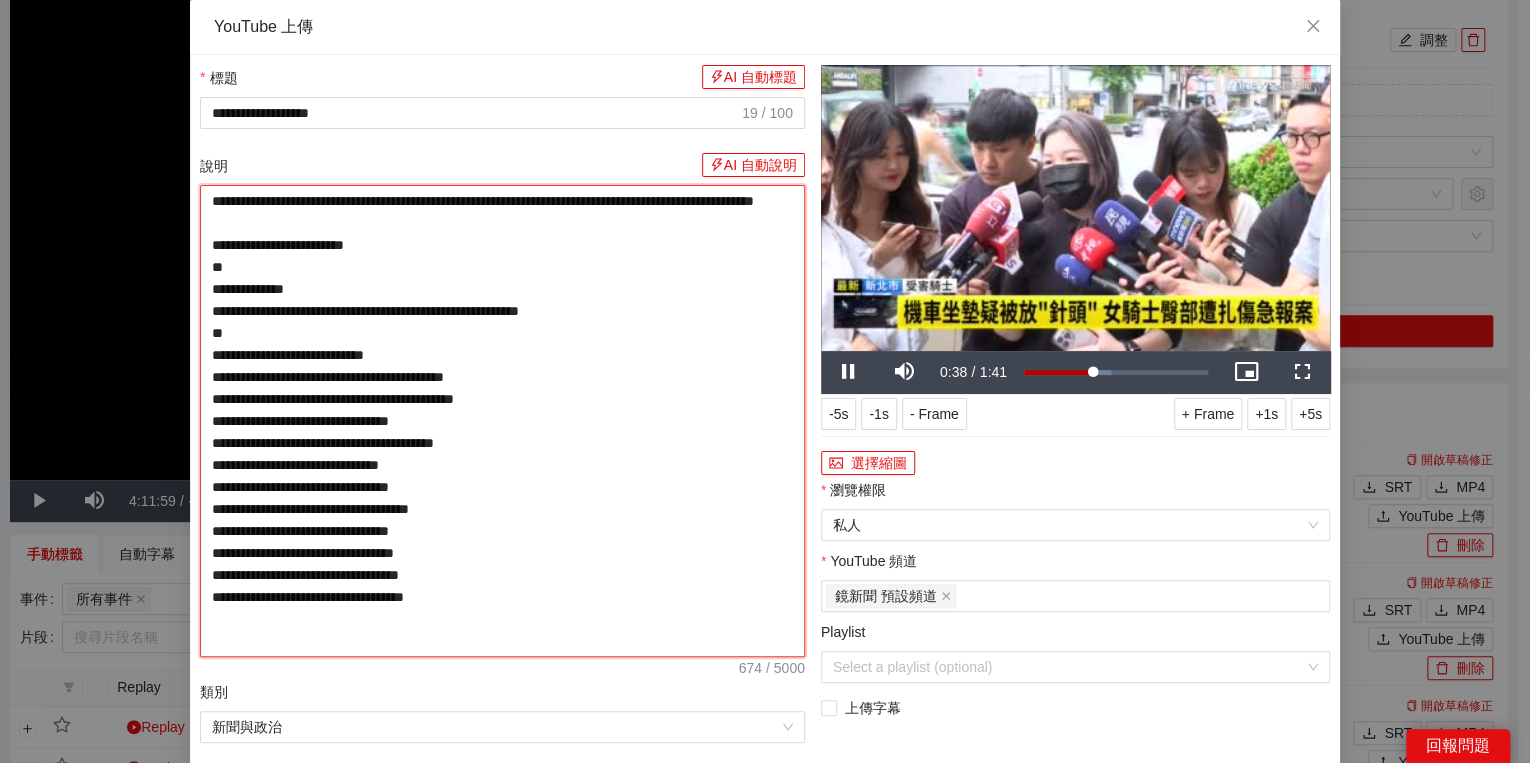type on "**********" 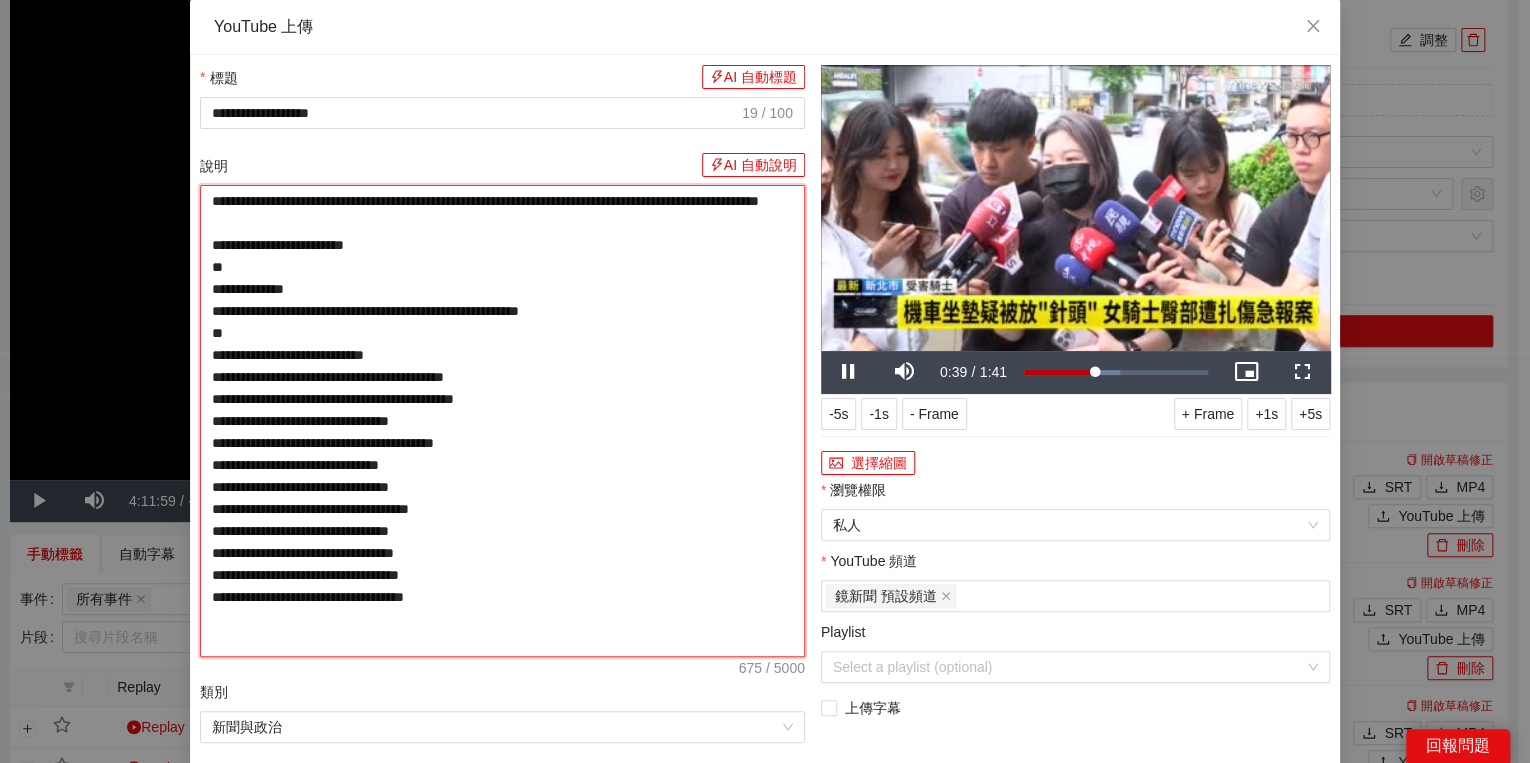 click on "**********" at bounding box center [502, 421] 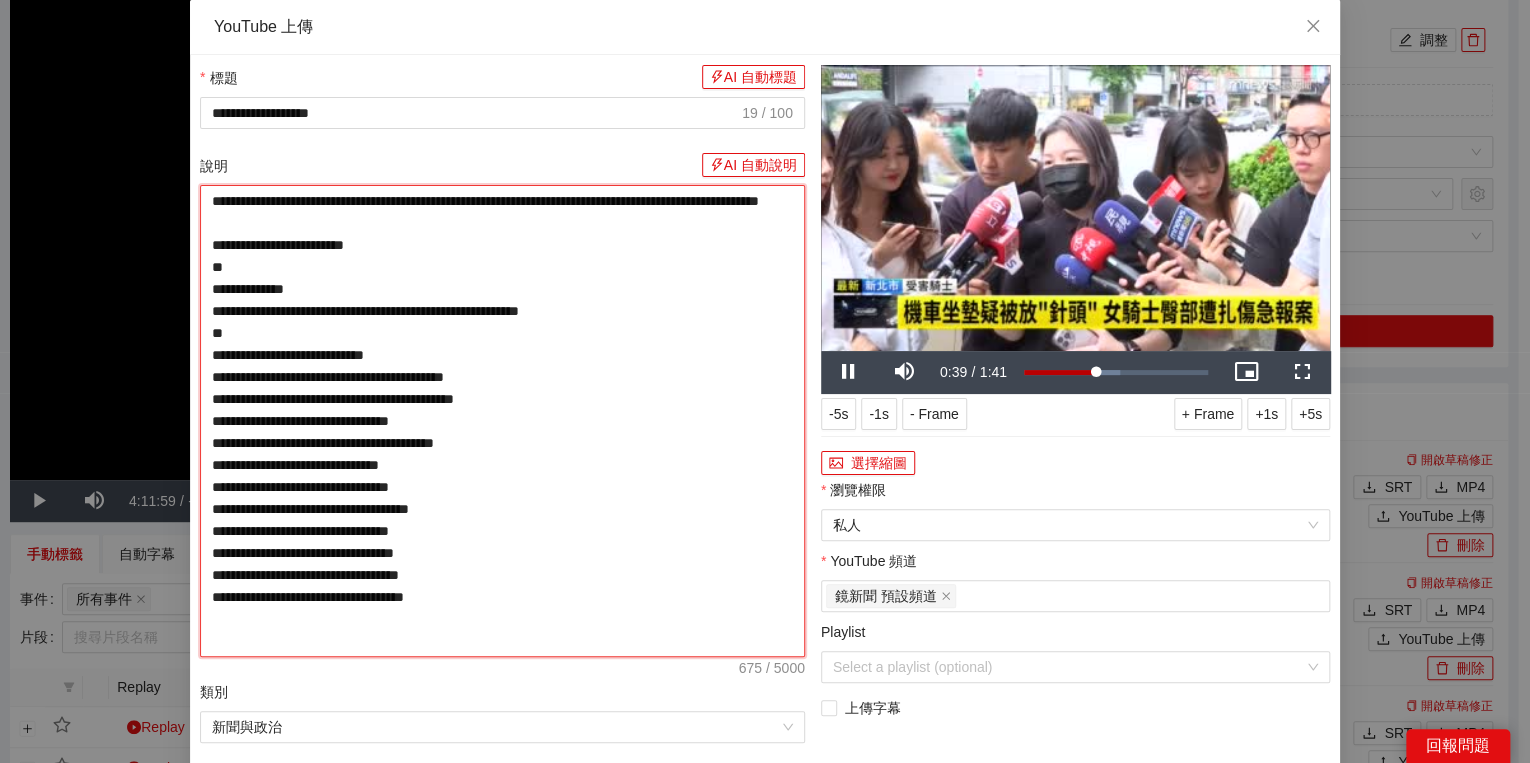 click on "**********" at bounding box center [502, 421] 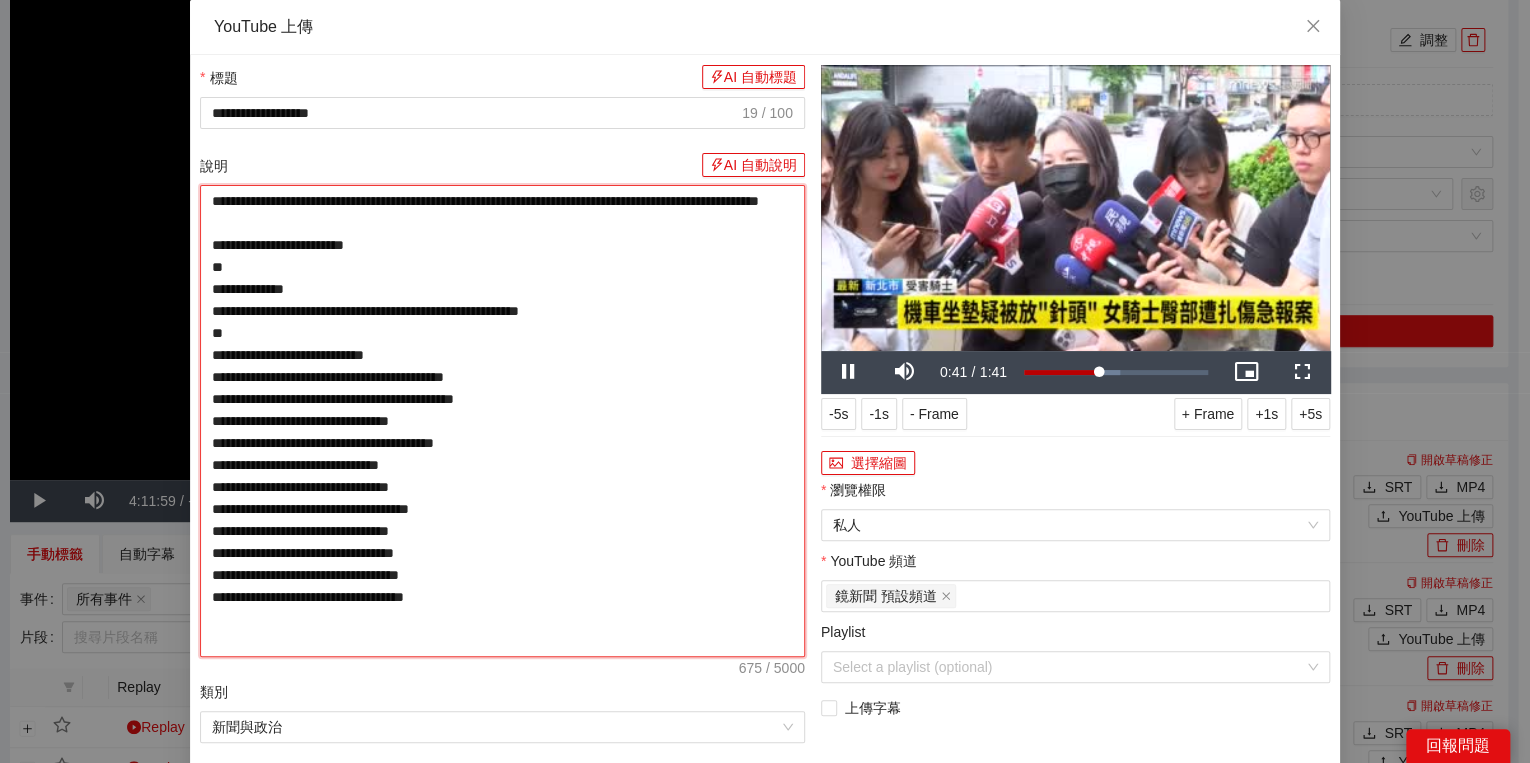 type on "**********" 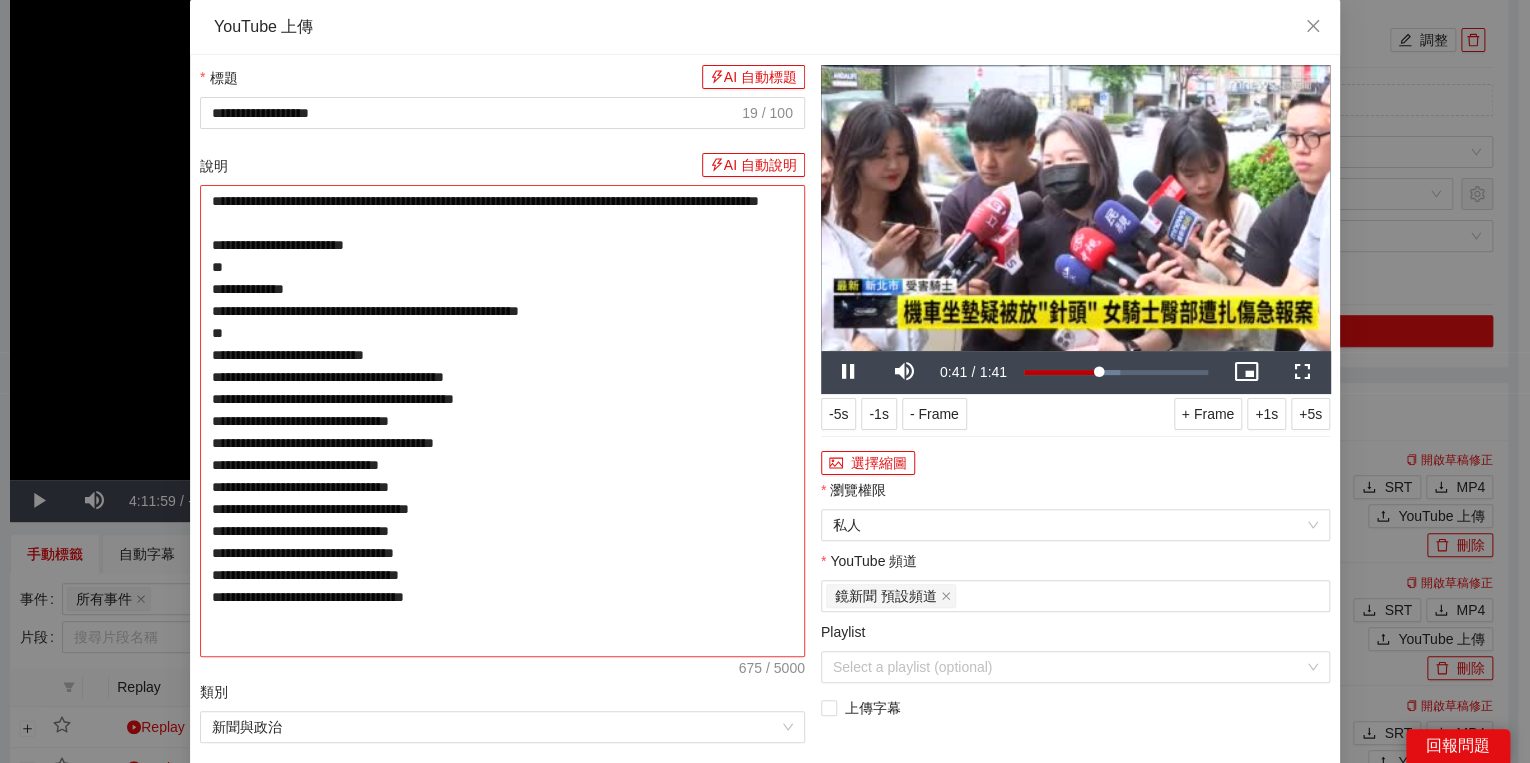 type on "**********" 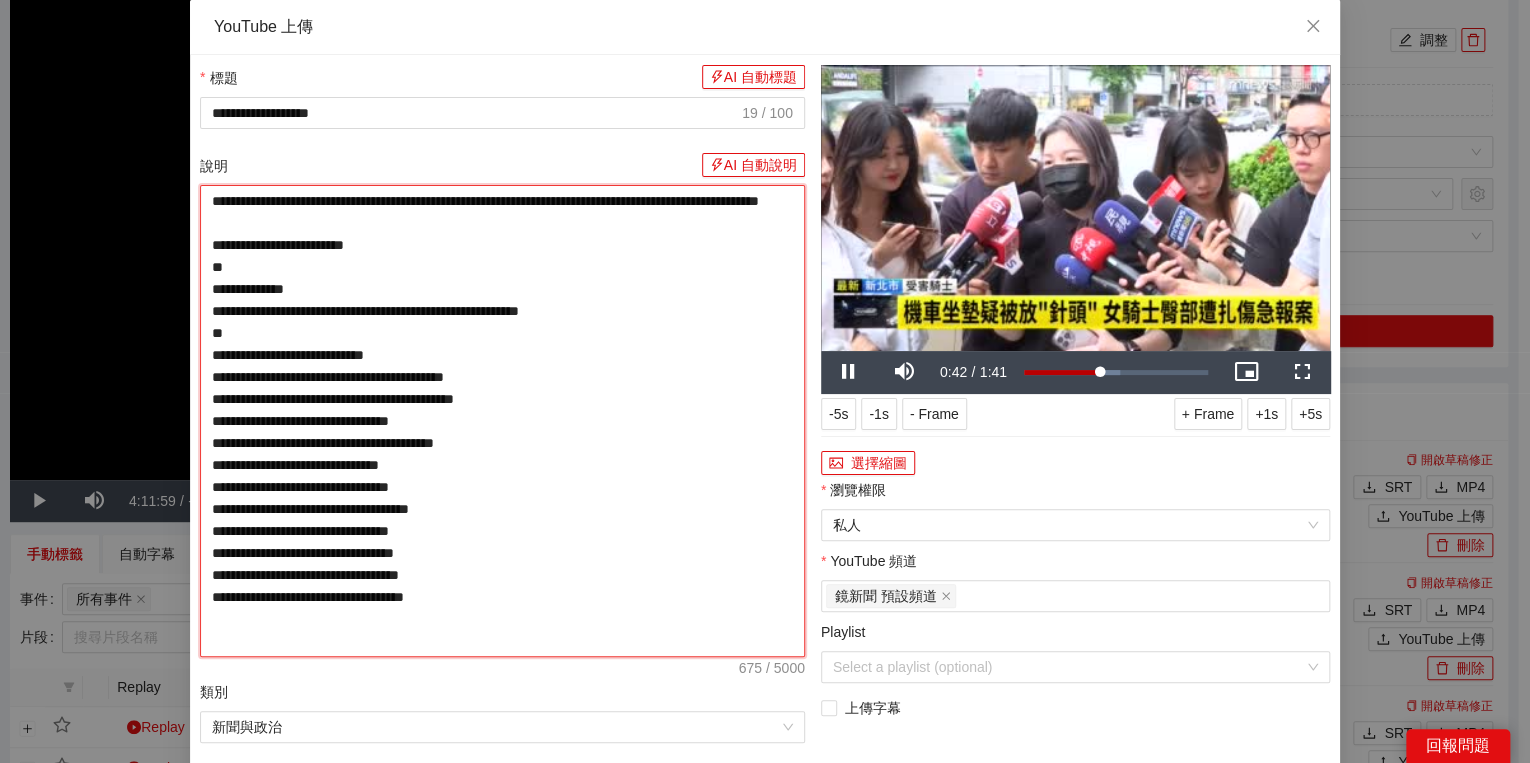 click on "**********" at bounding box center (502, 421) 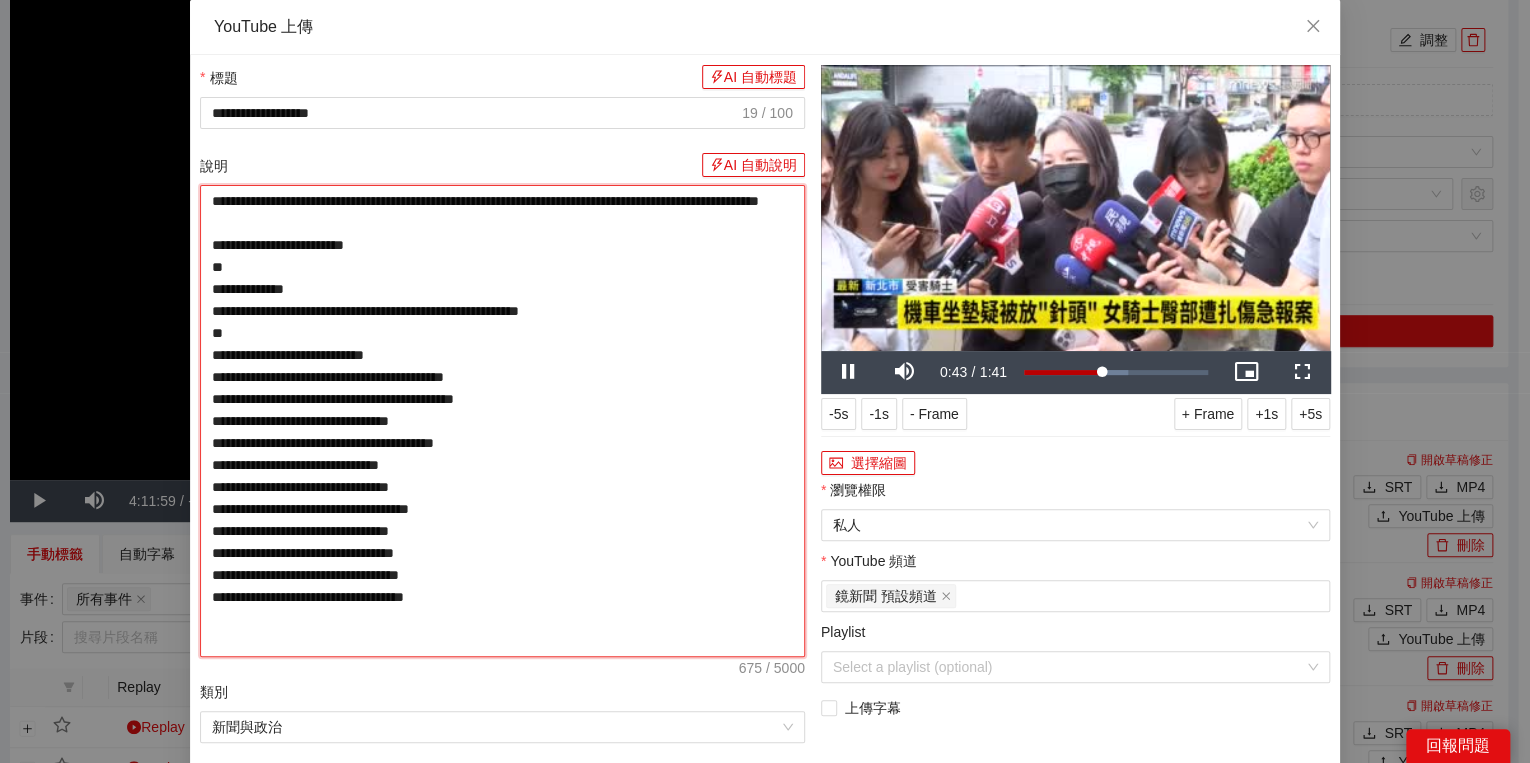 type on "**********" 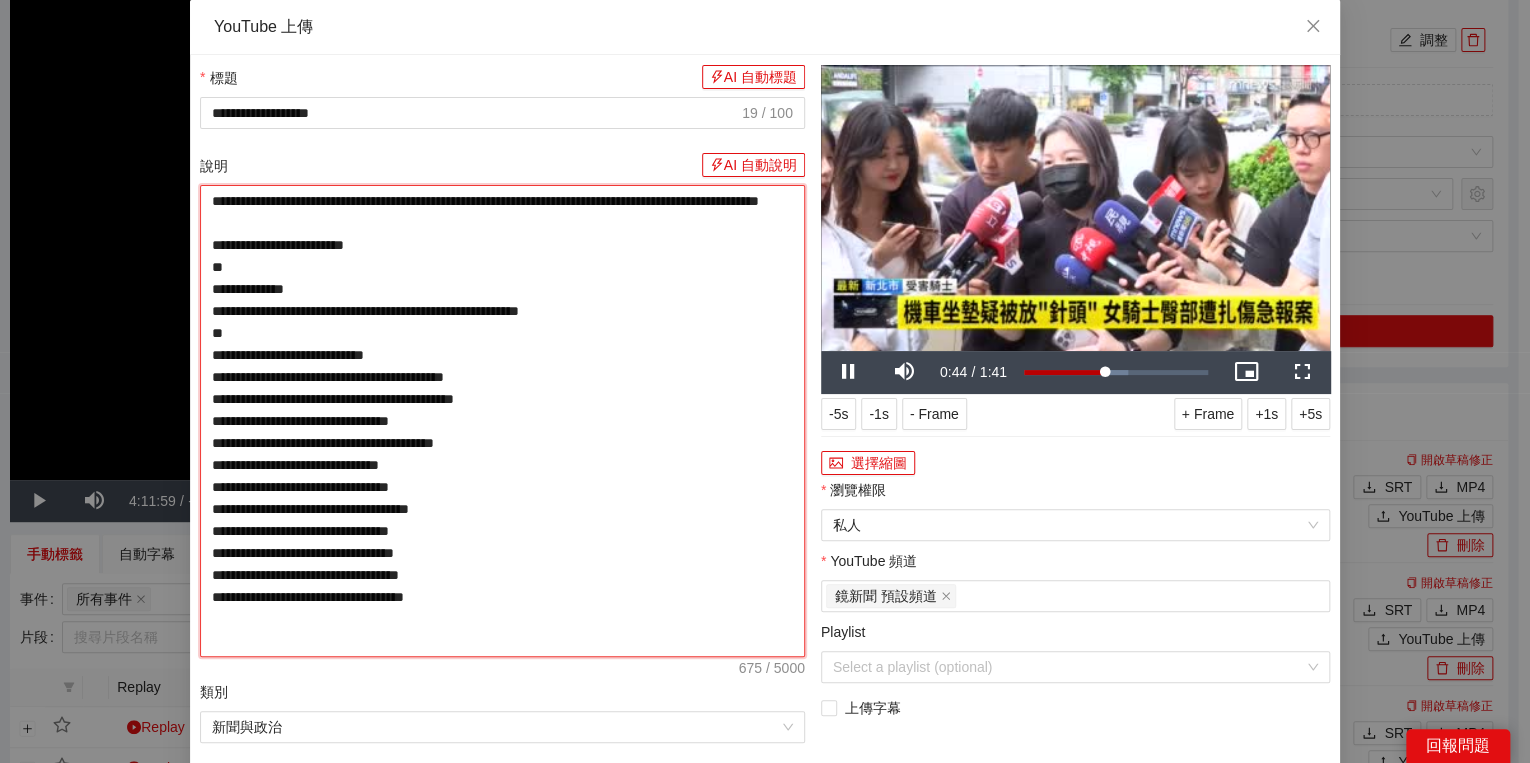 type on "**********" 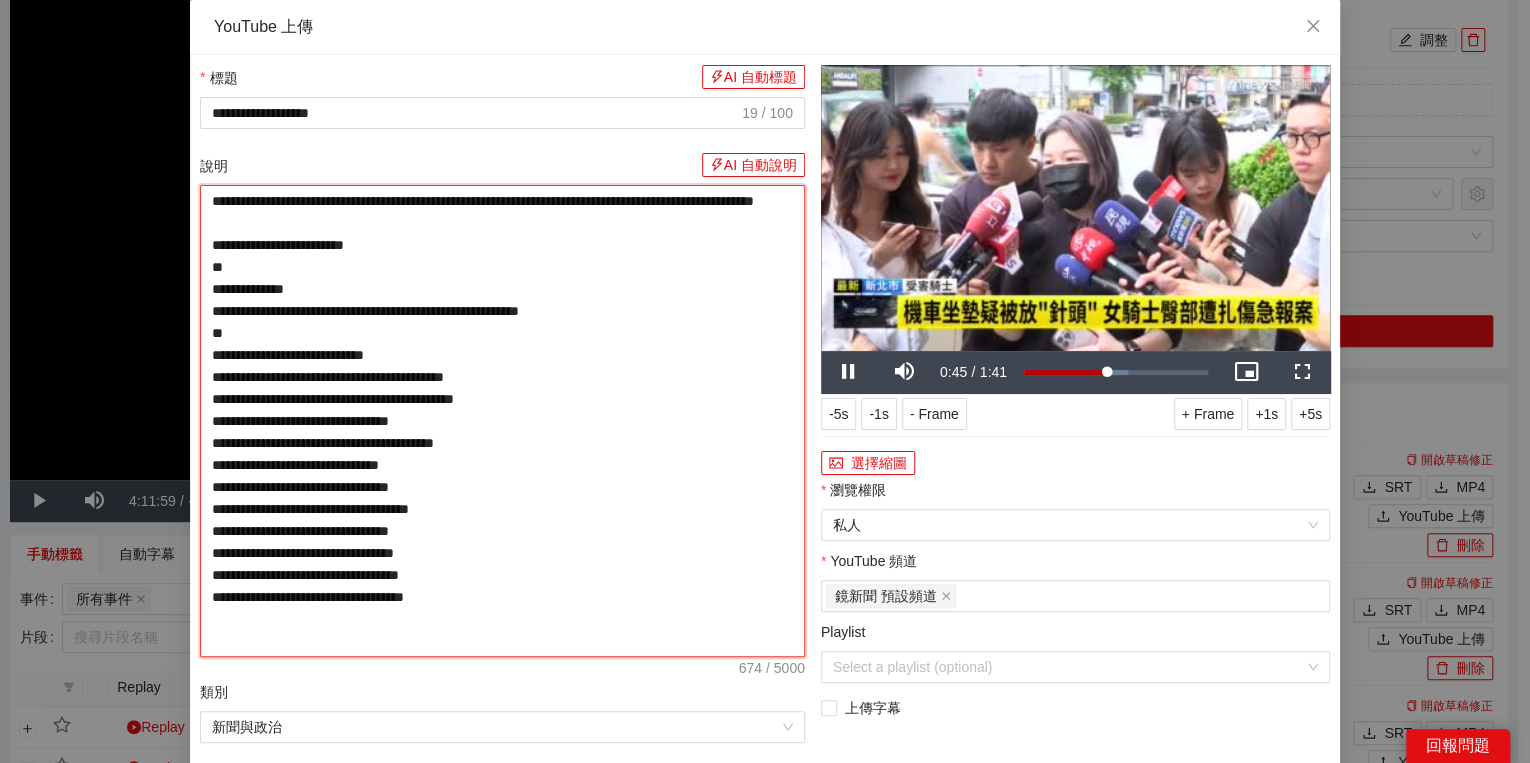 type on "**********" 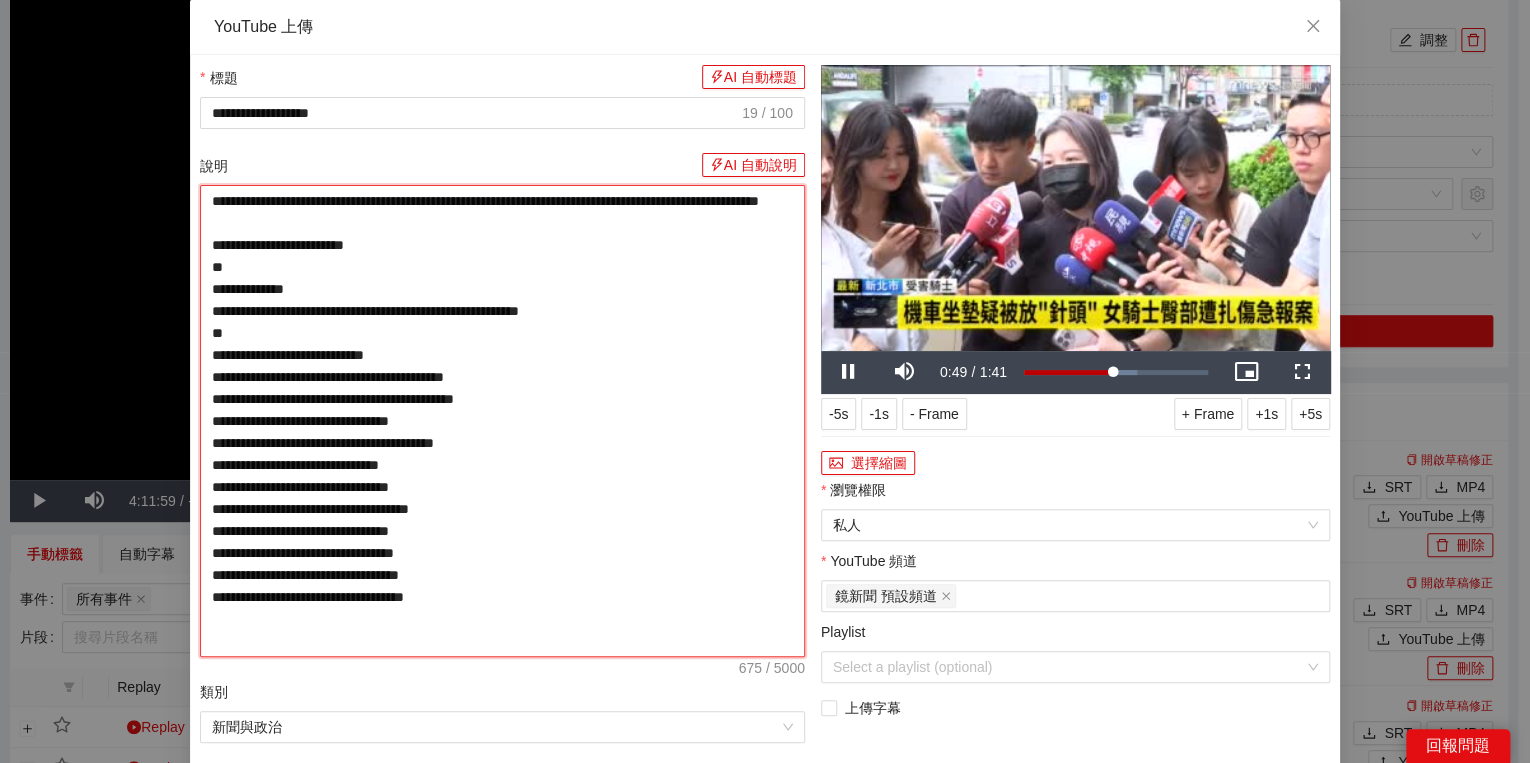 type on "**********" 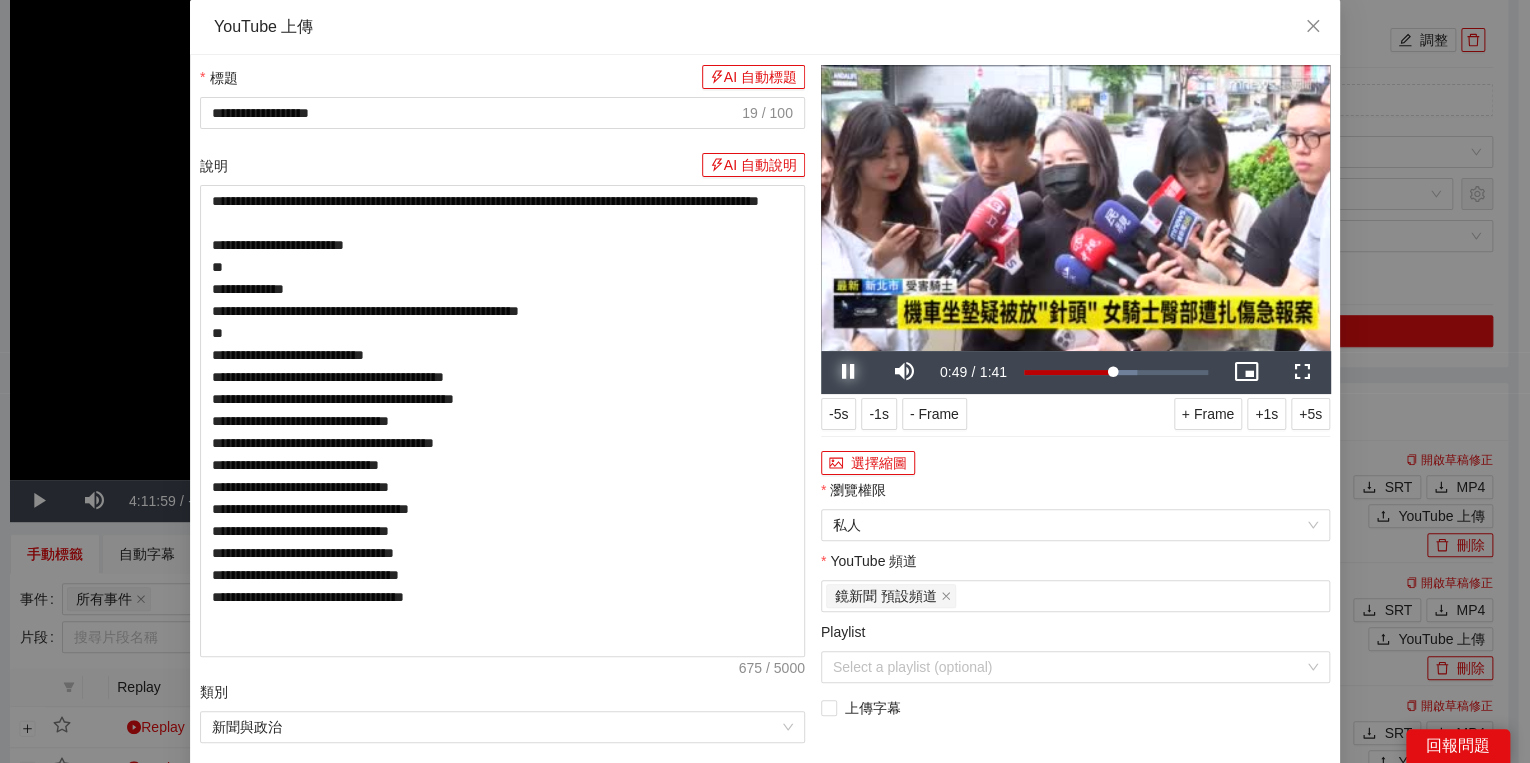 click at bounding box center [849, 372] 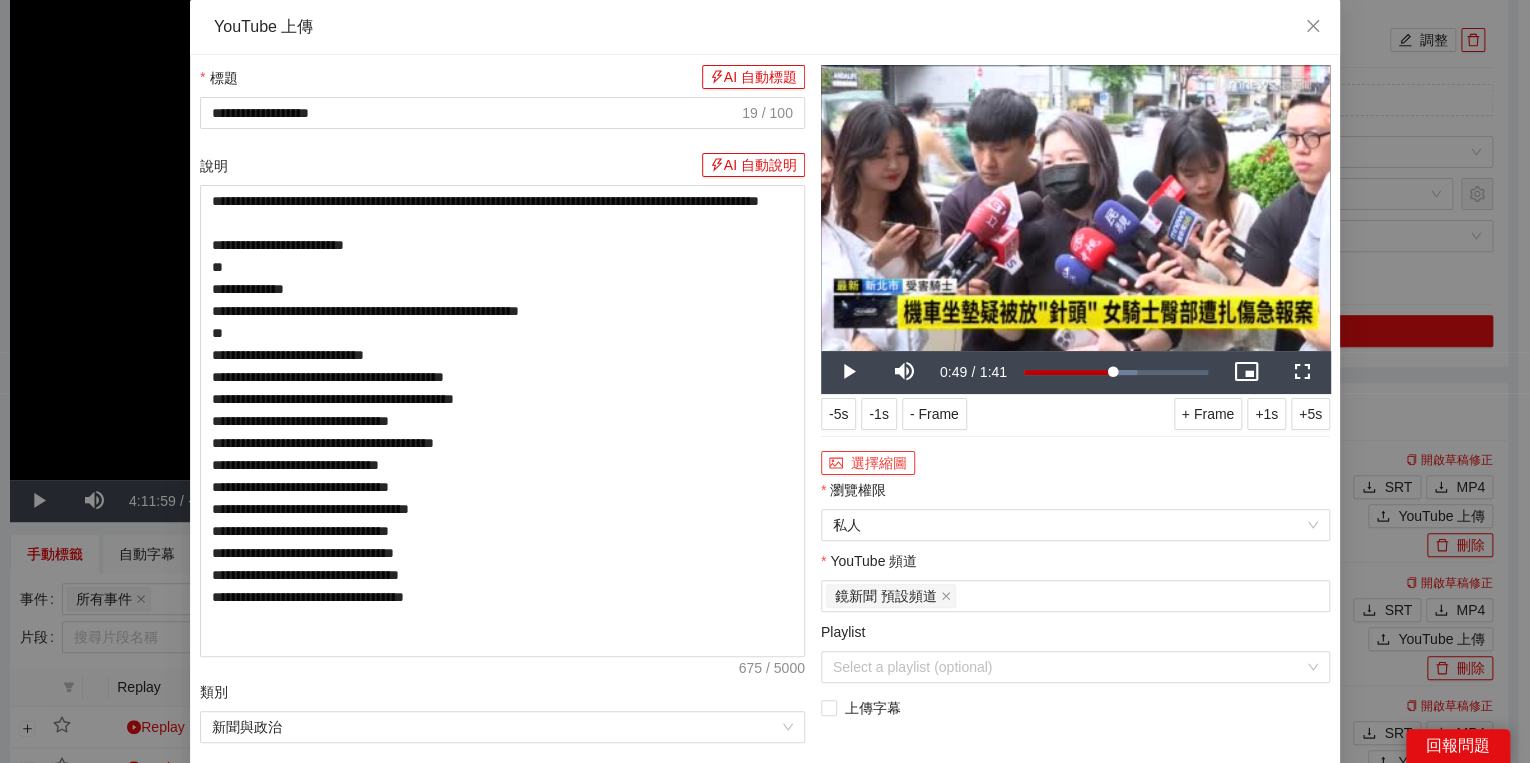 click on "選擇縮圖" at bounding box center (868, 463) 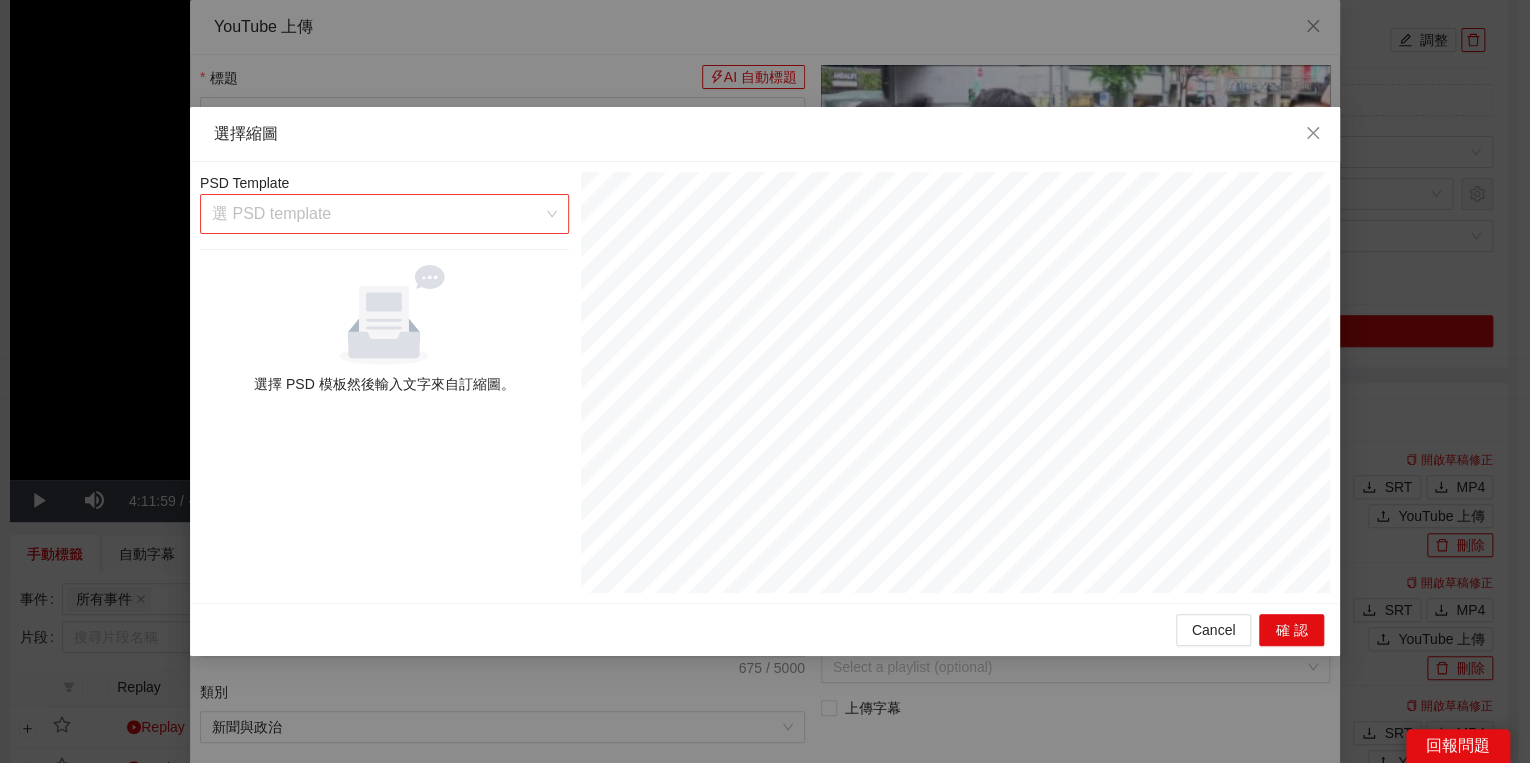 click at bounding box center (377, 214) 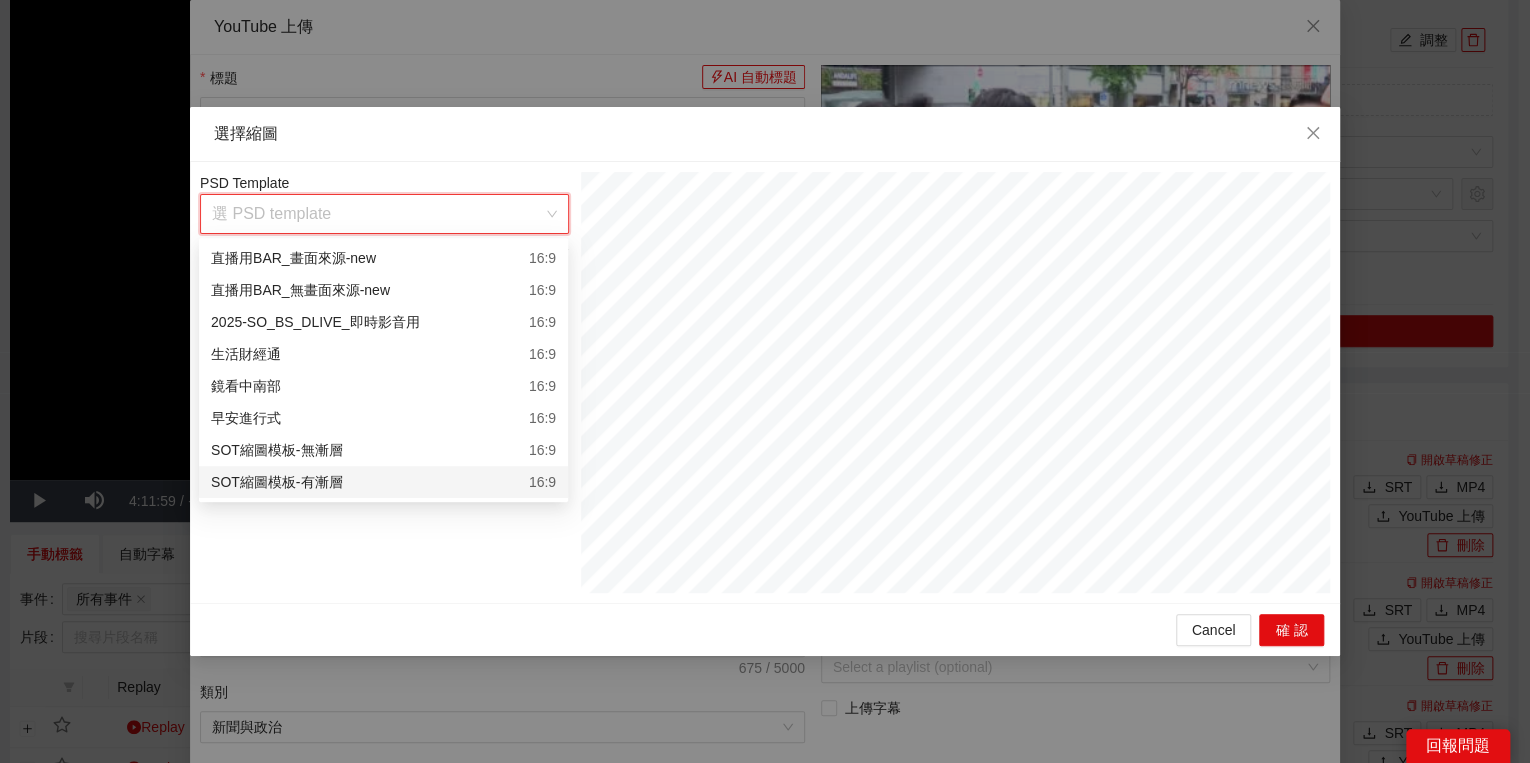 click on "SOT縮圖模板-有漸層 16:9" at bounding box center [383, 482] 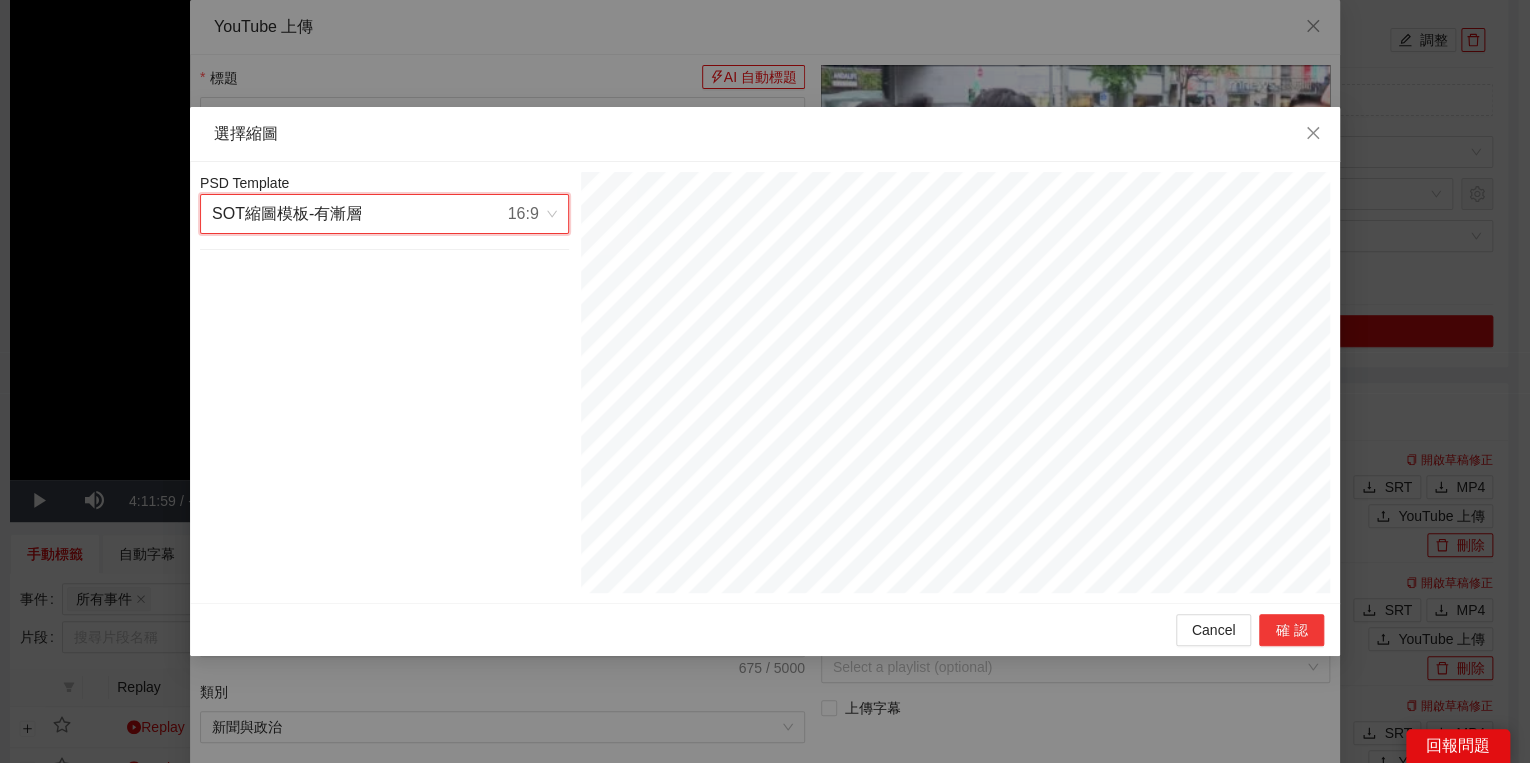 click on "確認" at bounding box center (1291, 630) 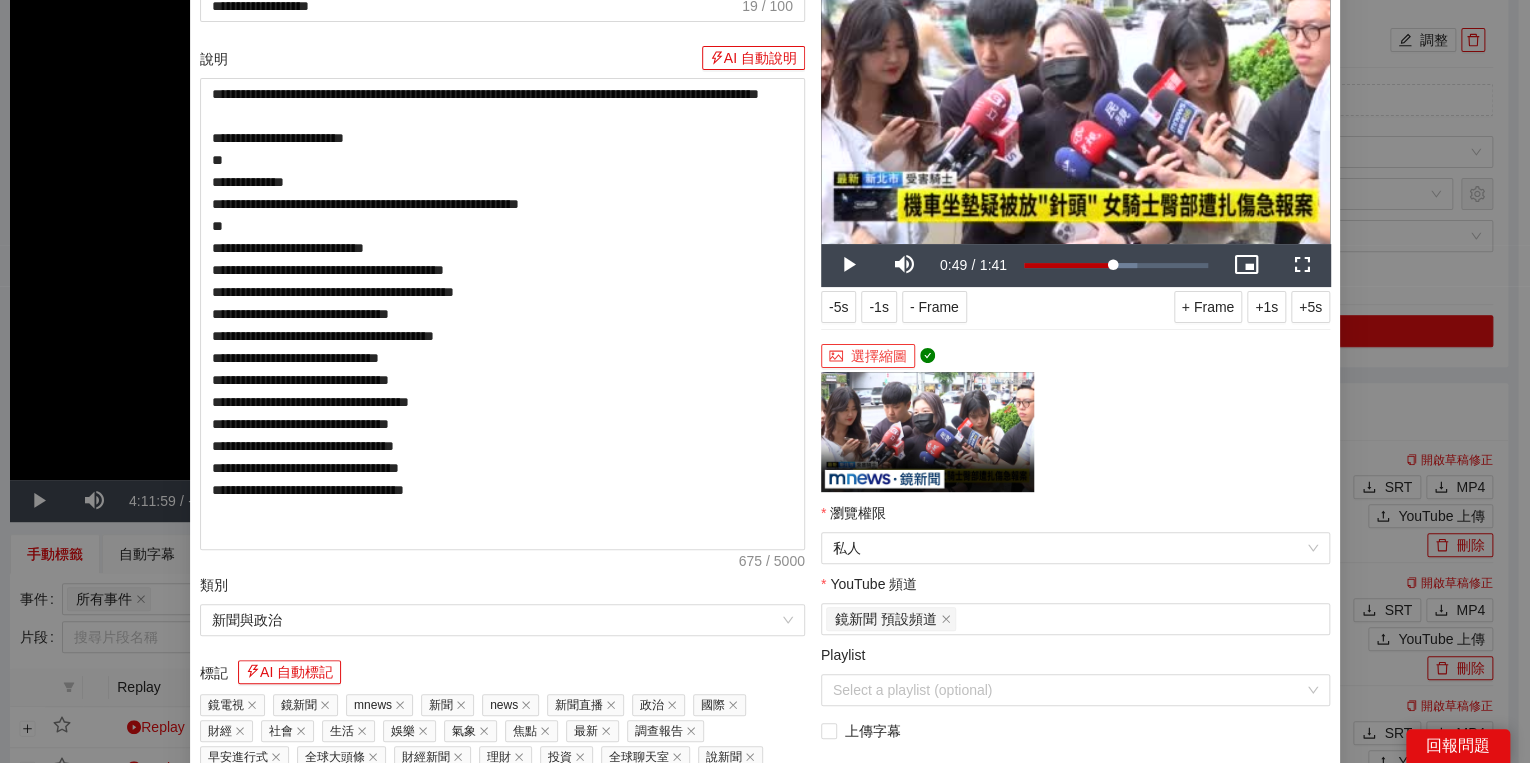 scroll, scrollTop: 320, scrollLeft: 0, axis: vertical 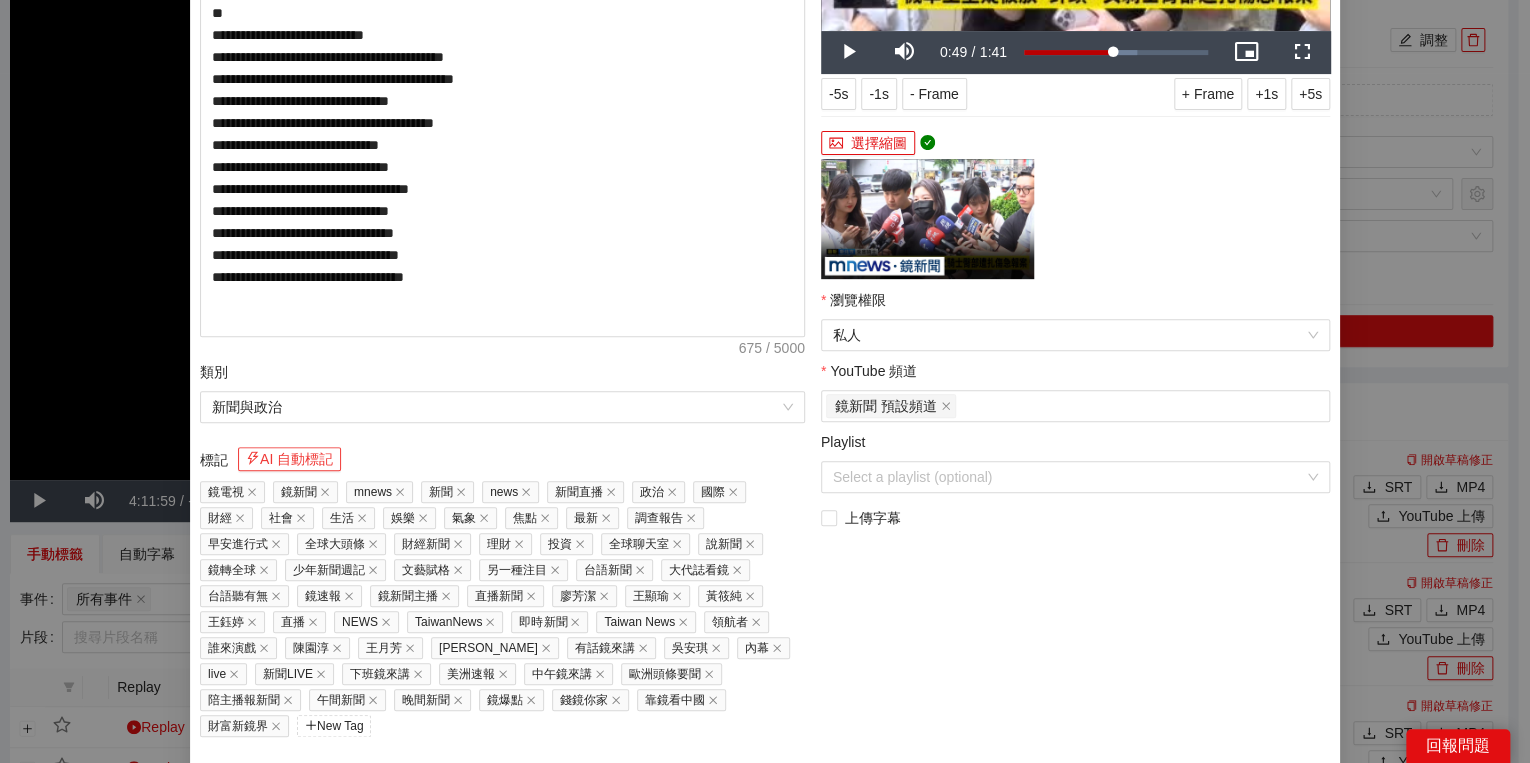 click on "AI 自動標記" at bounding box center (289, 459) 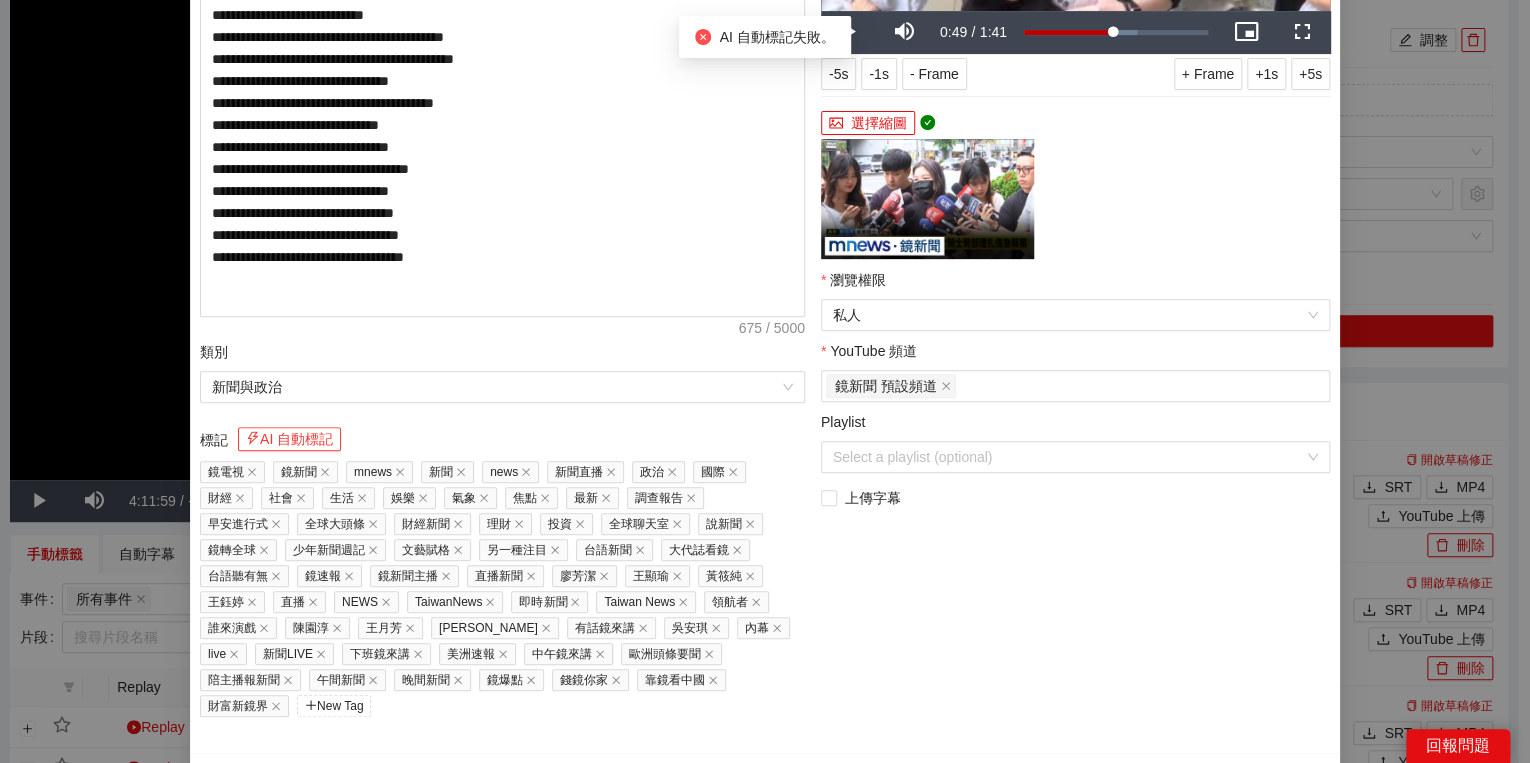 scroll, scrollTop: 352, scrollLeft: 0, axis: vertical 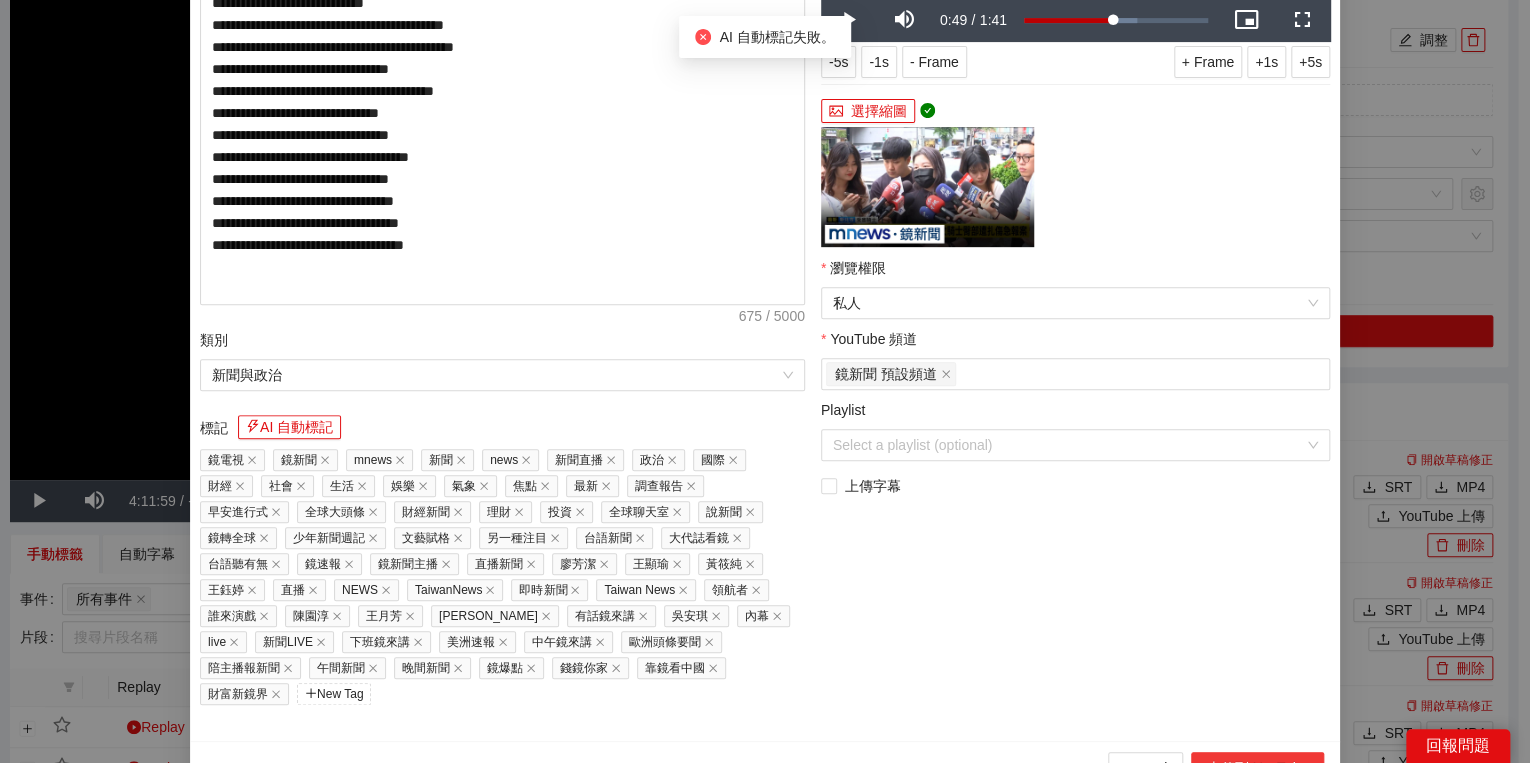 click on "上傳到 YouTube" at bounding box center [1257, 768] 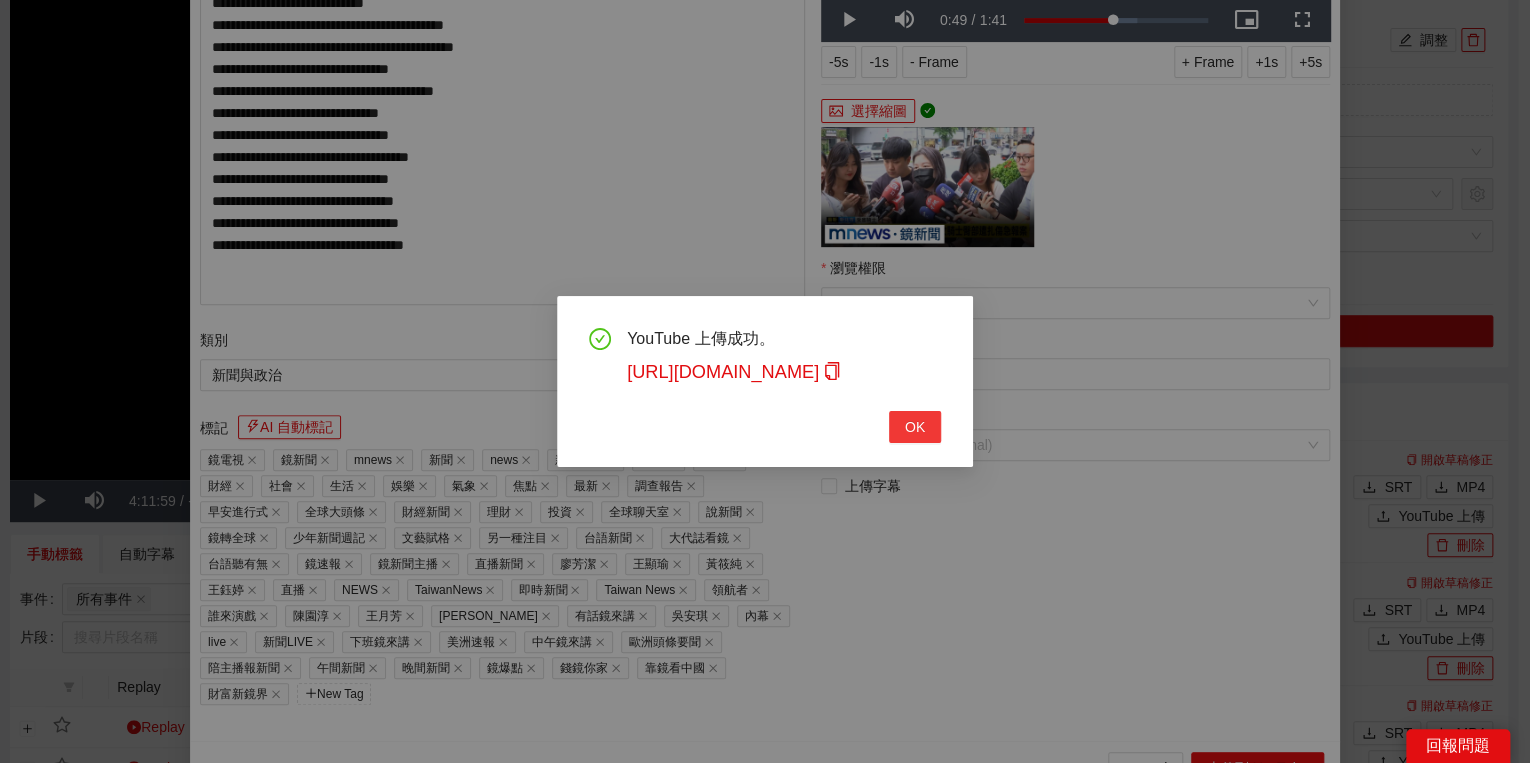 click on "OK" at bounding box center [915, 427] 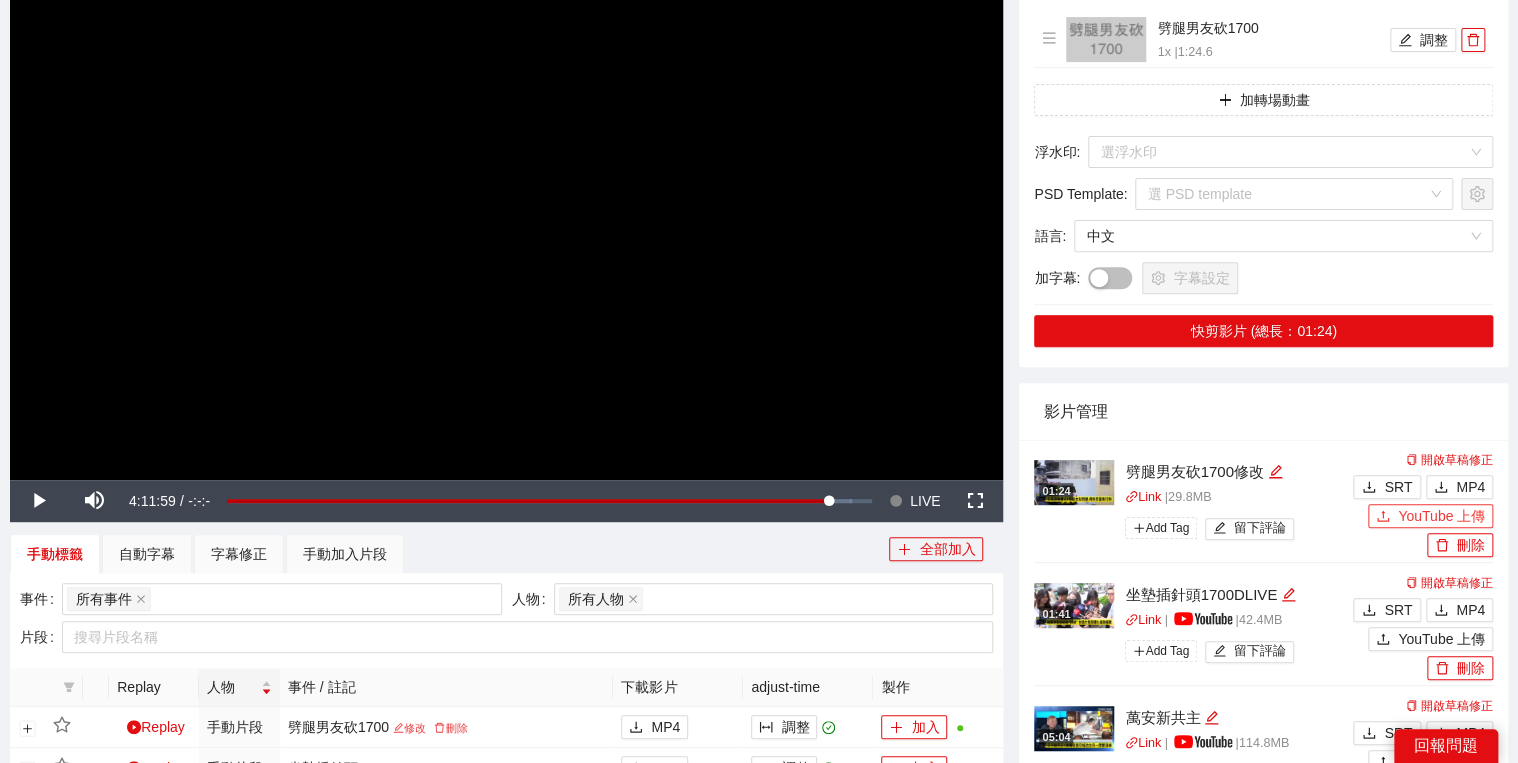 click on "YouTube 上傳" at bounding box center (1441, 516) 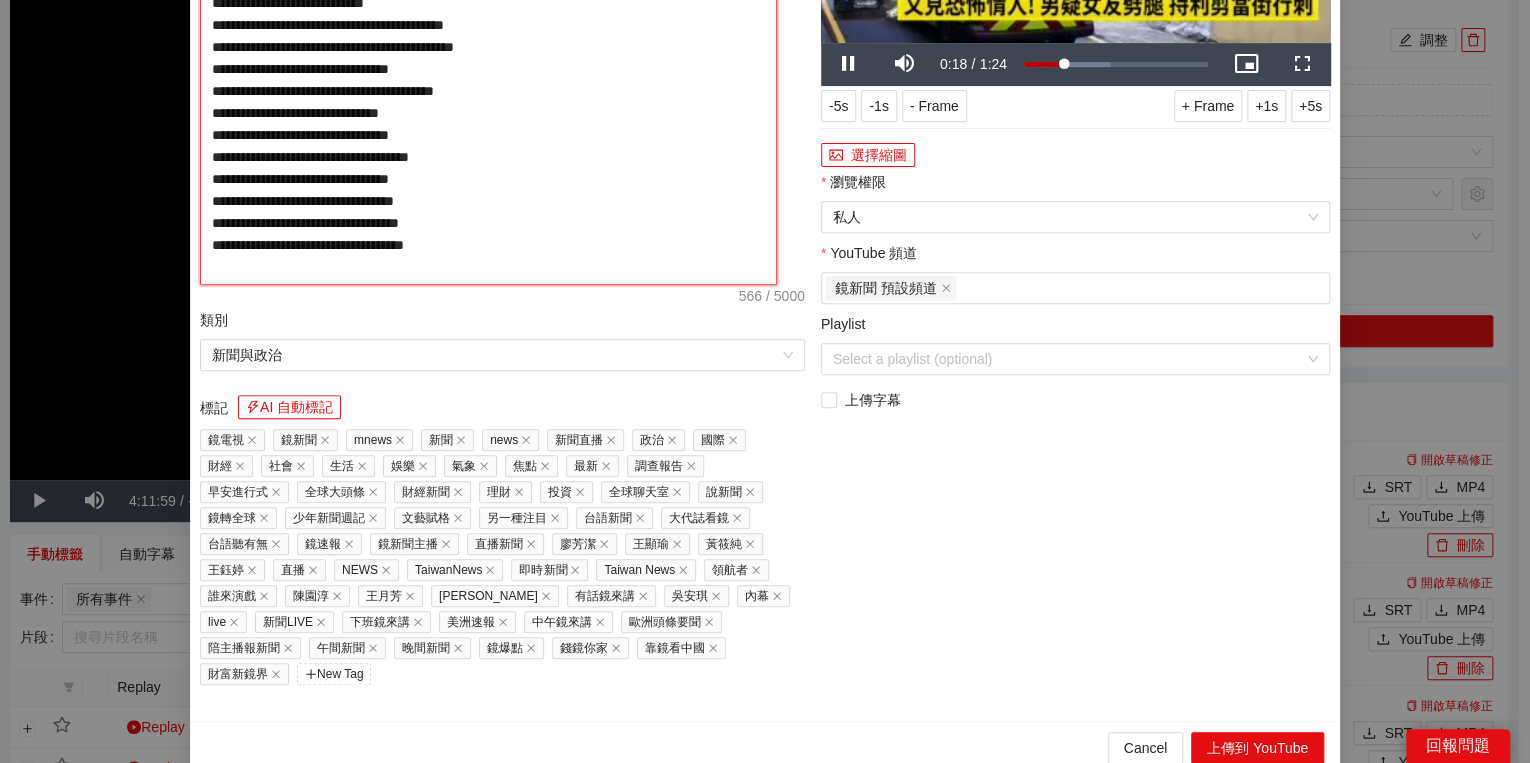click on "**********" at bounding box center [488, 81] 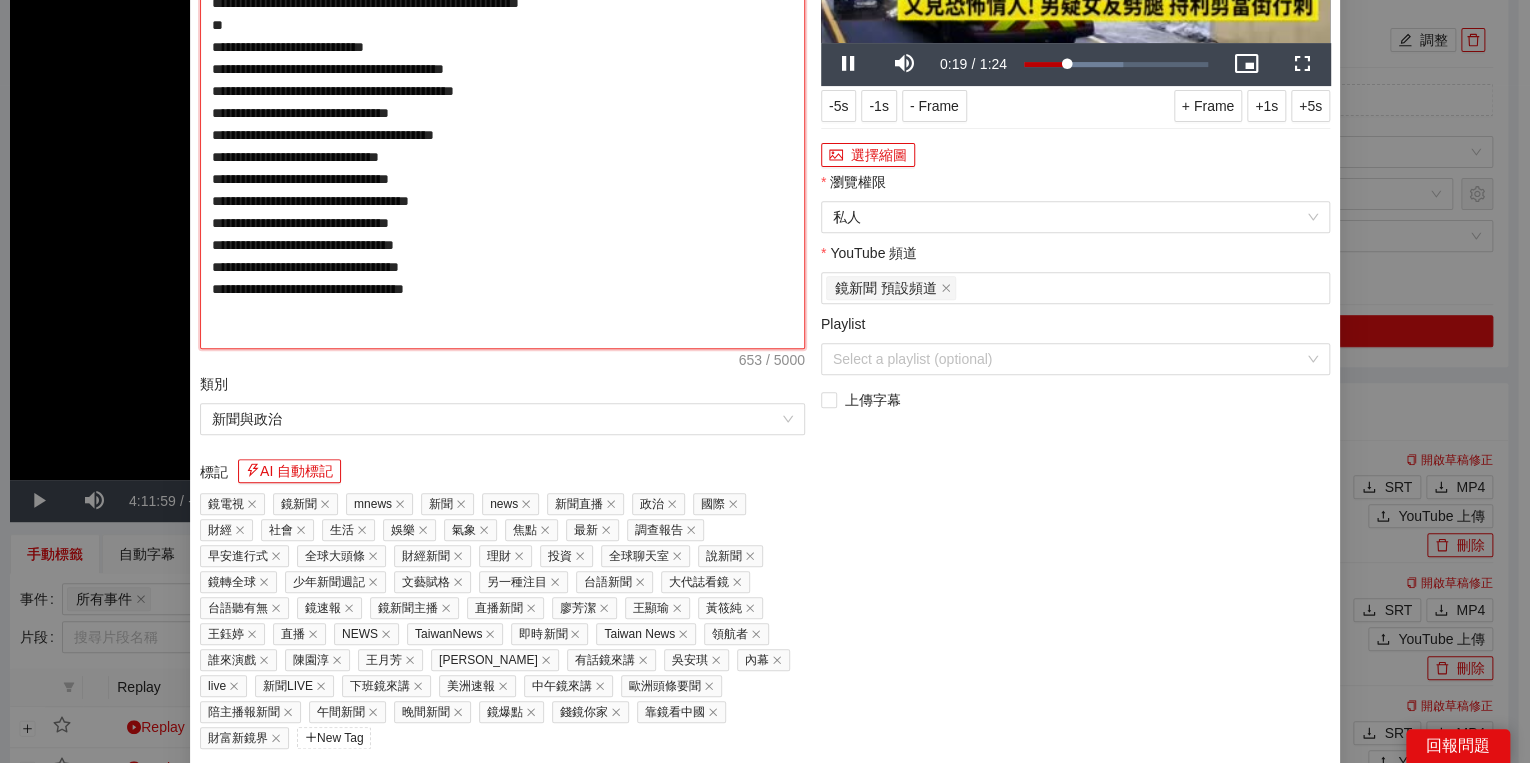 type on "**********" 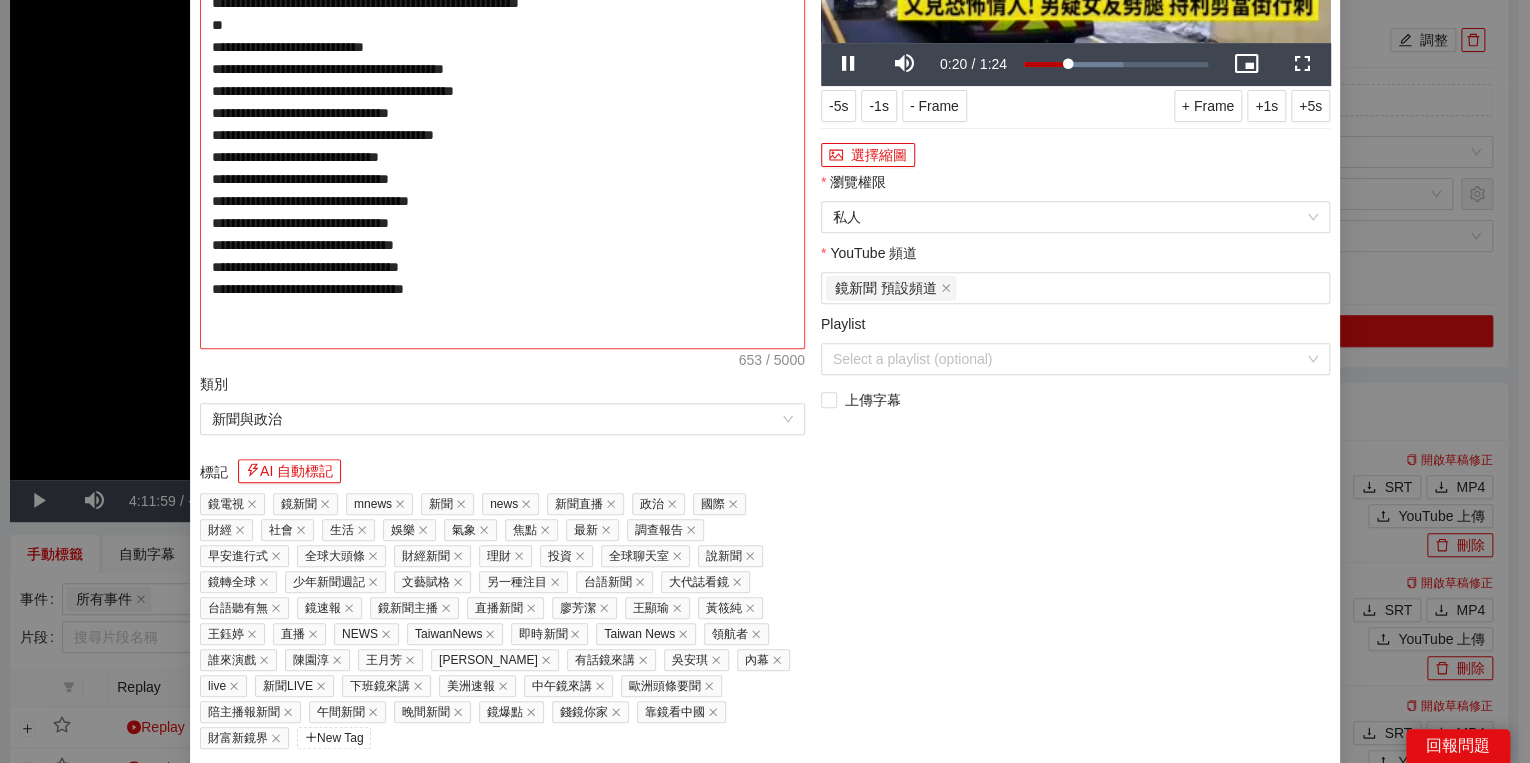type on "**********" 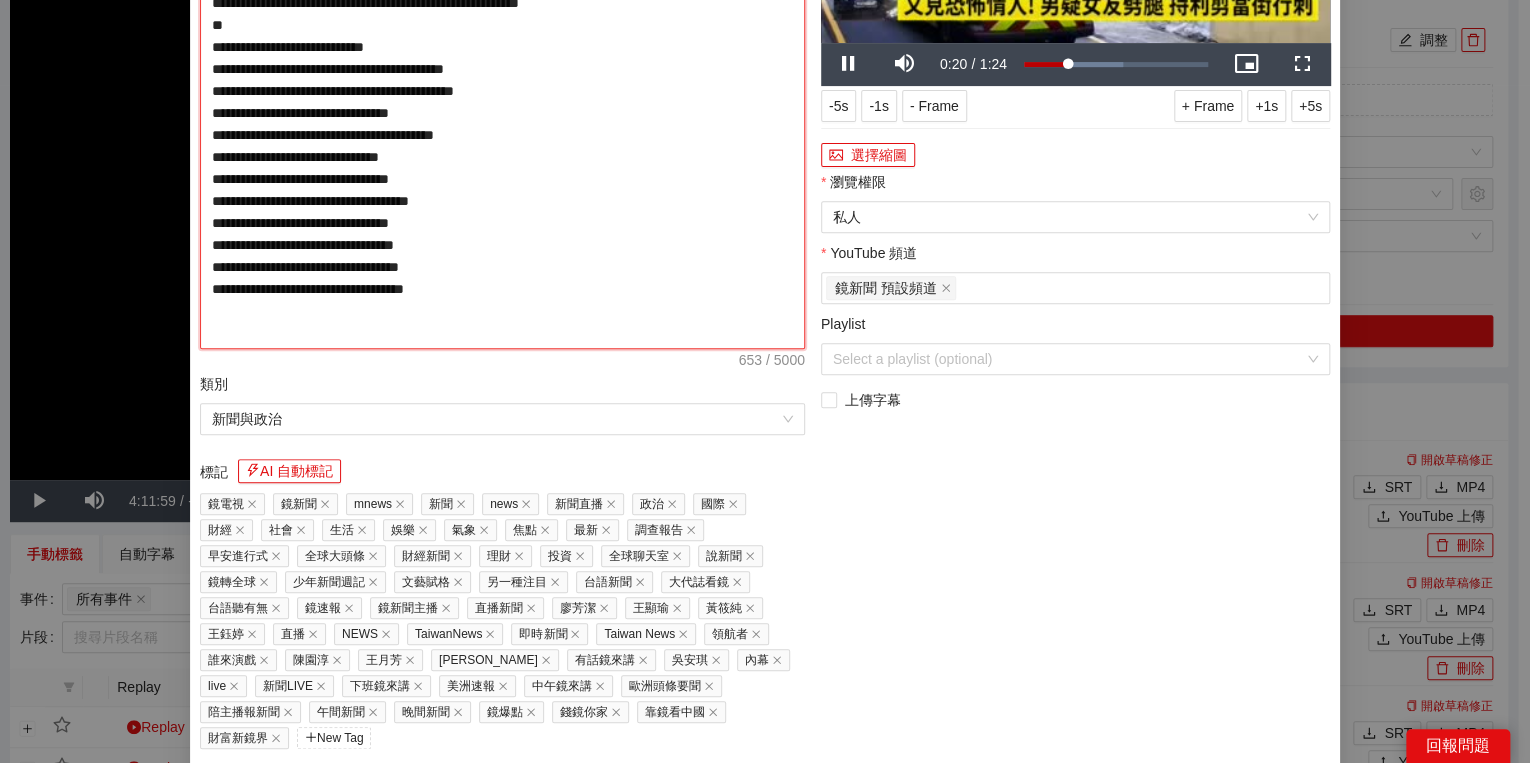 click on "**********" at bounding box center [502, 113] 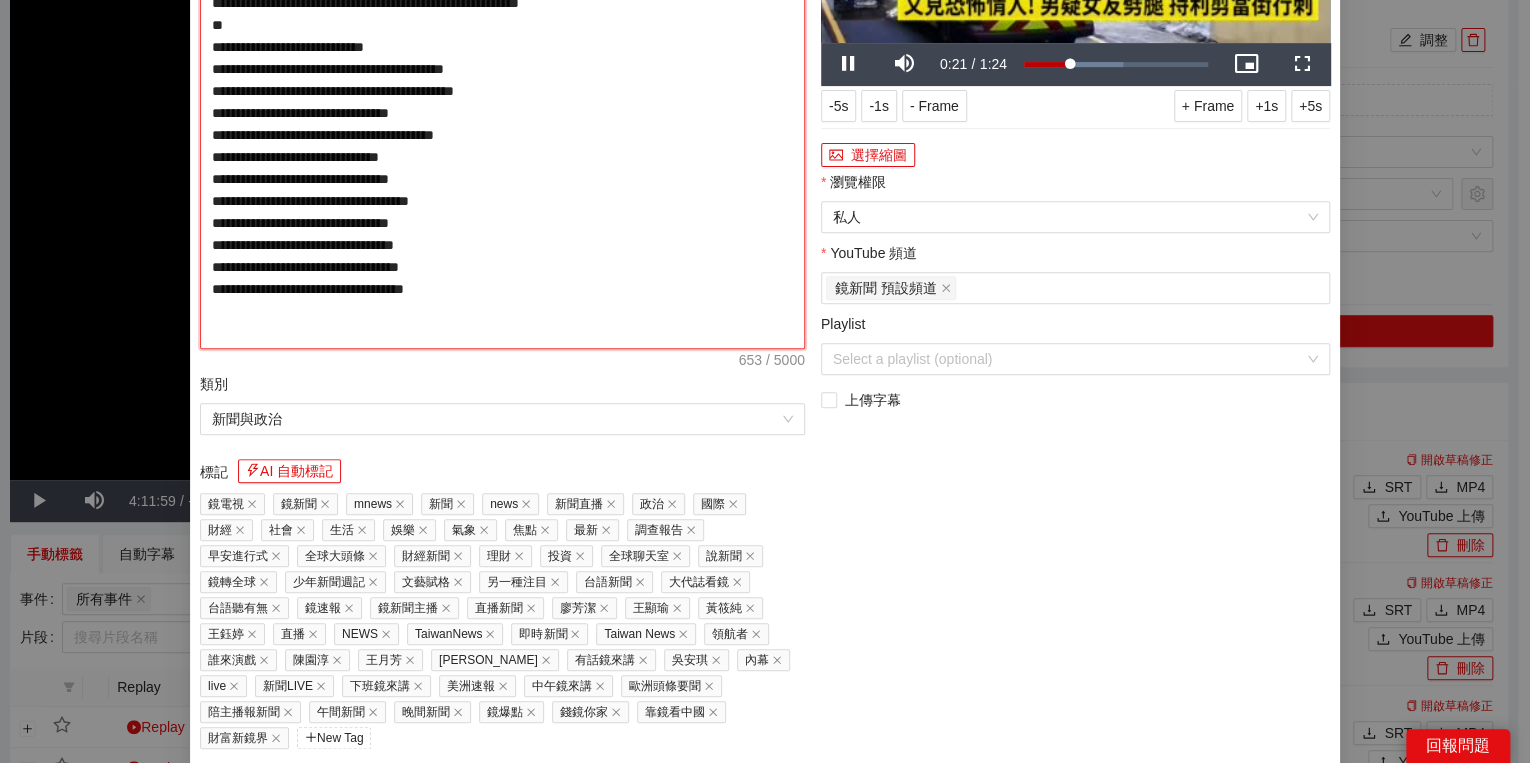 type on "**********" 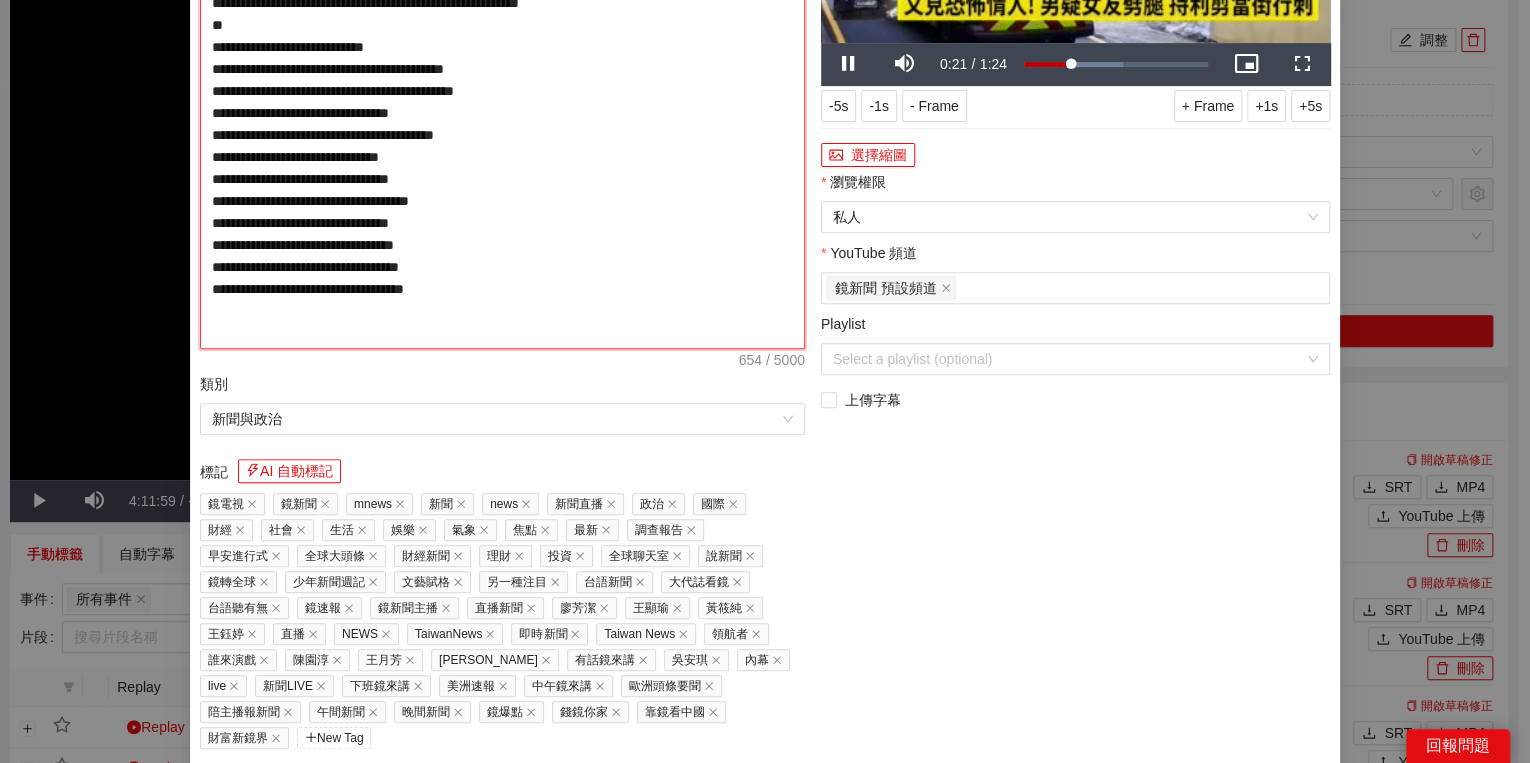 type on "**********" 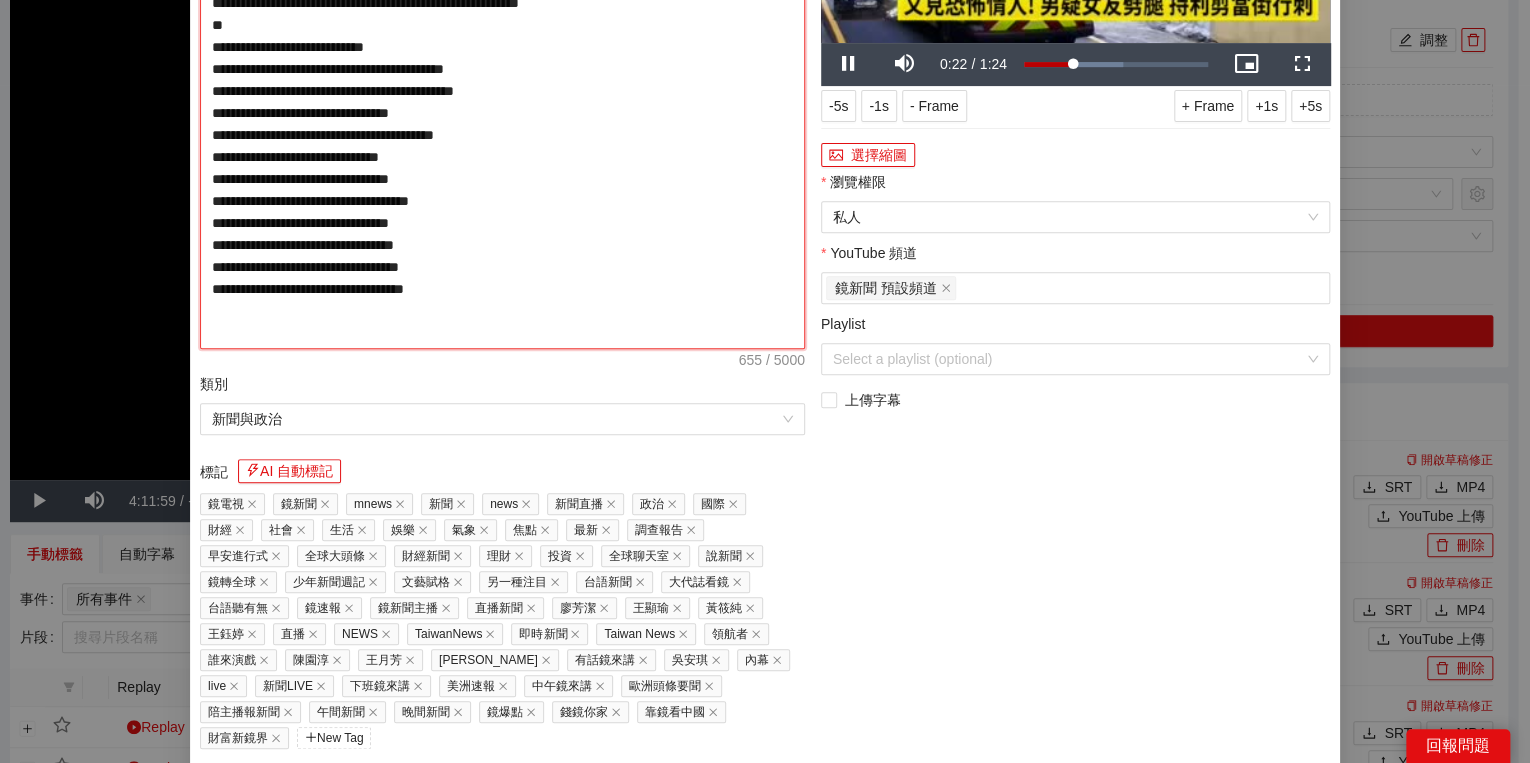 click on "**********" at bounding box center [502, 113] 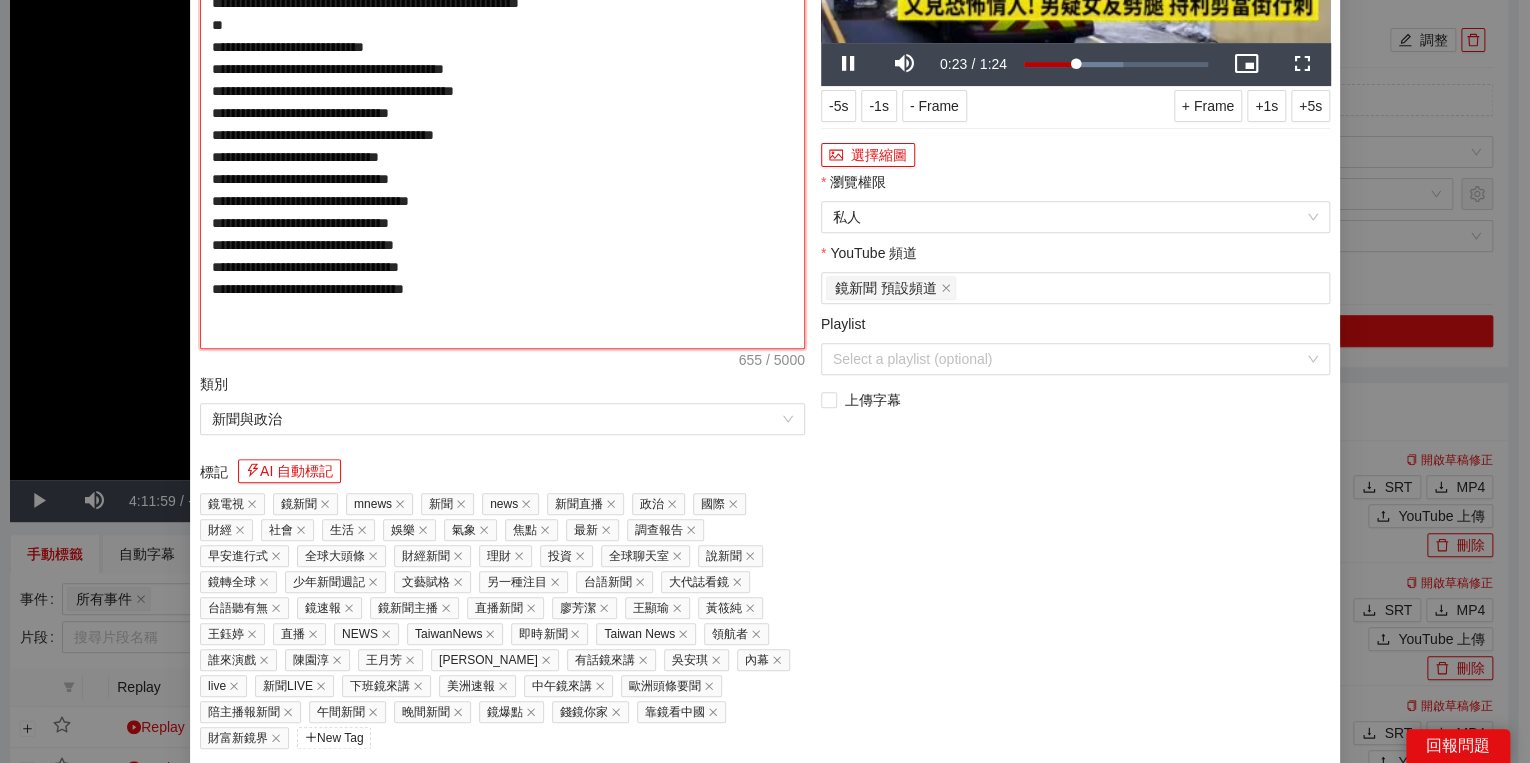 type on "**********" 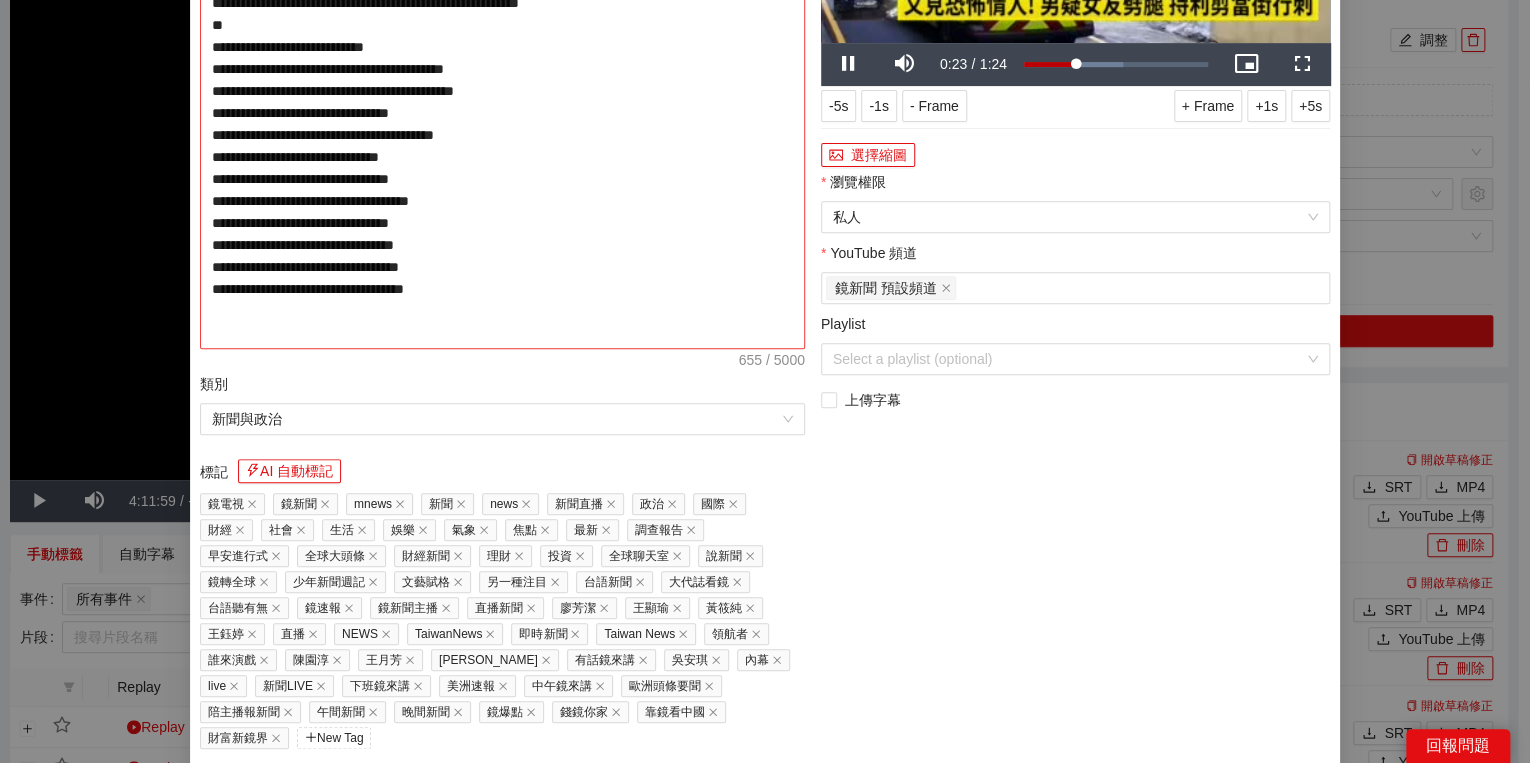 type on "**********" 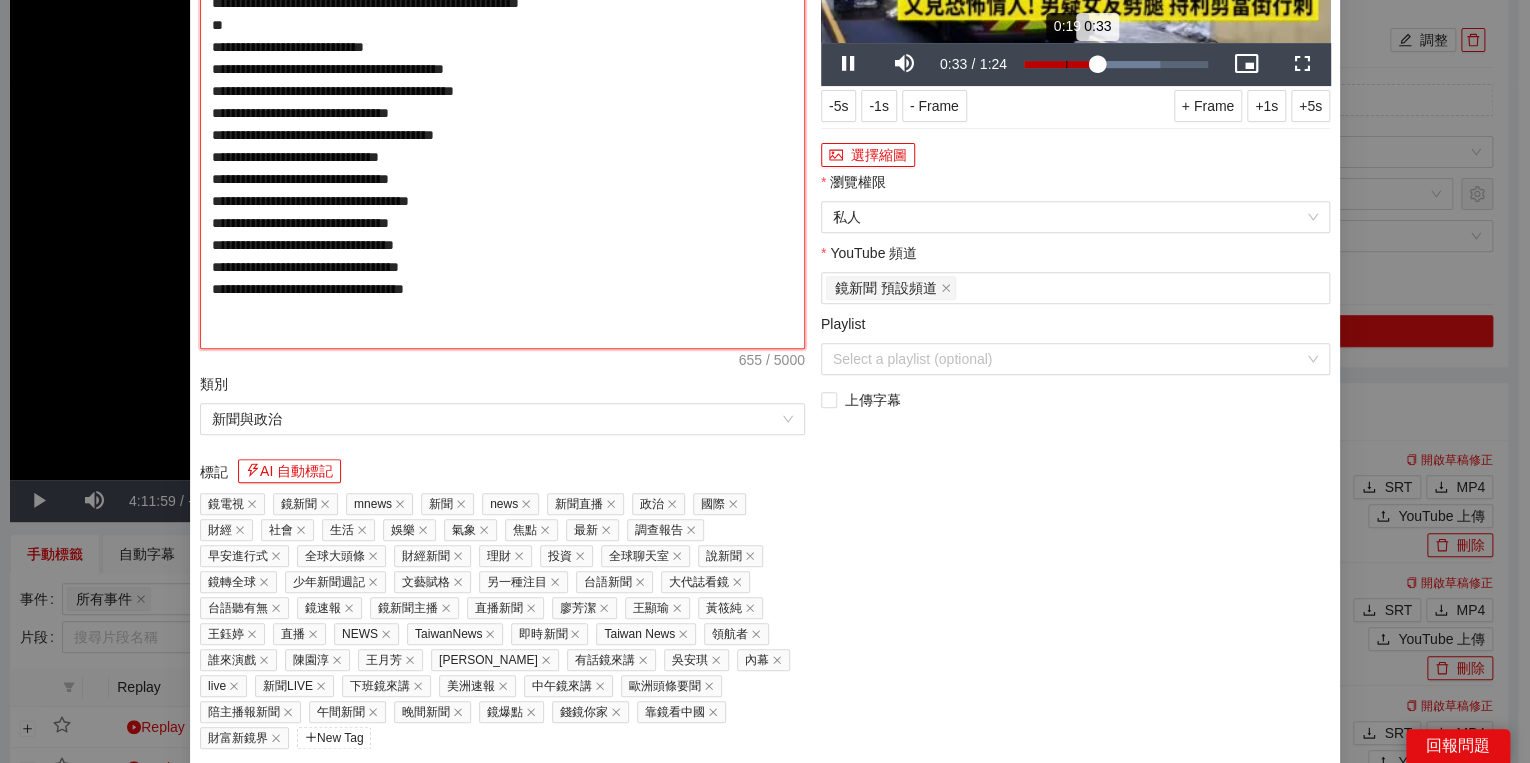 click on "Loaded :  73.77% 0:19 0:33" at bounding box center (1116, 64) 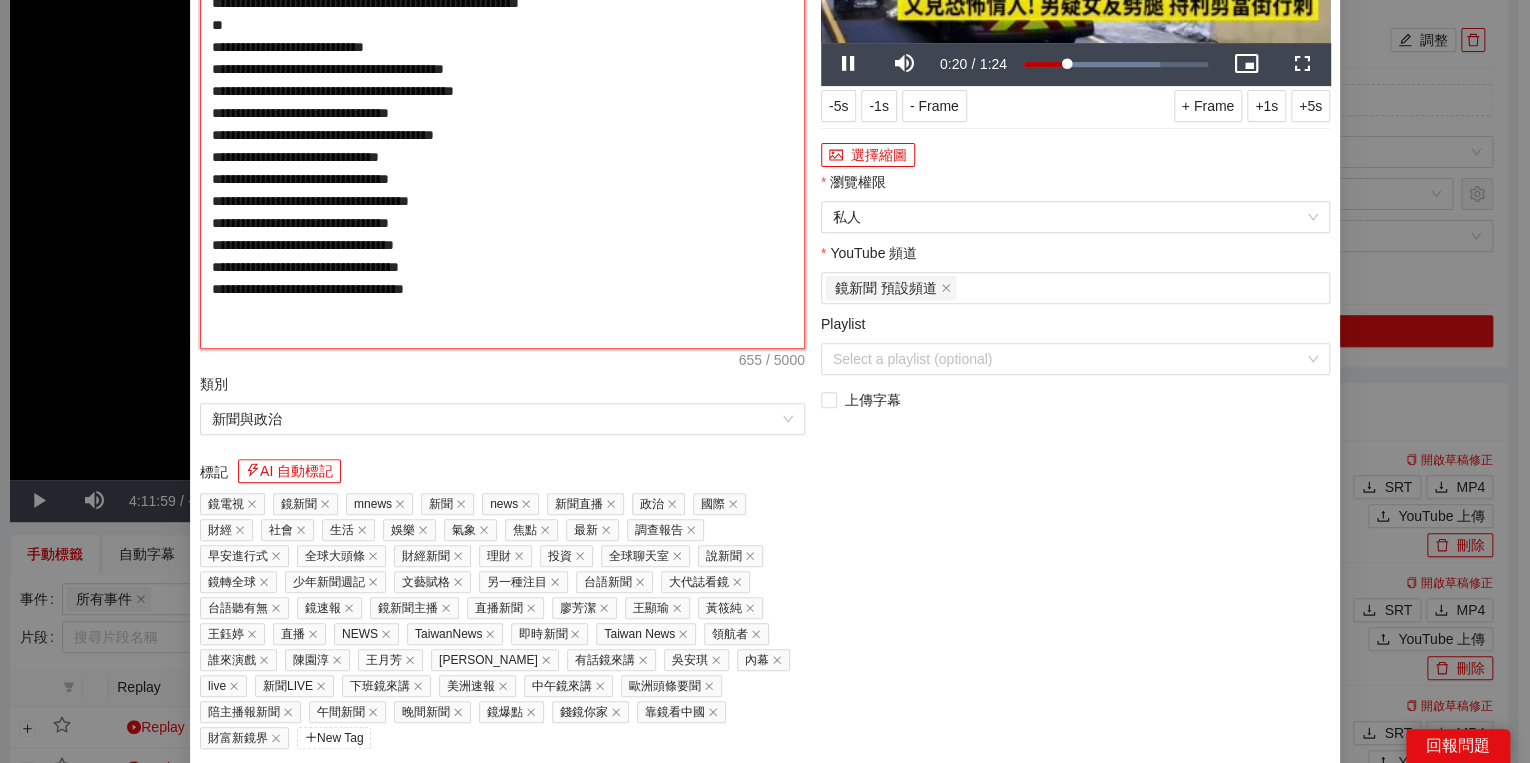 type on "**********" 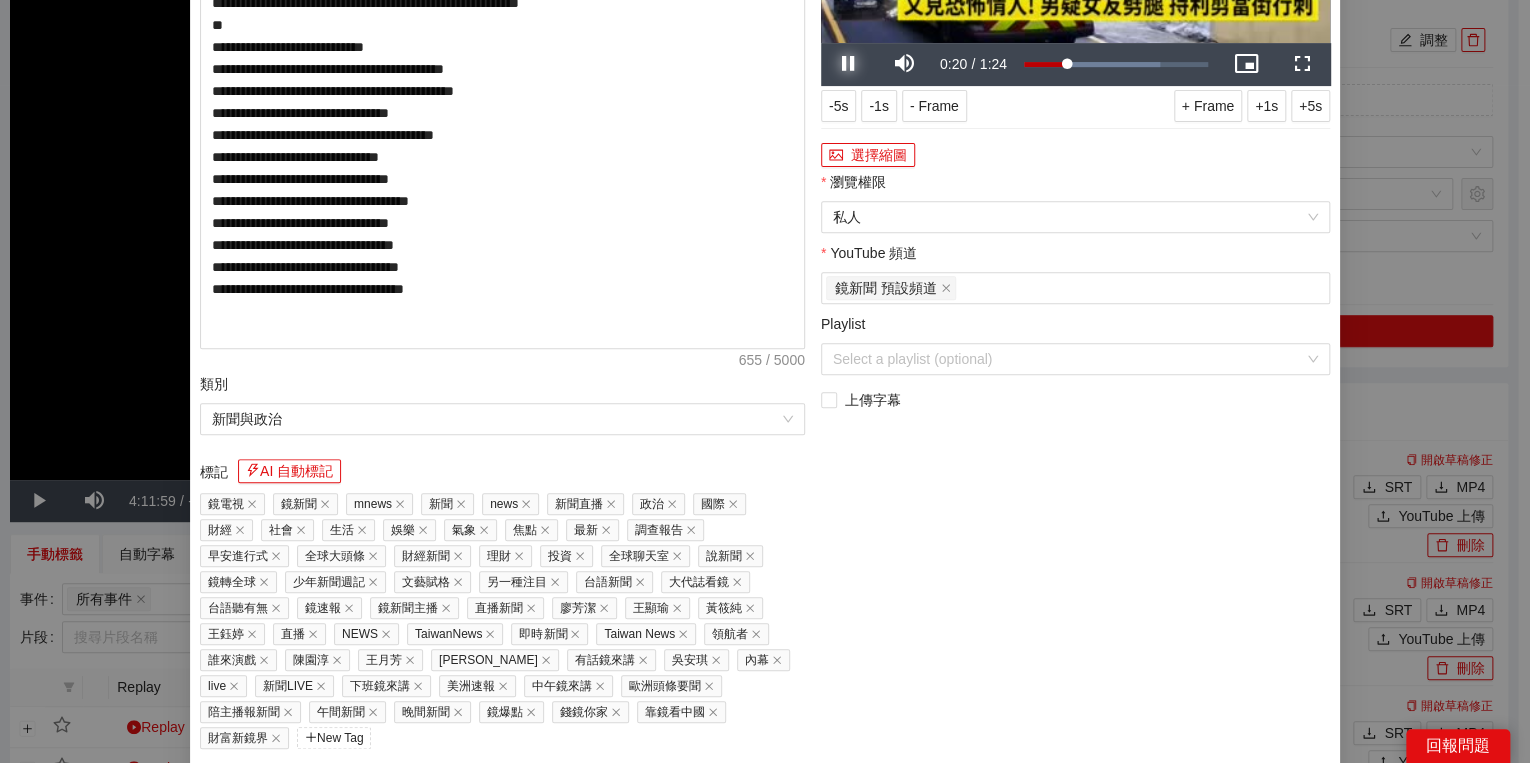 click at bounding box center [849, 64] 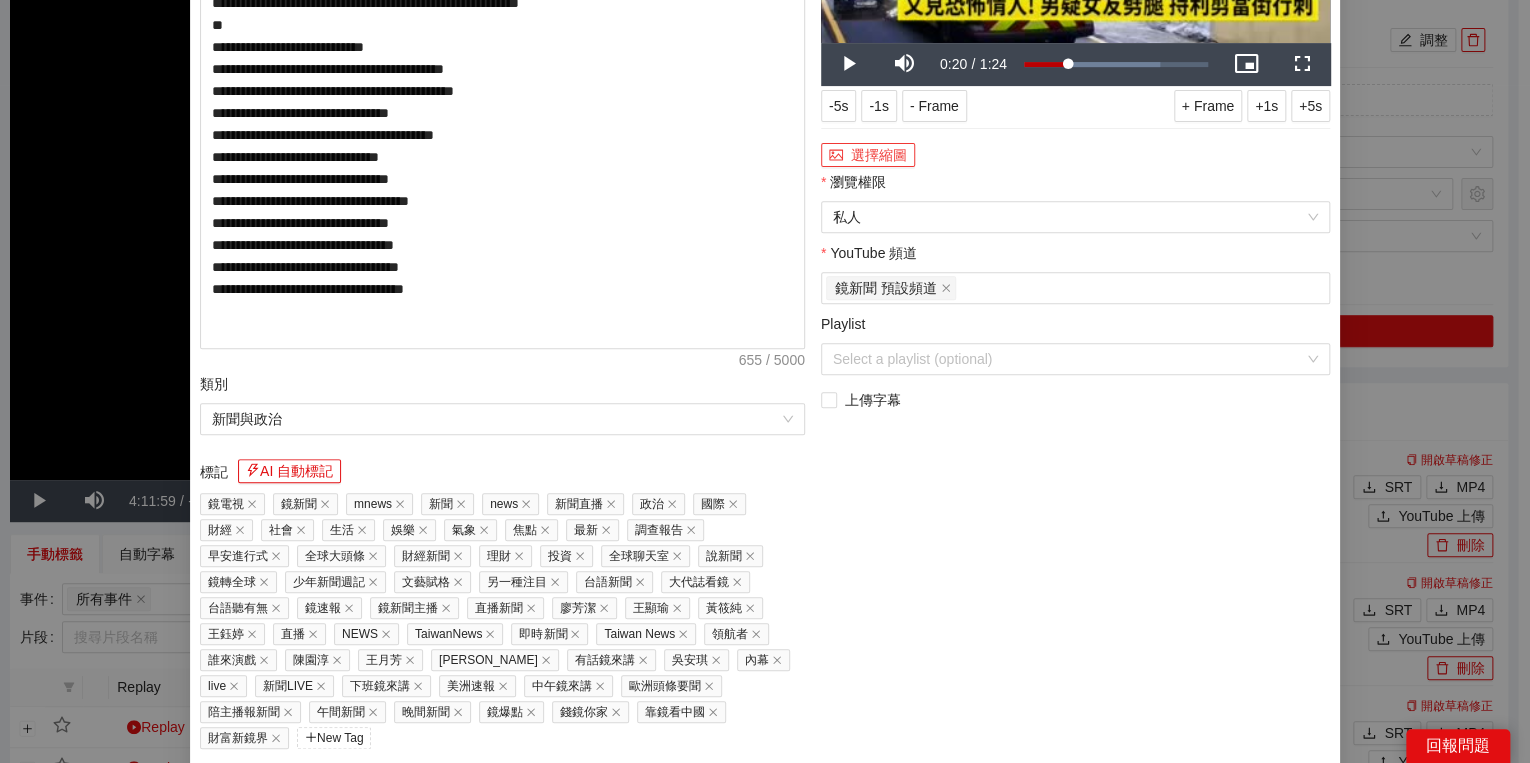 click on "選擇縮圖" at bounding box center (868, 155) 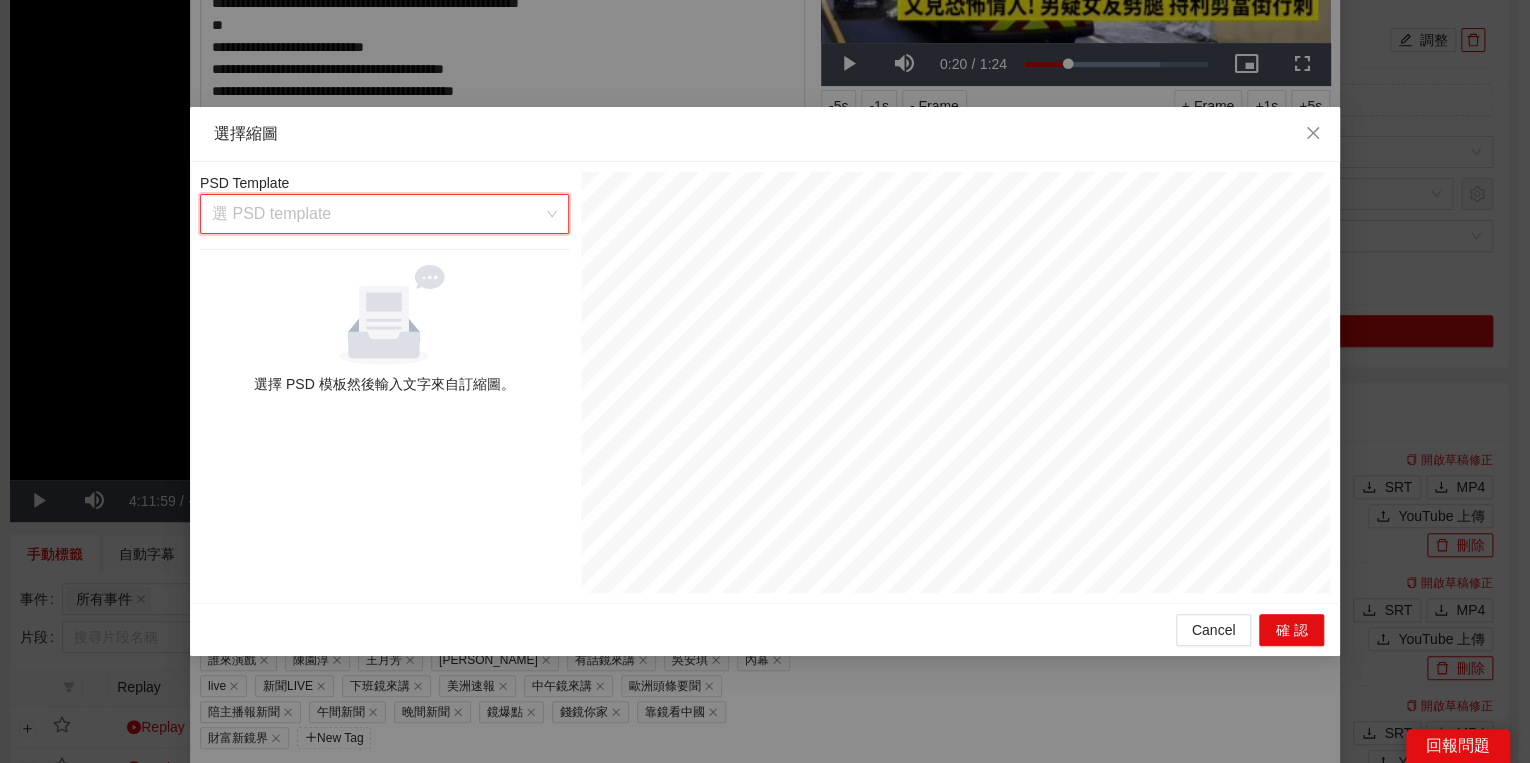 drag, startPoint x: 429, startPoint y: 213, endPoint x: 420, endPoint y: 218, distance: 10.29563 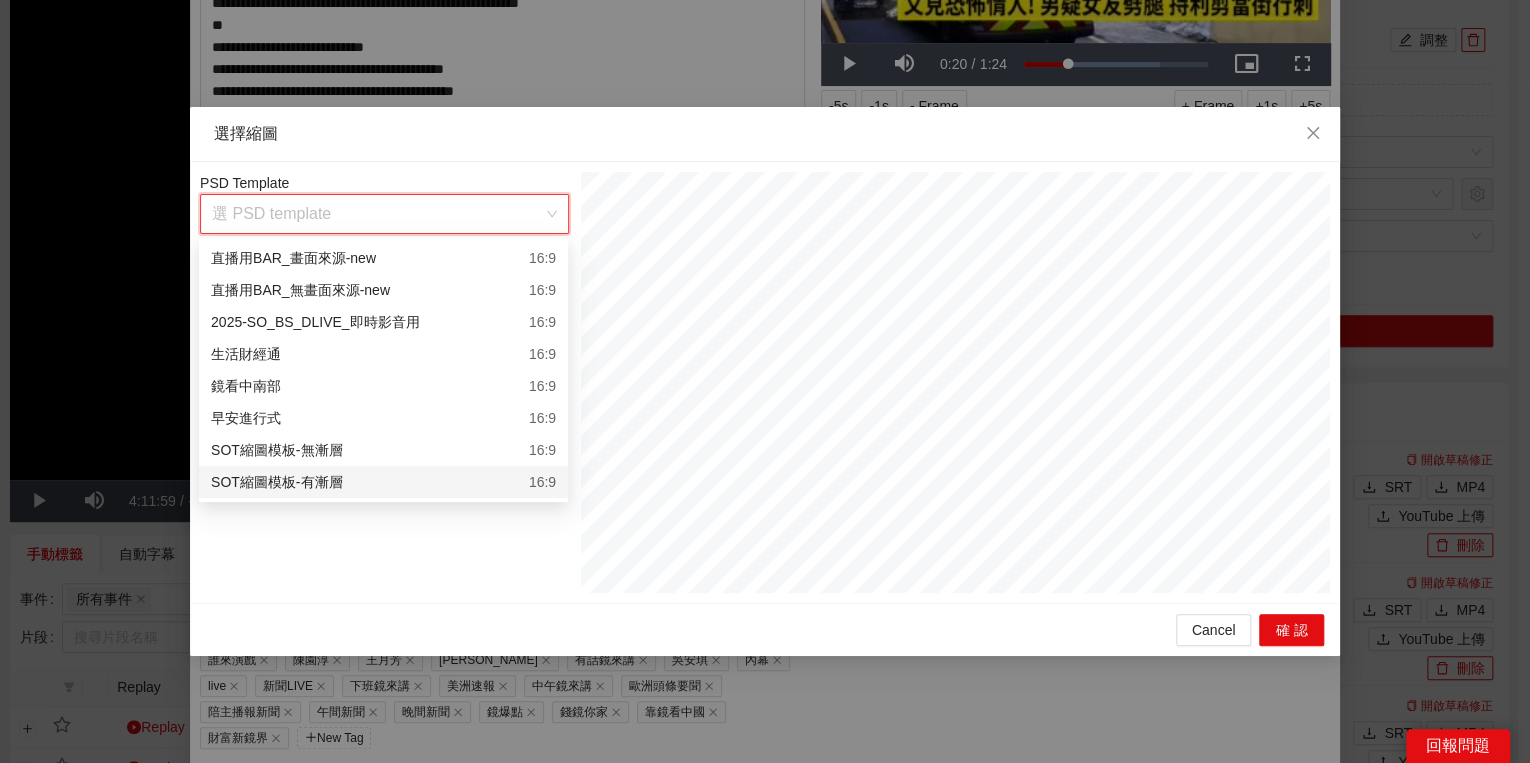 click on "SOT縮圖模板-有漸層" at bounding box center [276, 482] 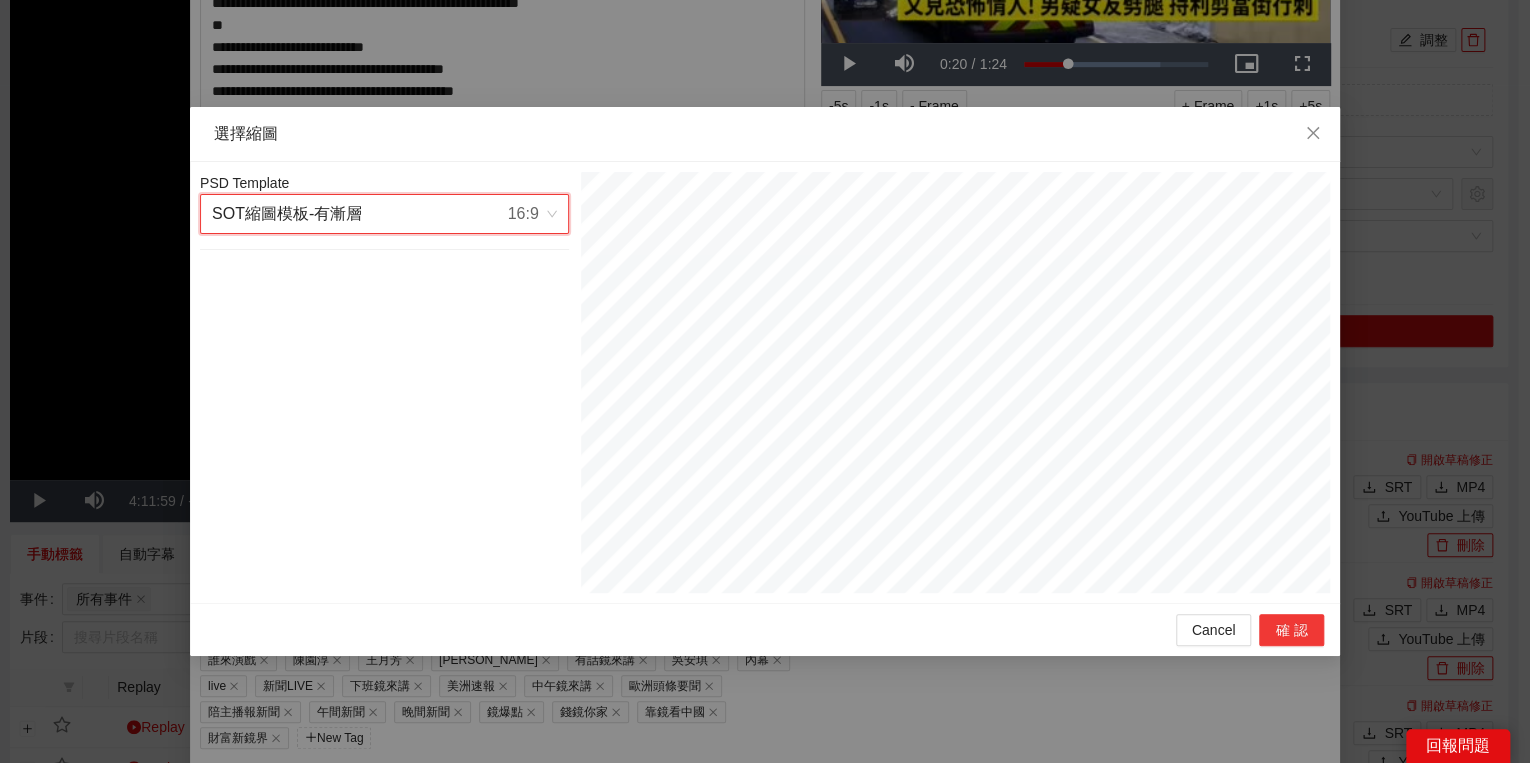 click on "確認" at bounding box center (1291, 630) 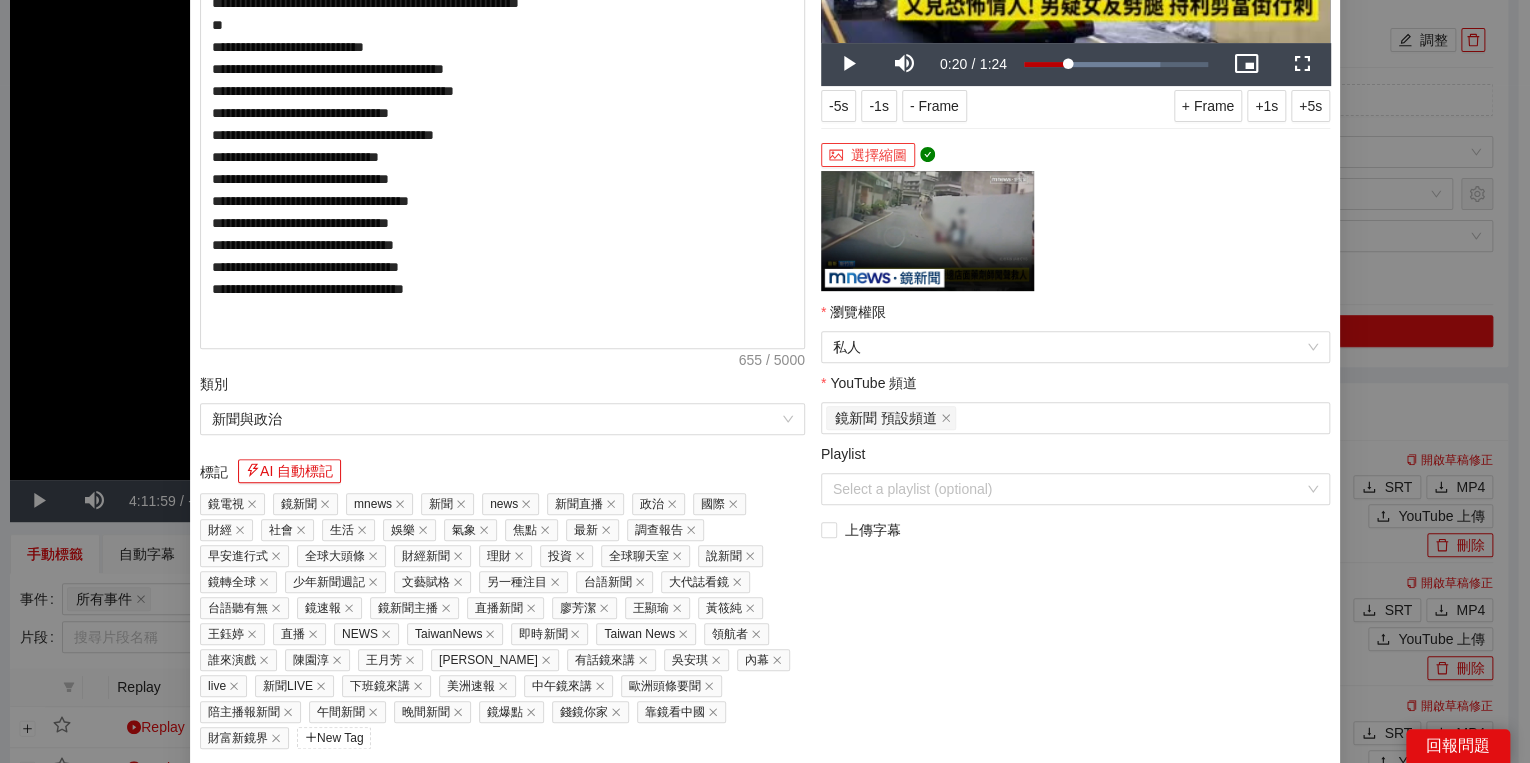 scroll, scrollTop: 240, scrollLeft: 0, axis: vertical 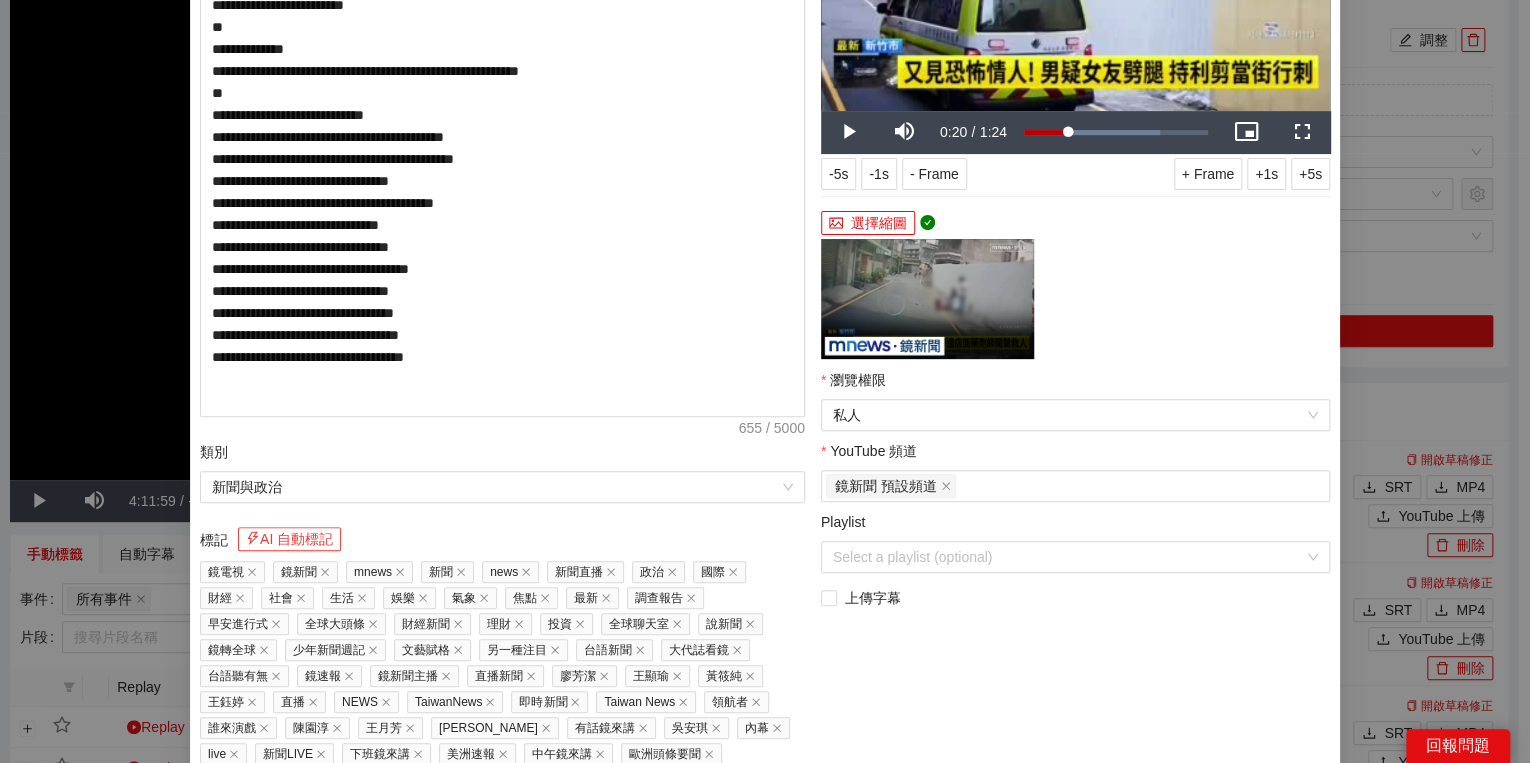 click on "AI 自動標記" at bounding box center (289, 539) 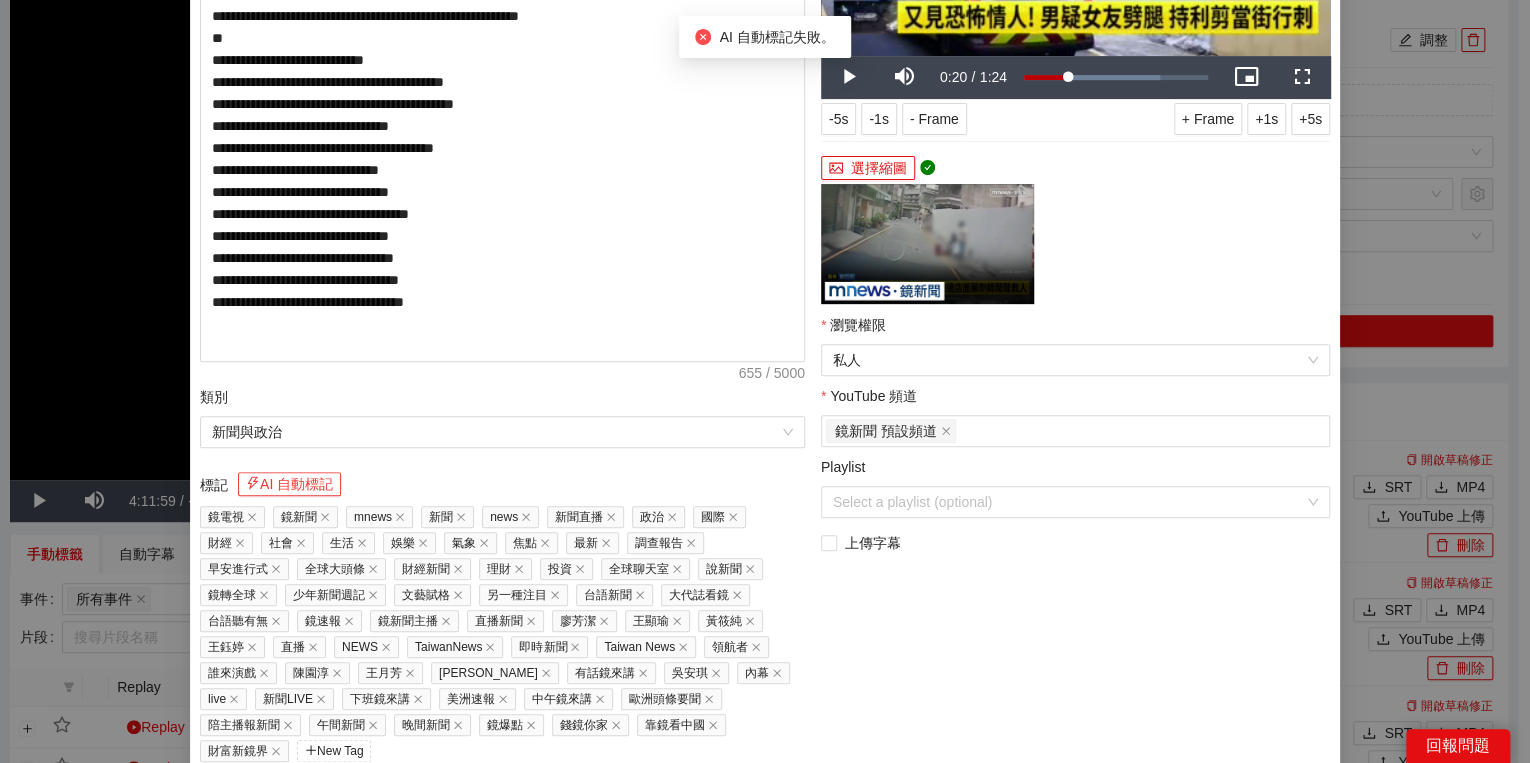 scroll, scrollTop: 352, scrollLeft: 0, axis: vertical 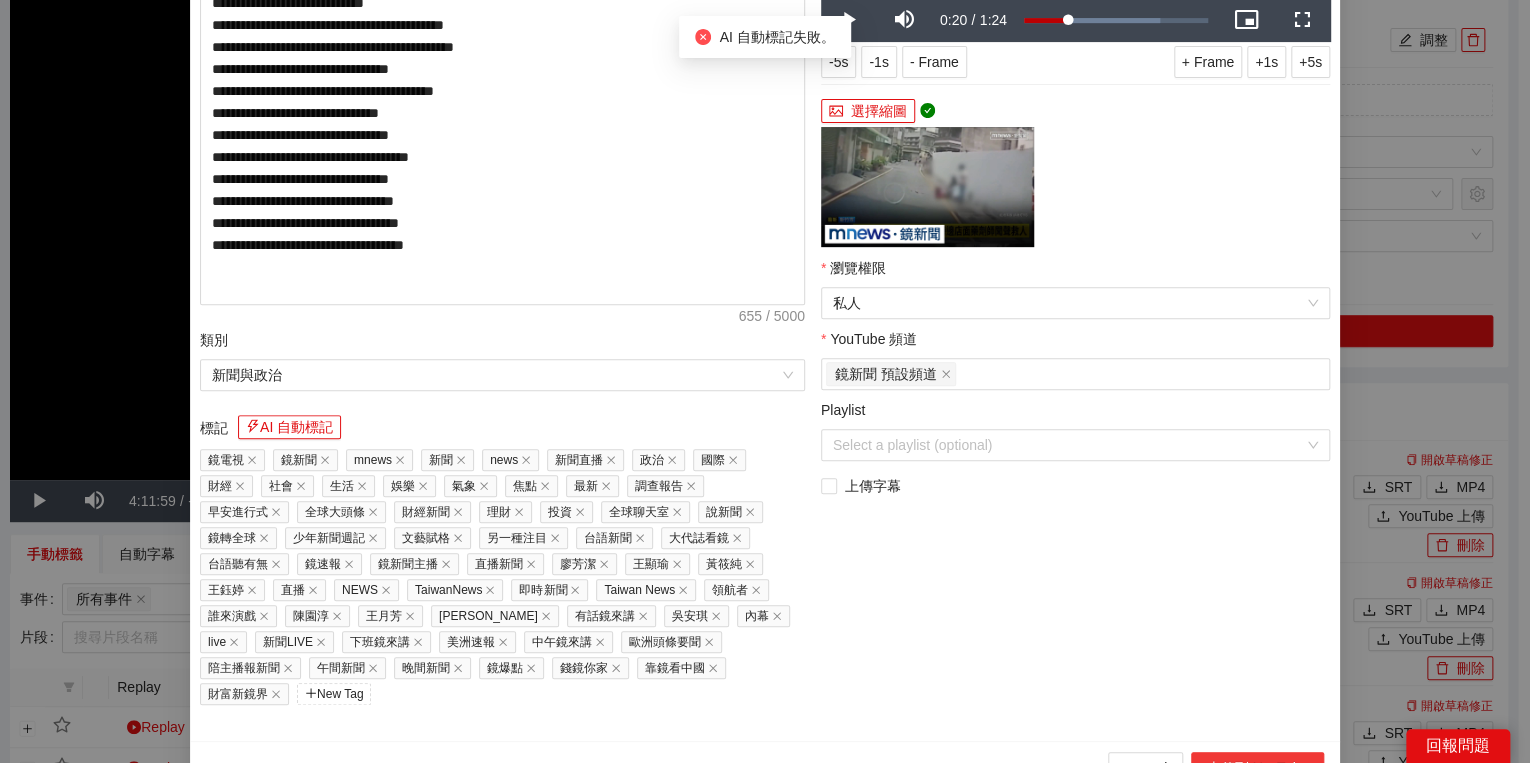 click on "上傳到 YouTube" at bounding box center [1257, 768] 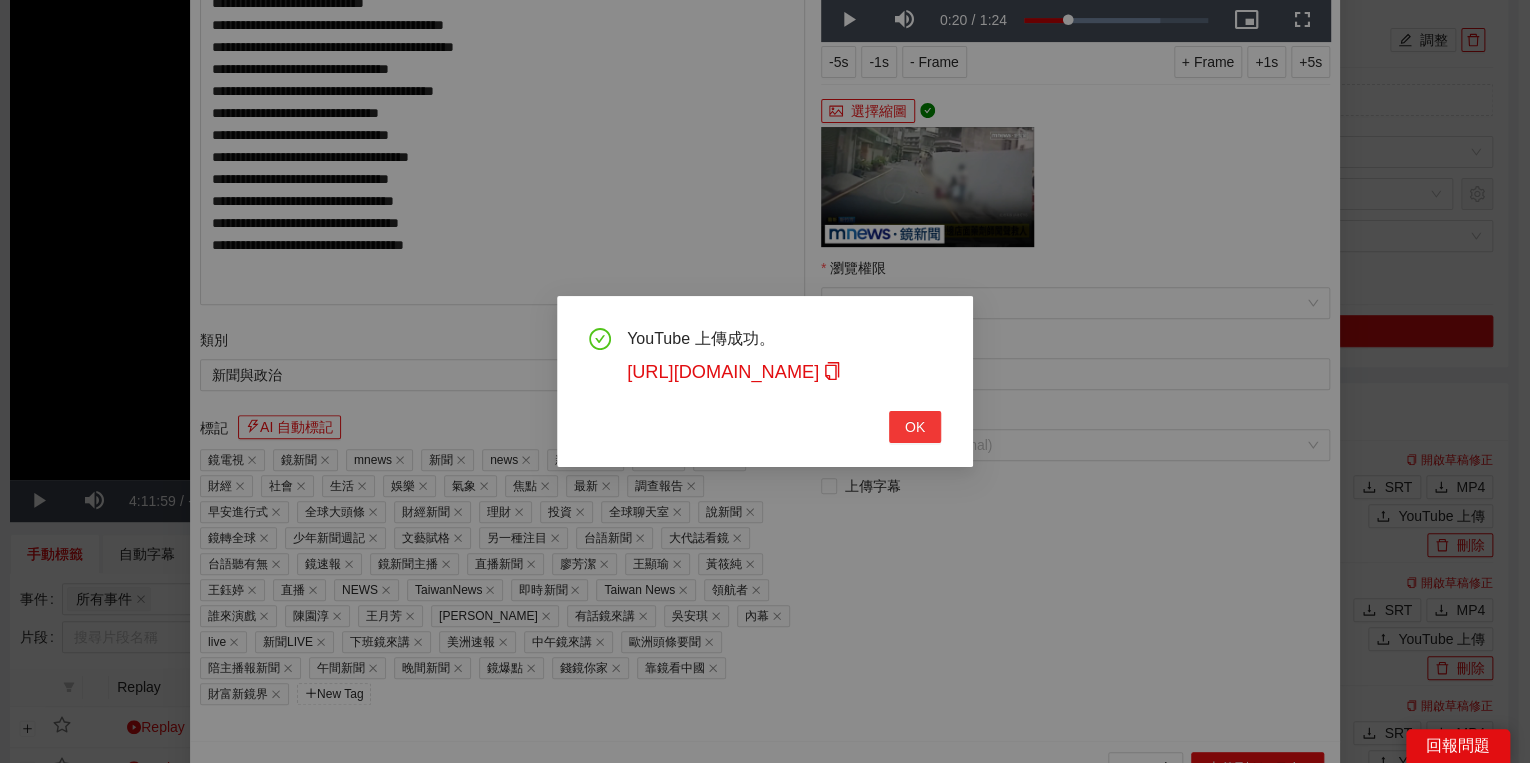 click on "OK" at bounding box center (915, 427) 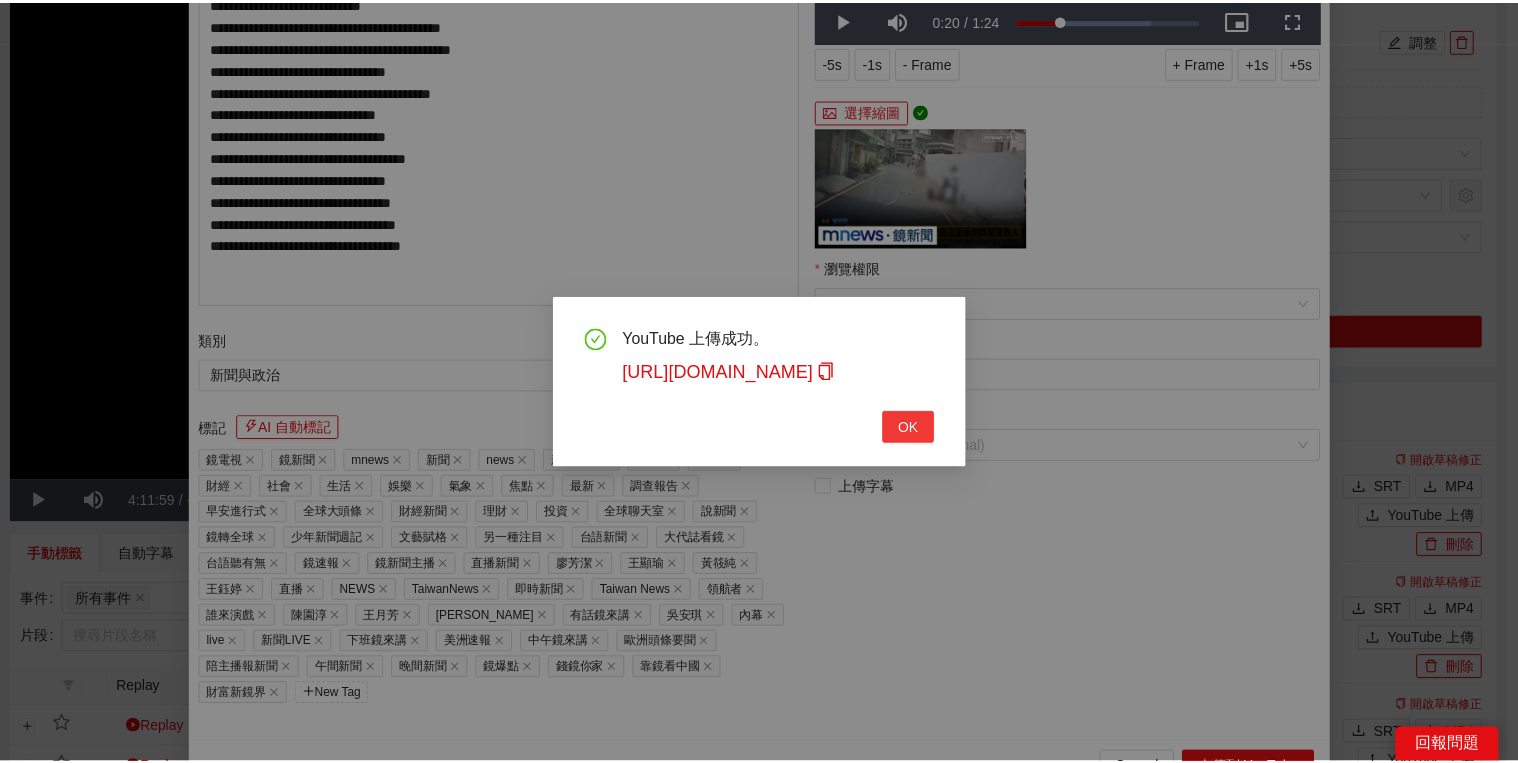 scroll, scrollTop: 308, scrollLeft: 0, axis: vertical 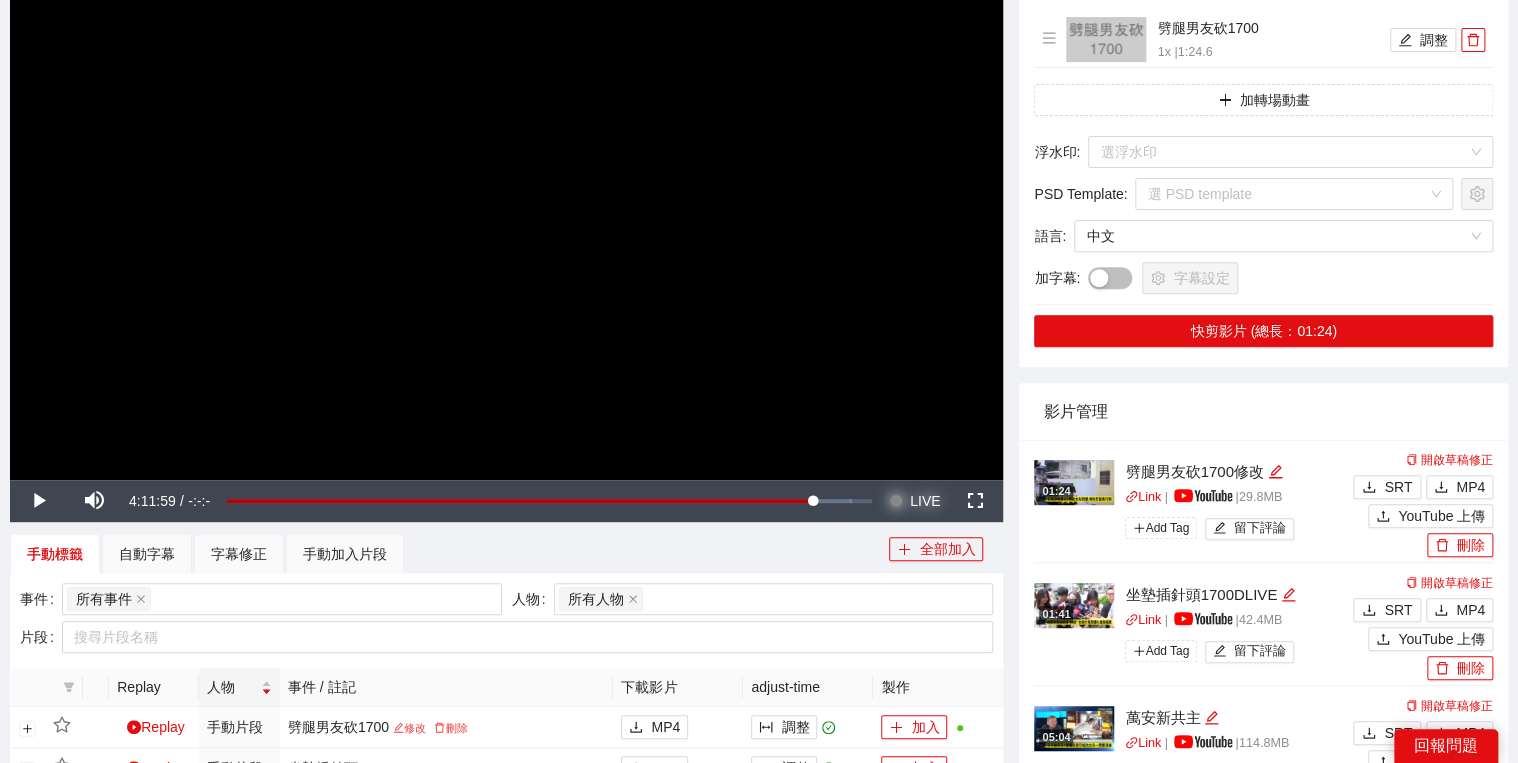 click on "LIVE" at bounding box center [925, 501] 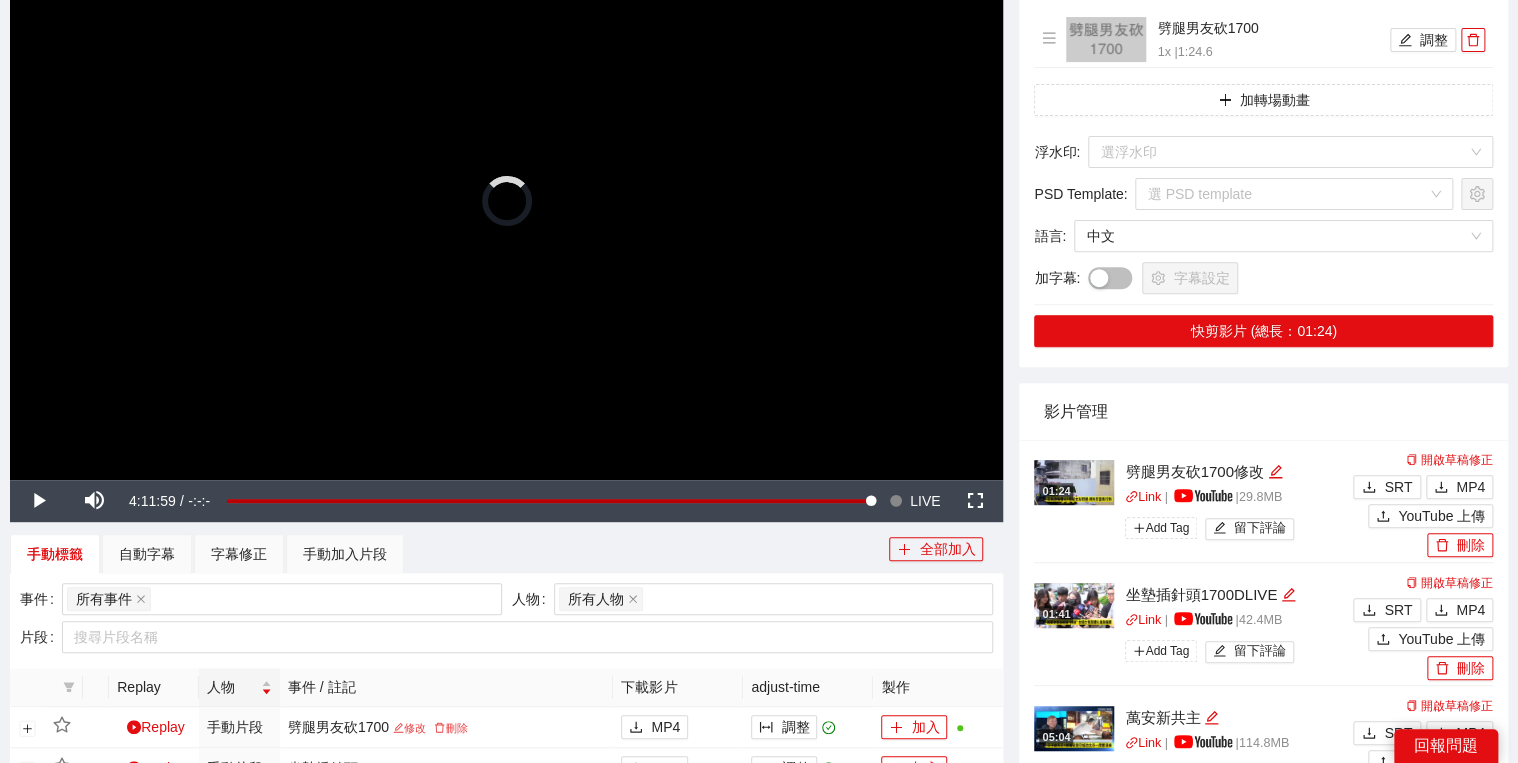 click at bounding box center [506, 200] 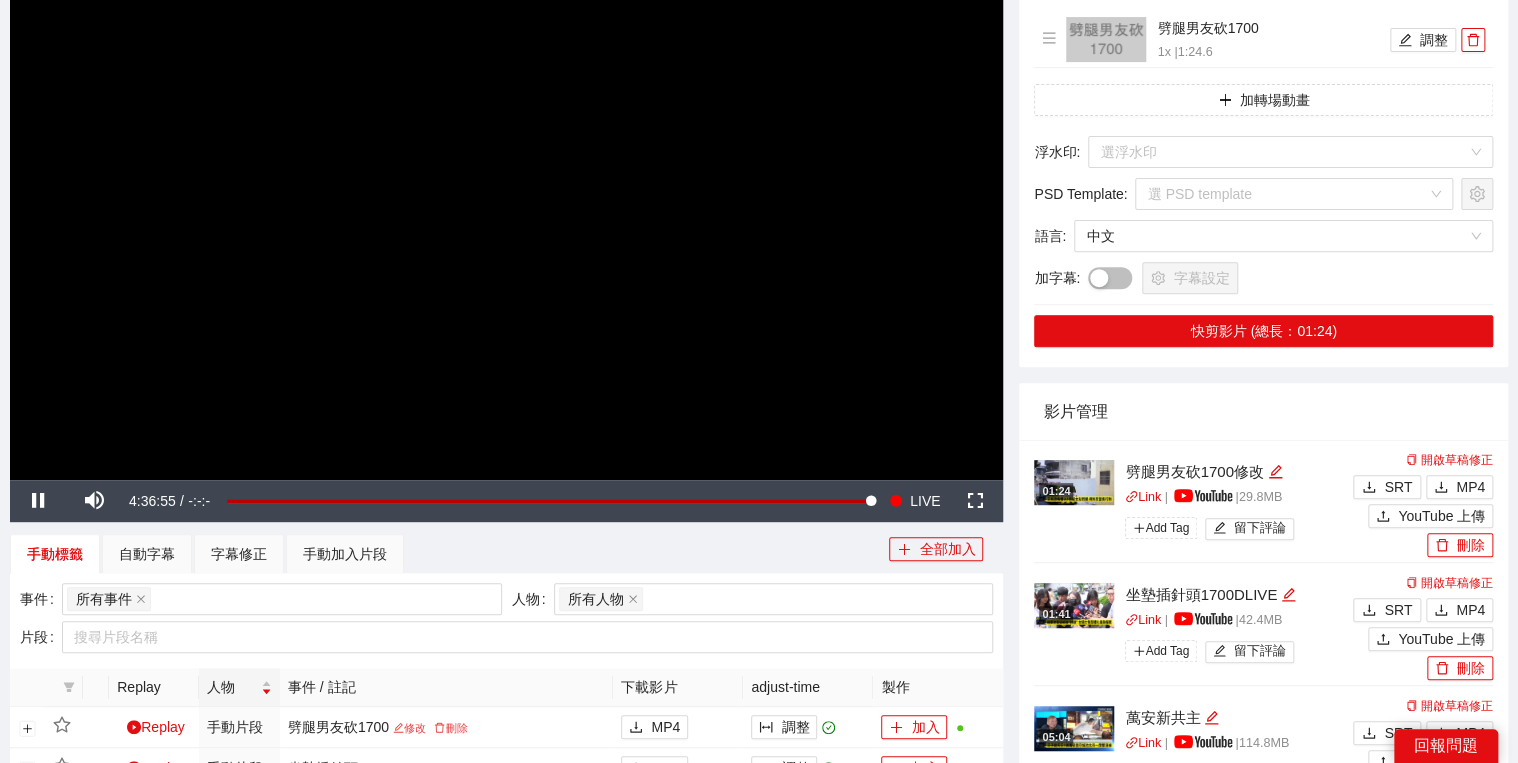 click at bounding box center [506, 200] 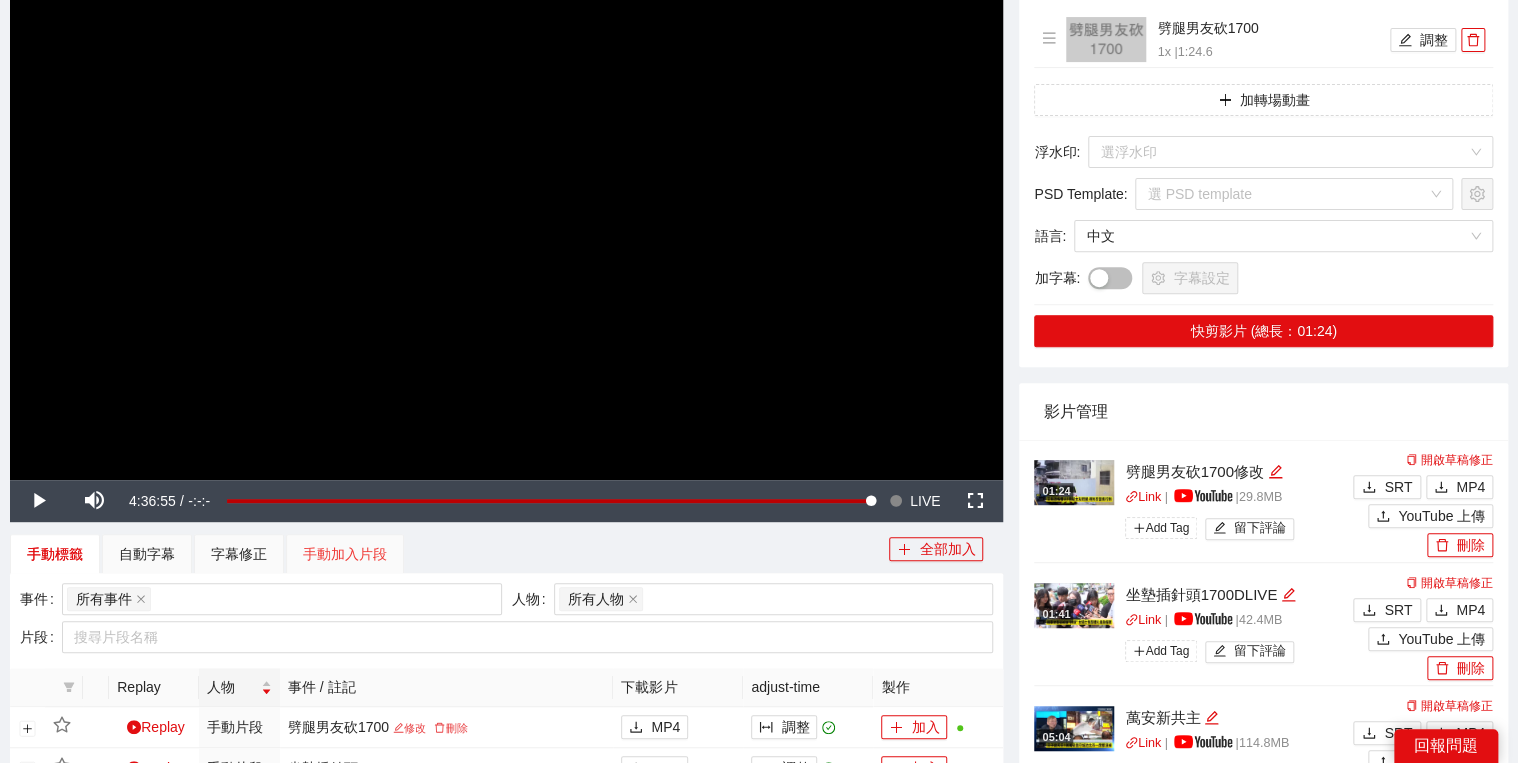 click on "手動加入片段" at bounding box center (345, 554) 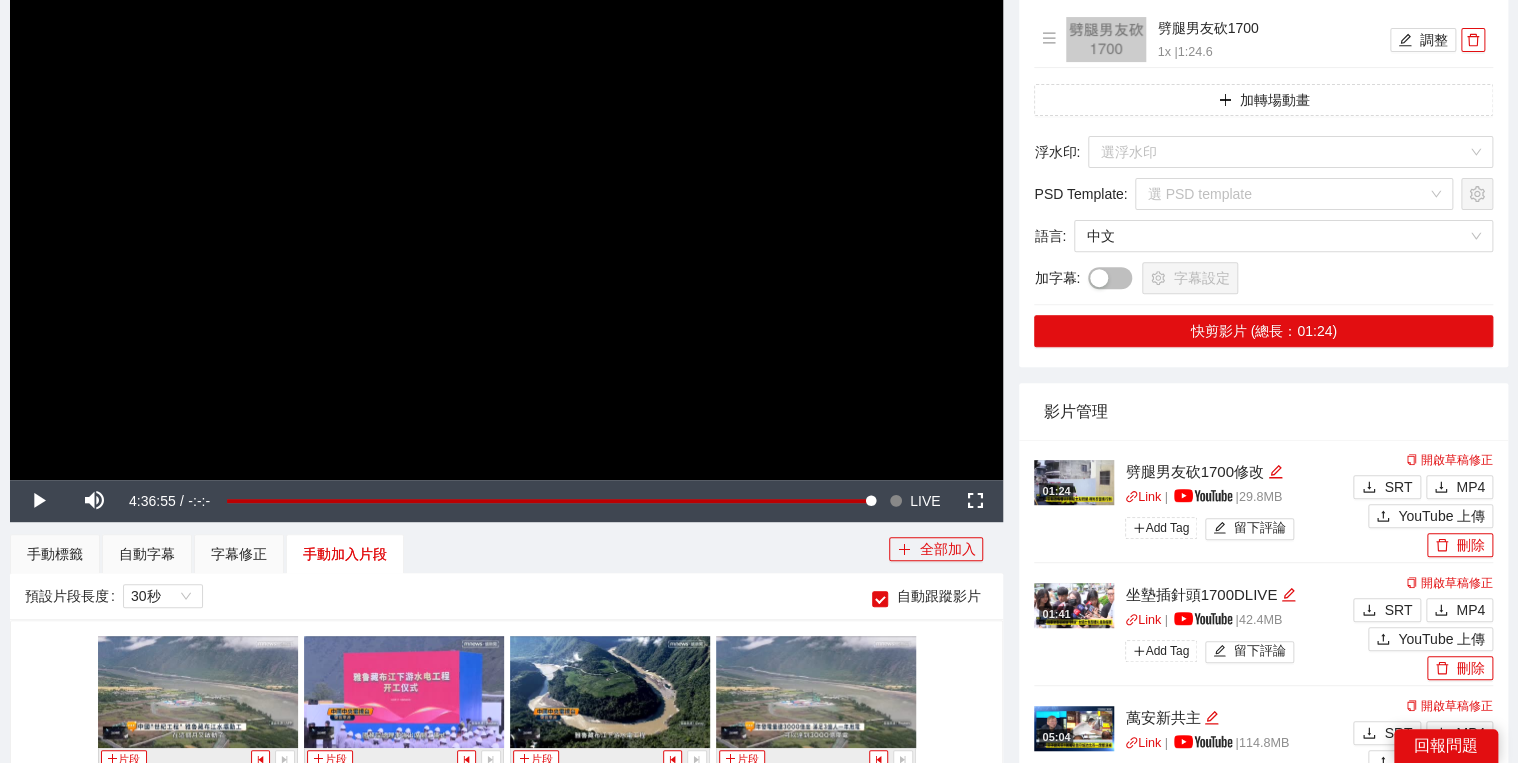 scroll, scrollTop: 648, scrollLeft: 0, axis: vertical 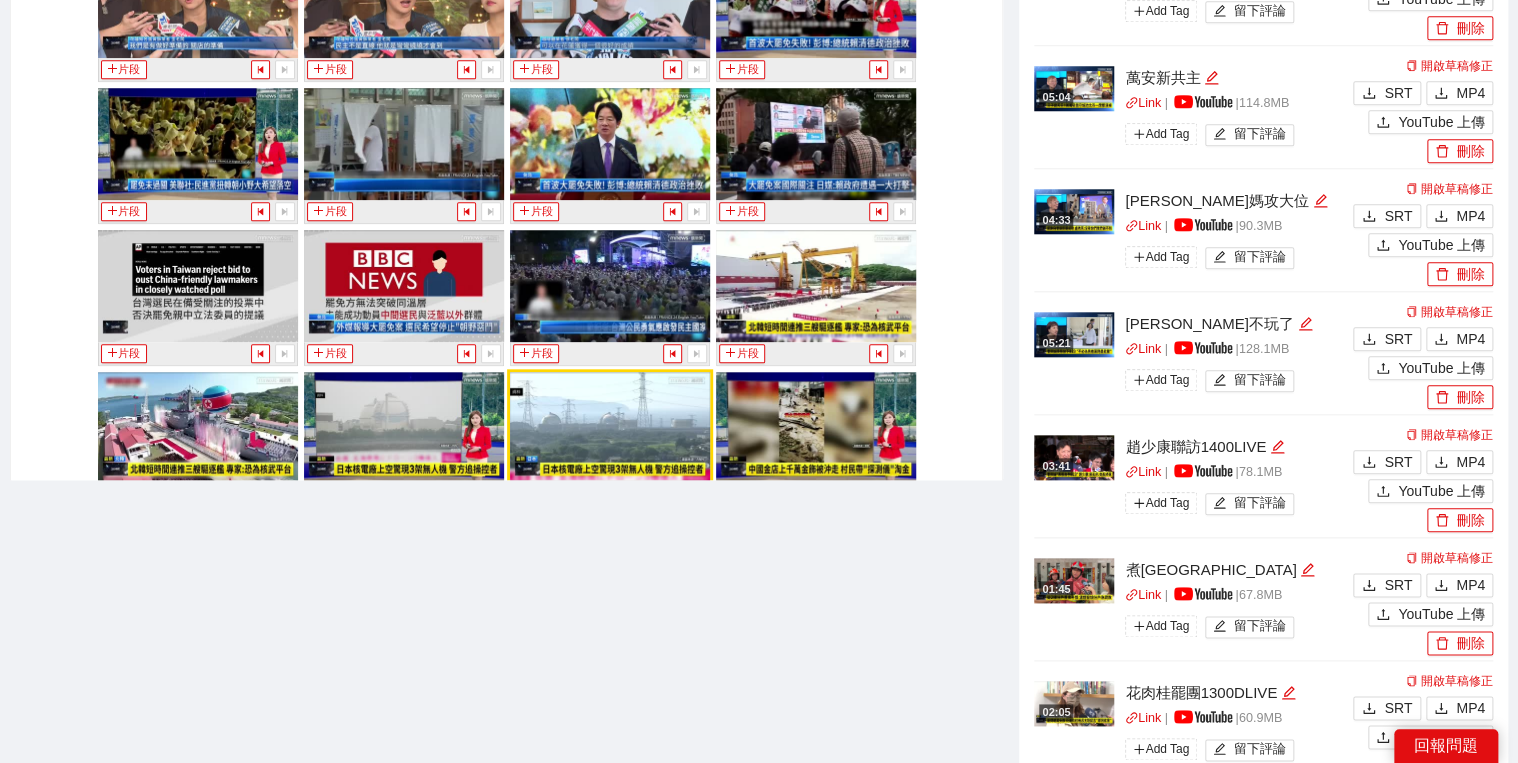 click 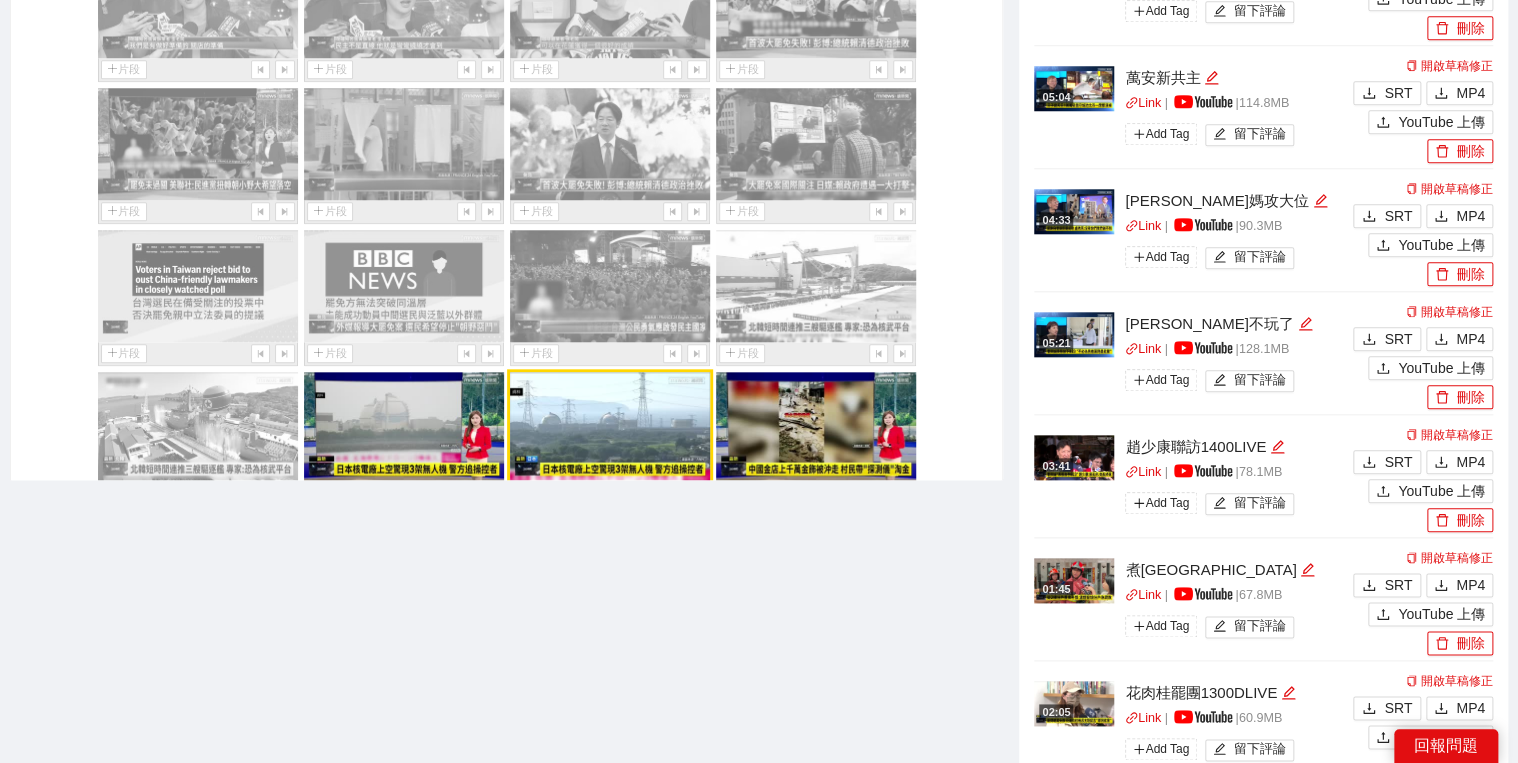 click 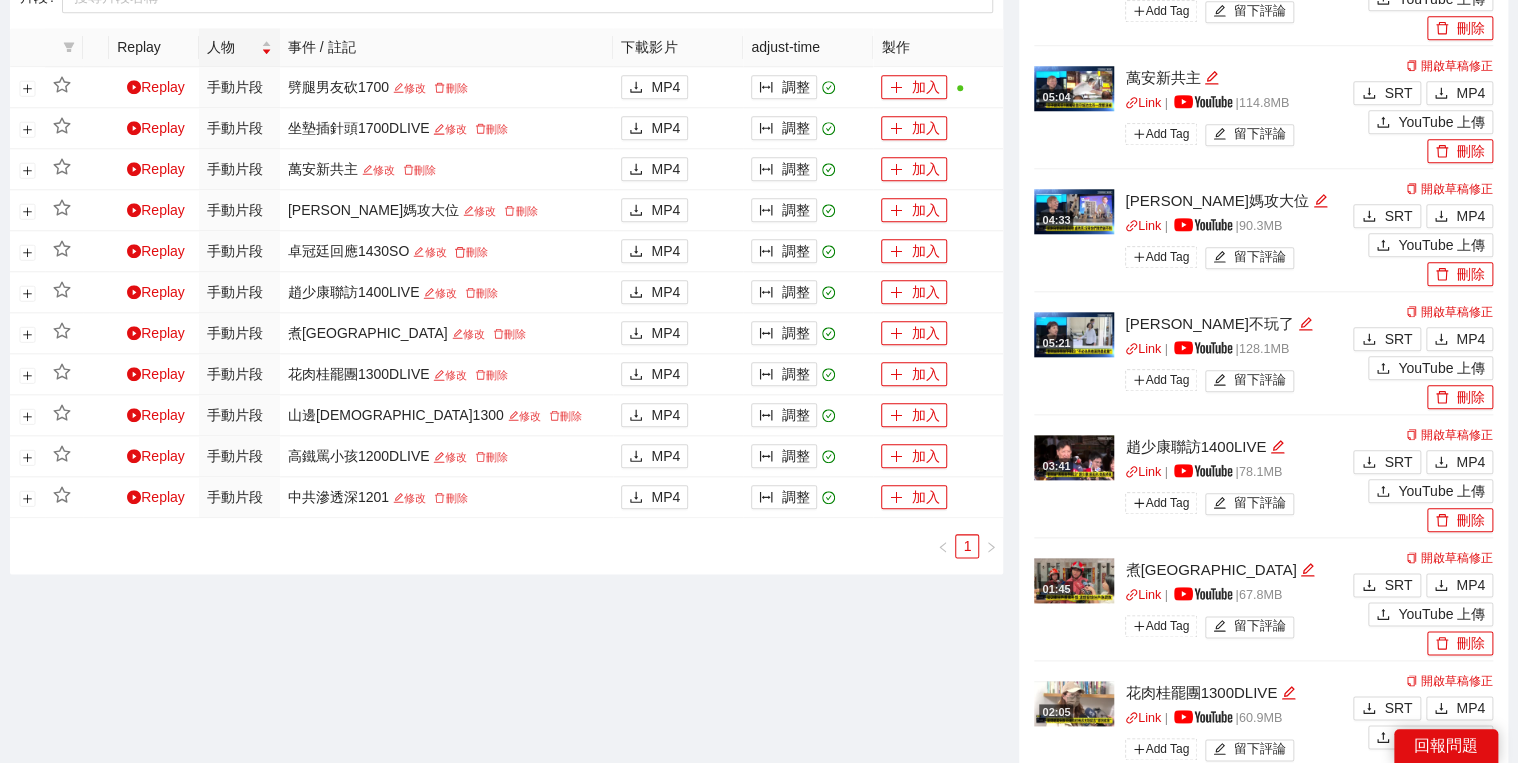 scroll, scrollTop: 568, scrollLeft: 0, axis: vertical 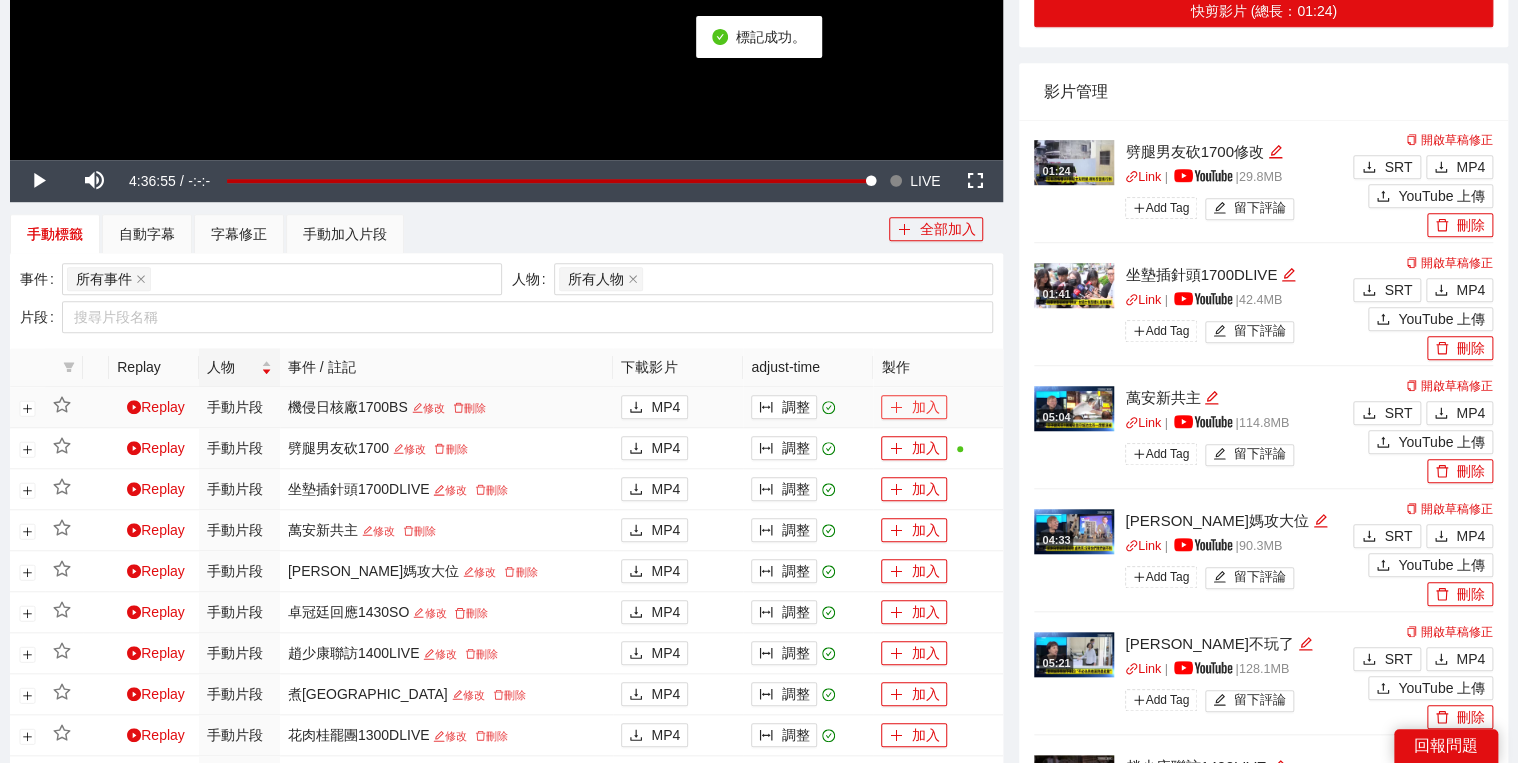 click 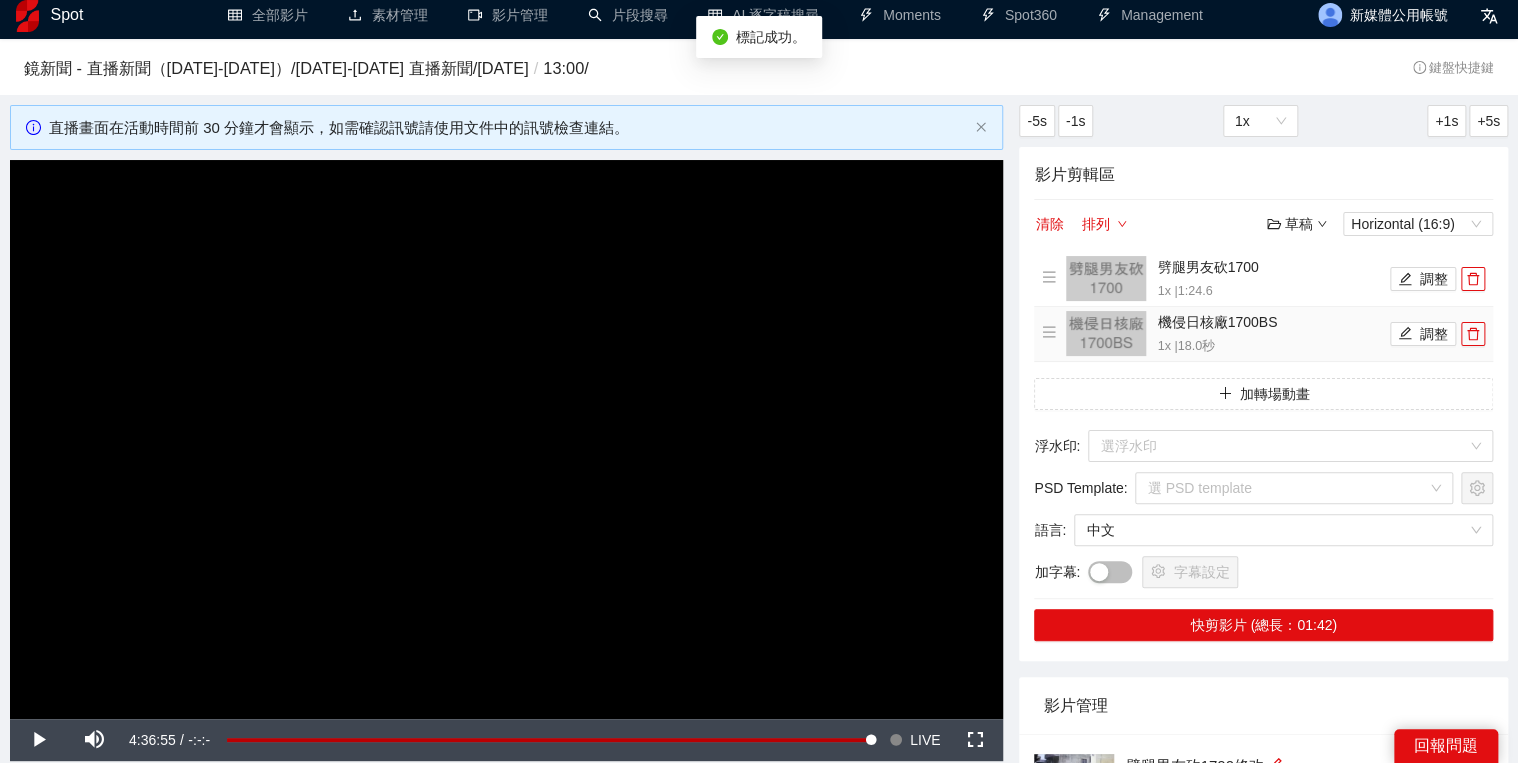 scroll, scrollTop: 0, scrollLeft: 0, axis: both 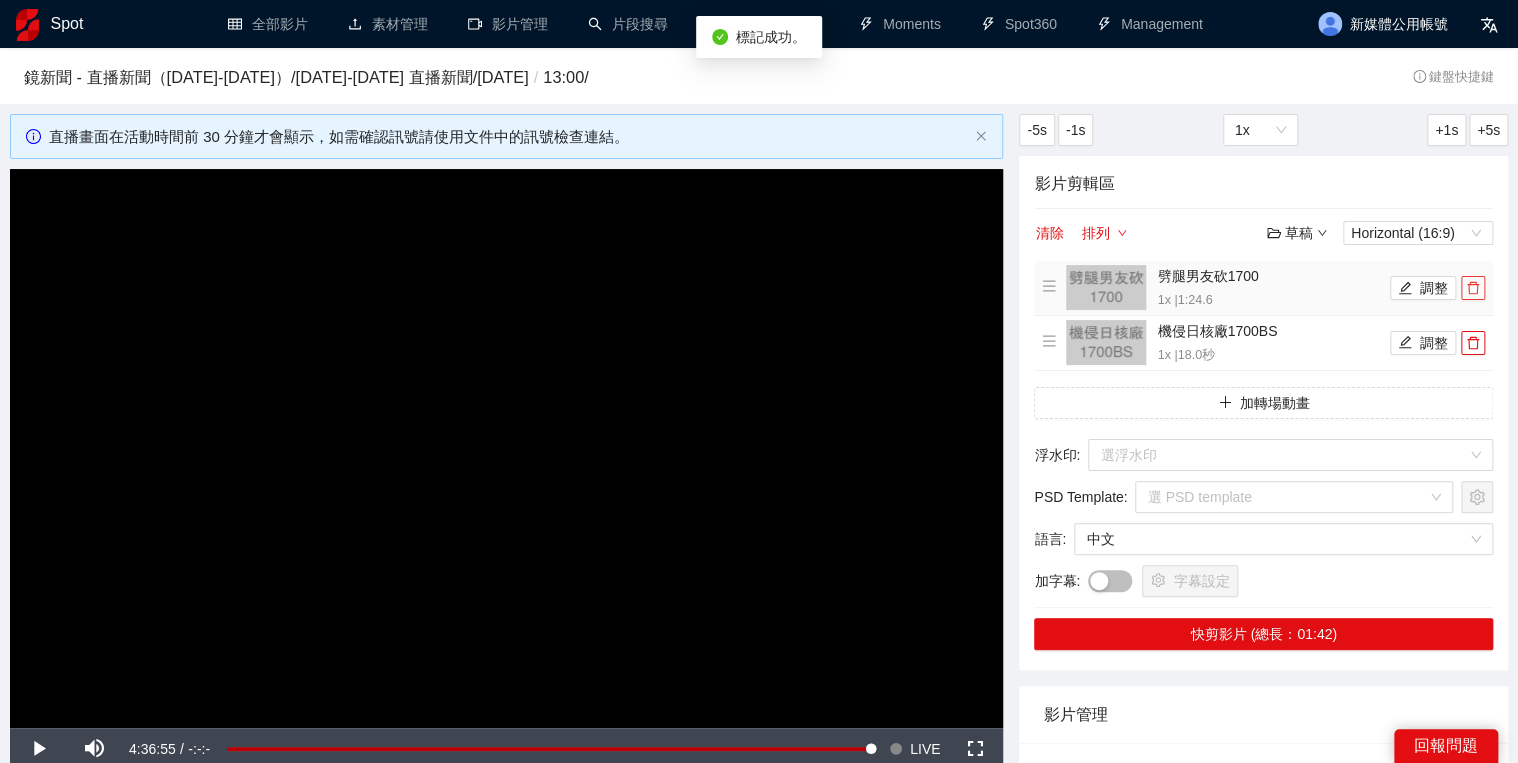 click at bounding box center [1473, 288] 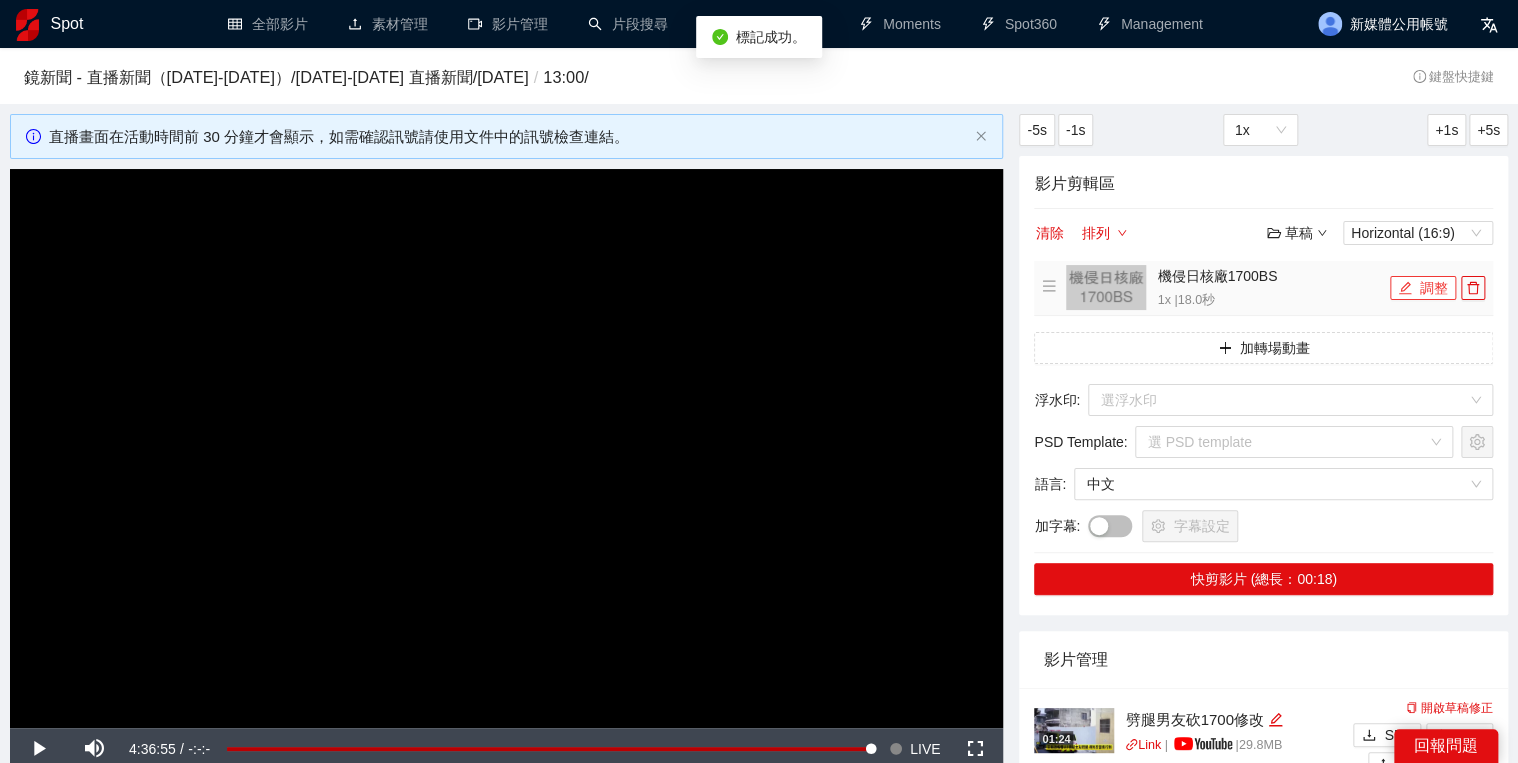 click on "調整" at bounding box center [1423, 288] 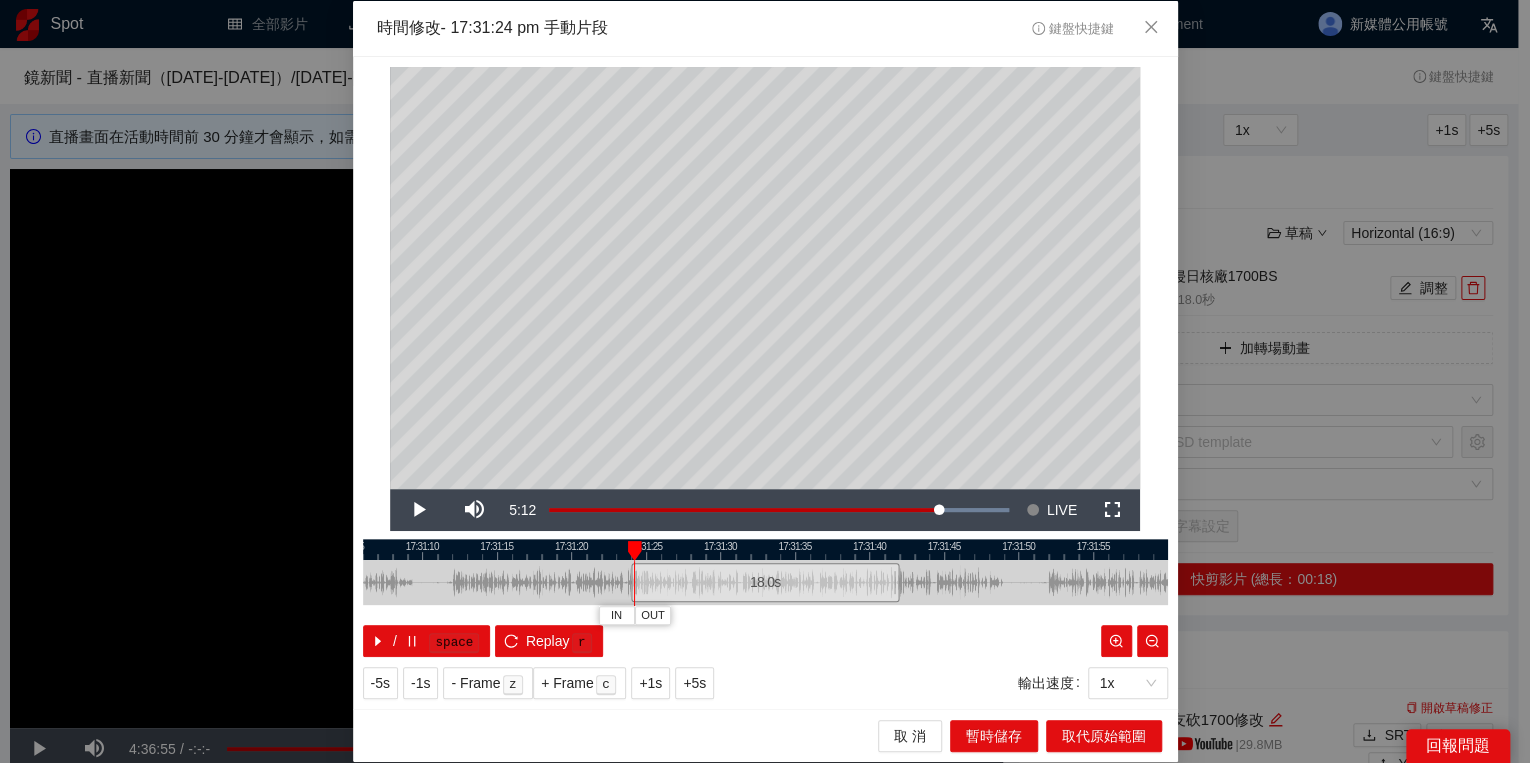click at bounding box center [765, 549] 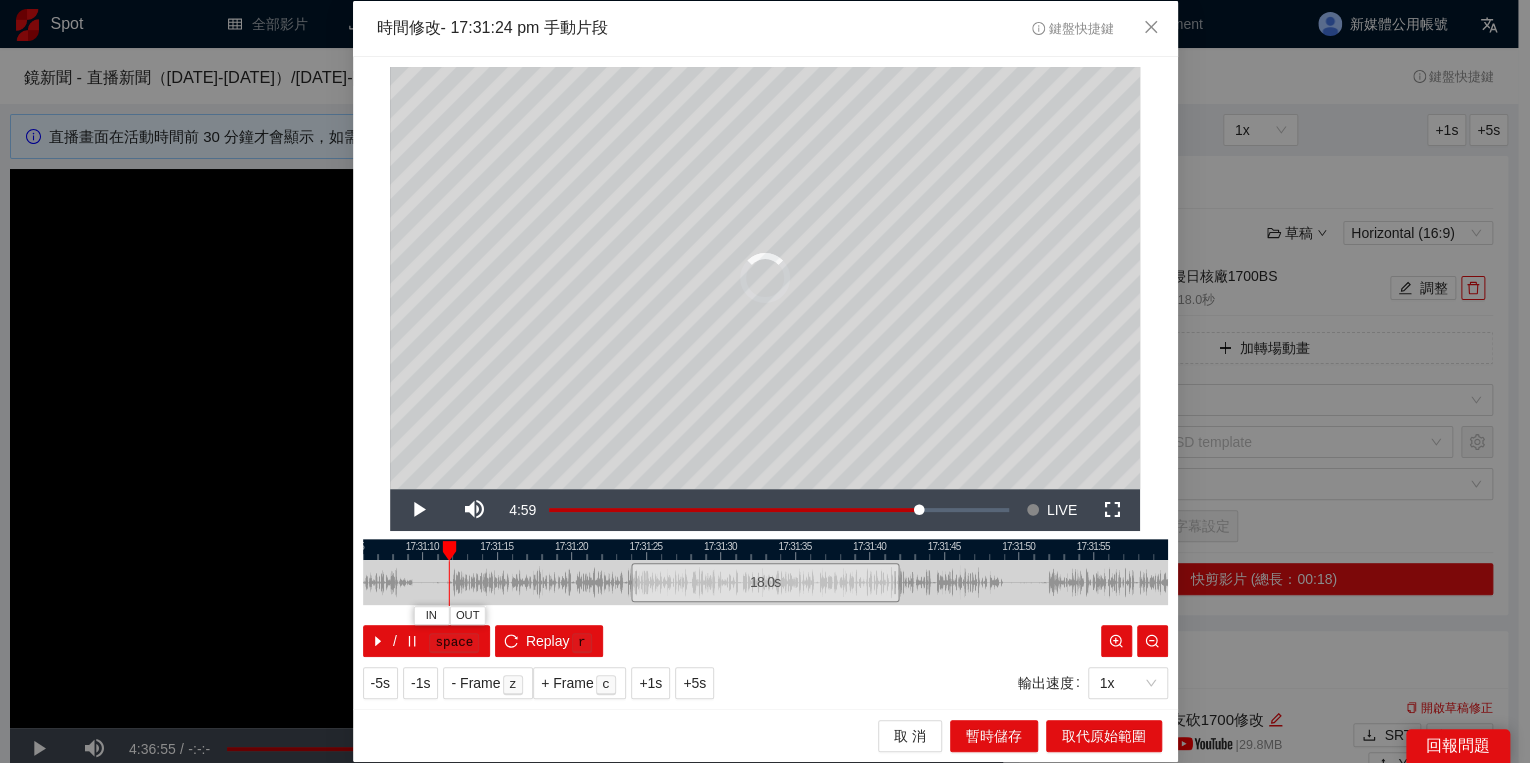 drag, startPoint x: 625, startPoint y: 547, endPoint x: 452, endPoint y: 549, distance: 173.01157 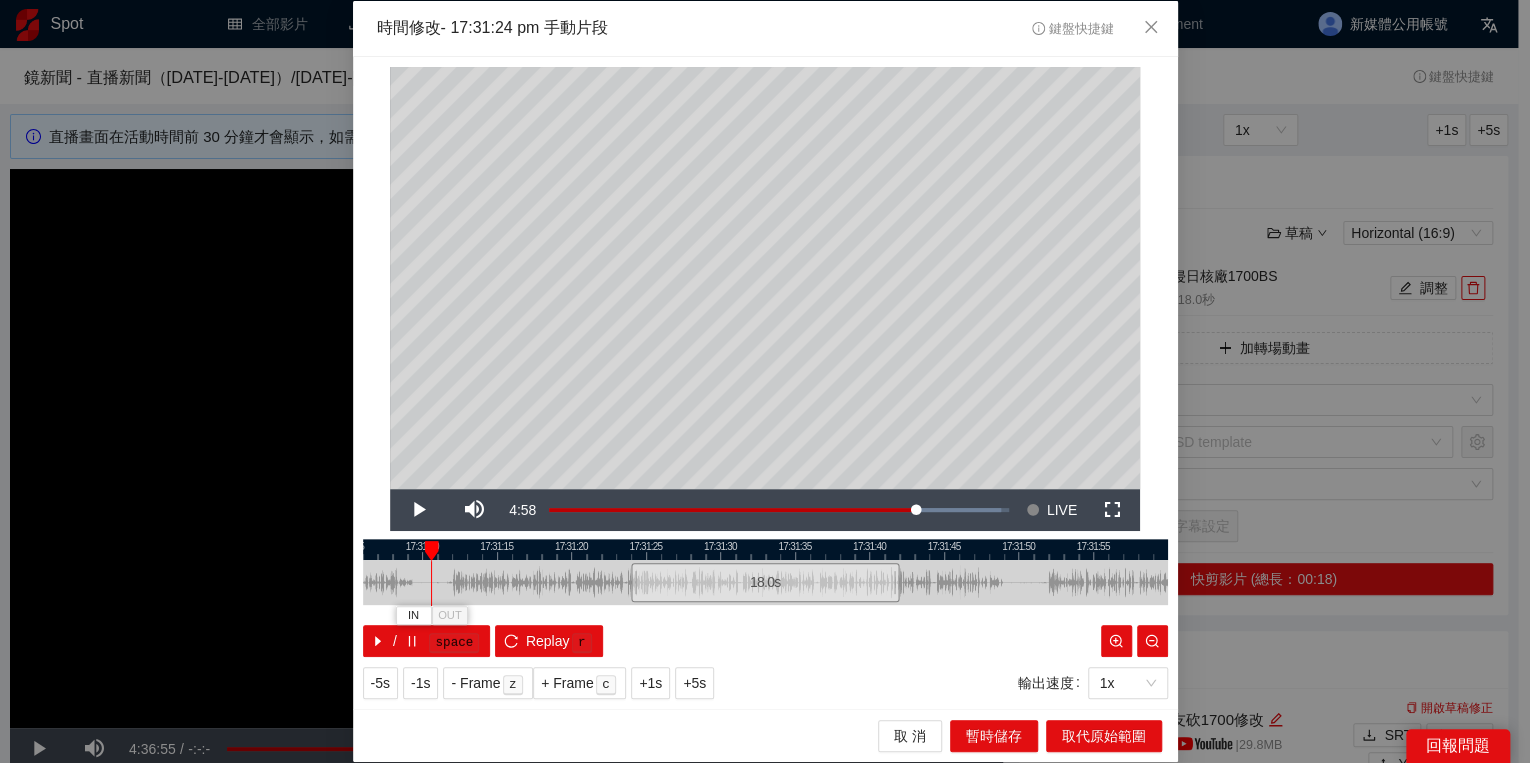 drag, startPoint x: 452, startPoint y: 552, endPoint x: 429, endPoint y: 558, distance: 23.769728 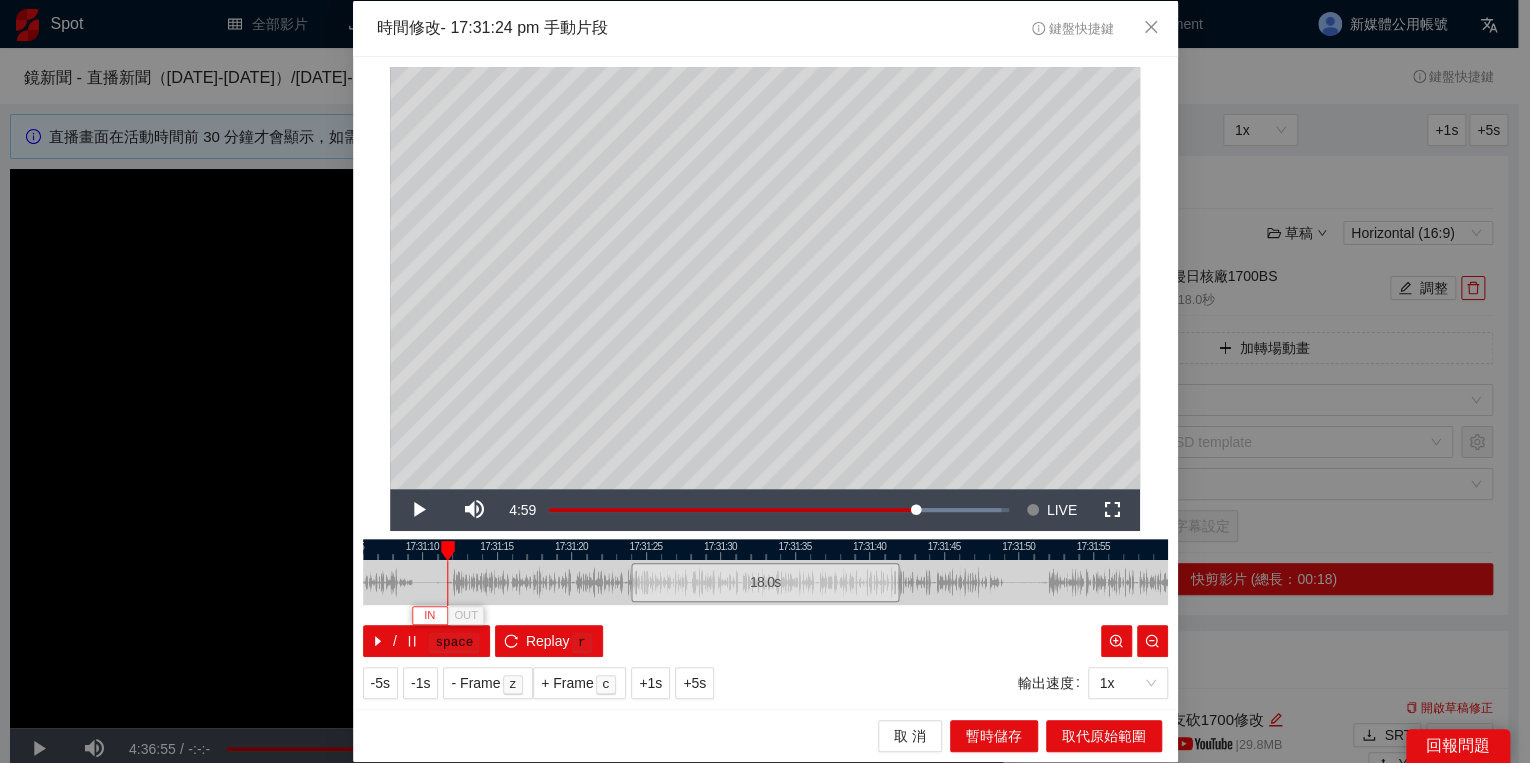 click on "IN" at bounding box center (430, 615) 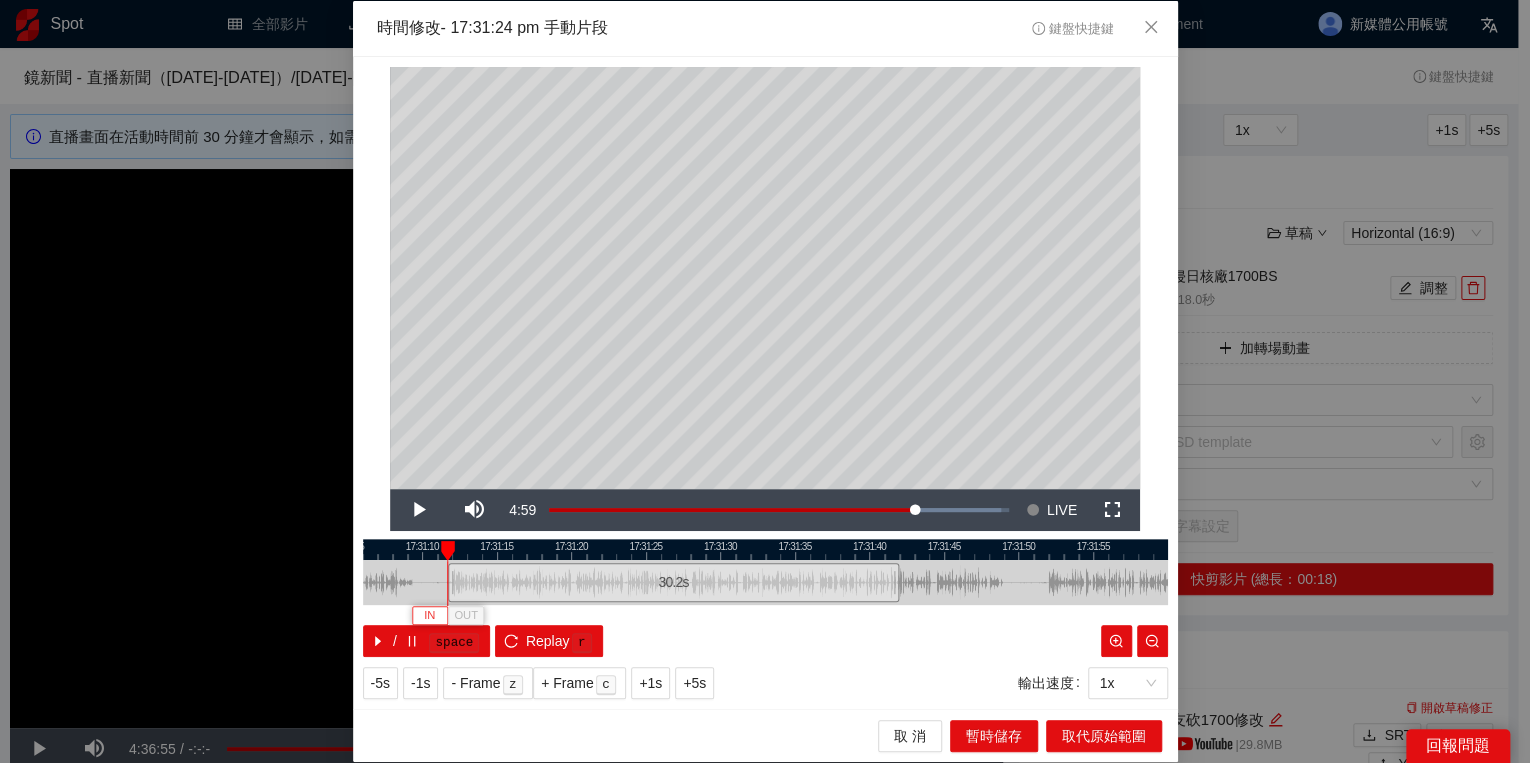 type 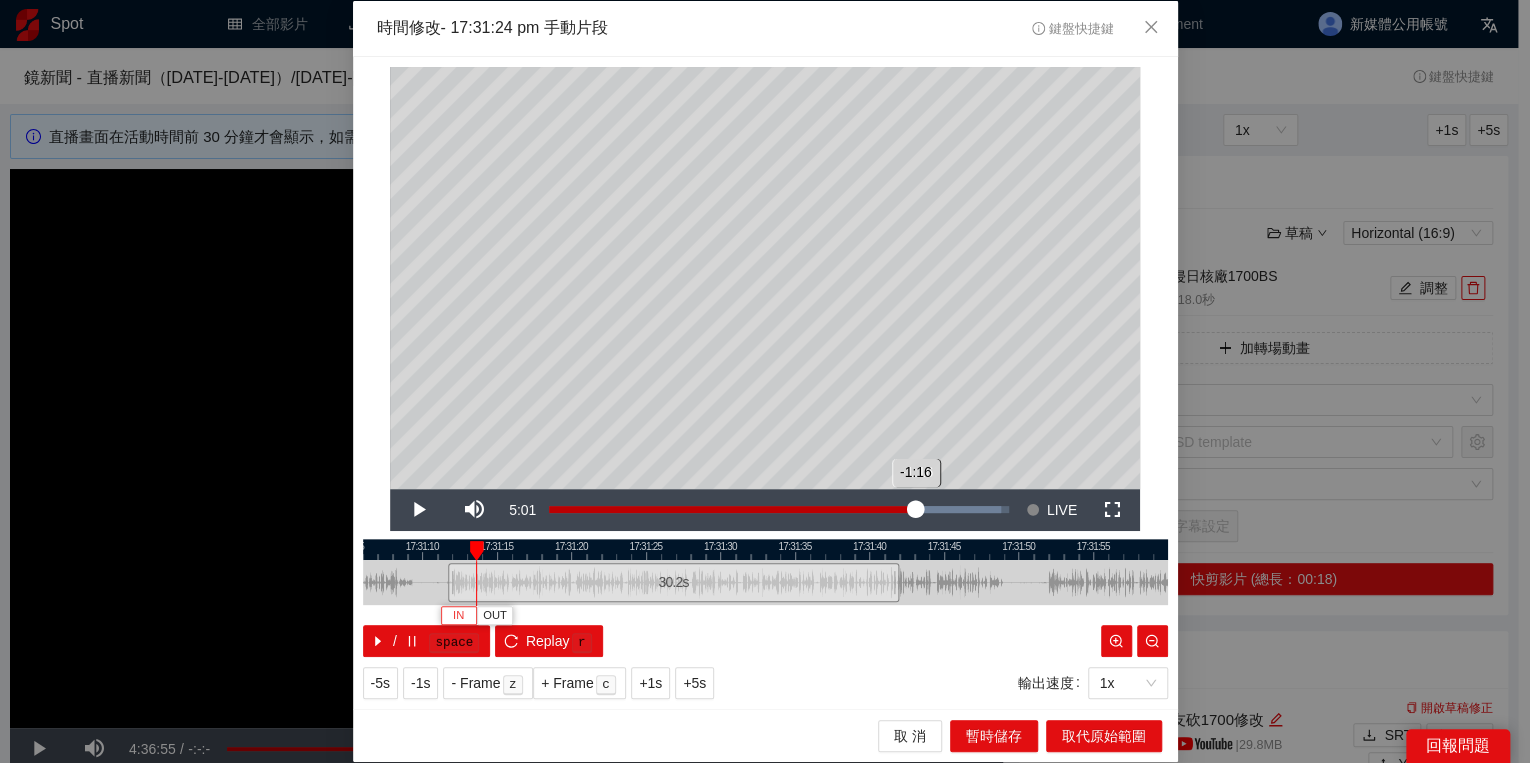 click on "-1:16" at bounding box center [732, 509] 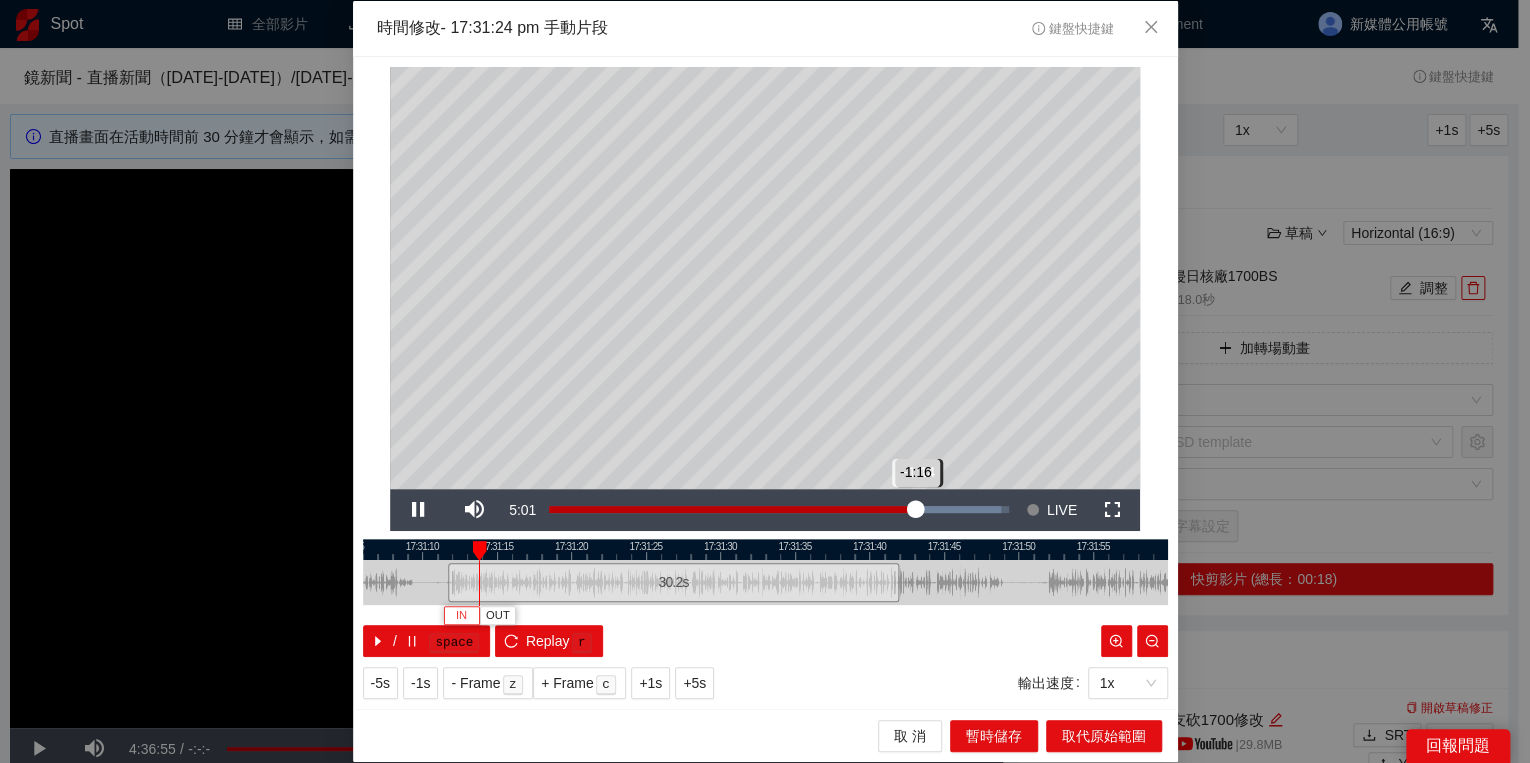 click on "Loaded :  98.37% -1:14 -1:16" at bounding box center [779, 509] 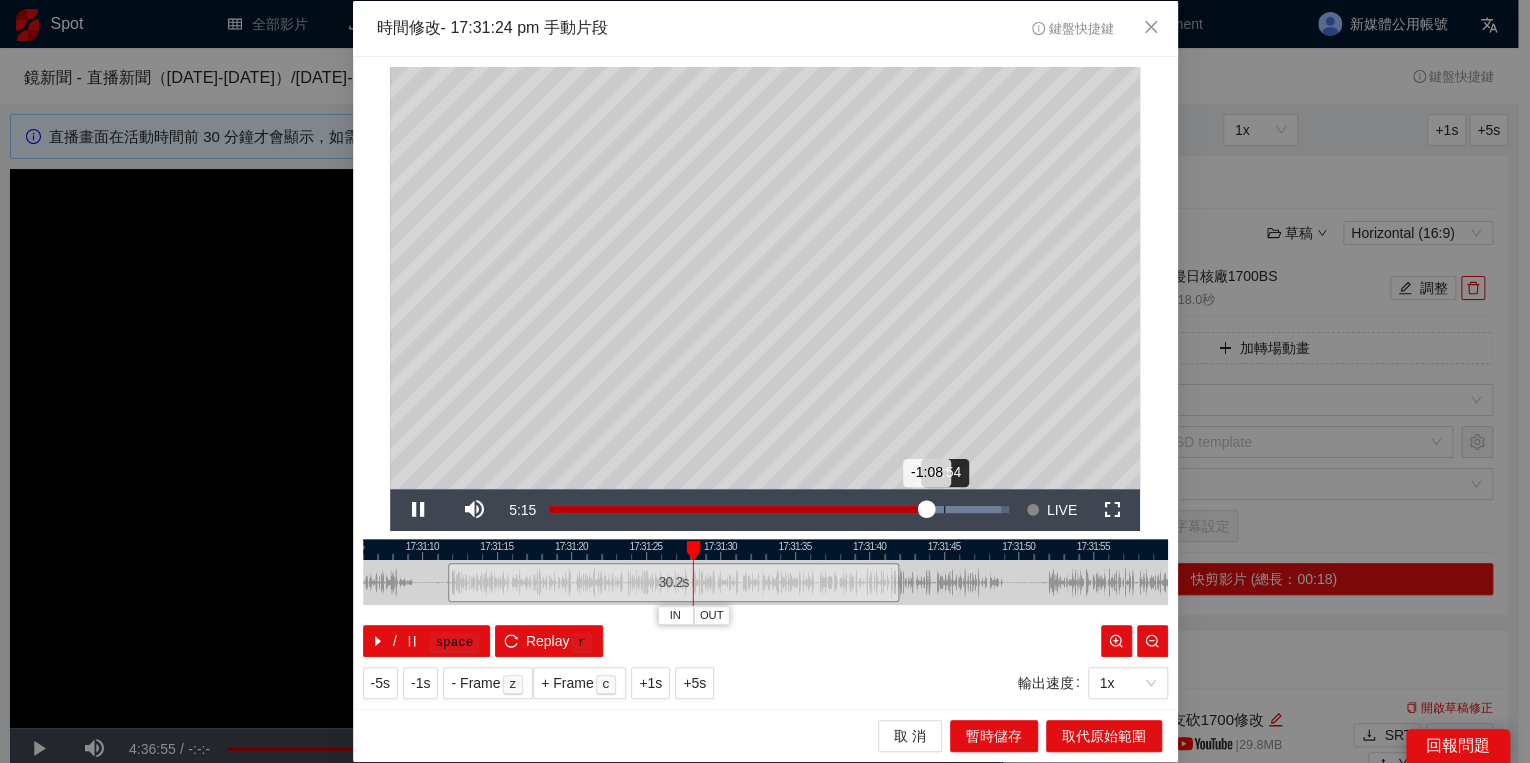 click on "Loaded :  98.42% -0:54 -1:08" at bounding box center [779, 509] 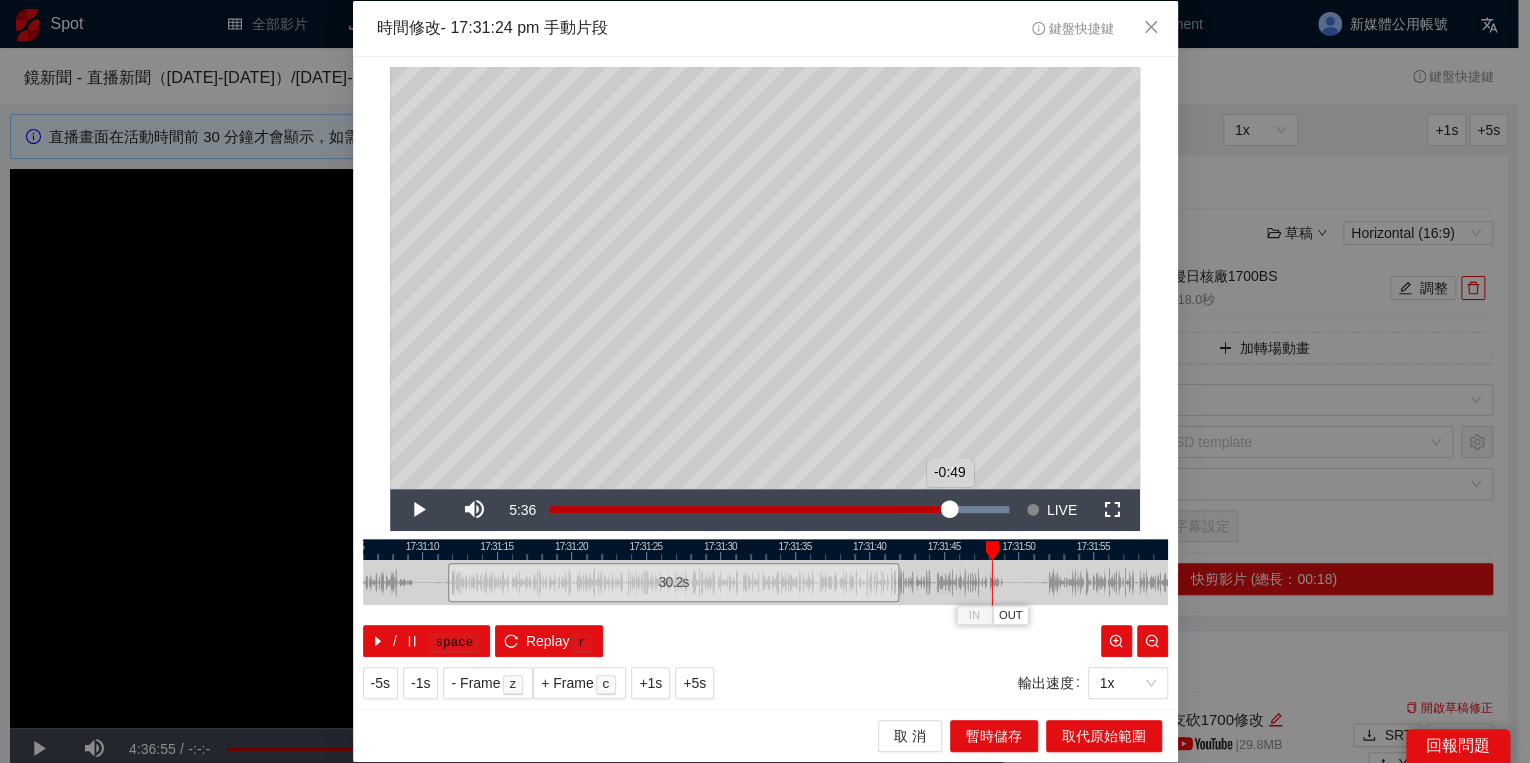 click on "-0:49" at bounding box center [749, 509] 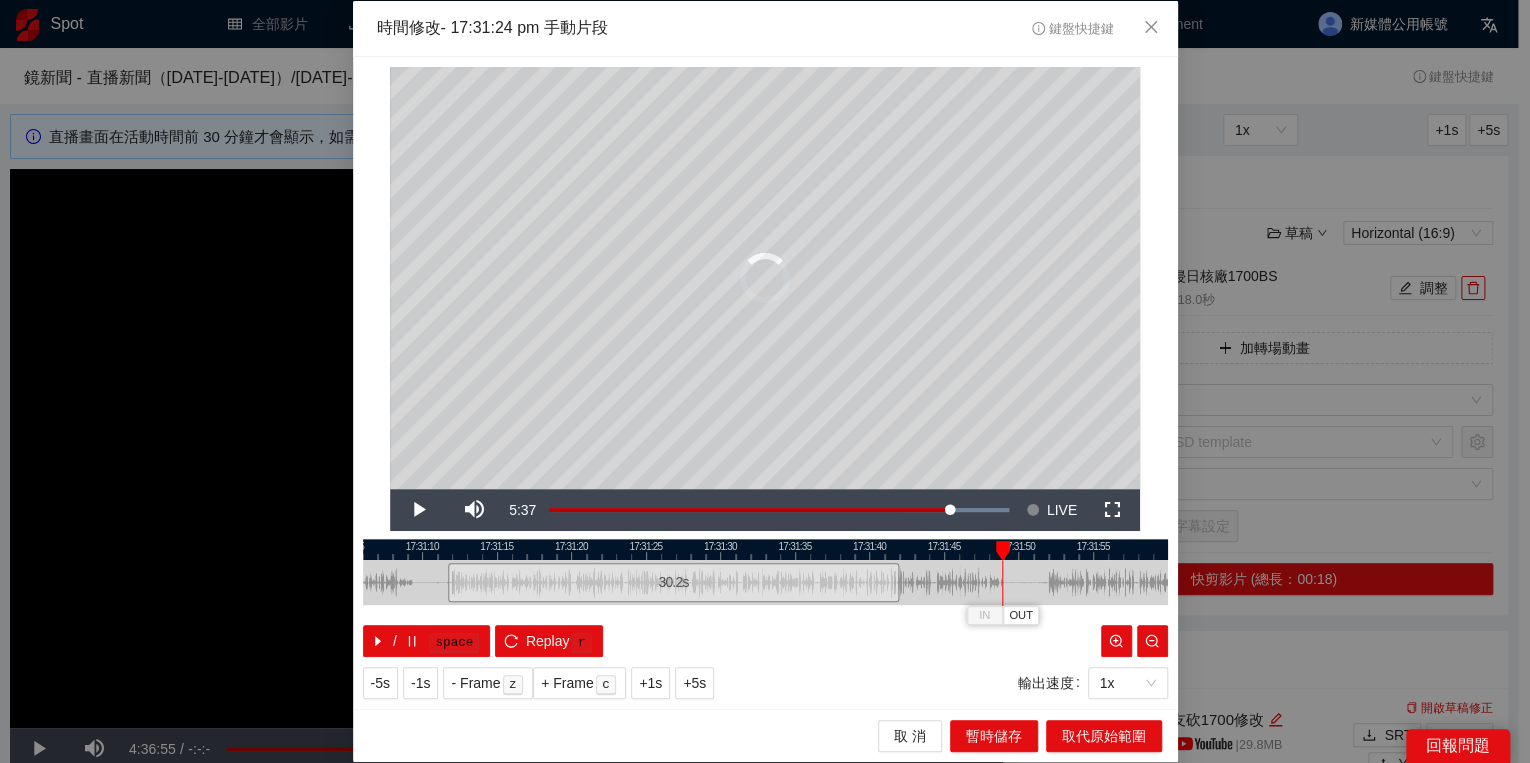 drag, startPoint x: 1012, startPoint y: 548, endPoint x: 994, endPoint y: 552, distance: 18.439089 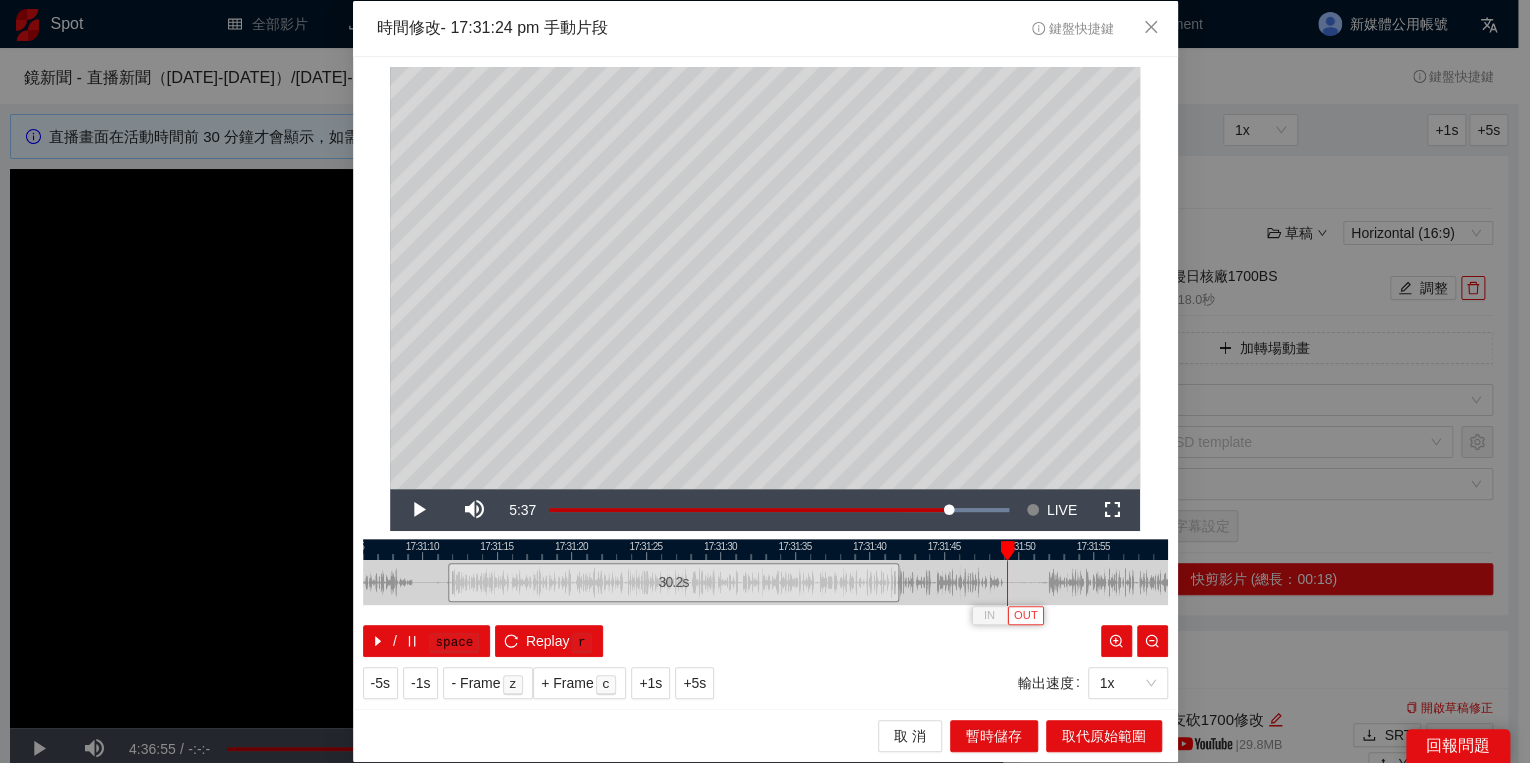 click on "OUT" at bounding box center (1026, 616) 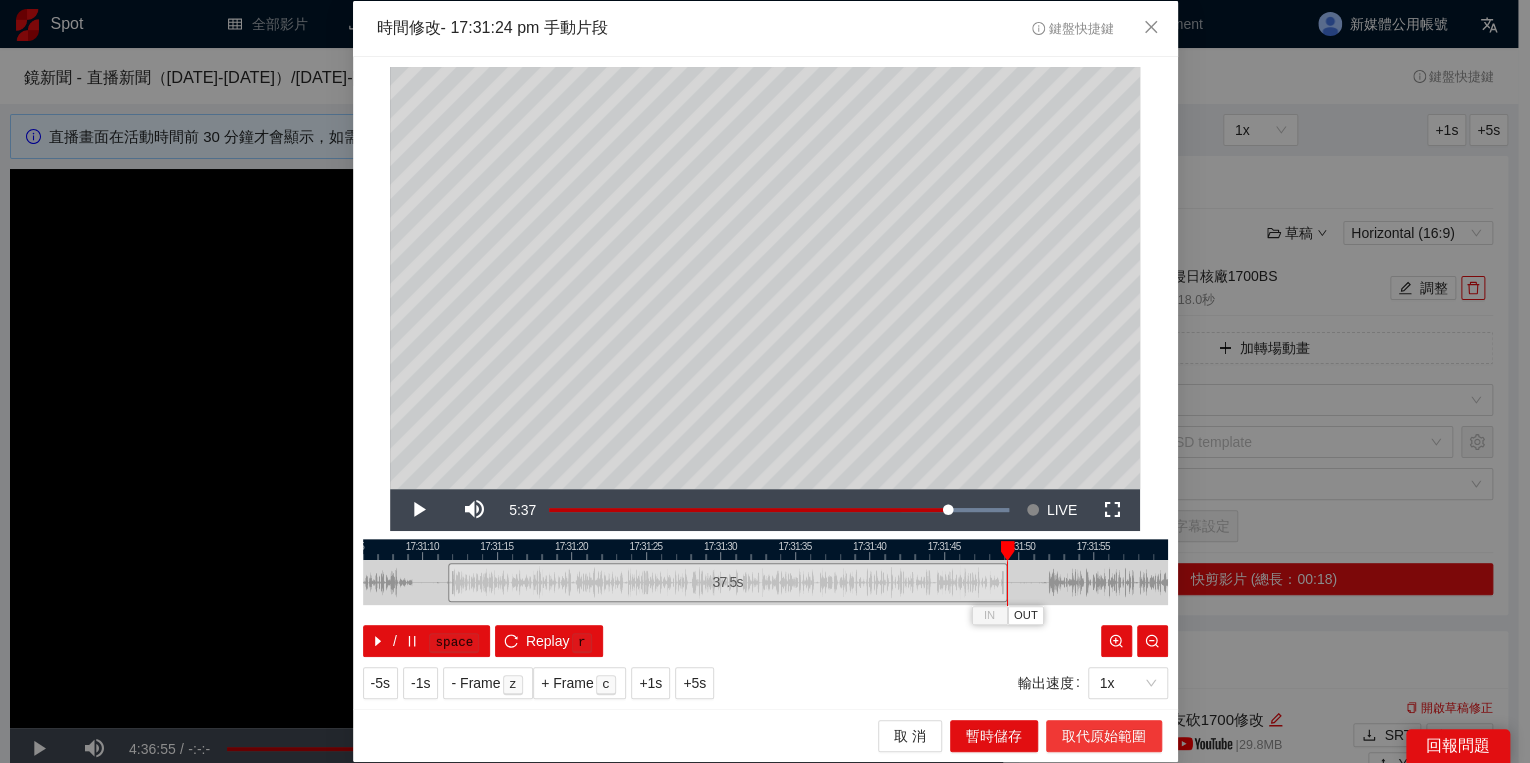 click on "取代原始範圍" at bounding box center (1104, 736) 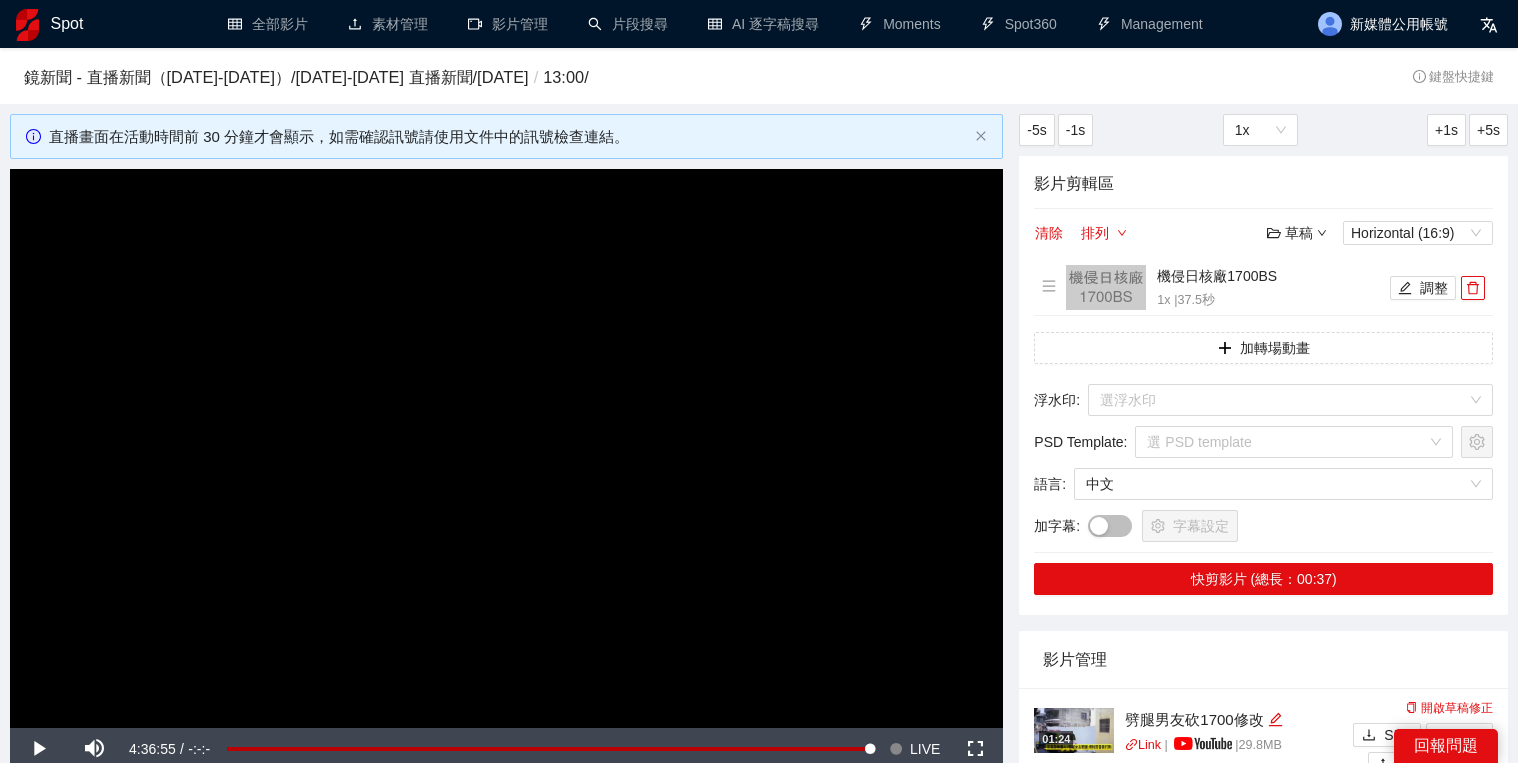 scroll, scrollTop: 0, scrollLeft: 0, axis: both 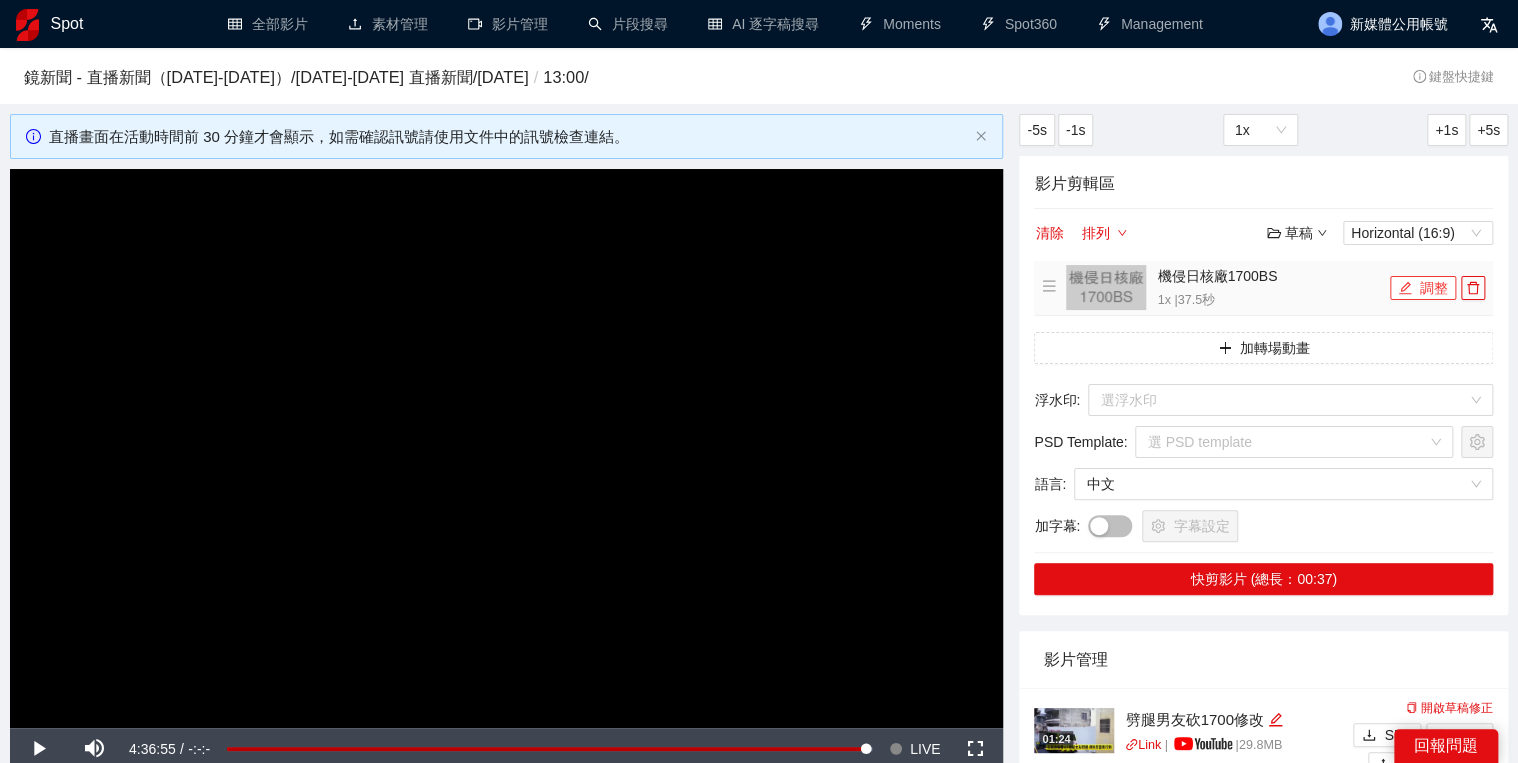 click on "調整" at bounding box center [1423, 288] 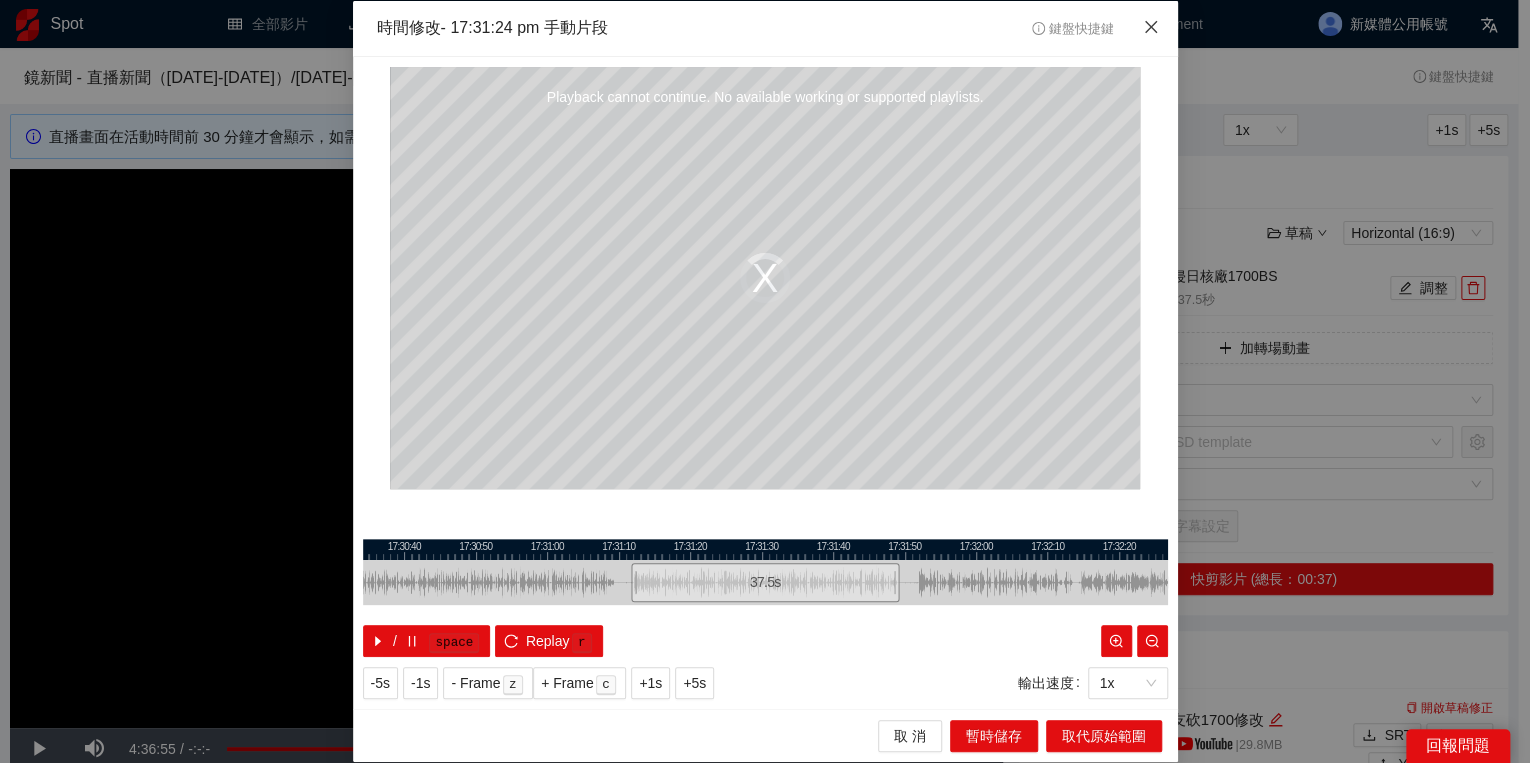click at bounding box center (1151, 28) 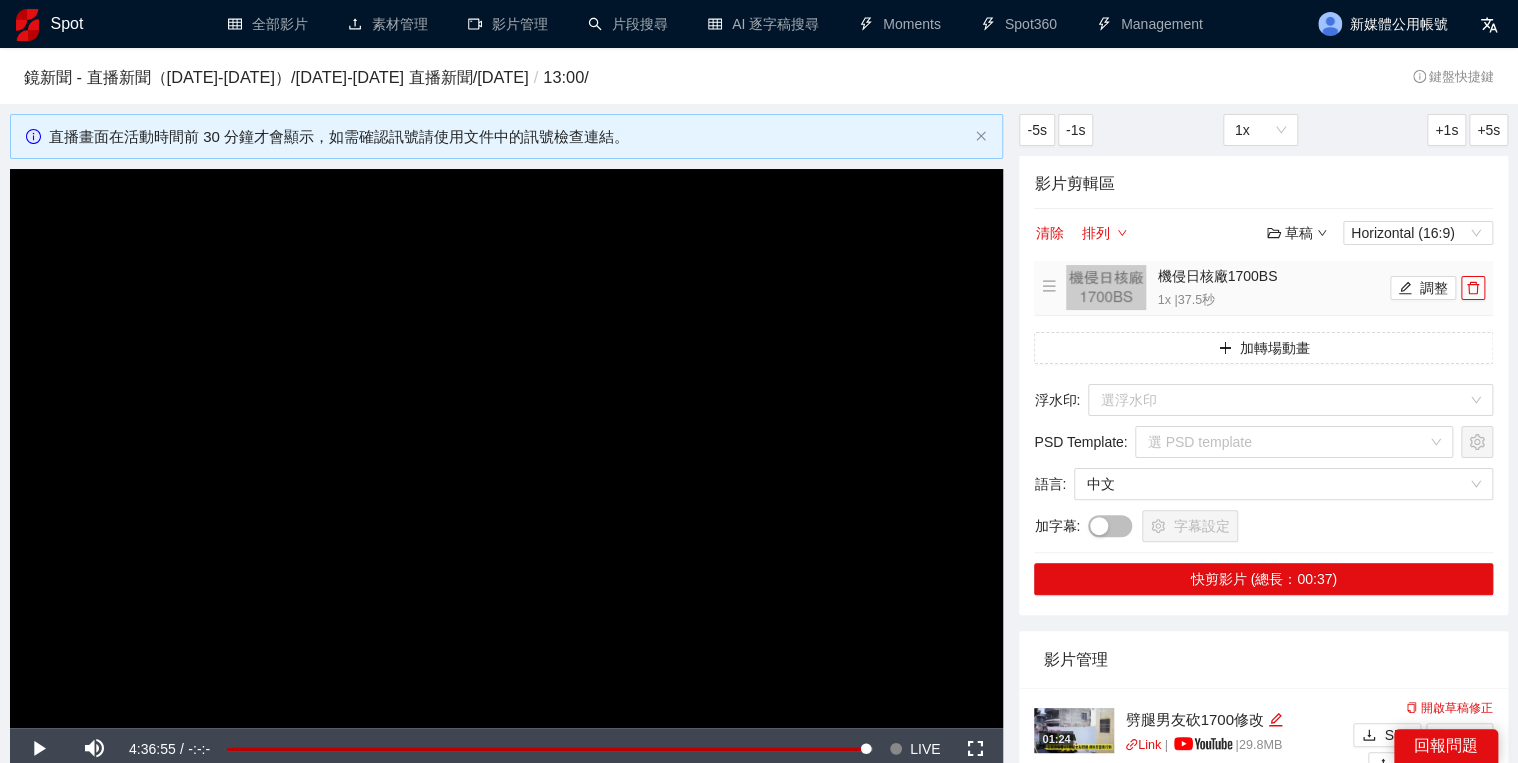 click on "機侵日核廠1700BS 1x |  37.5  秒     調整" at bounding box center [1263, 288] 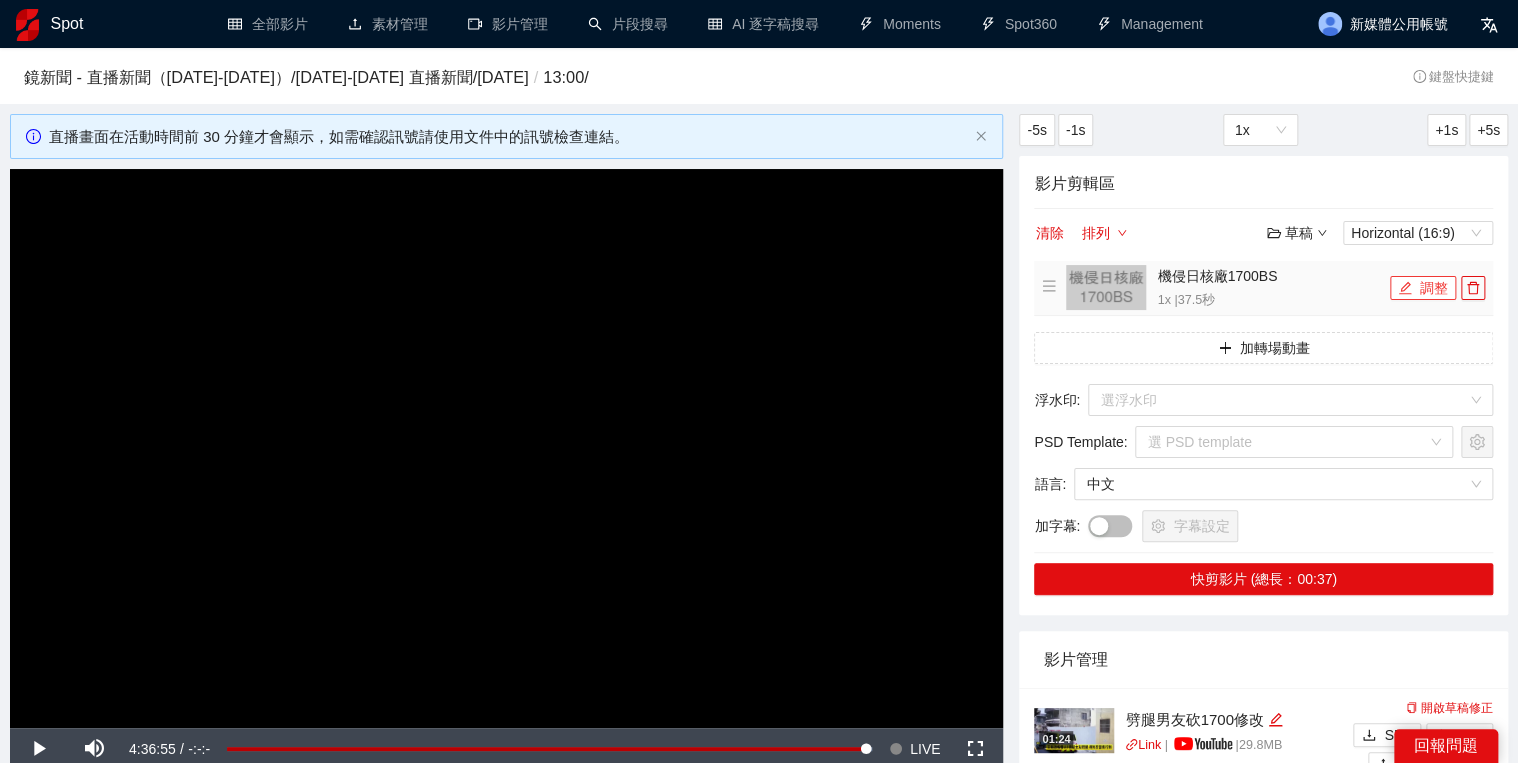 click on "調整" at bounding box center (1423, 288) 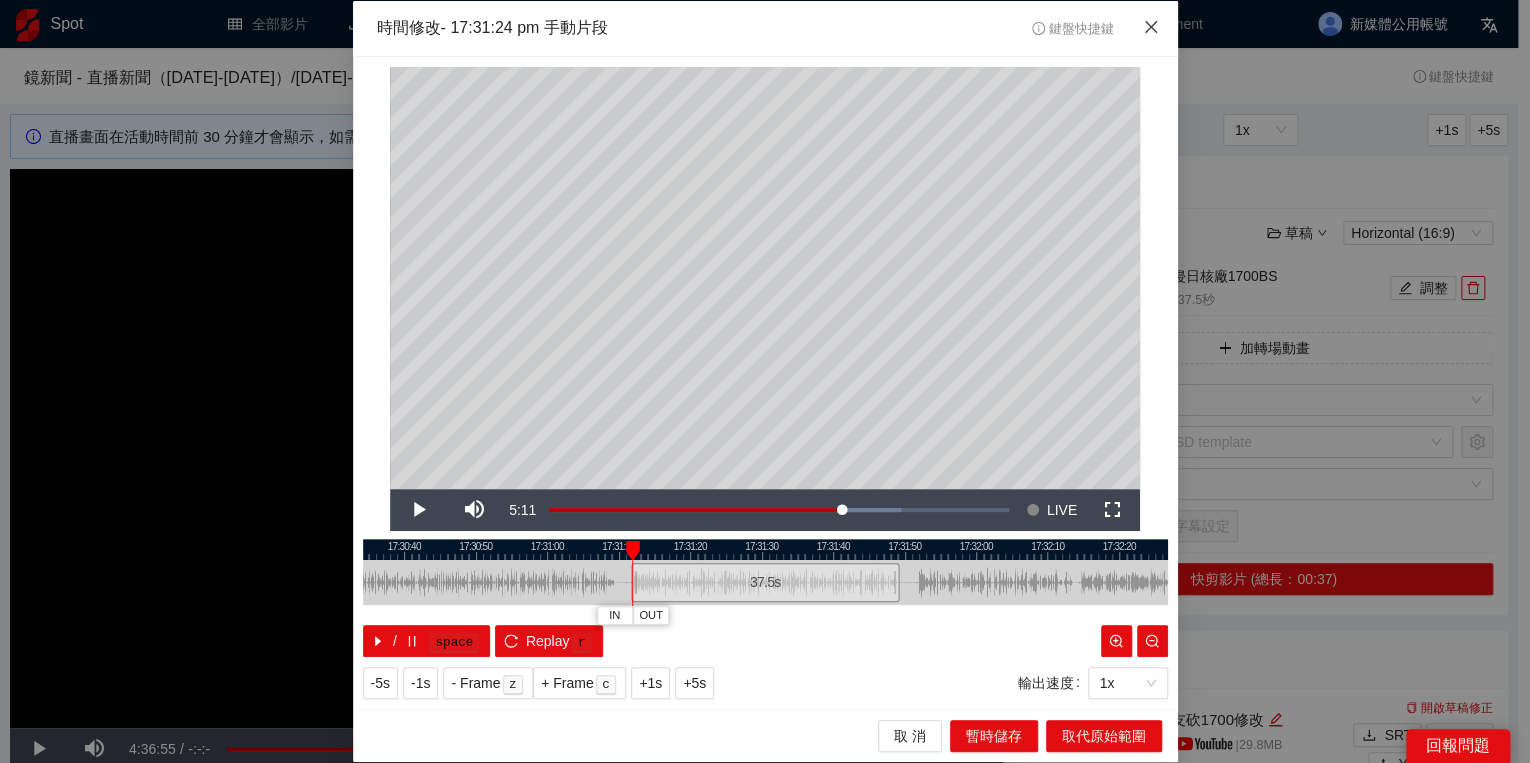 click at bounding box center (1151, 28) 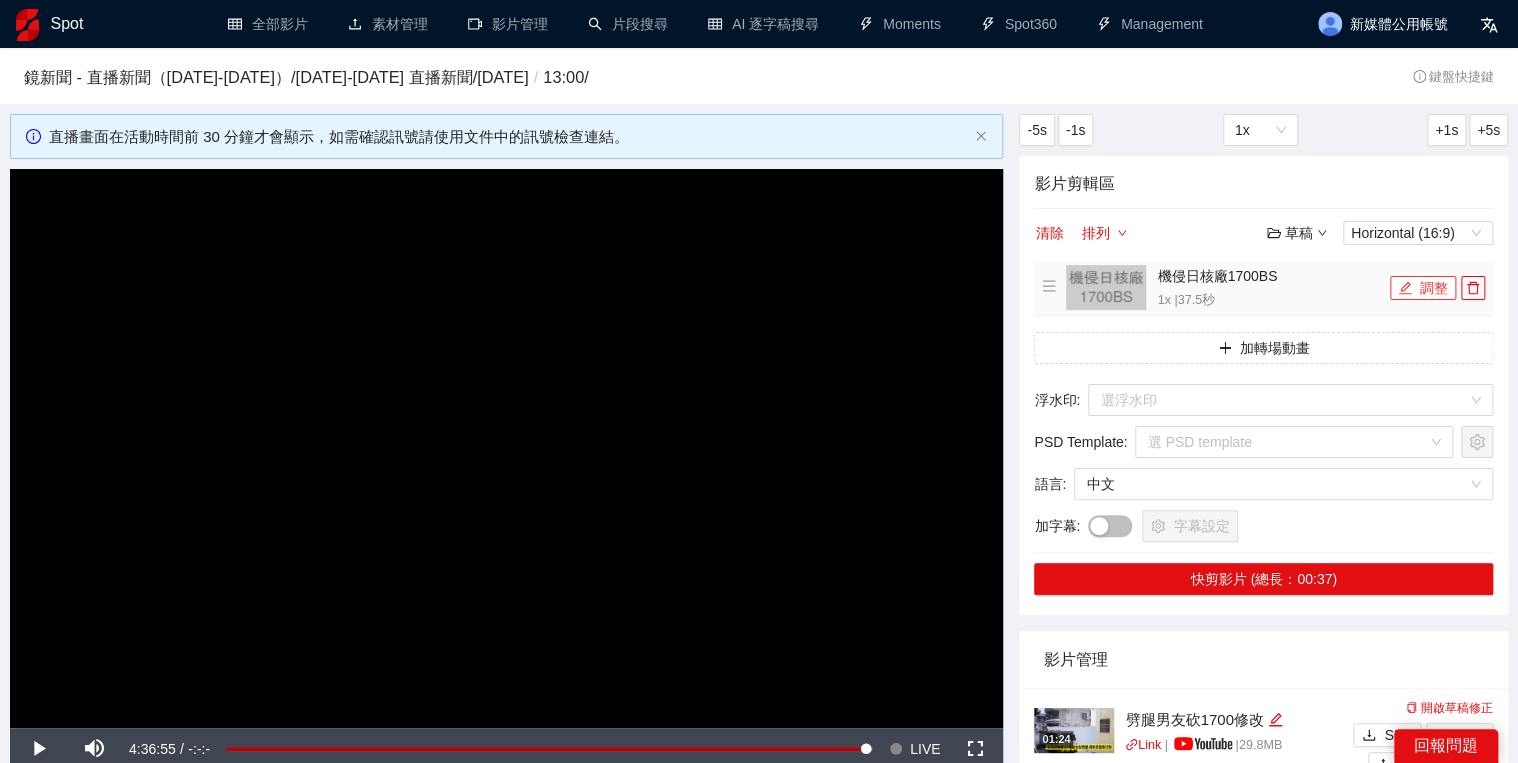 click 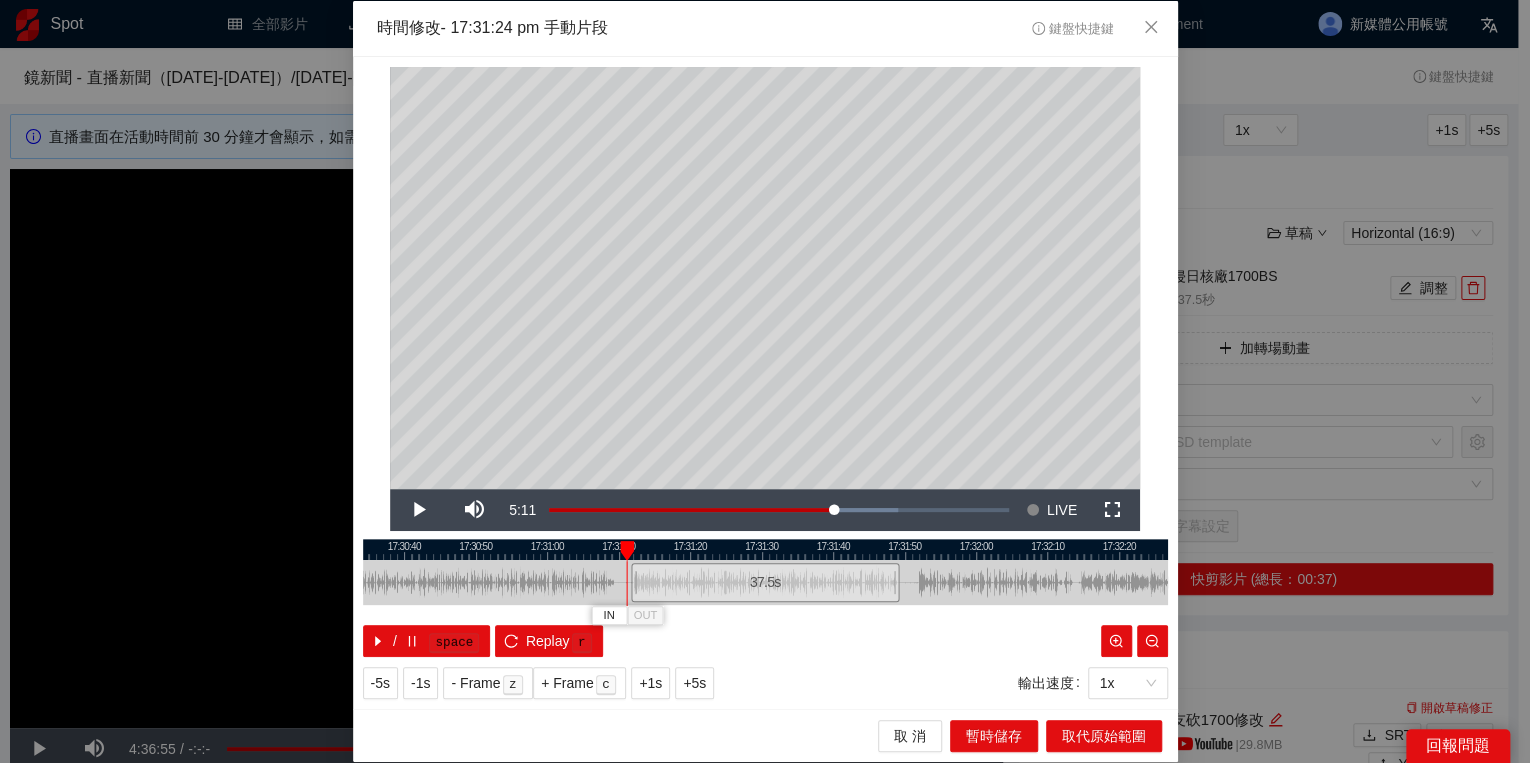 drag, startPoint x: 641, startPoint y: 552, endPoint x: 631, endPoint y: 550, distance: 10.198039 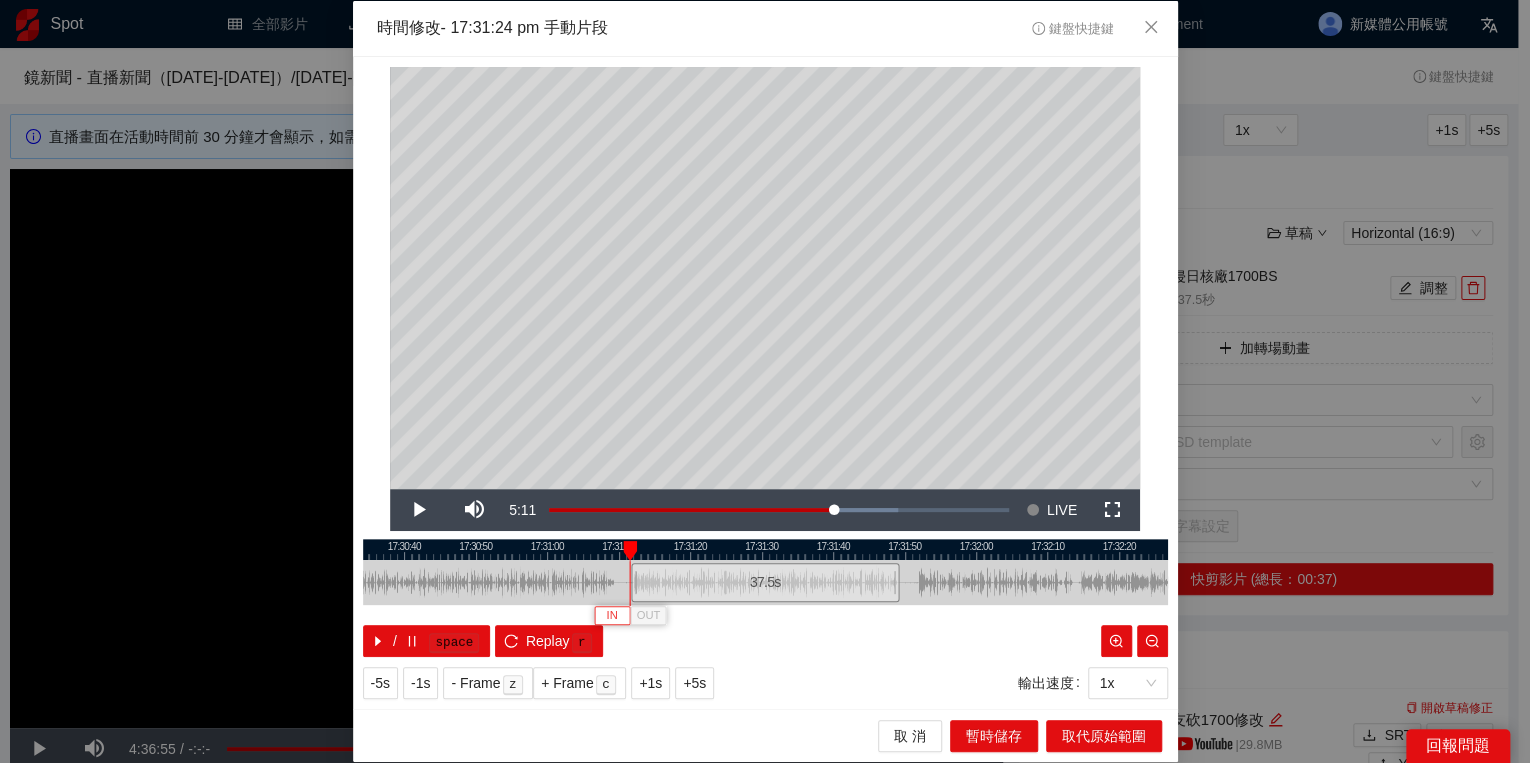 click on "IN" at bounding box center (612, 615) 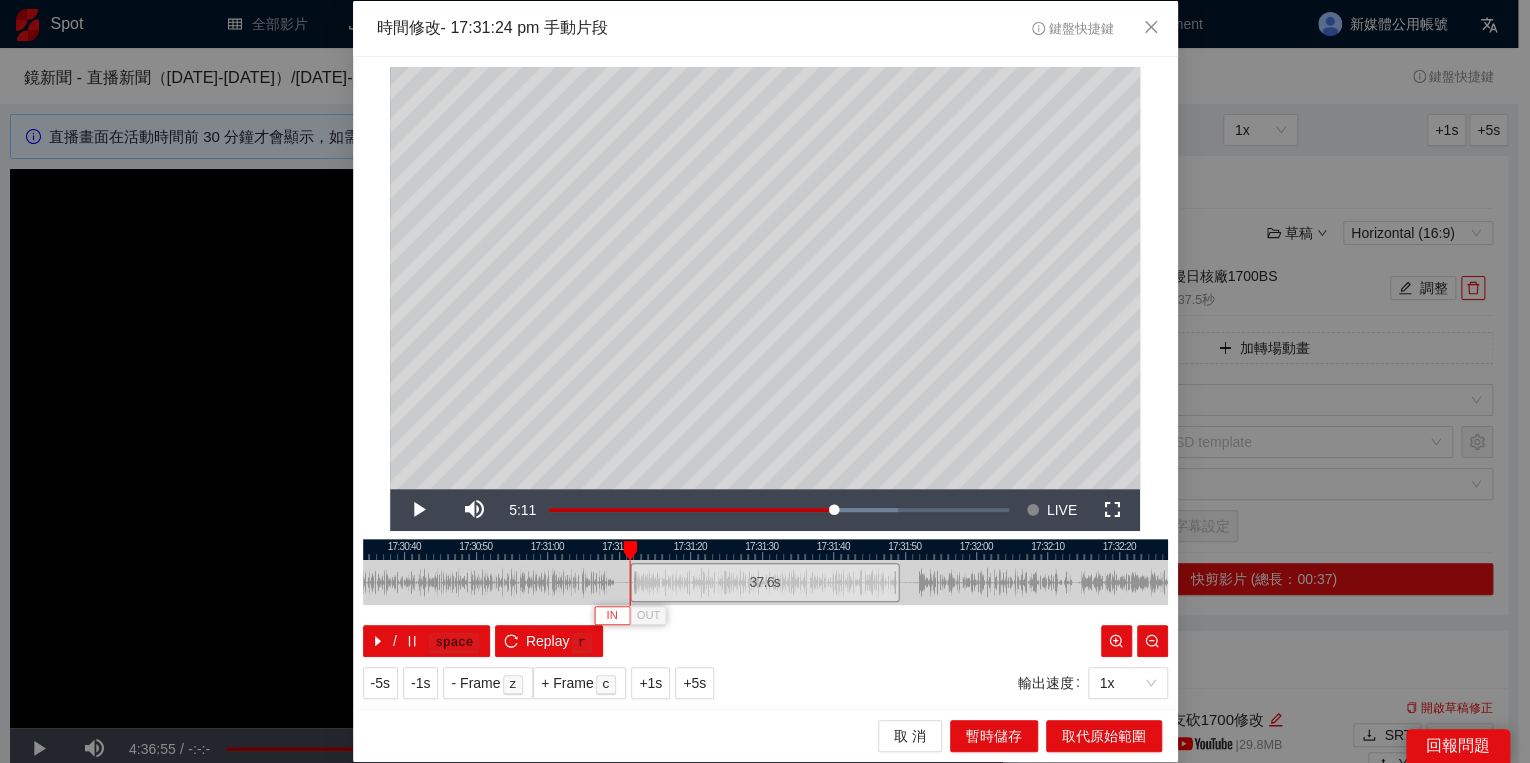 type 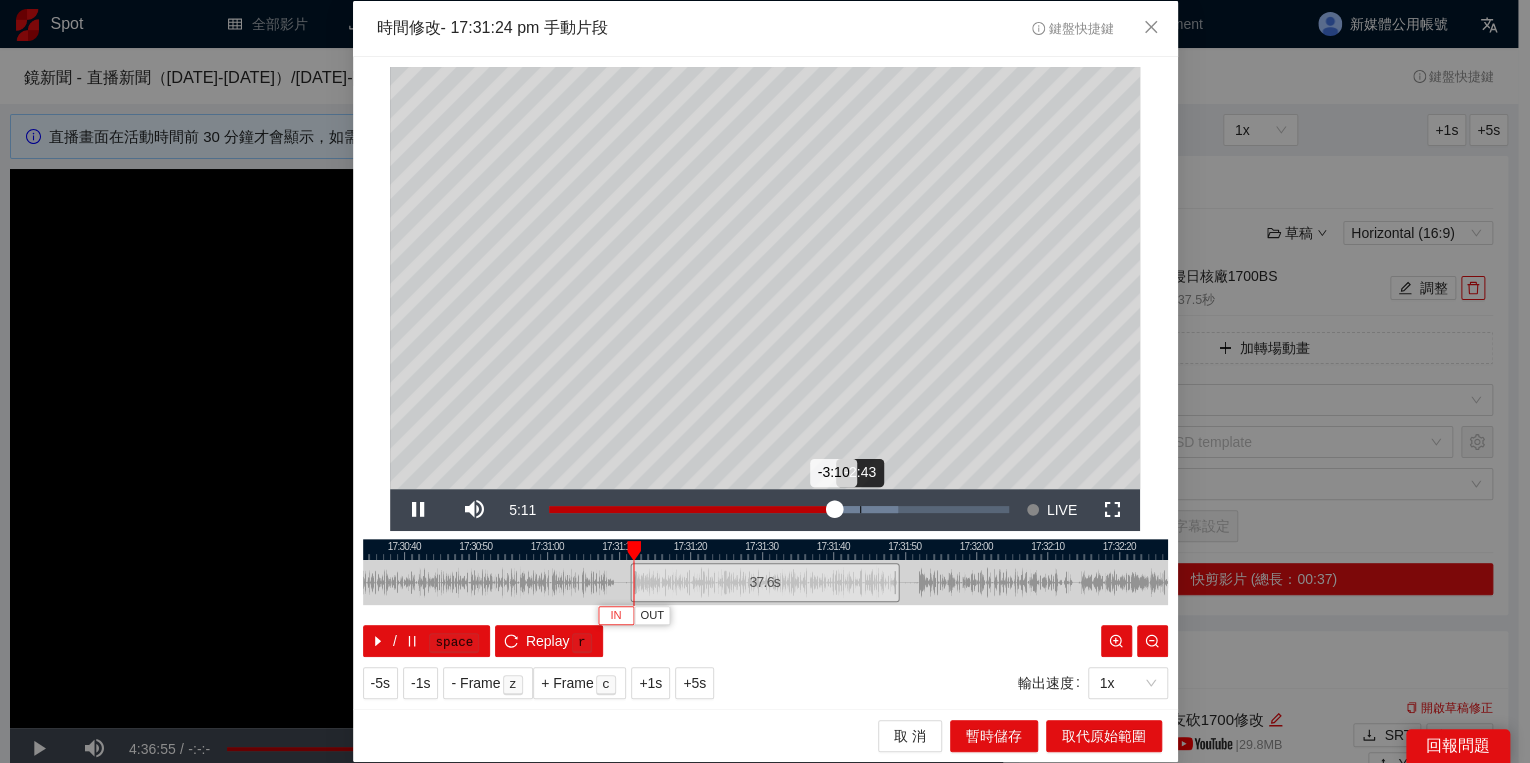 click on "Loaded :  75.89% -2:43 -3:10" at bounding box center [779, 510] 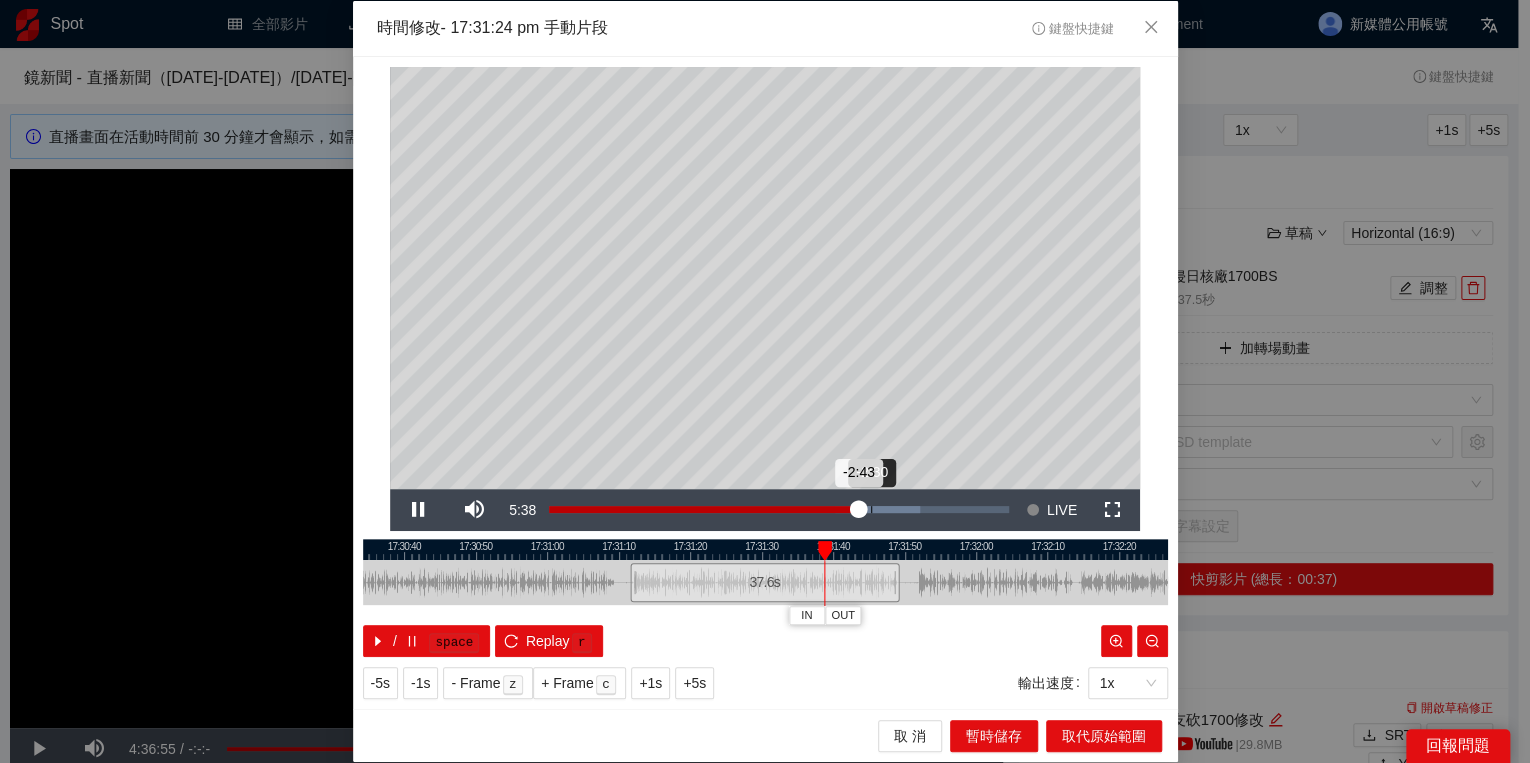 click on "Loaded :  80.71% -2:30 -2:43" at bounding box center (779, 510) 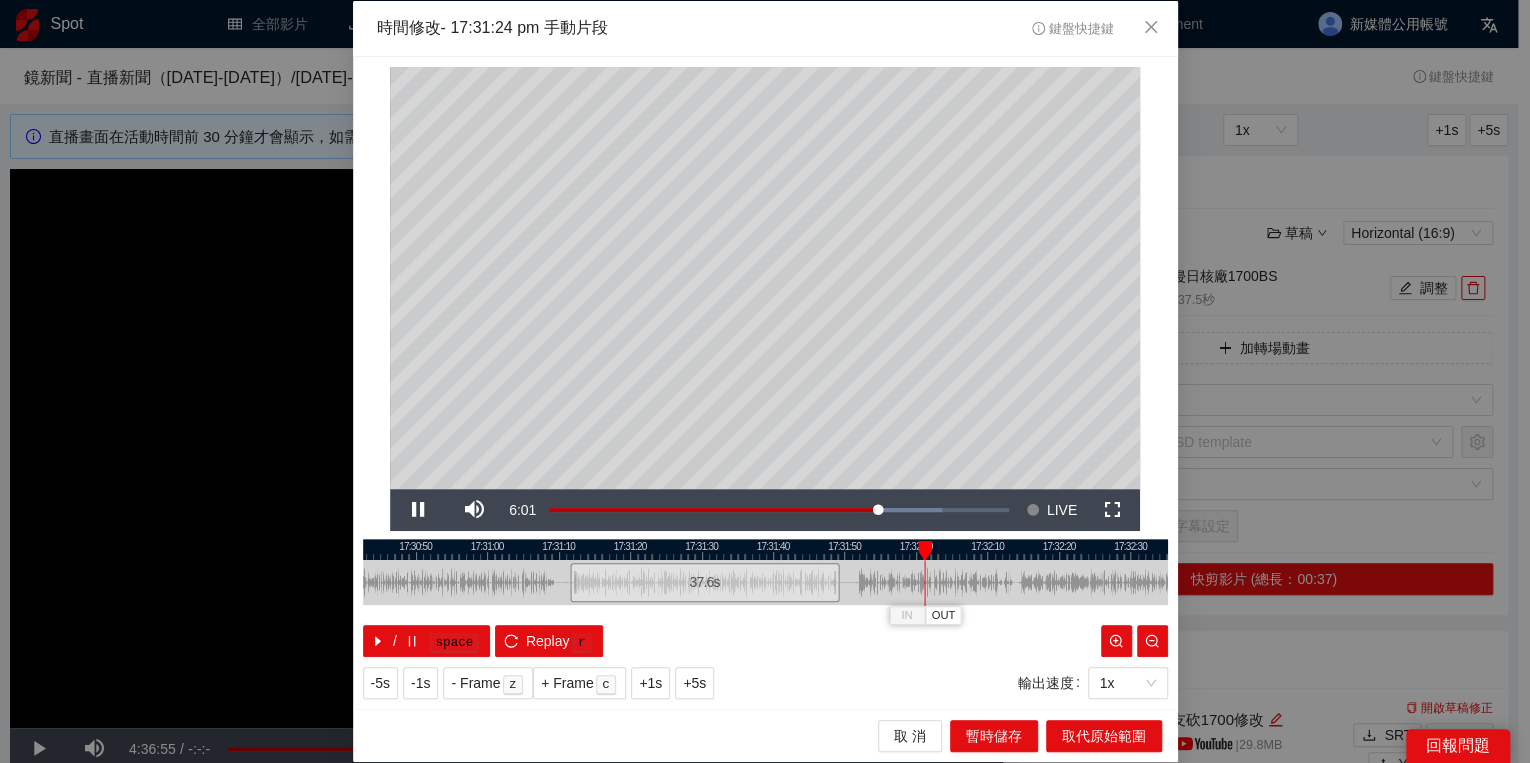 drag, startPoint x: 990, startPoint y: 544, endPoint x: 955, endPoint y: 553, distance: 36.138622 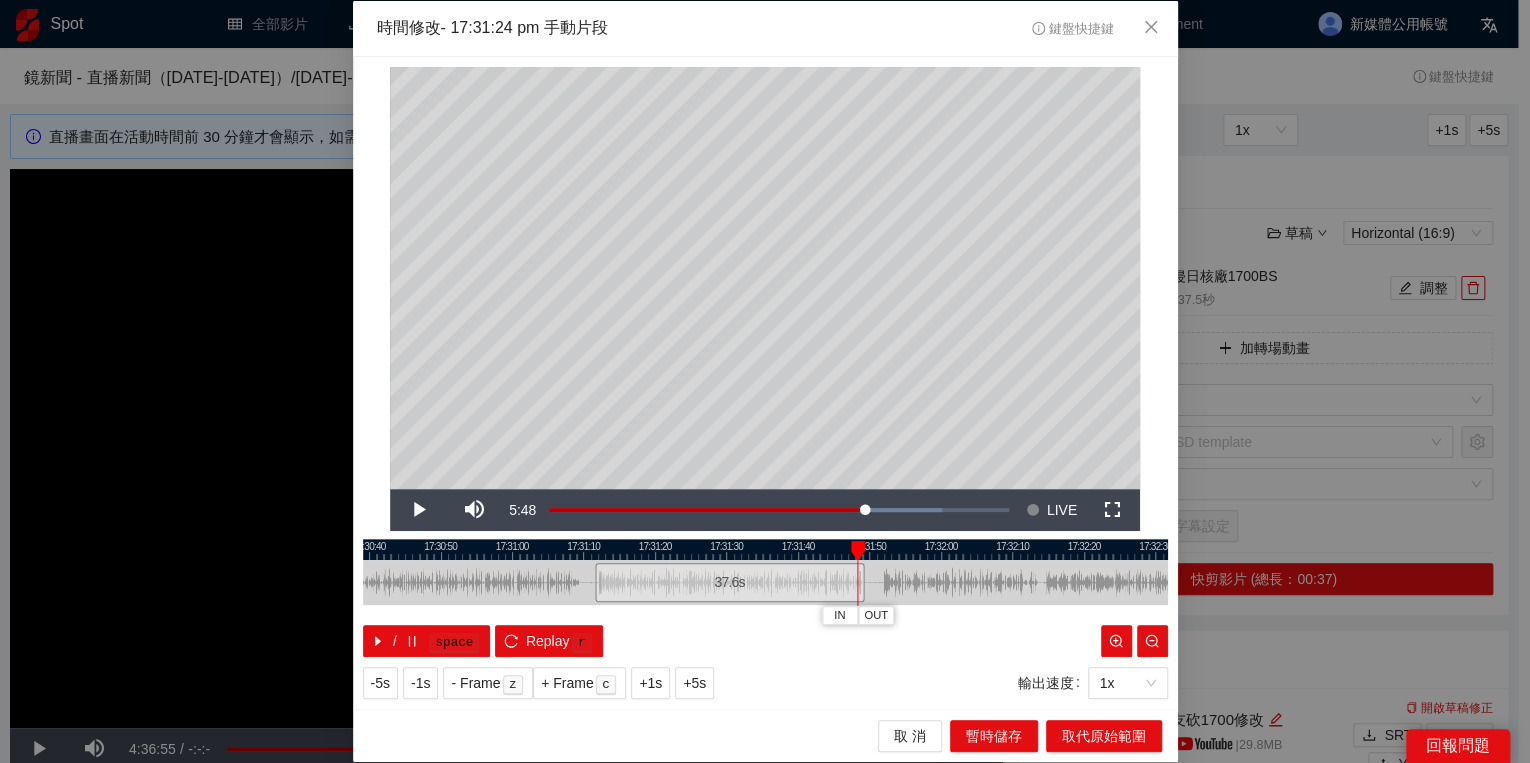 drag, startPoint x: 956, startPoint y: 544, endPoint x: 861, endPoint y: 552, distance: 95.33625 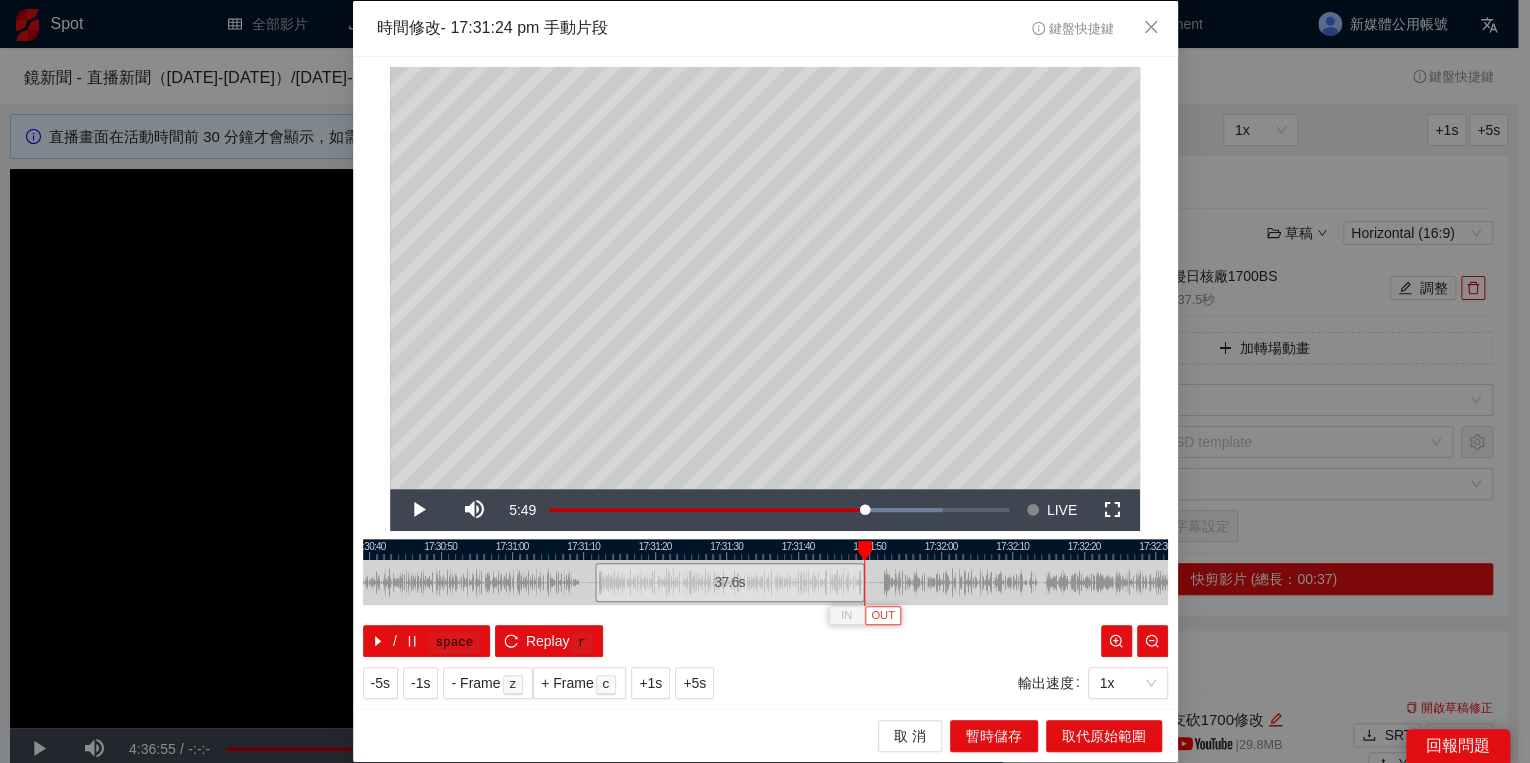 click on "OUT" at bounding box center (883, 616) 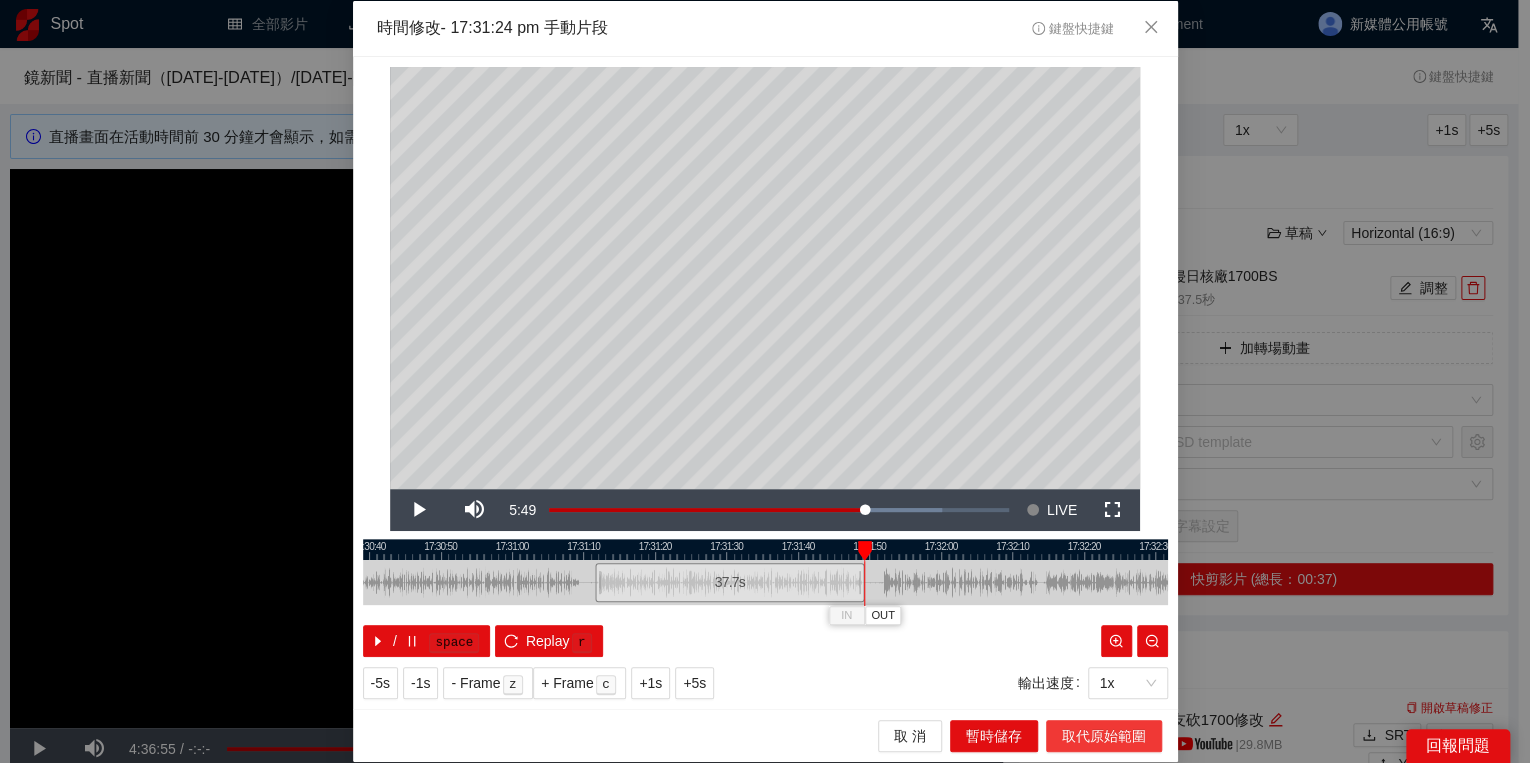 click on "取代原始範圍" at bounding box center [1104, 736] 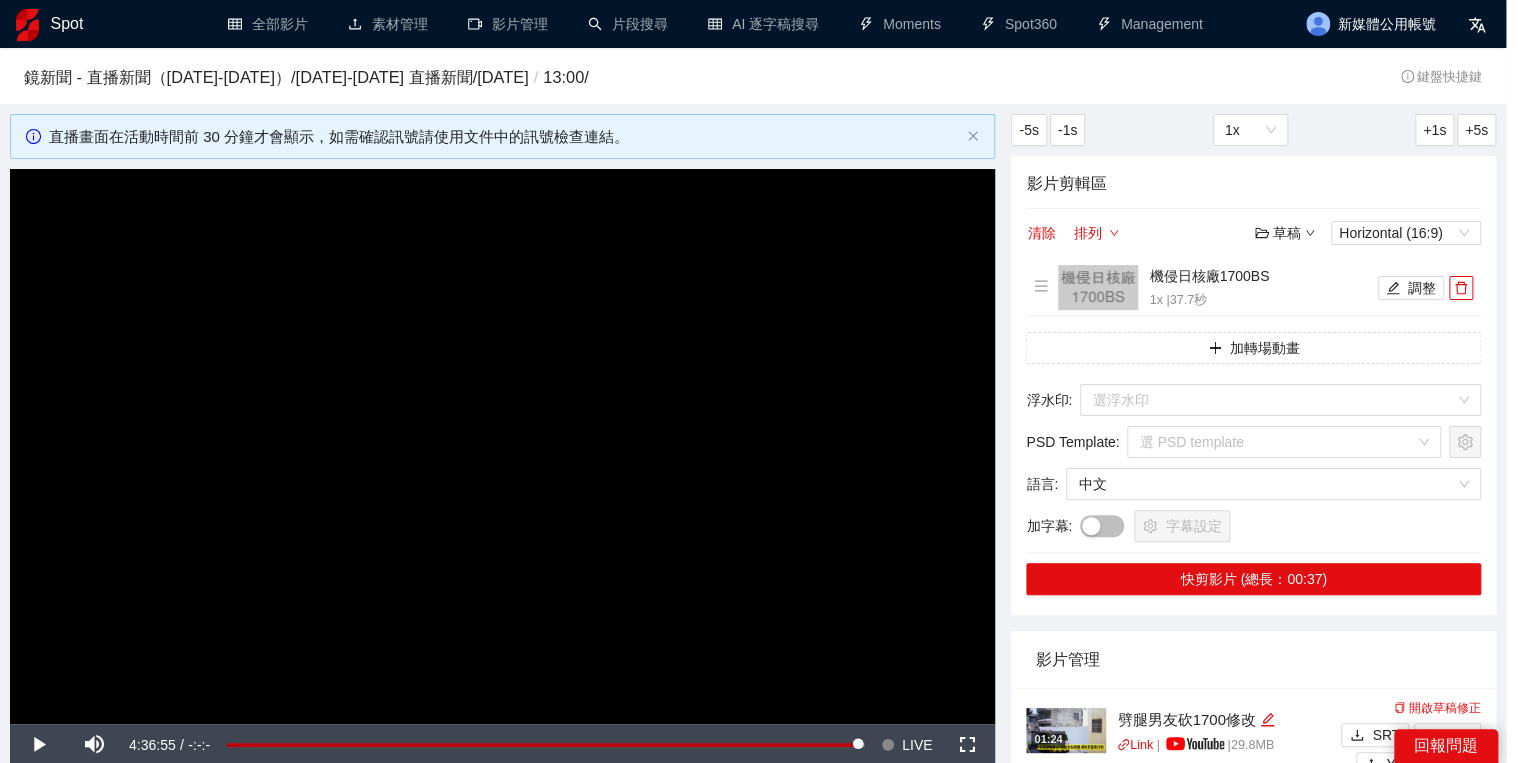 click on "影片剪輯區 清除 排列     草稿   Horizontal (16:9) 機侵日核廠1700BS 1x |  37.7  秒     調整   加轉場動畫 浮水印 : 選浮水印 PSD Template : 選 PSD template 語言 : 中文 加字幕 :   字幕設定 快剪影片 (總長：00:37)" at bounding box center (1253, 385) 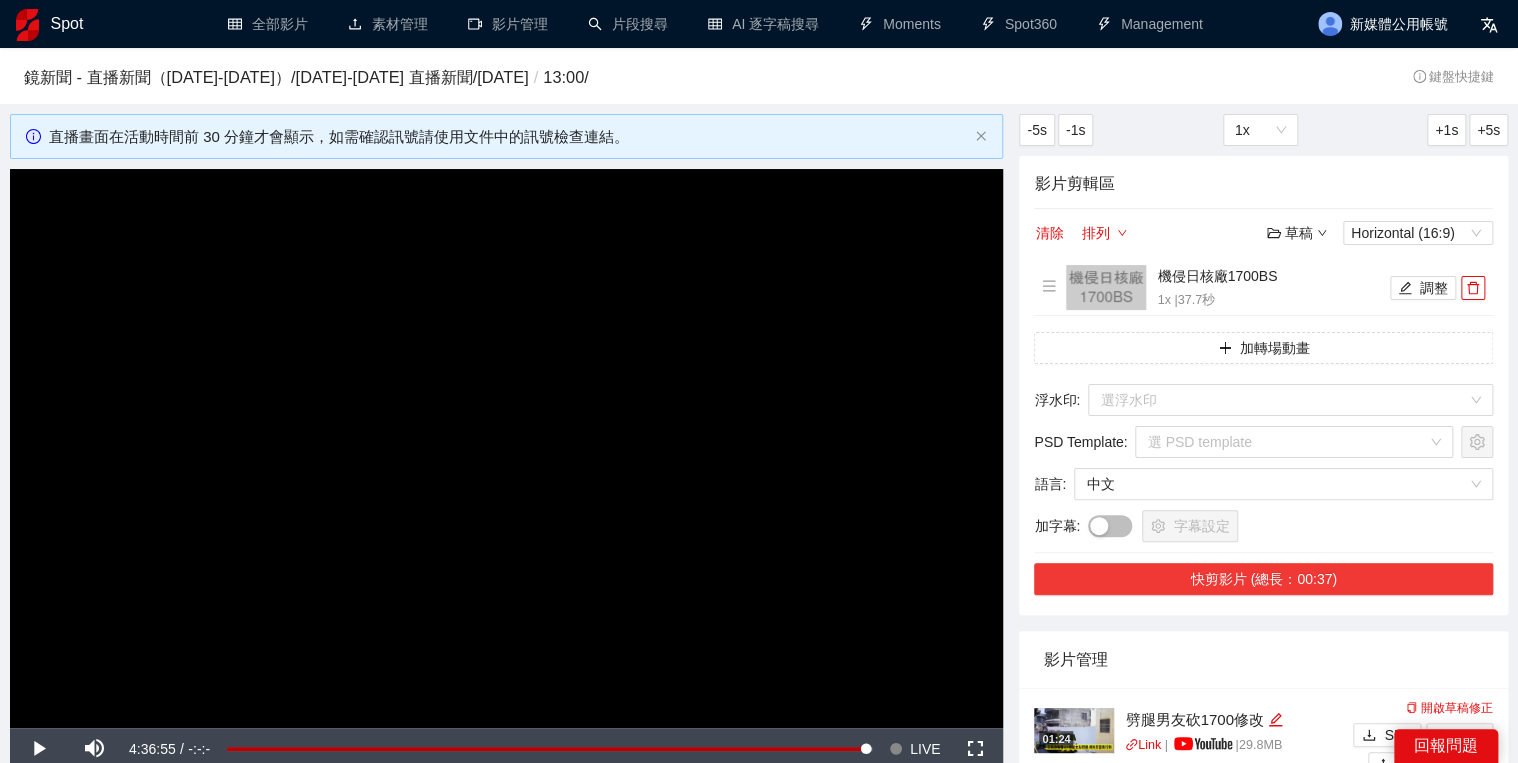 click on "快剪影片 (總長：00:37)" at bounding box center [1263, 579] 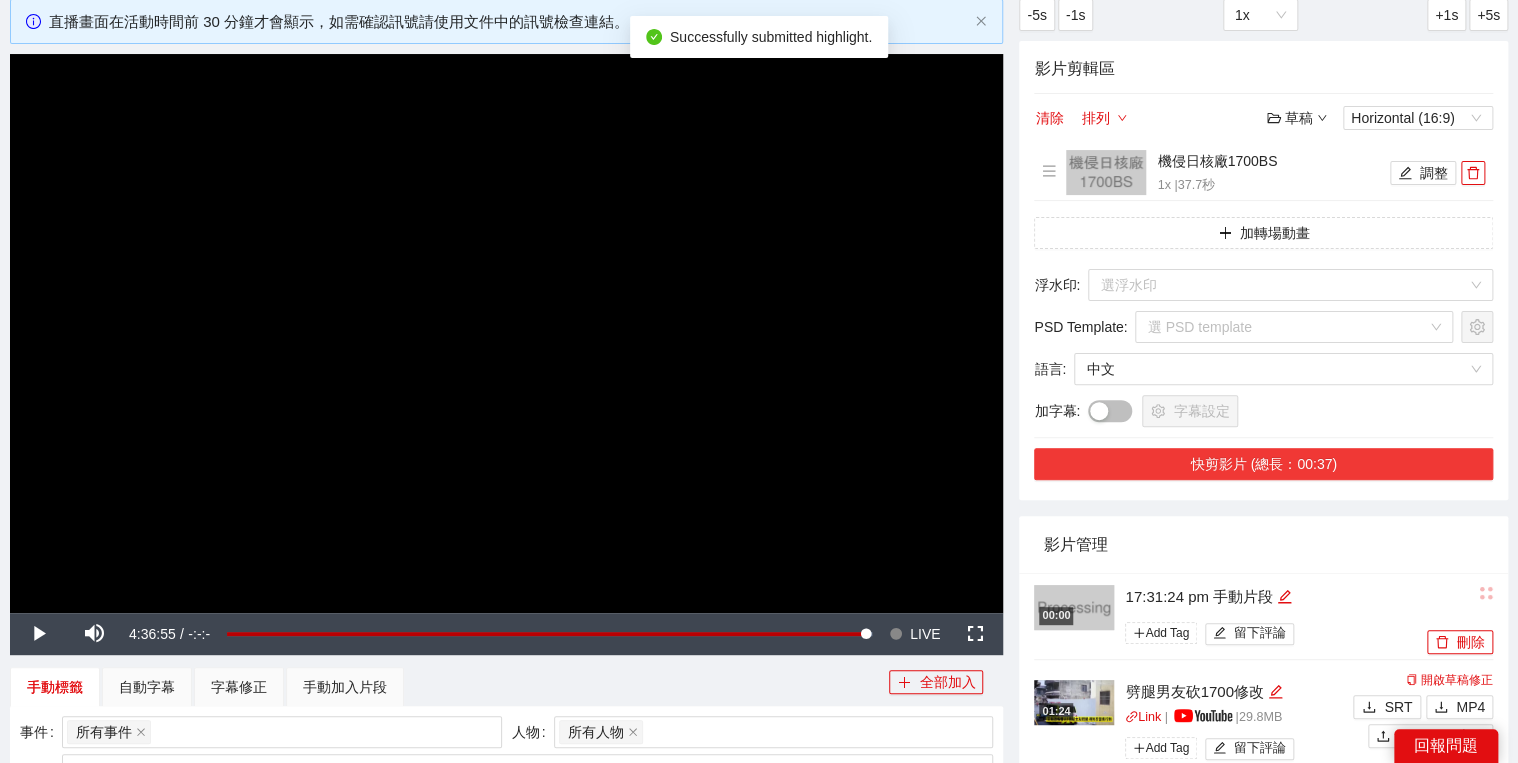 scroll, scrollTop: 240, scrollLeft: 0, axis: vertical 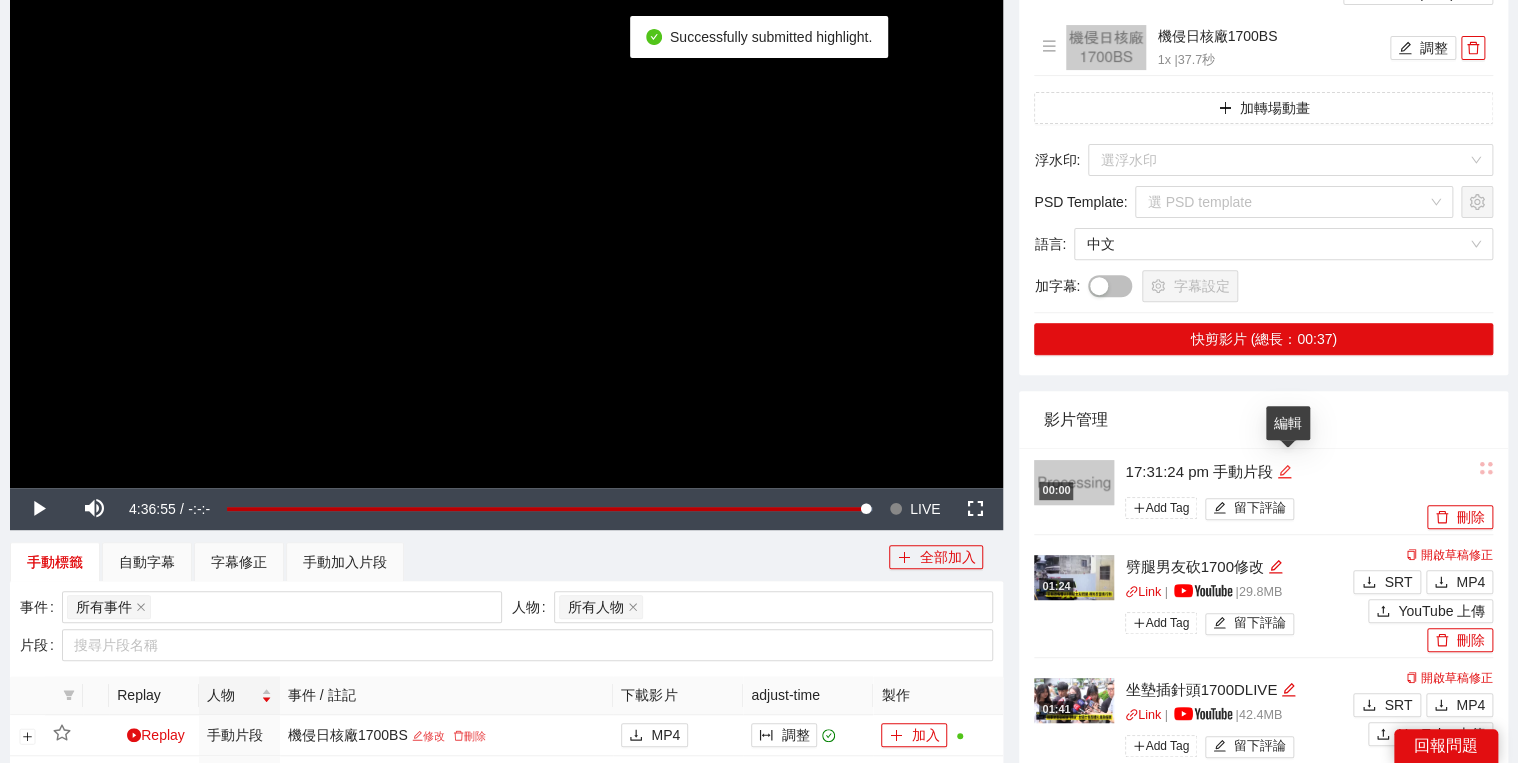 click 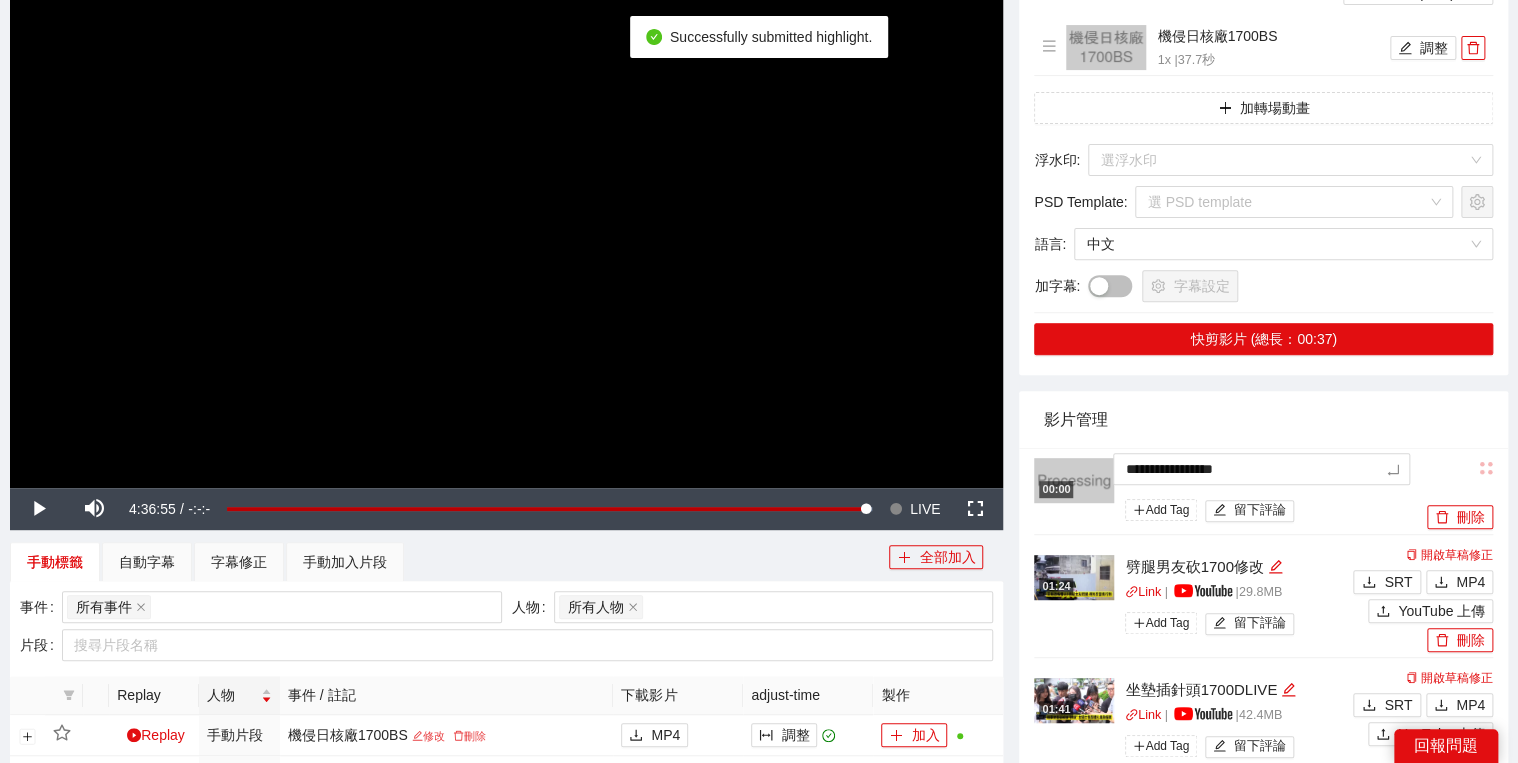 click on "**********" at bounding box center [759, 801] 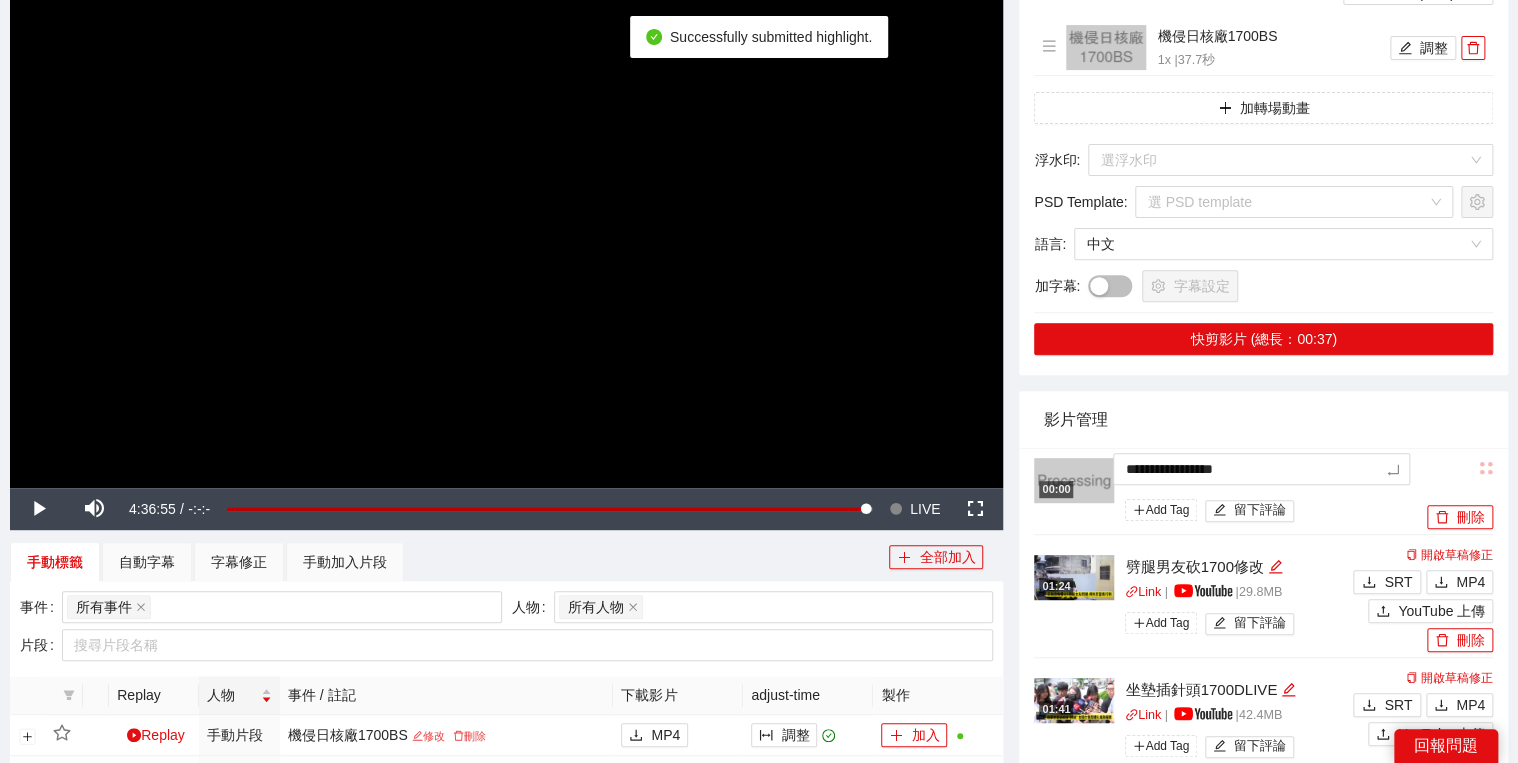 type on "**********" 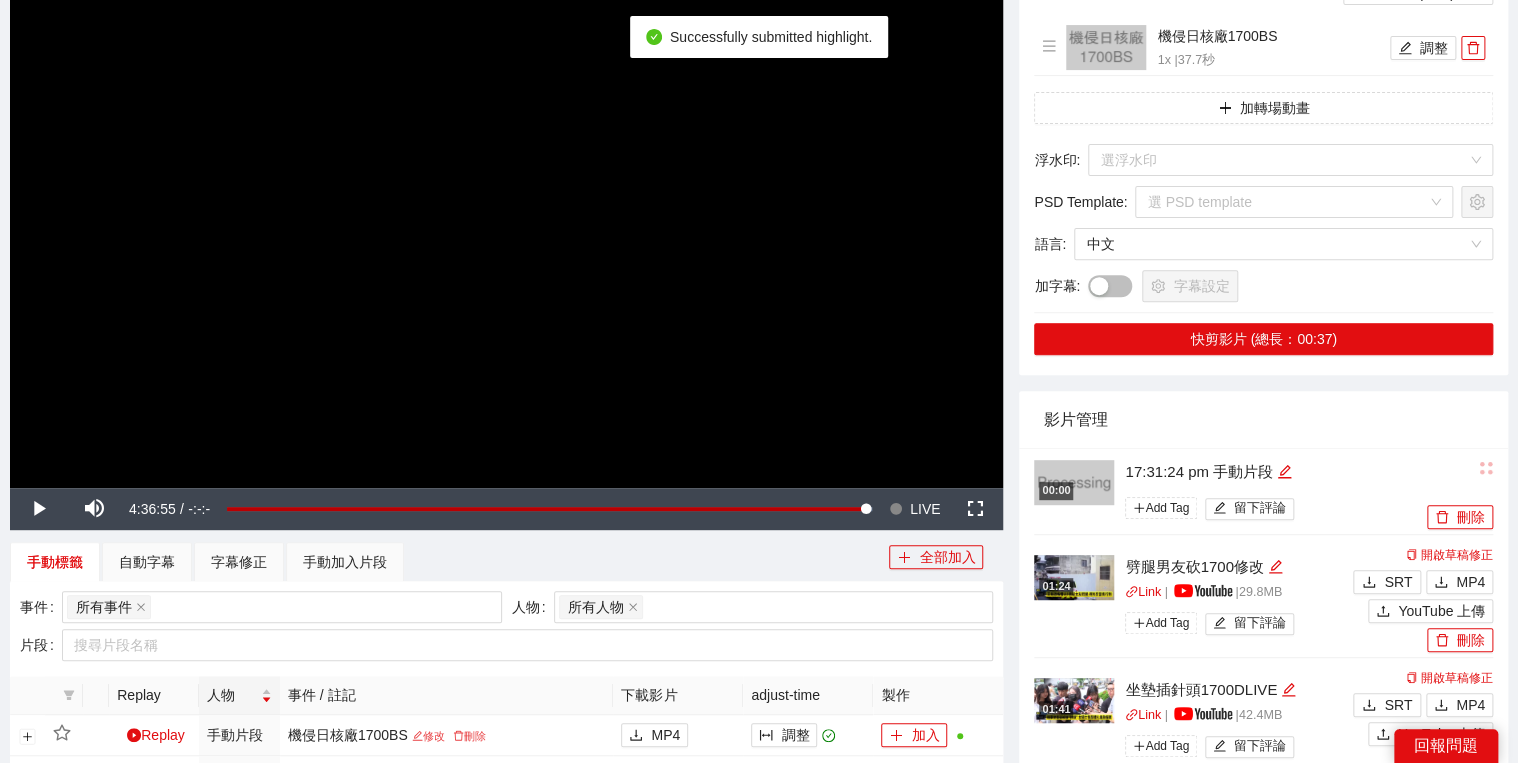 click on "影片管理" at bounding box center [1263, 419] 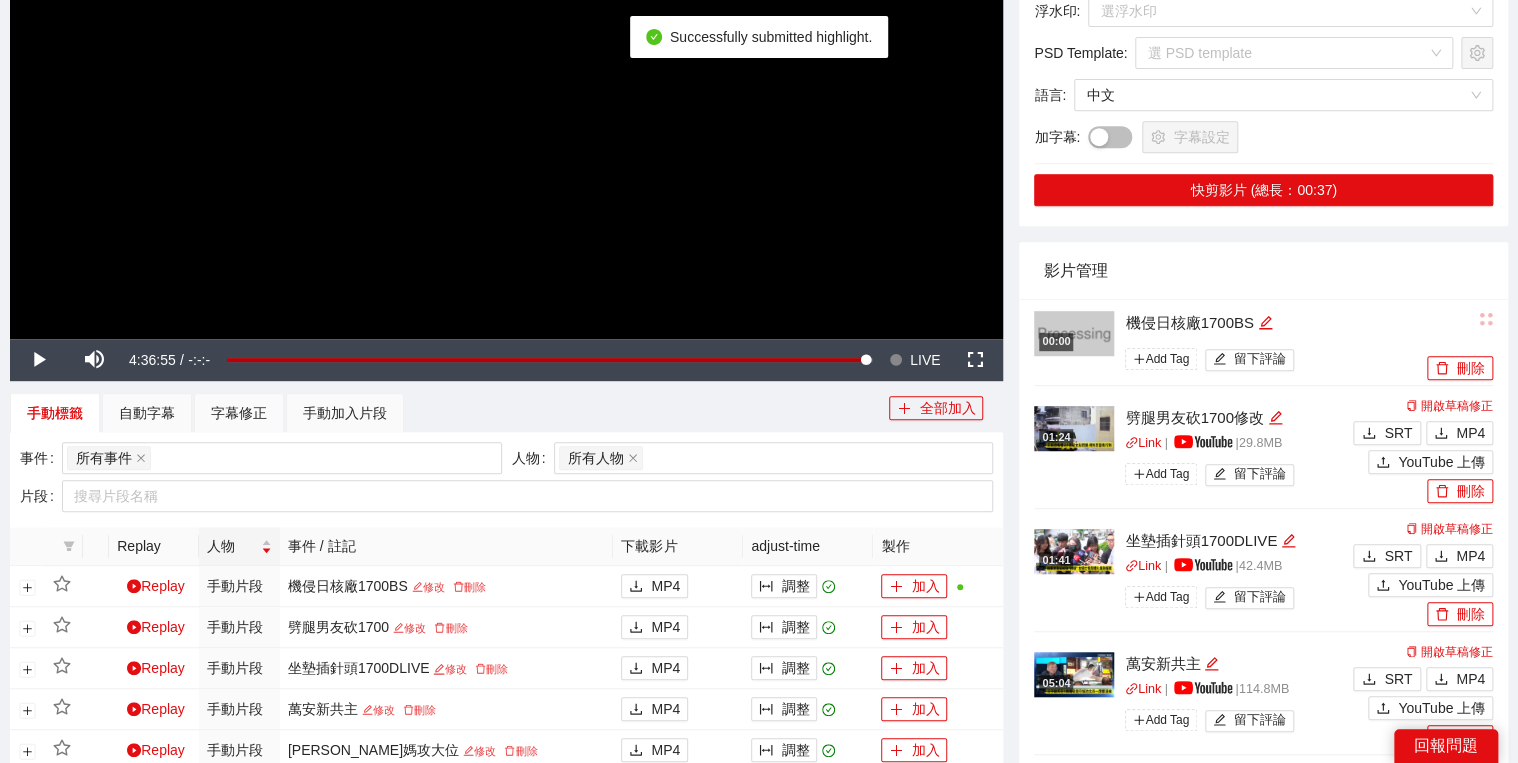 scroll, scrollTop: 480, scrollLeft: 0, axis: vertical 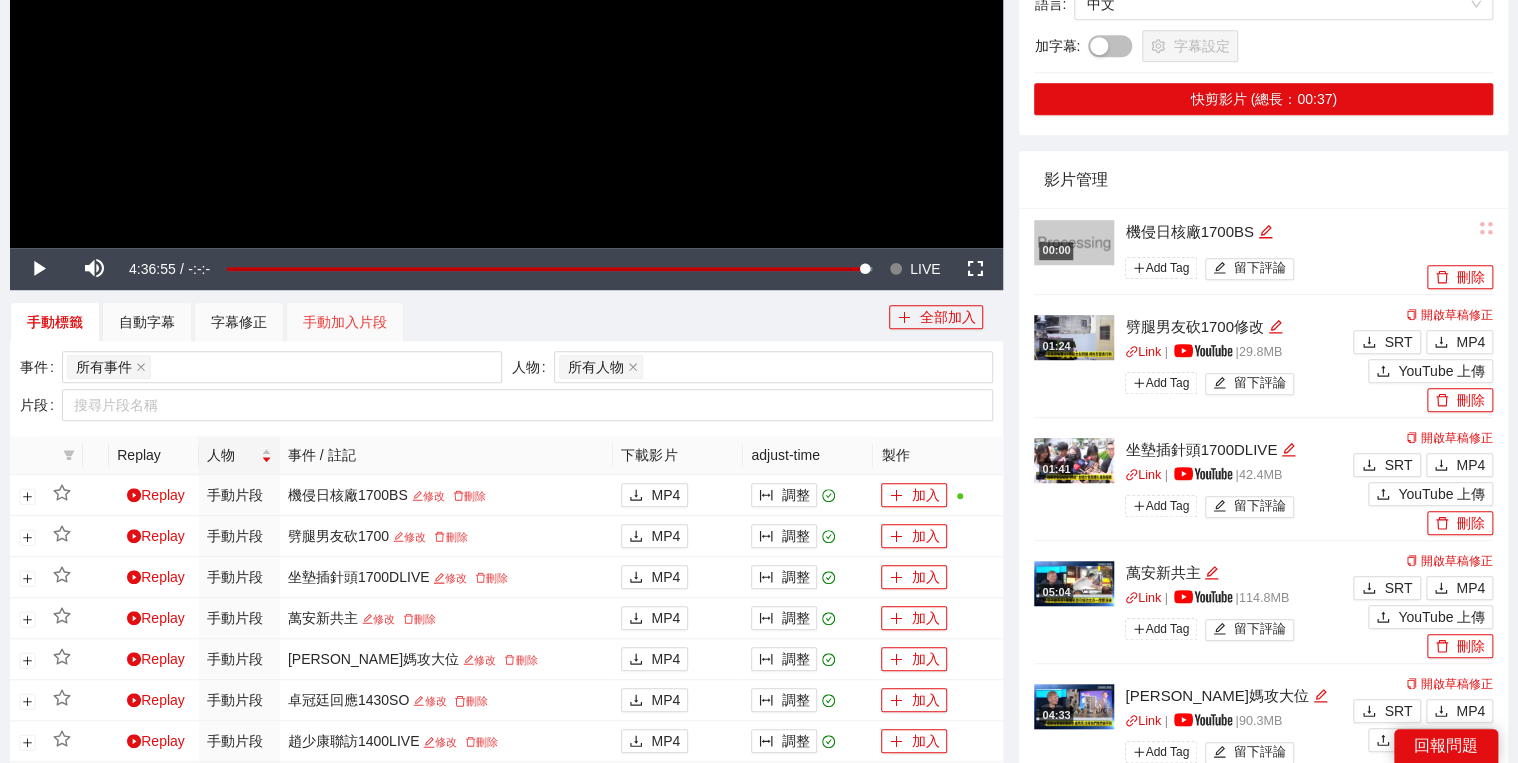 click on "手動加入片段" at bounding box center [345, 322] 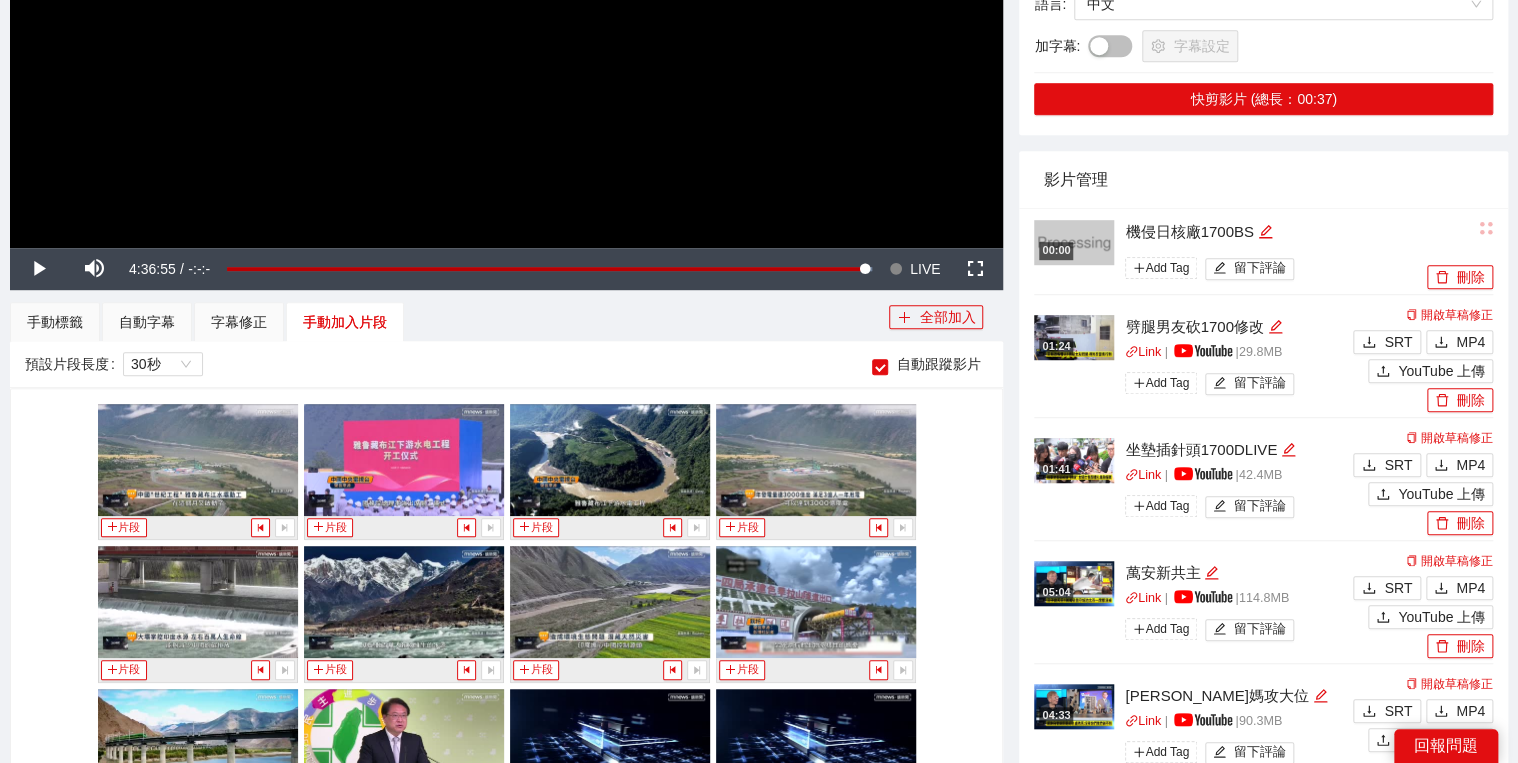 scroll, scrollTop: 720, scrollLeft: 0, axis: vertical 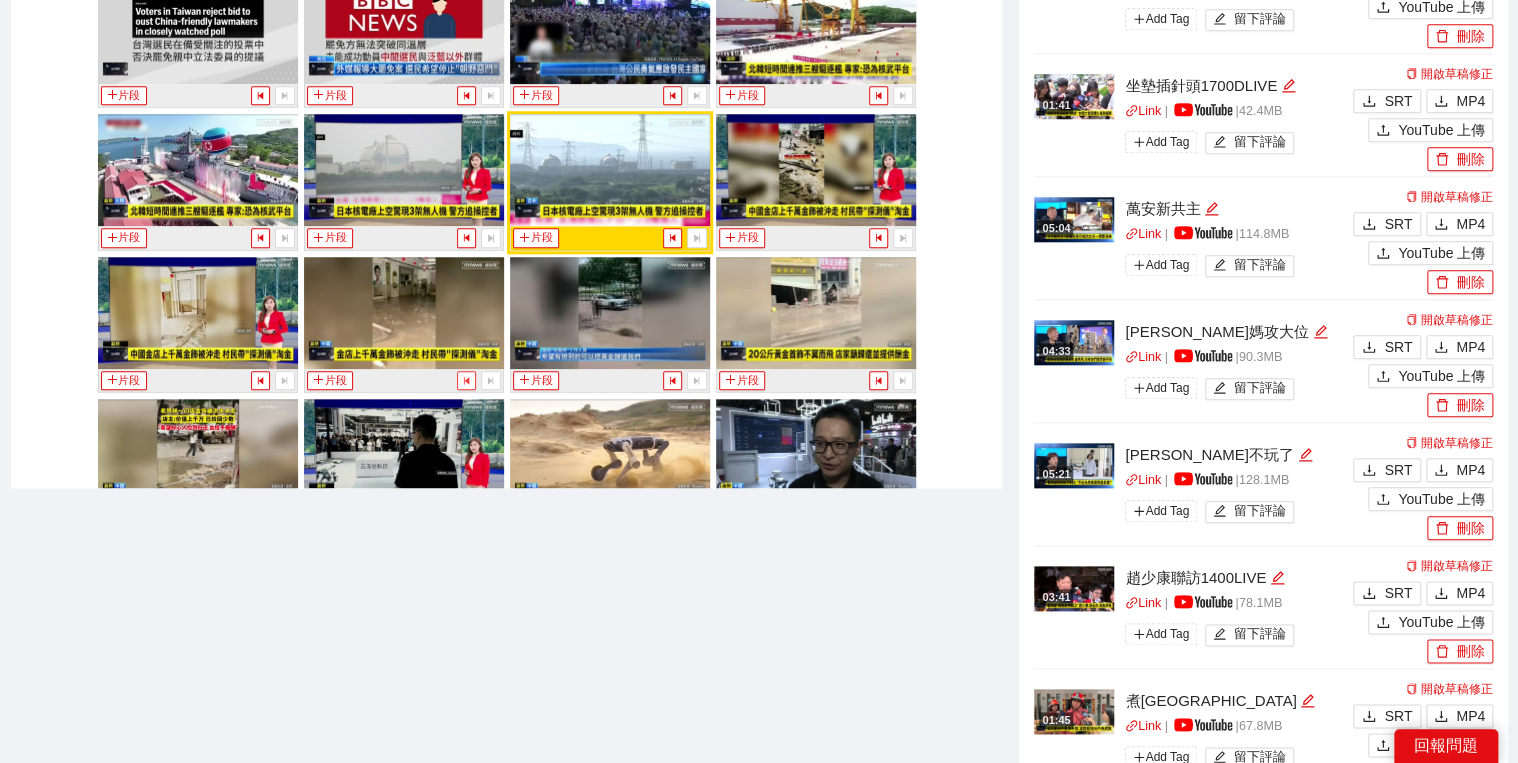click 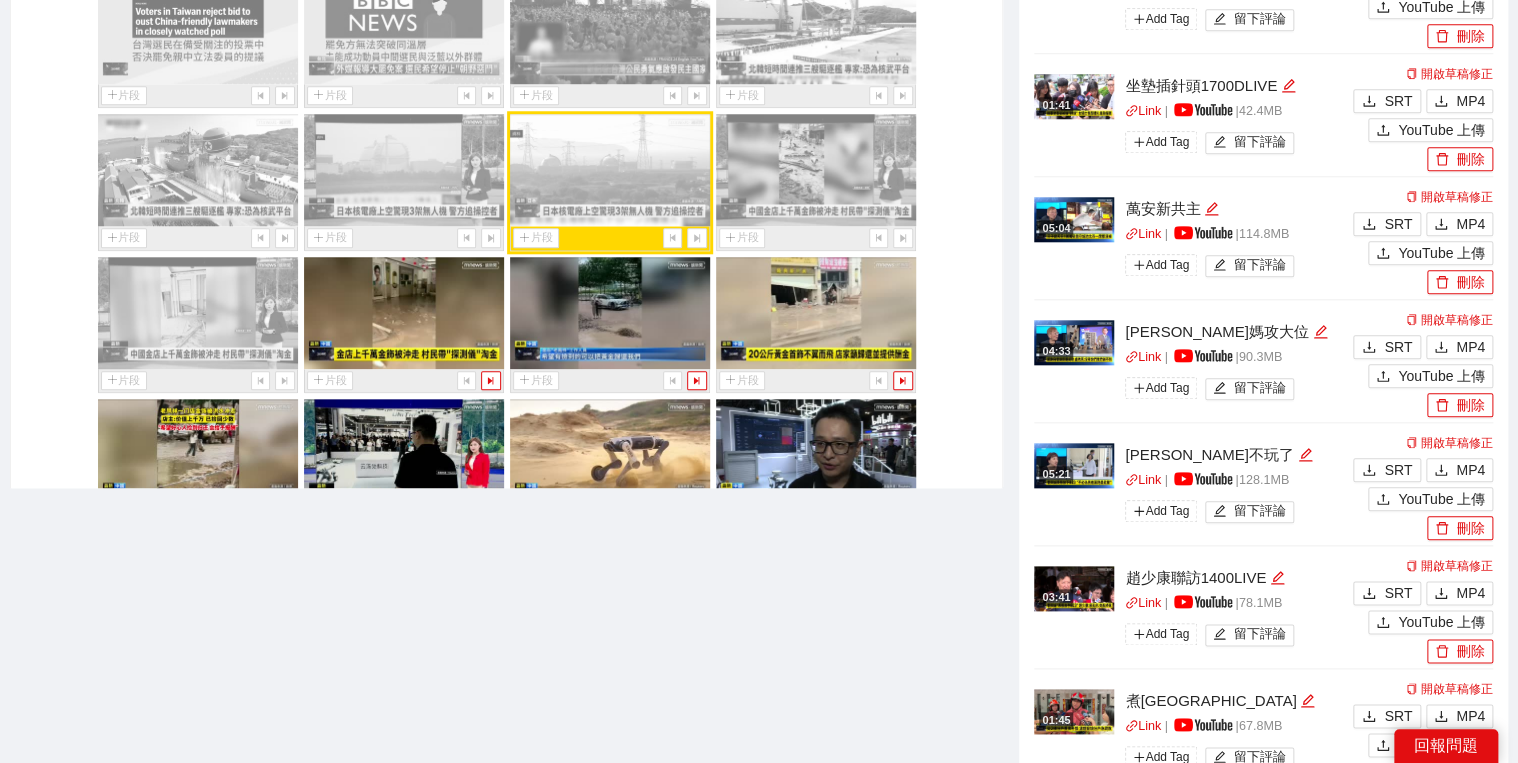 click at bounding box center [284, 522] 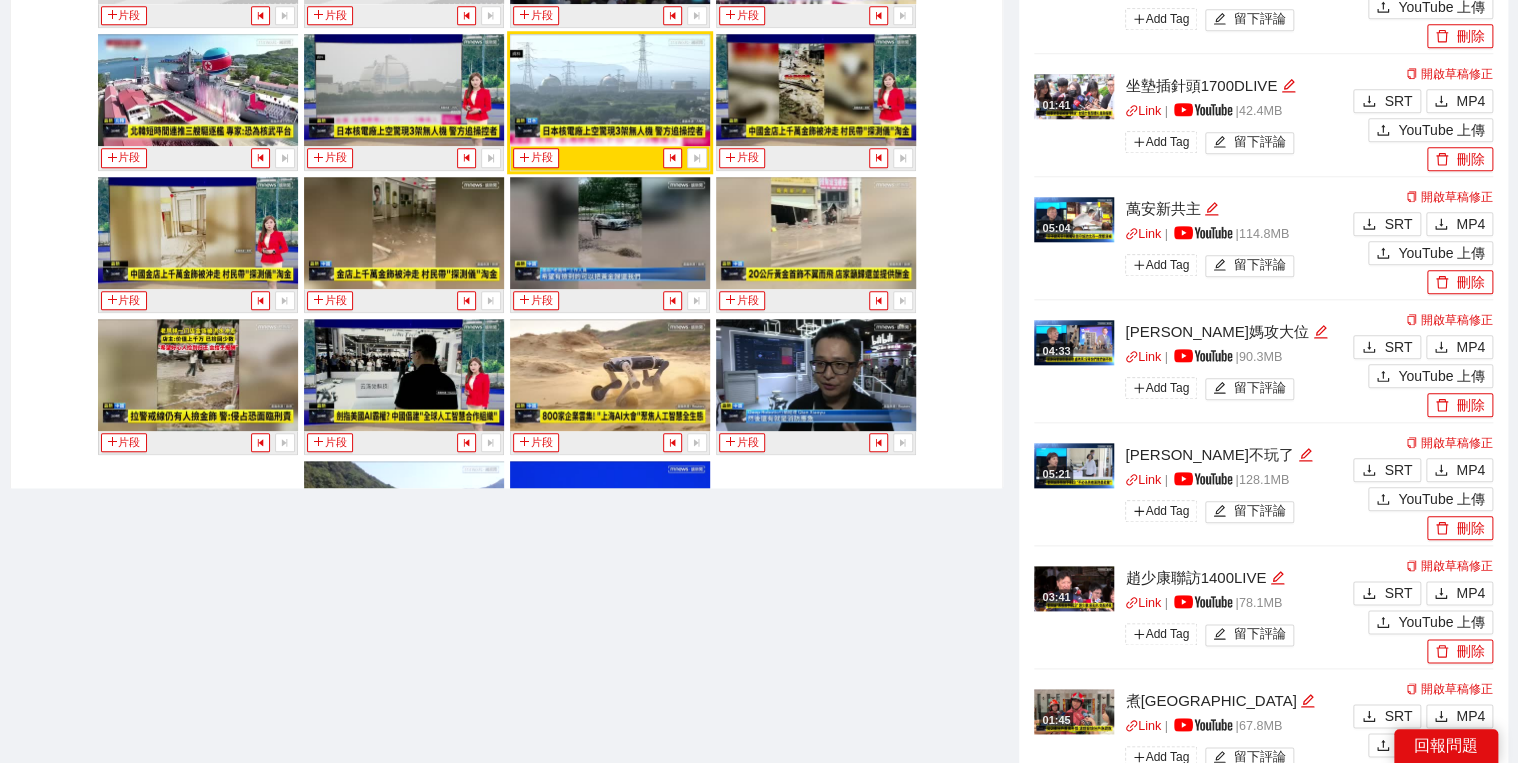 scroll, scrollTop: 32753, scrollLeft: 0, axis: vertical 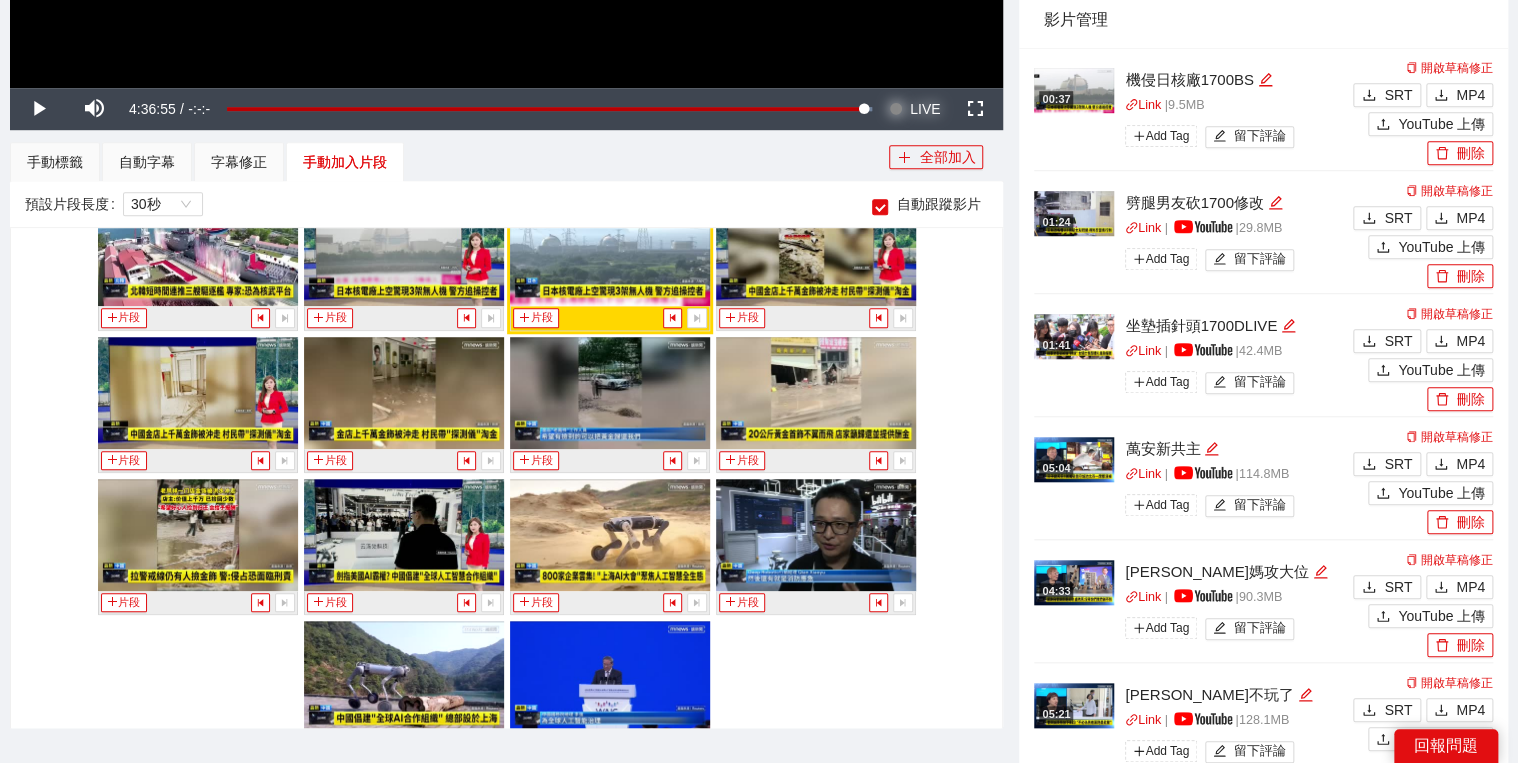 click on "LIVE" at bounding box center (925, 109) 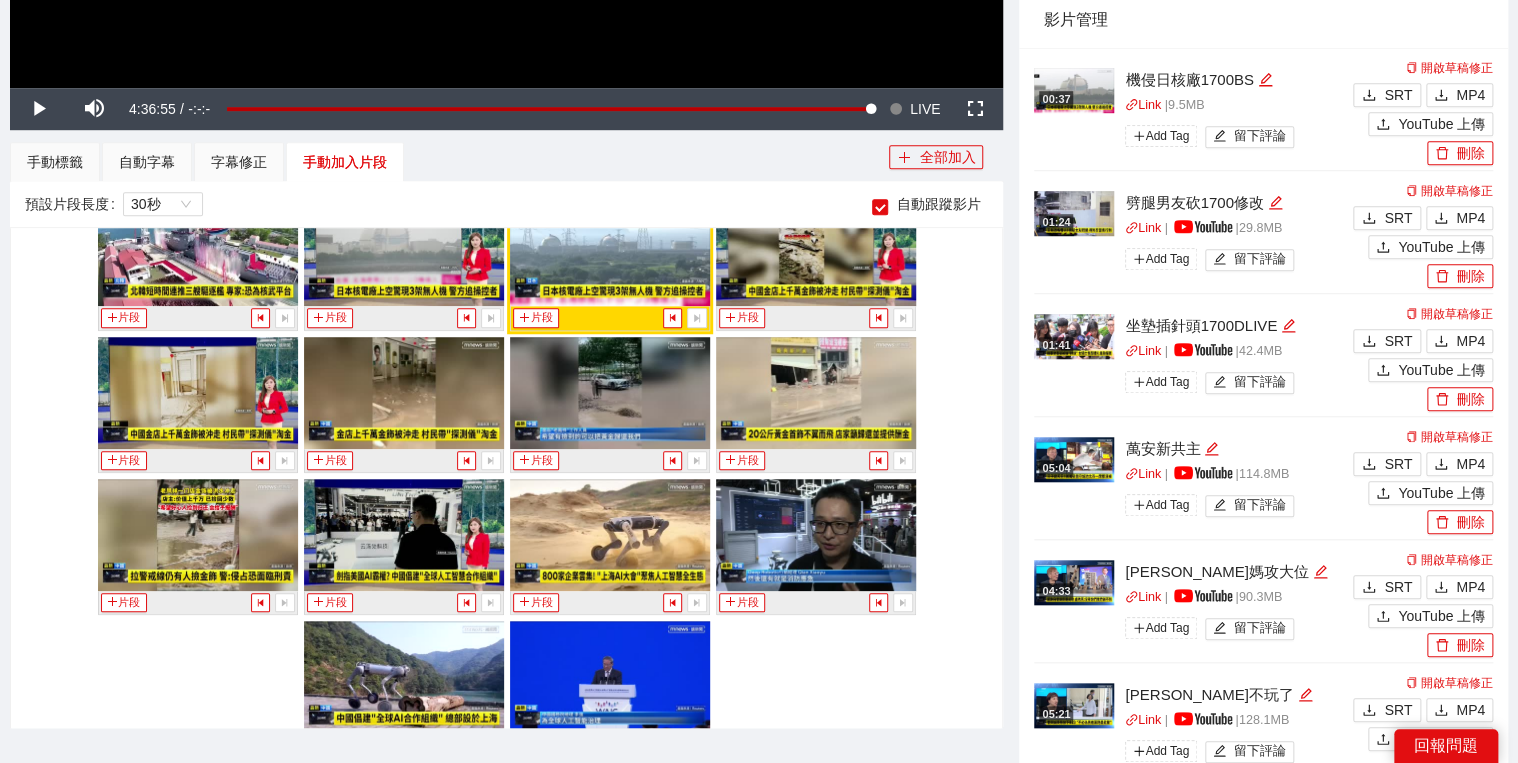 click at bounding box center (506, -192) 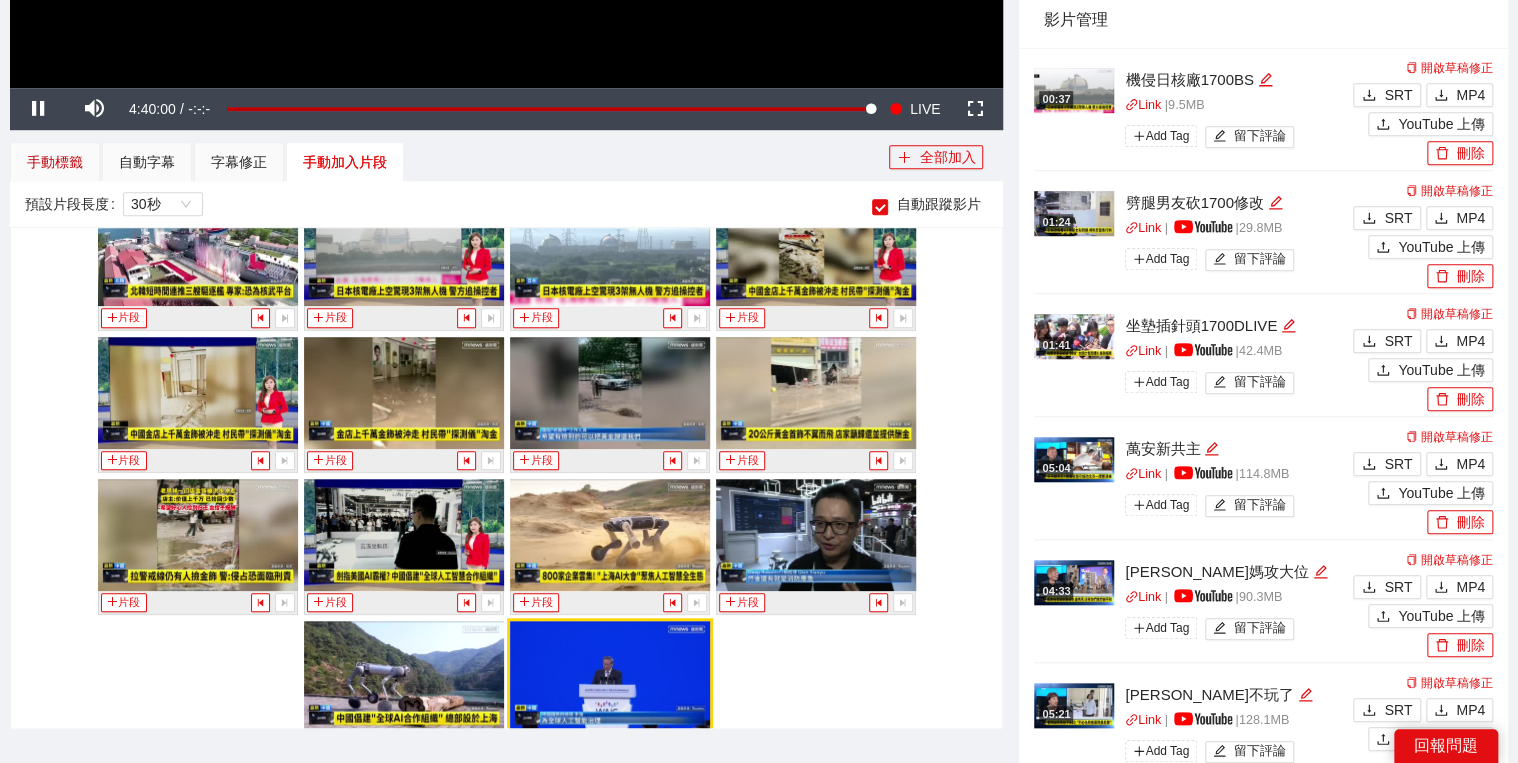 click on "手動標籤" at bounding box center [55, 162] 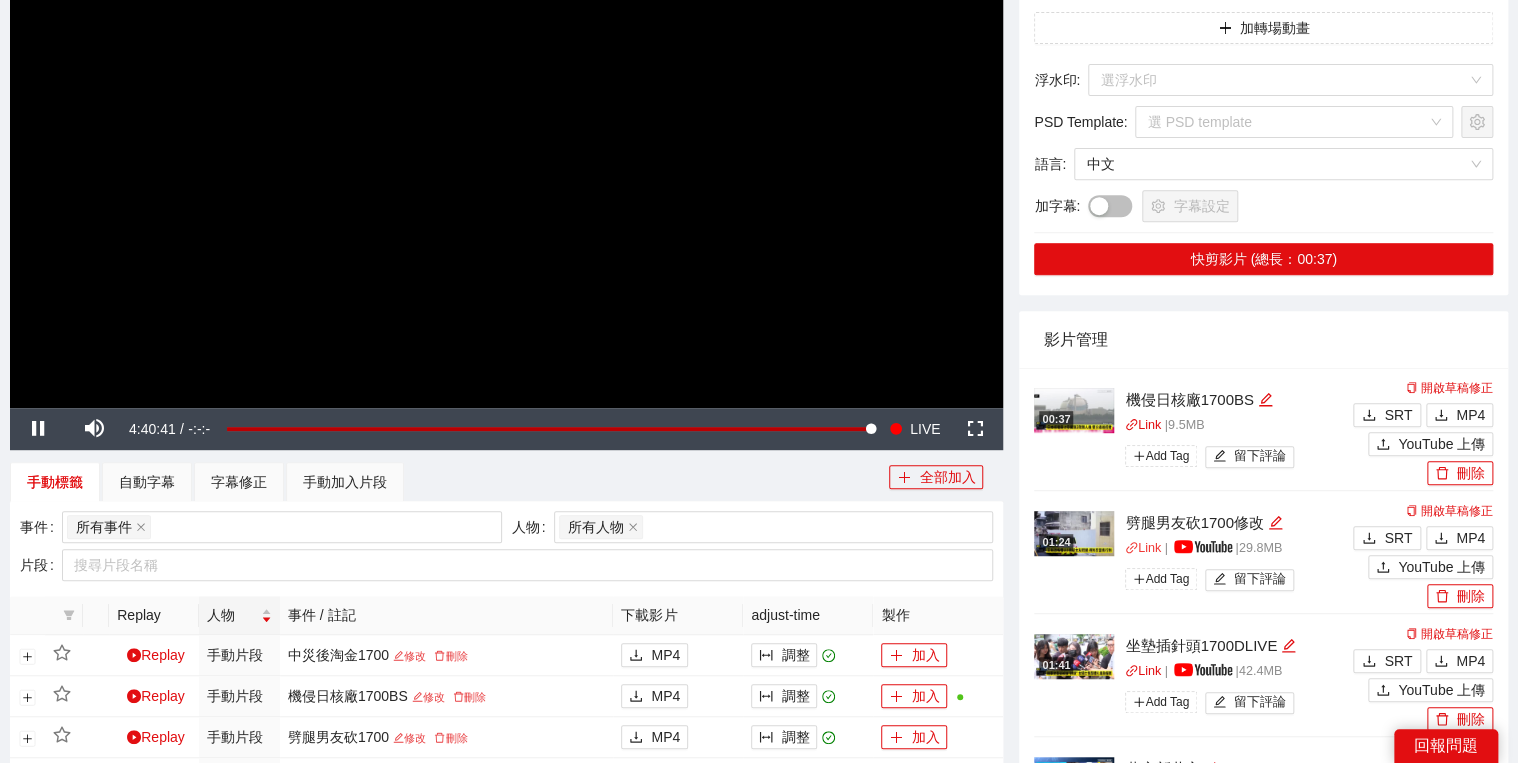 scroll, scrollTop: 320, scrollLeft: 0, axis: vertical 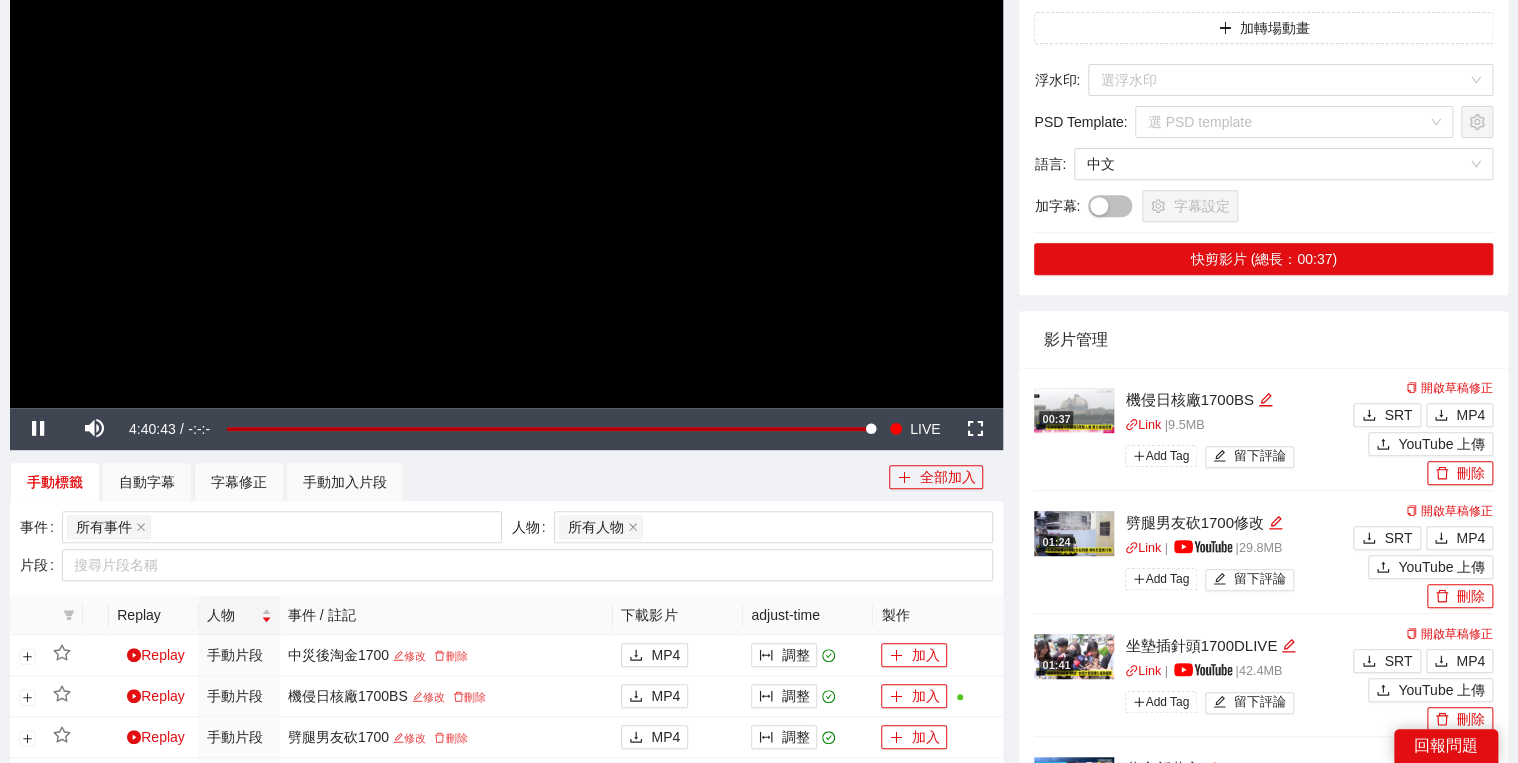click at bounding box center [506, 128] 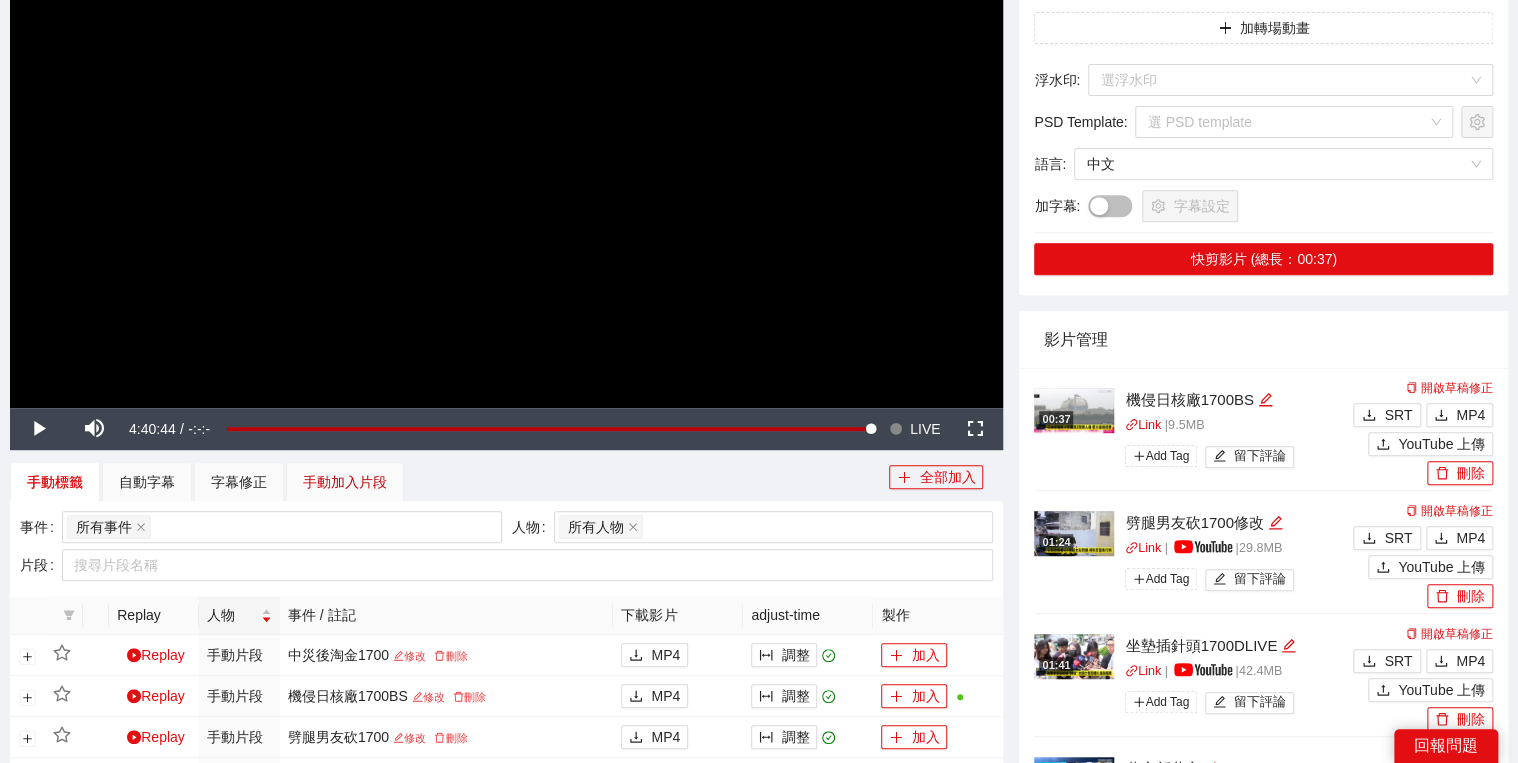 click on "手動加入片段" at bounding box center (345, 482) 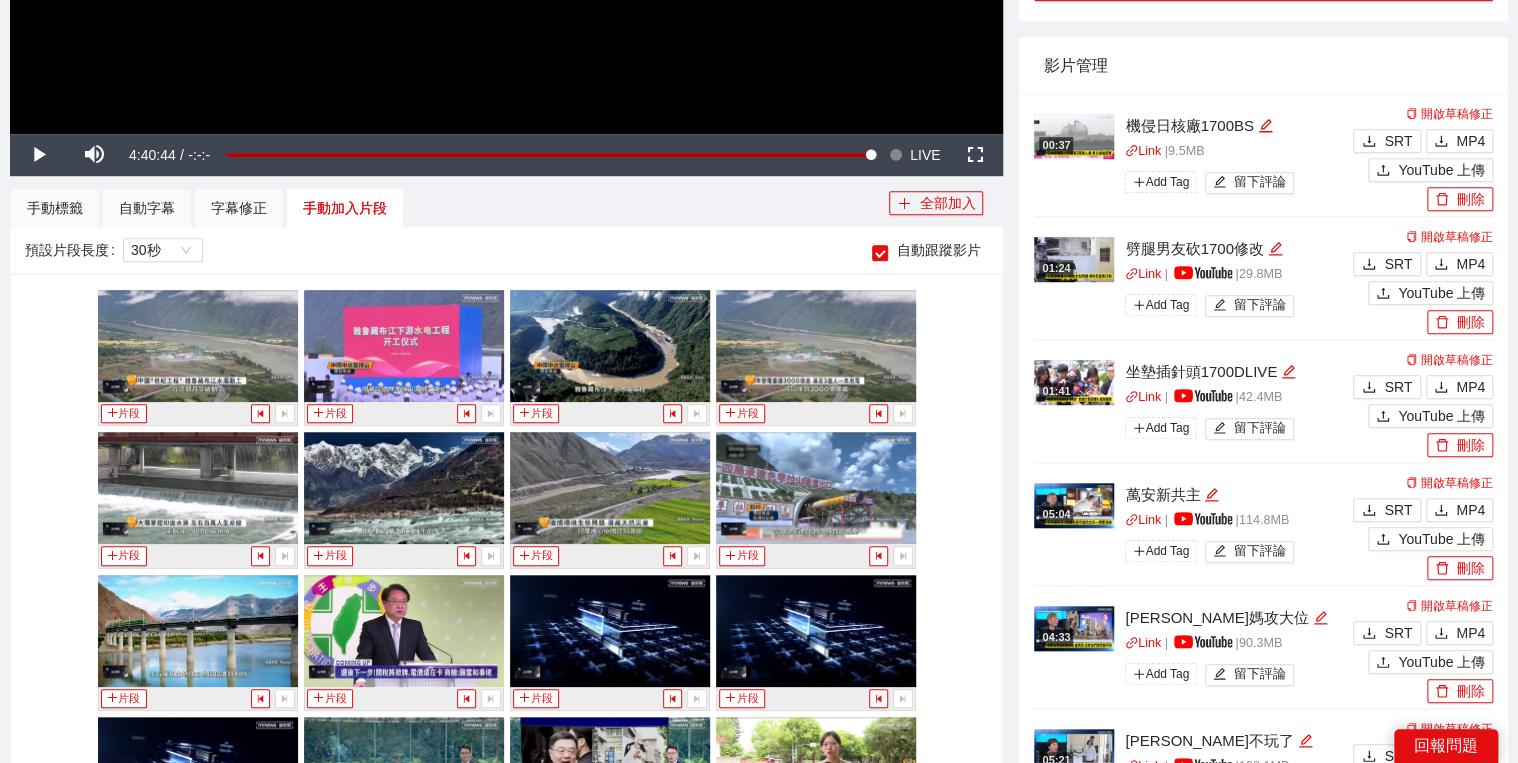 scroll, scrollTop: 720, scrollLeft: 0, axis: vertical 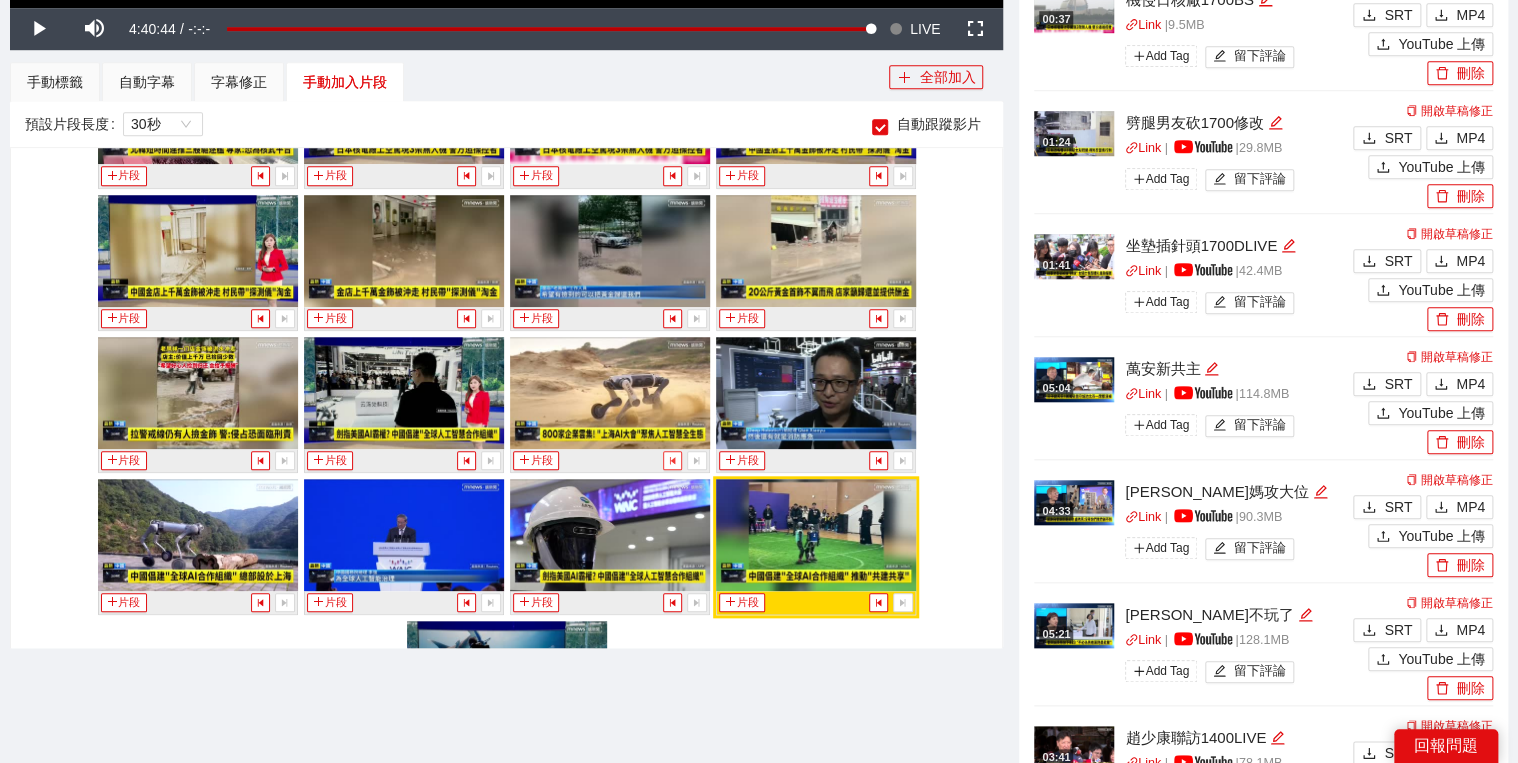 click 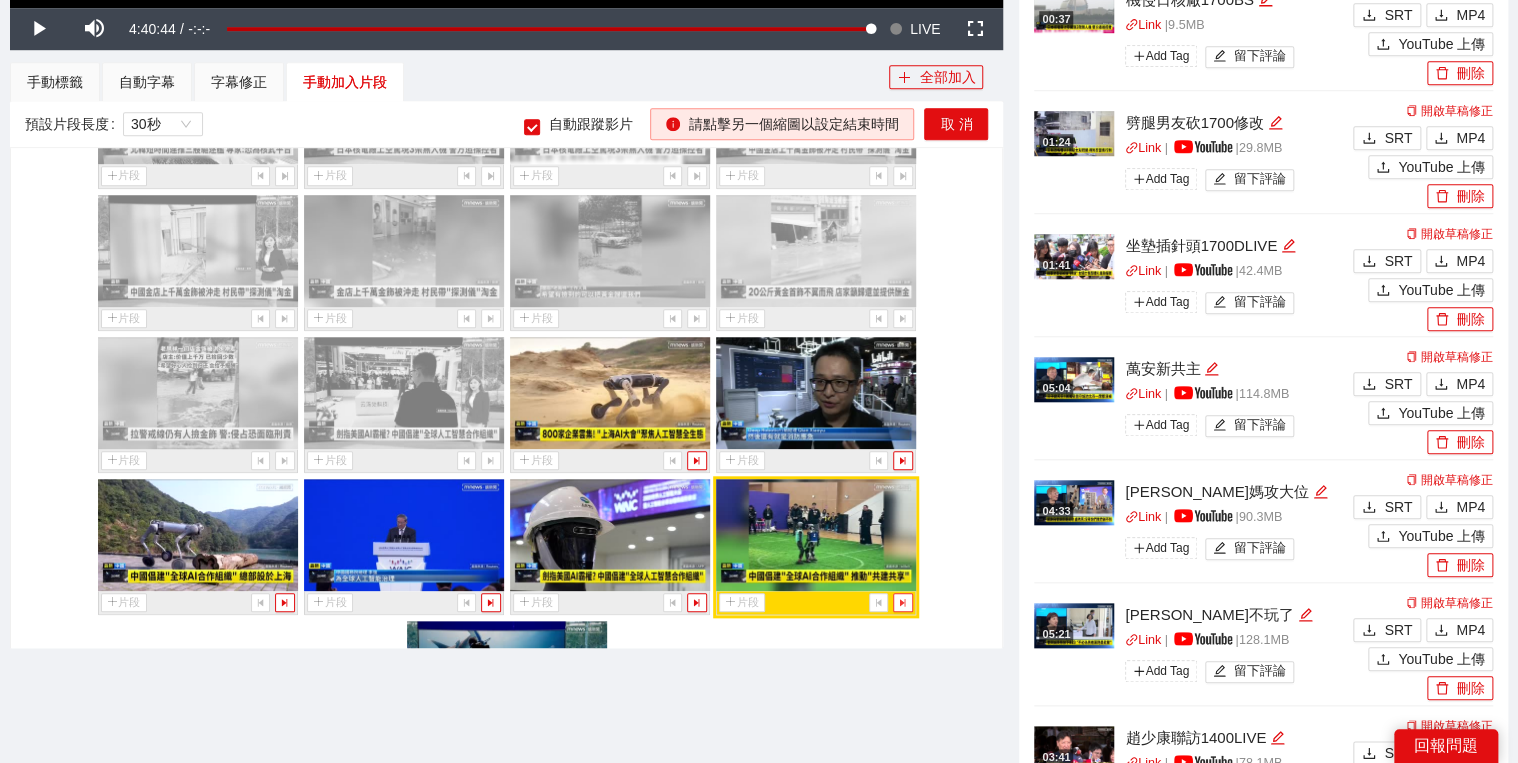 click 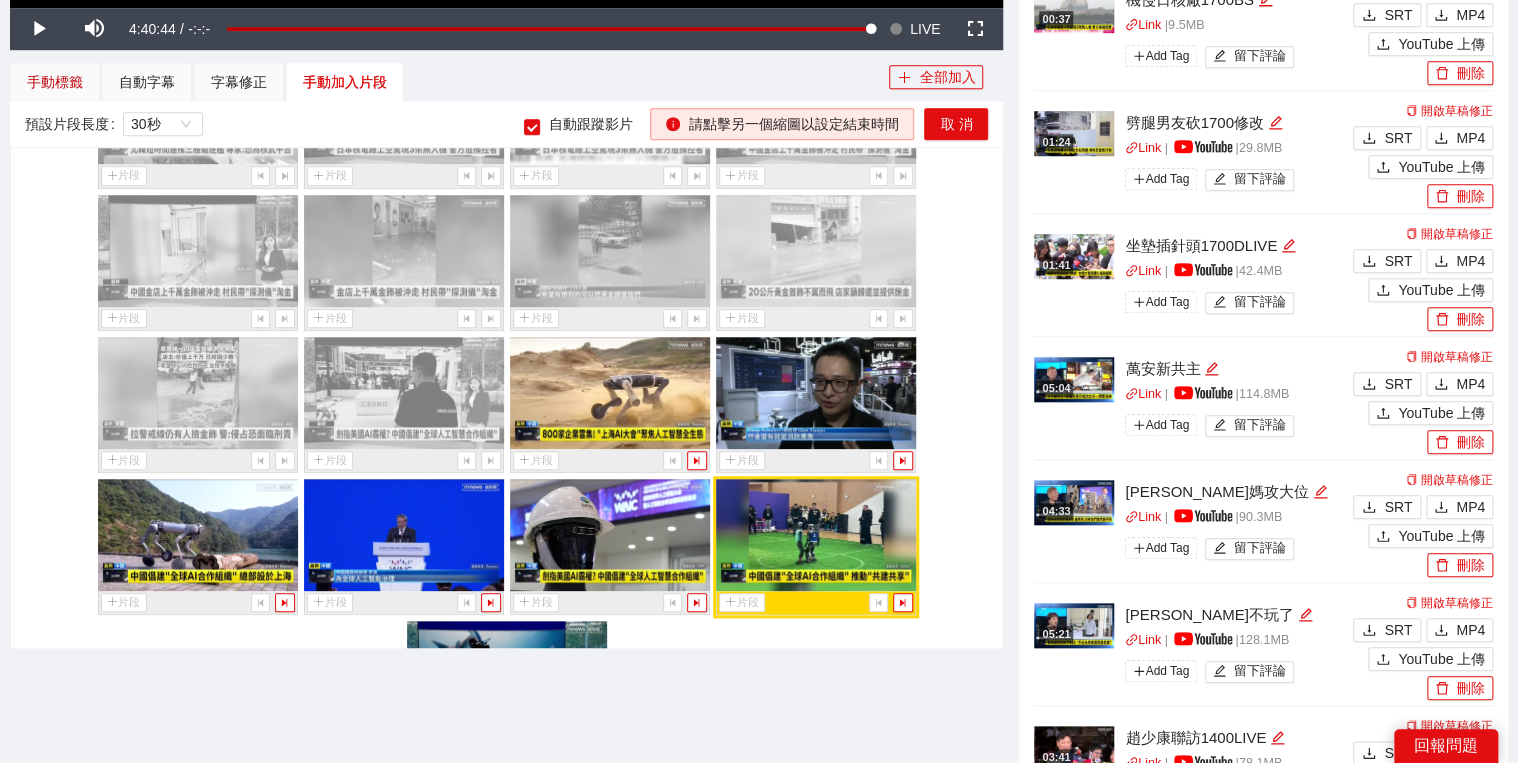 click on "手動標籤" at bounding box center [55, 82] 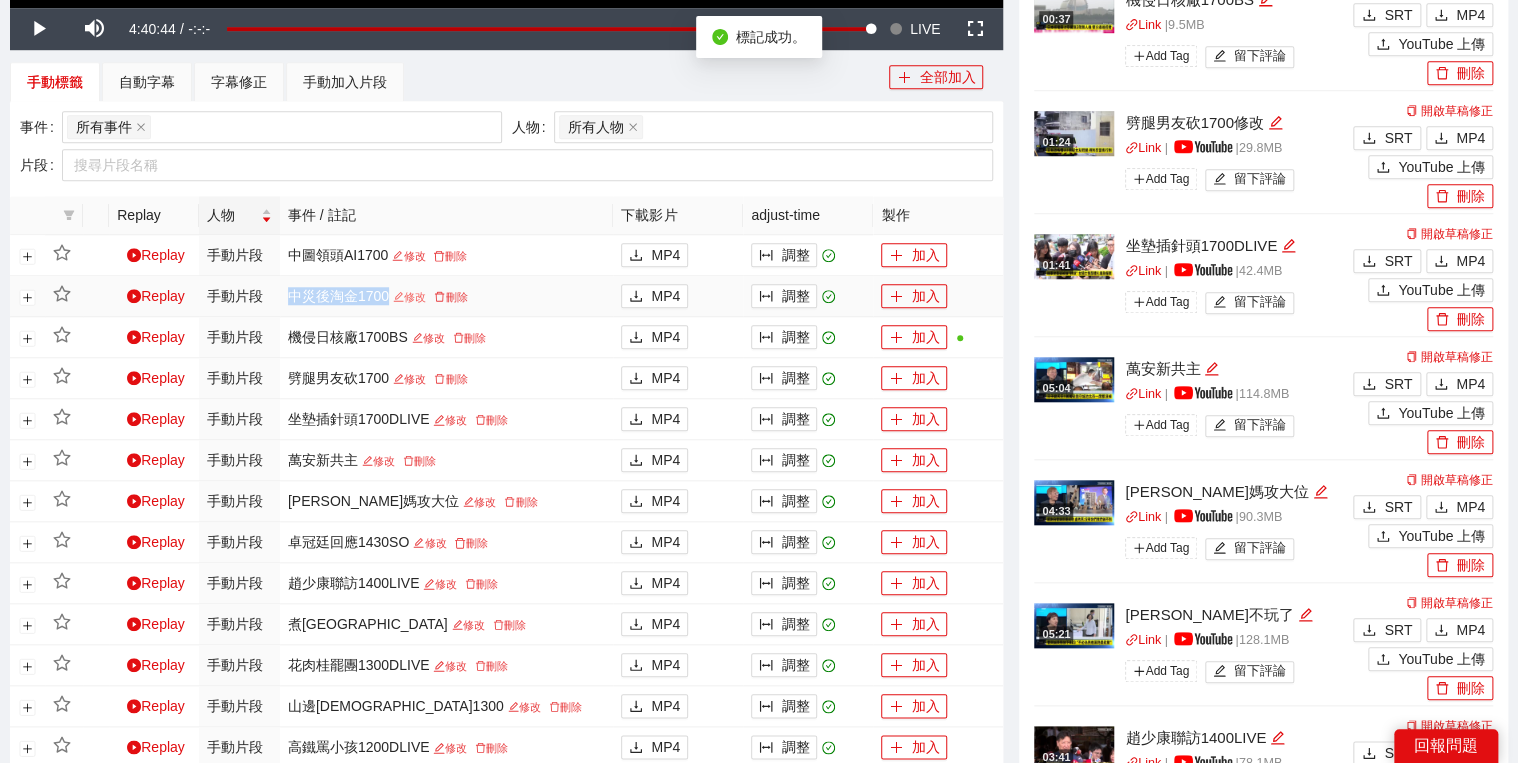 drag, startPoint x: 311, startPoint y: 287, endPoint x: 426, endPoint y: 288, distance: 115.00435 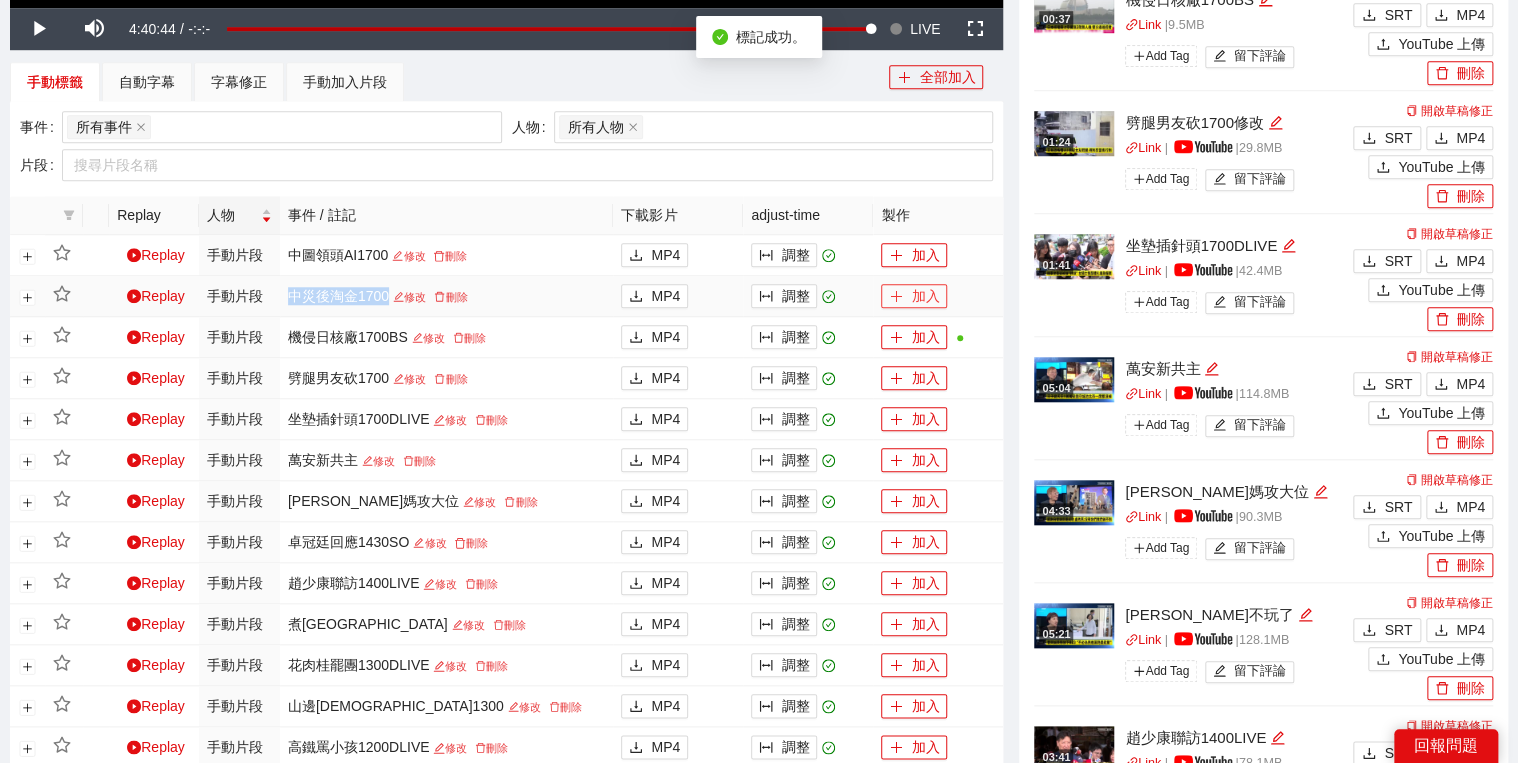 click on "加入" at bounding box center (914, 296) 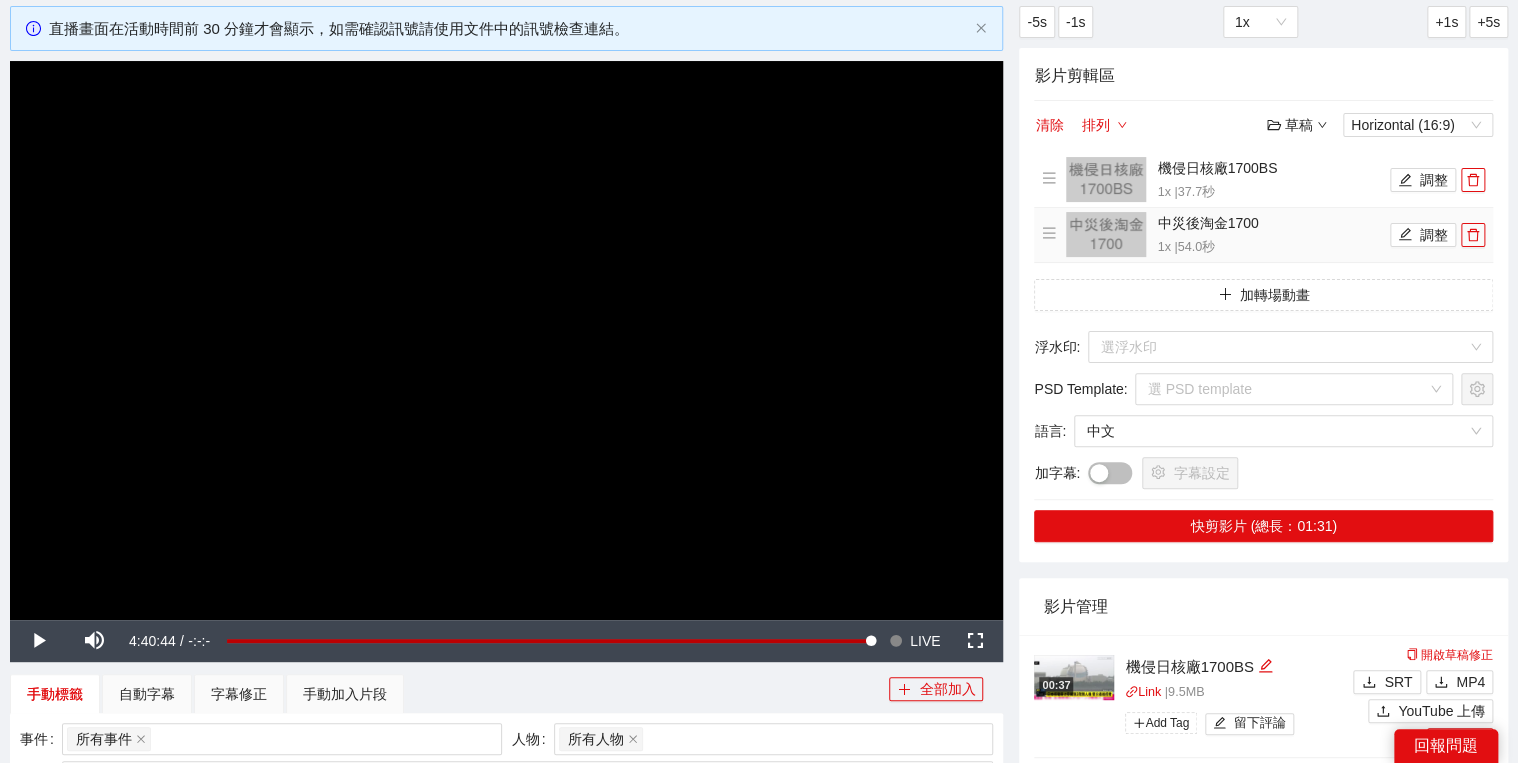 scroll, scrollTop: 80, scrollLeft: 0, axis: vertical 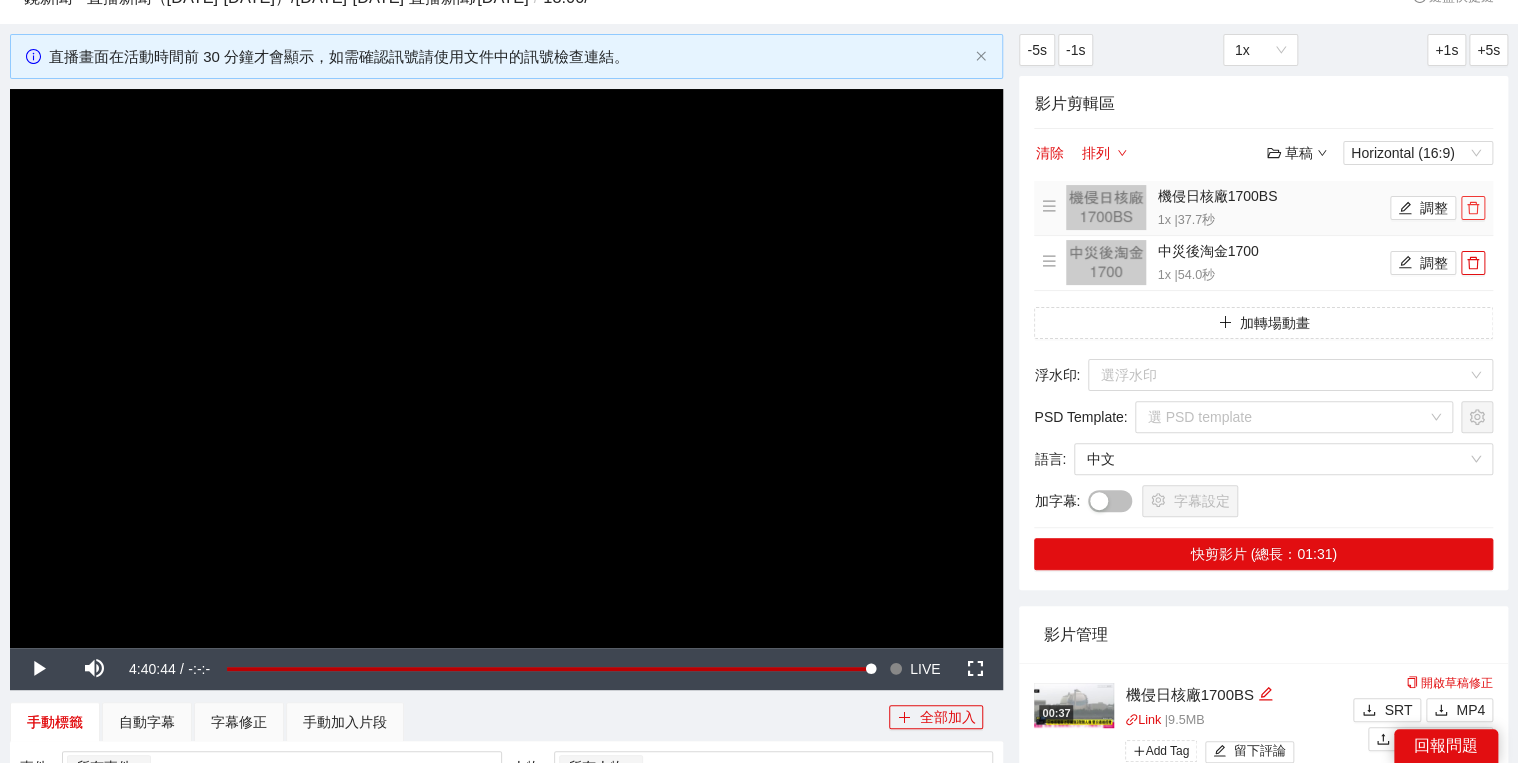 click 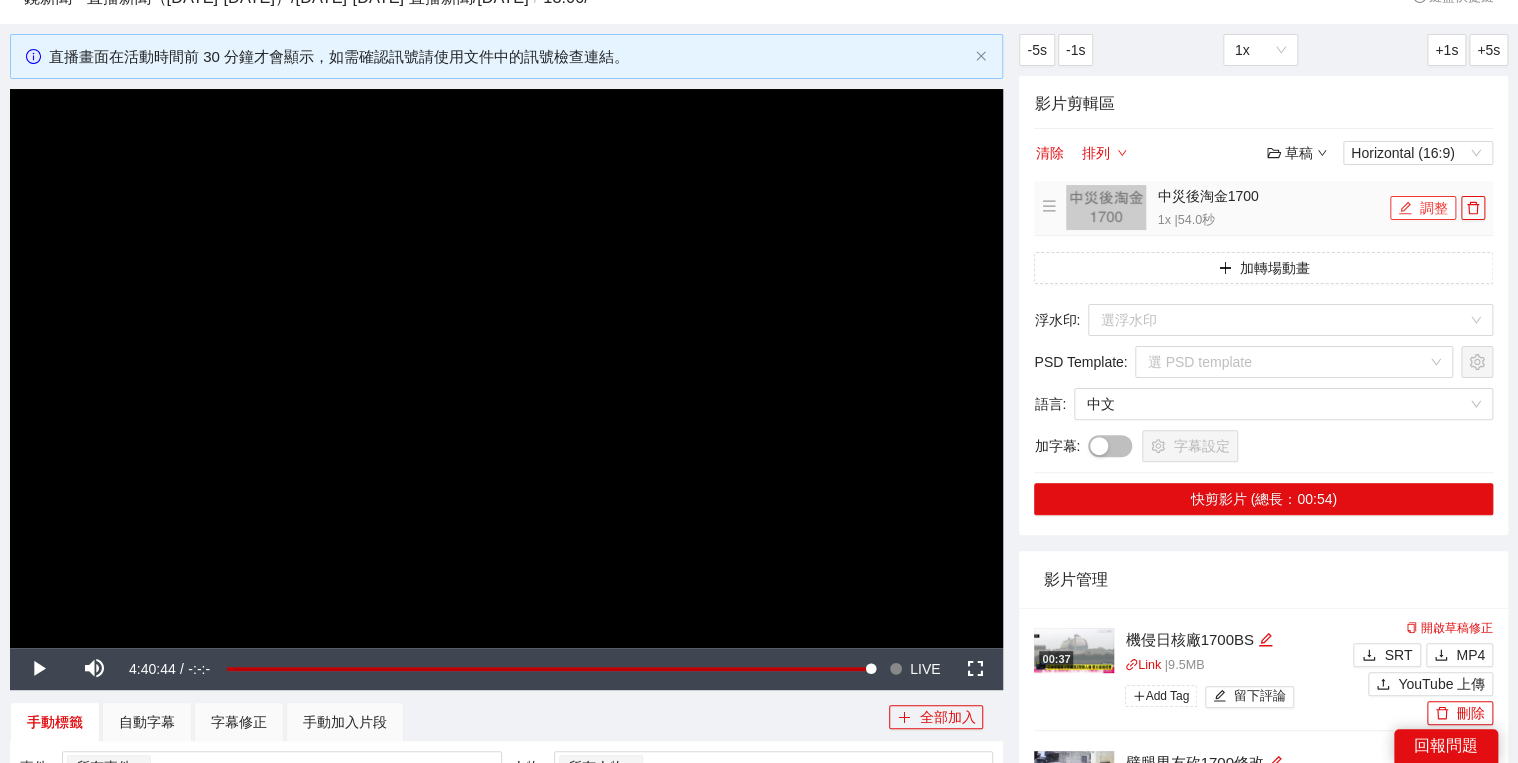click on "調整" at bounding box center (1423, 208) 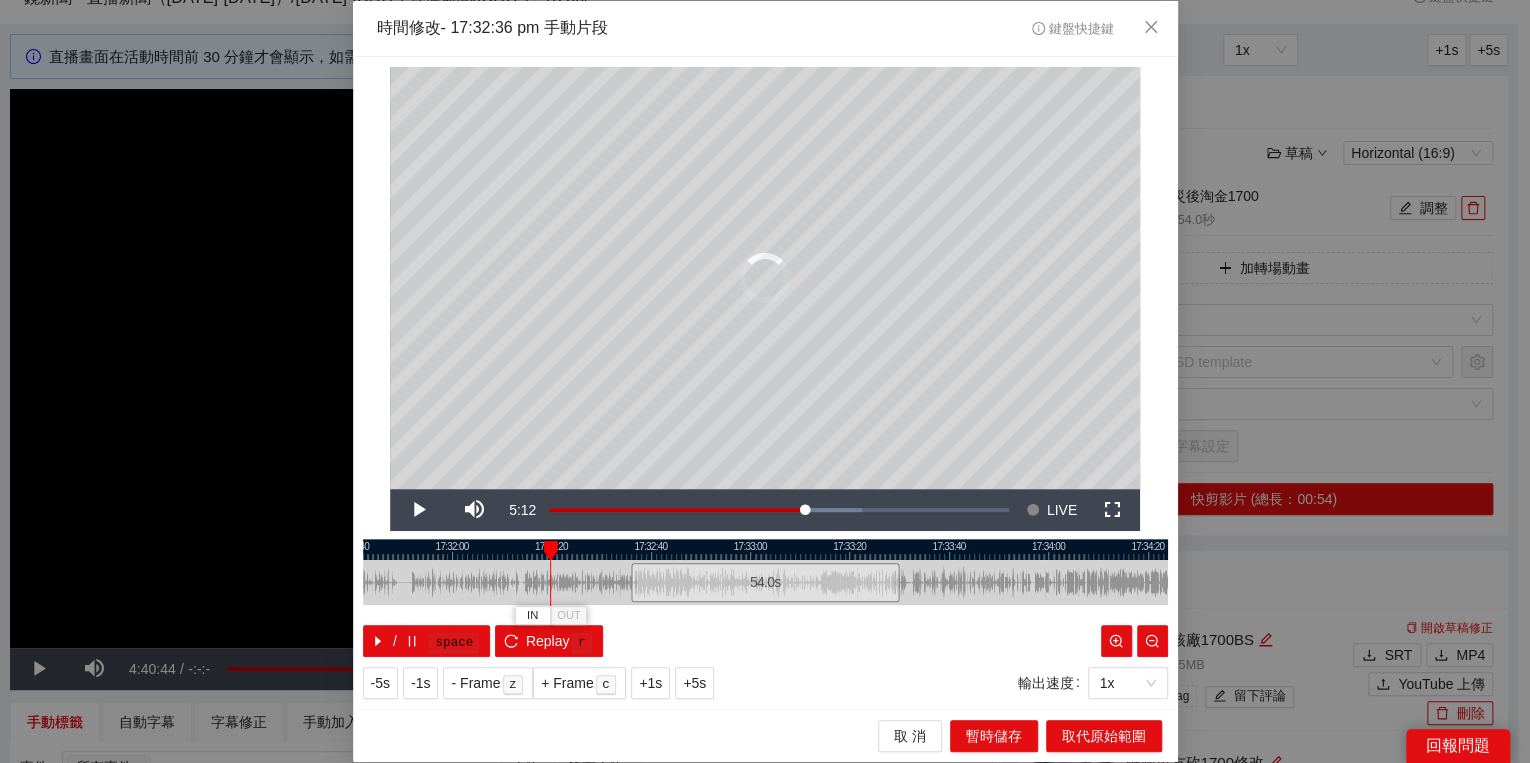 drag, startPoint x: 638, startPoint y: 545, endPoint x: 555, endPoint y: 552, distance: 83.294655 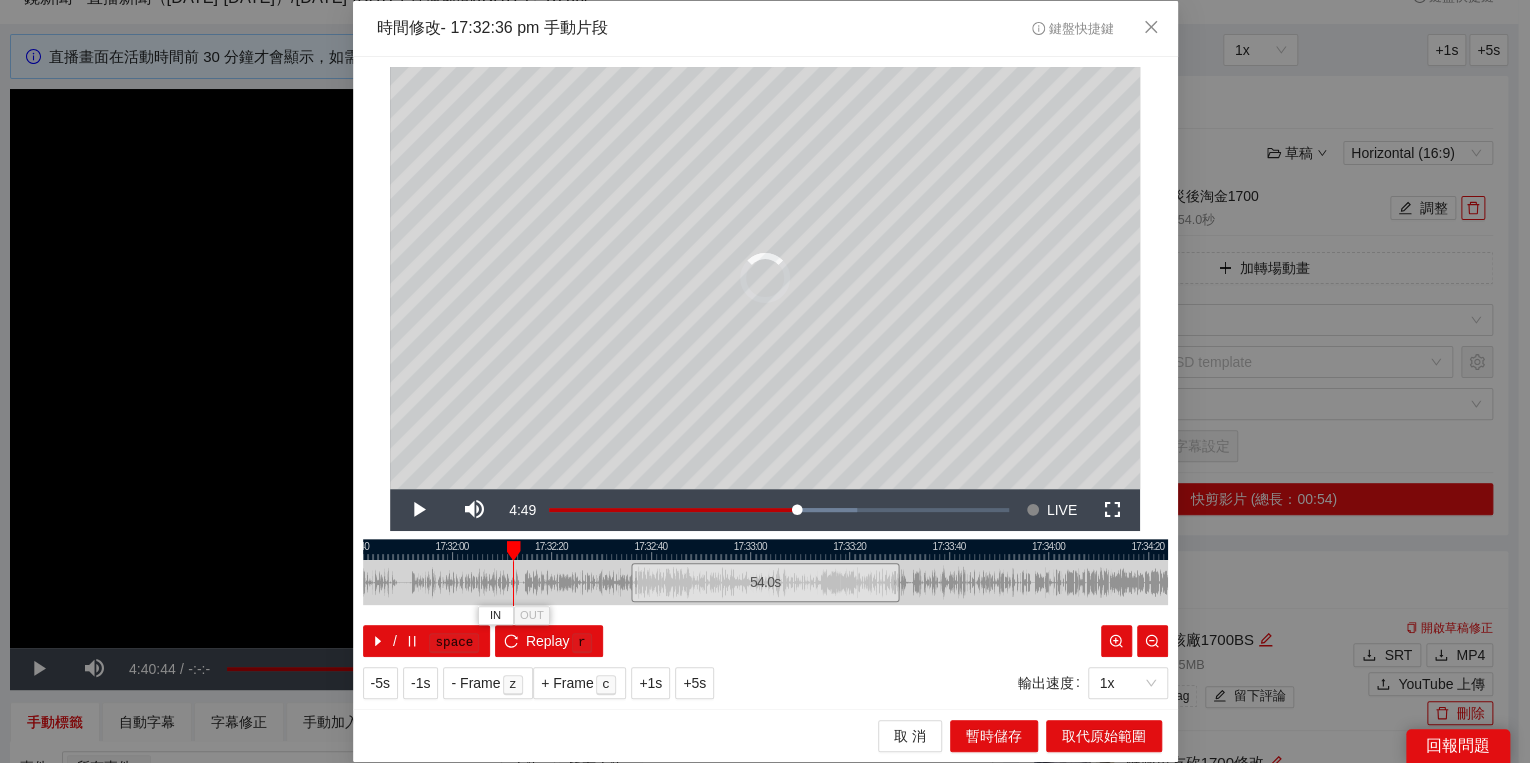 drag, startPoint x: 550, startPoint y: 552, endPoint x: 505, endPoint y: 544, distance: 45.705578 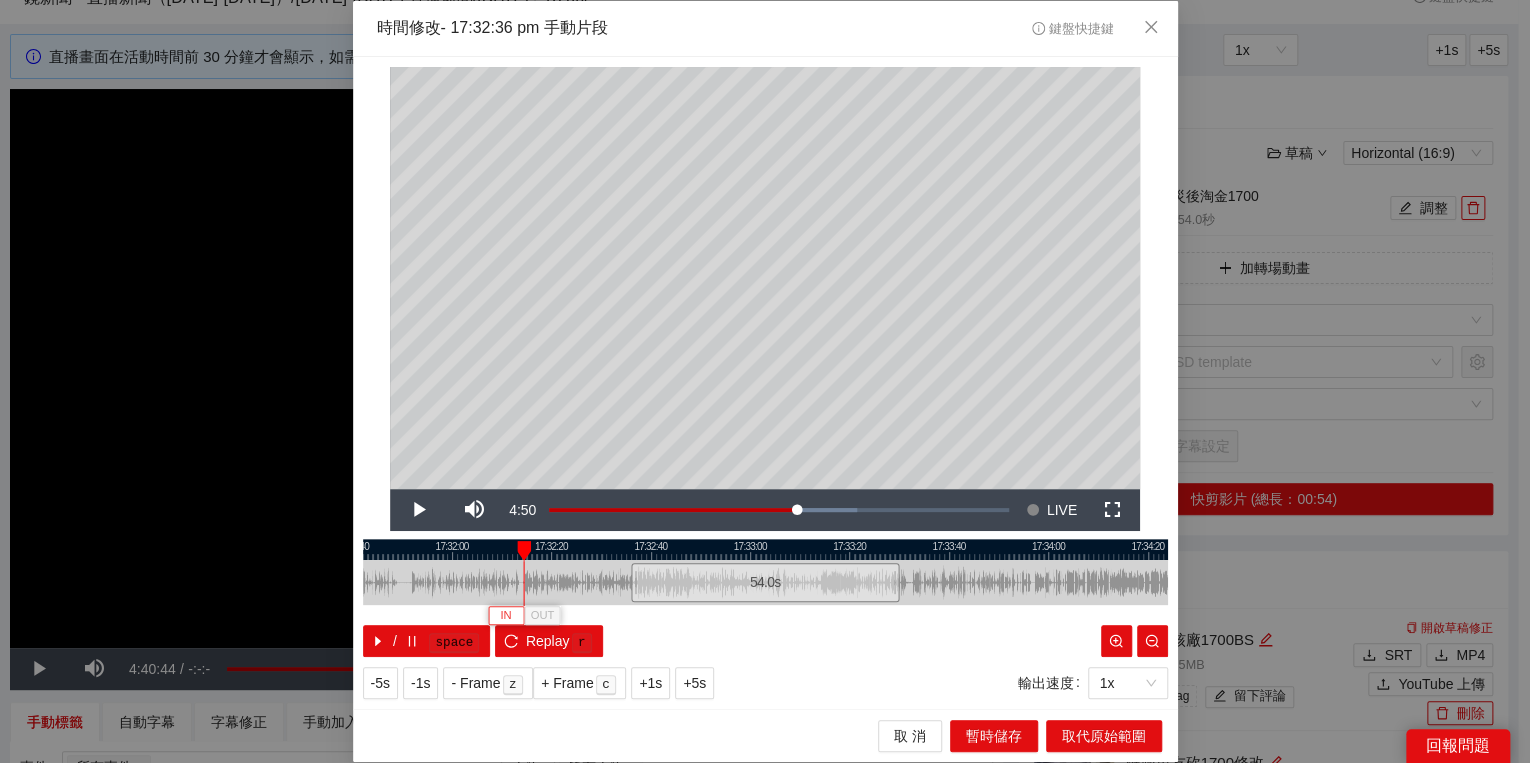 click on "IN" at bounding box center [505, 616] 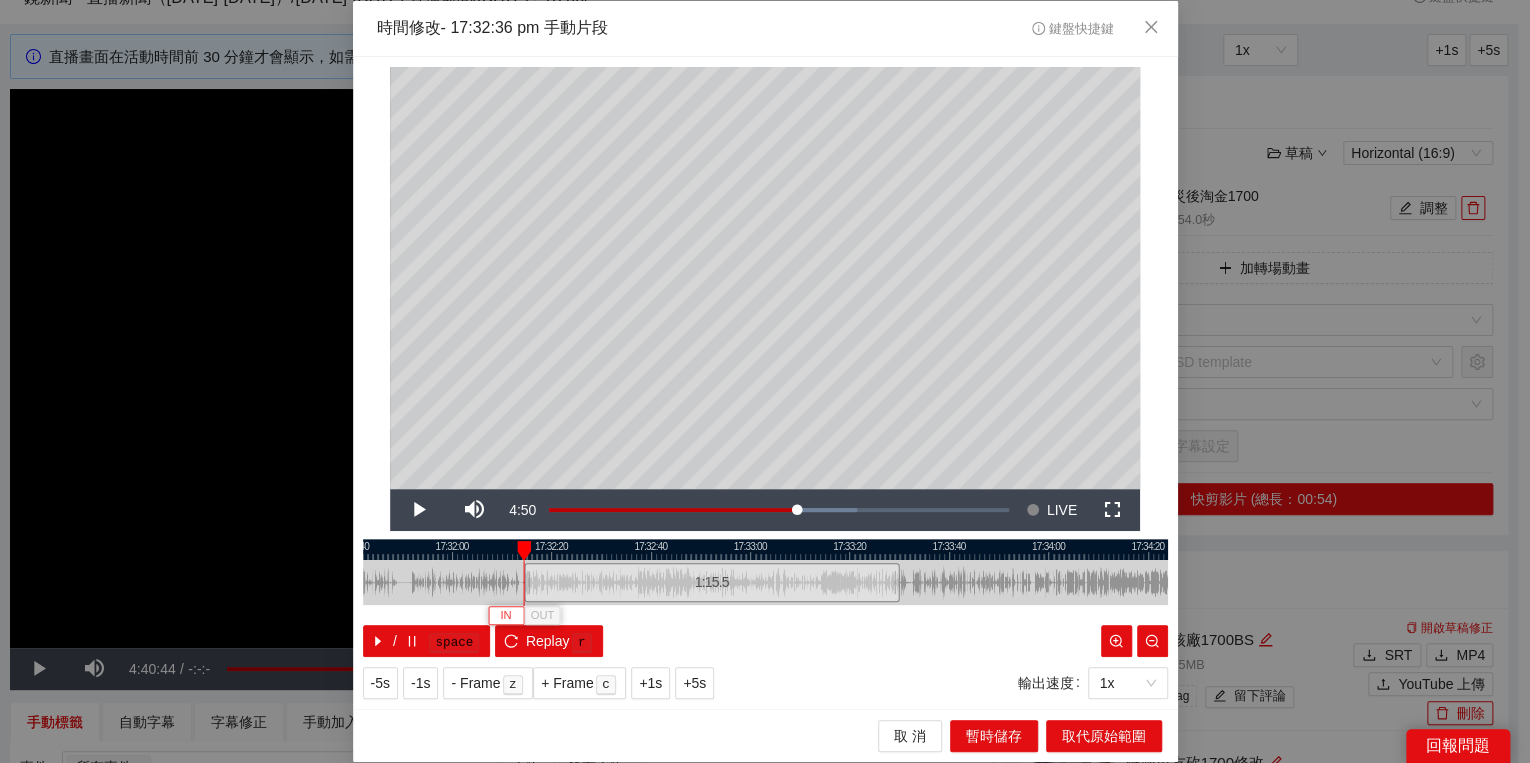 type 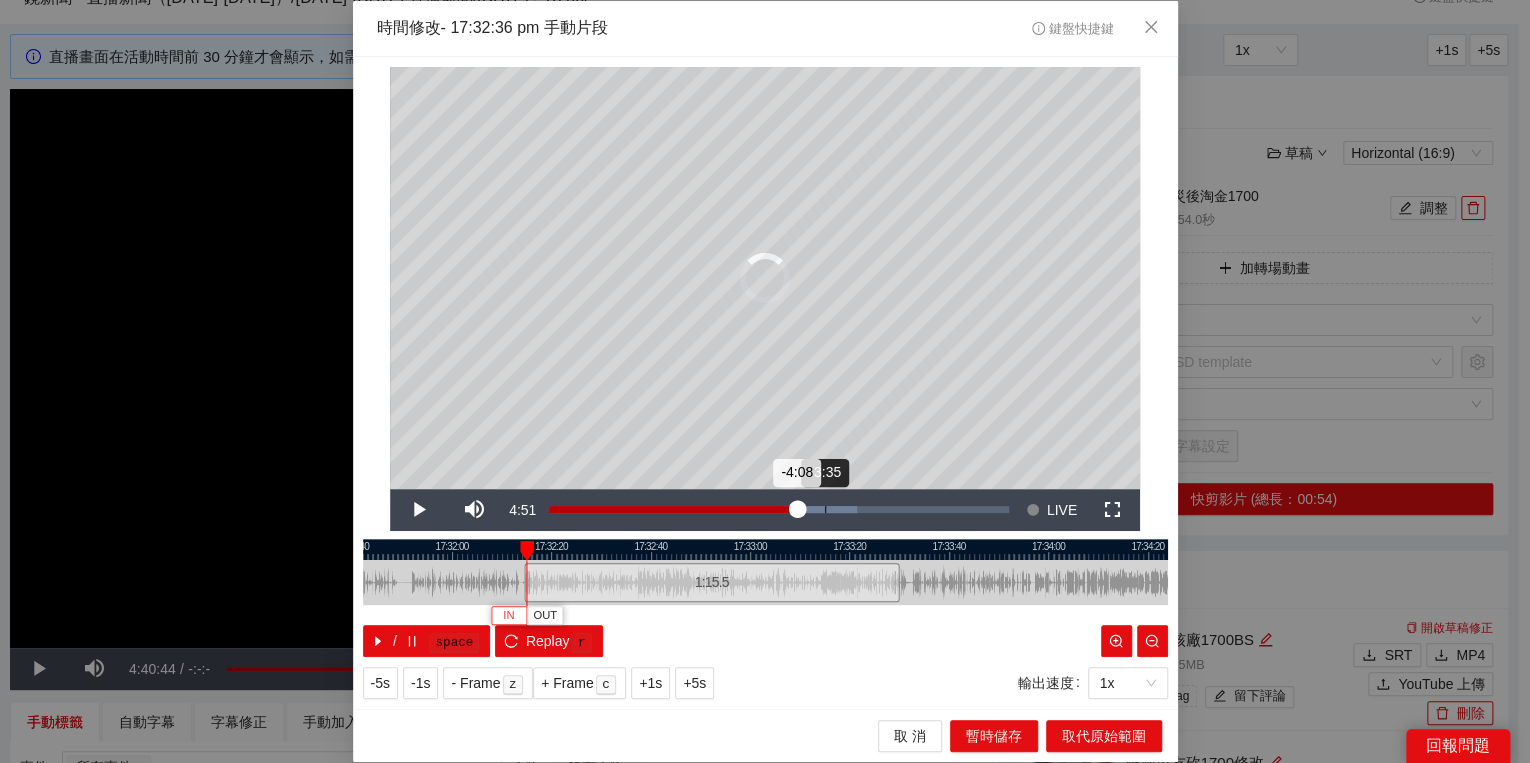 click on "Loaded :  67.03% -3:35 -4:08" at bounding box center [779, 510] 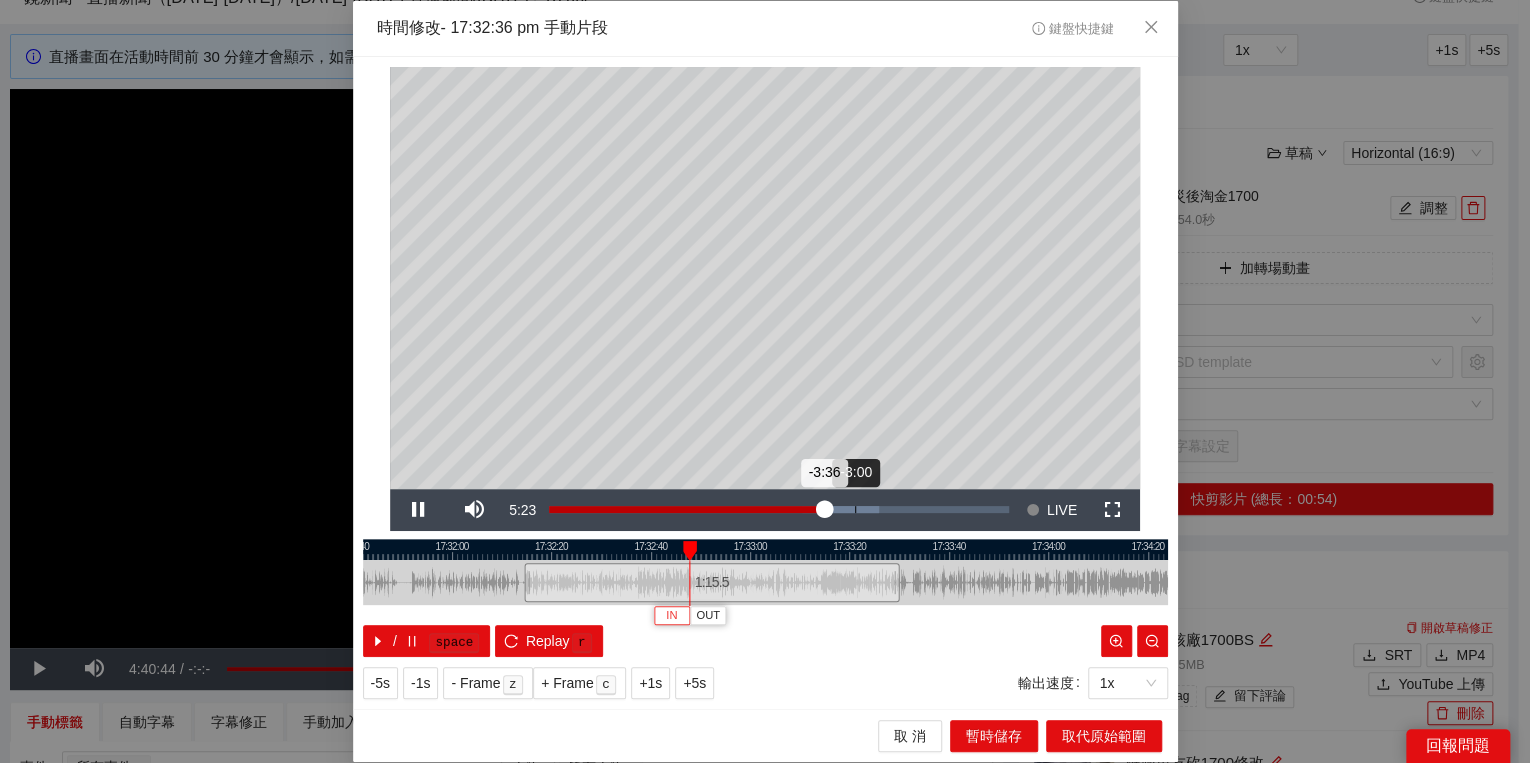 click on "Loaded :  71.90% -3:00 -3:36" at bounding box center (779, 510) 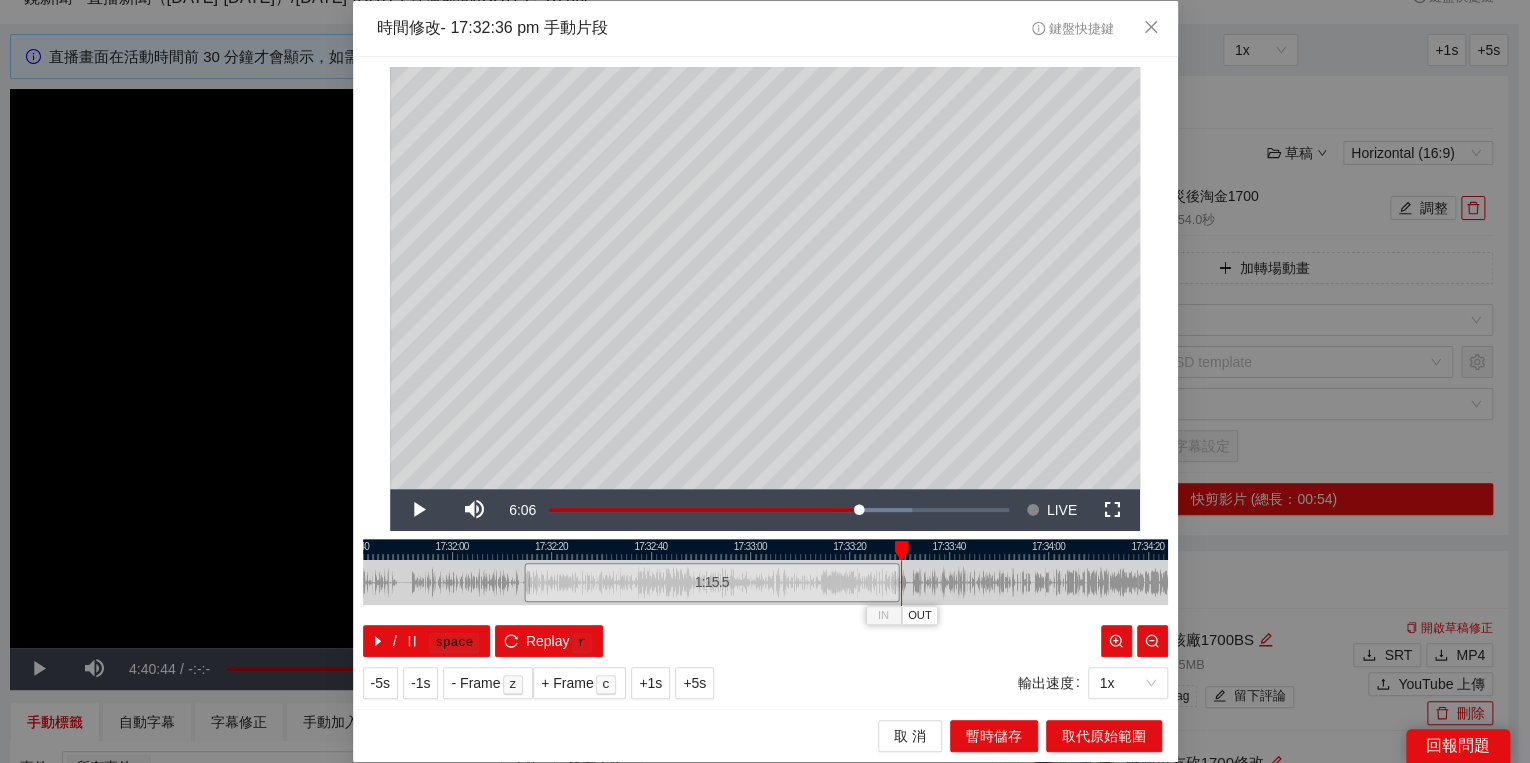 drag, startPoint x: 879, startPoint y: 546, endPoint x: 904, endPoint y: 544, distance: 25.079872 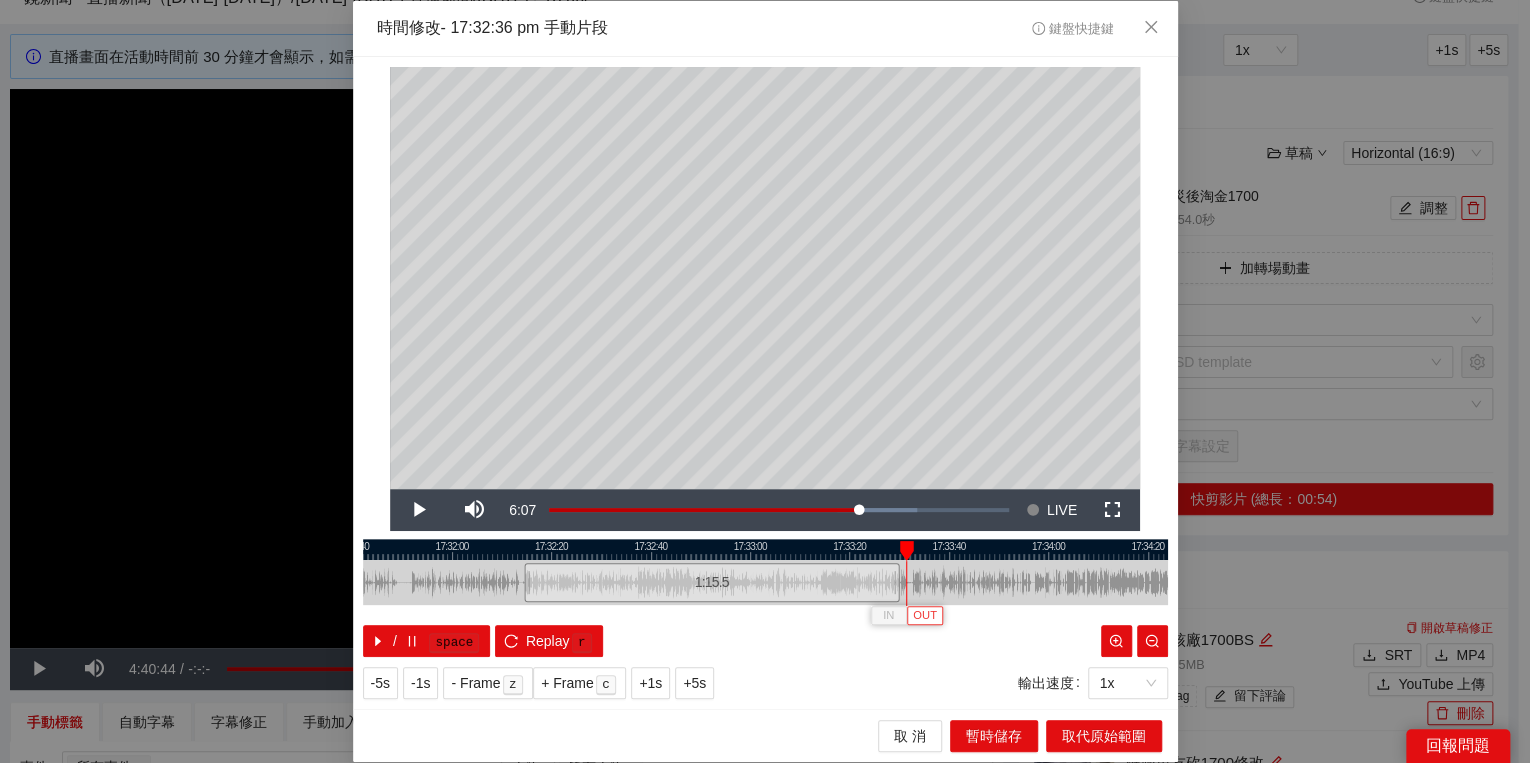 click on "OUT" at bounding box center [925, 616] 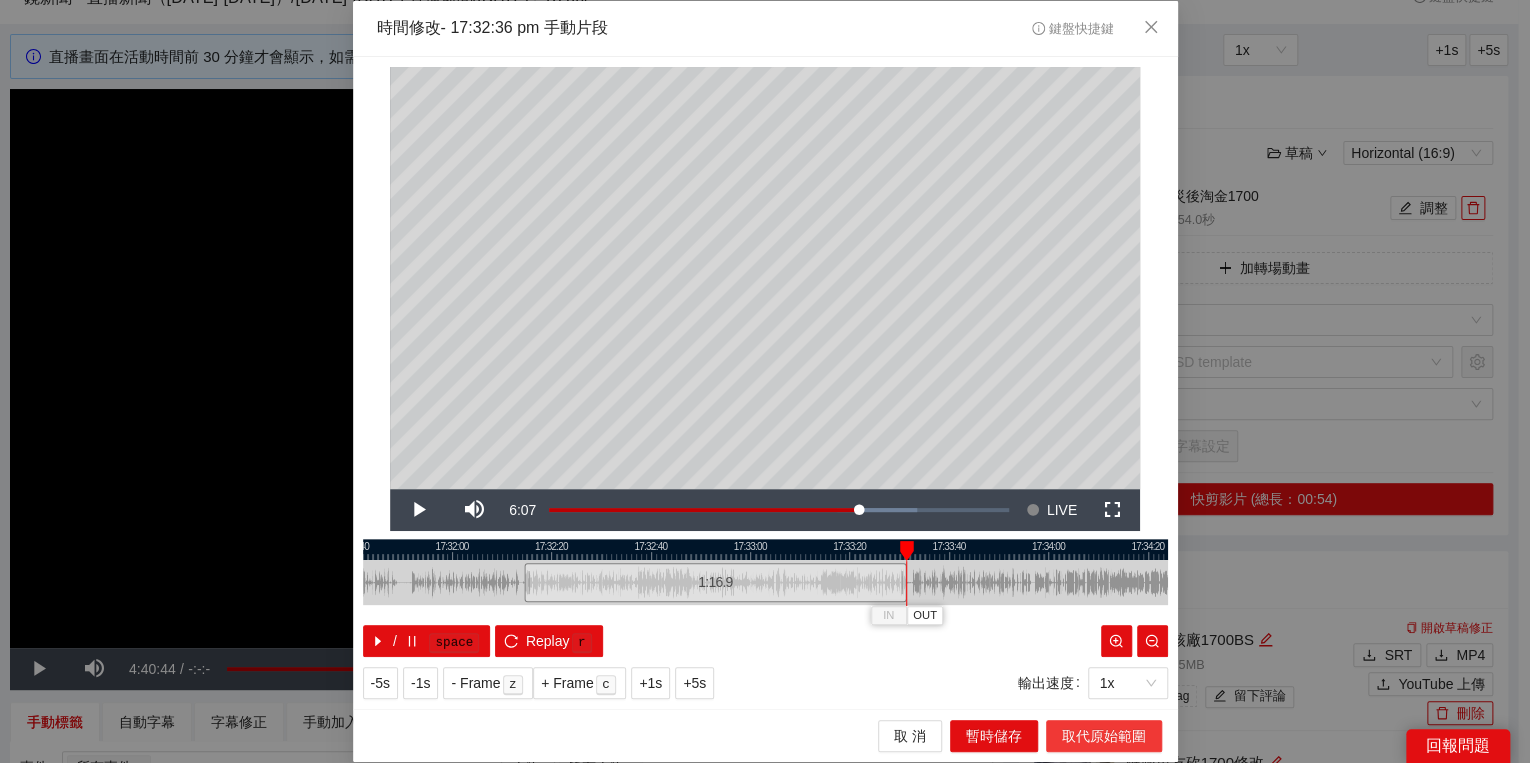 click on "取代原始範圍" at bounding box center (1104, 736) 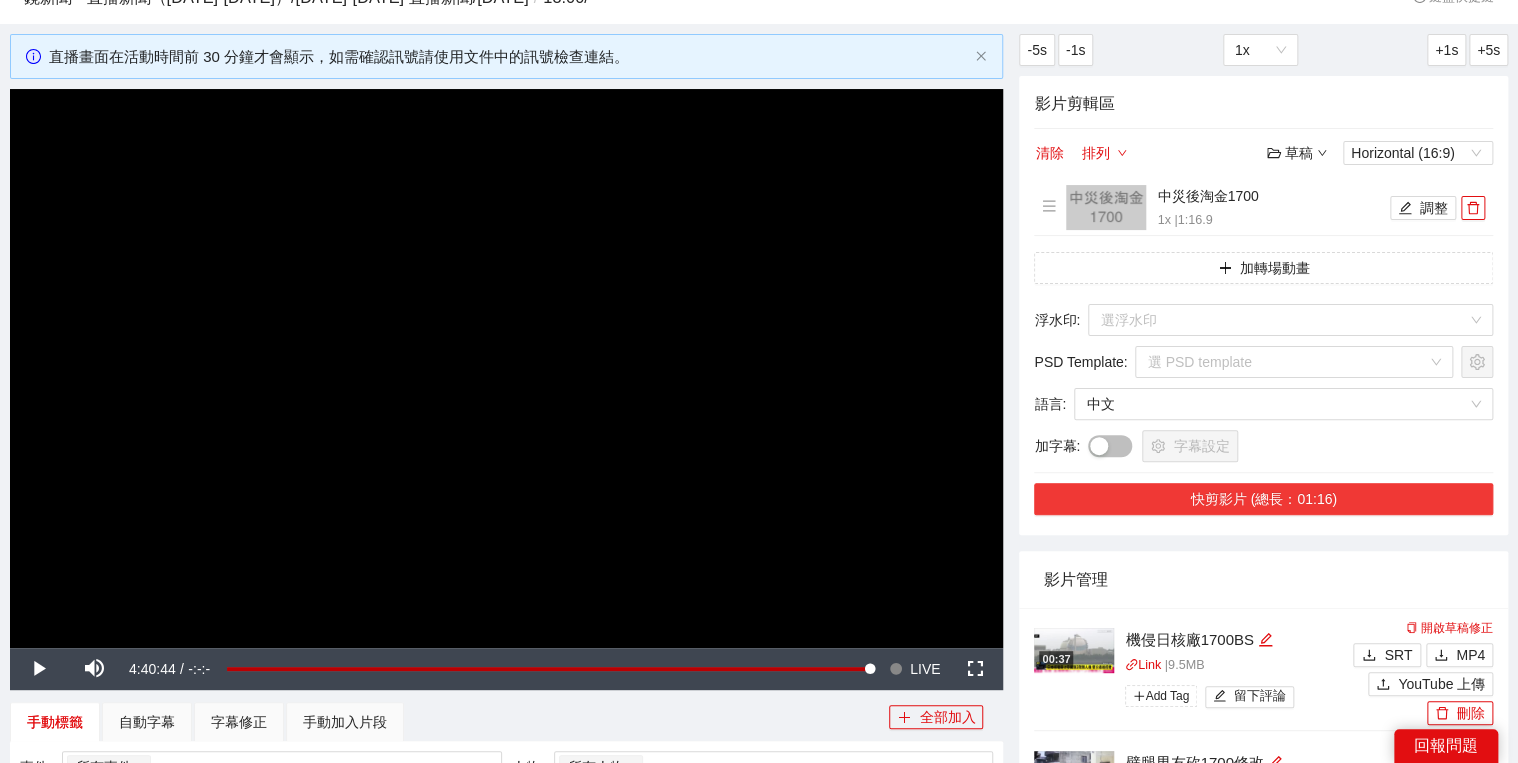 click on "快剪影片 (總長：01:16)" at bounding box center (1263, 499) 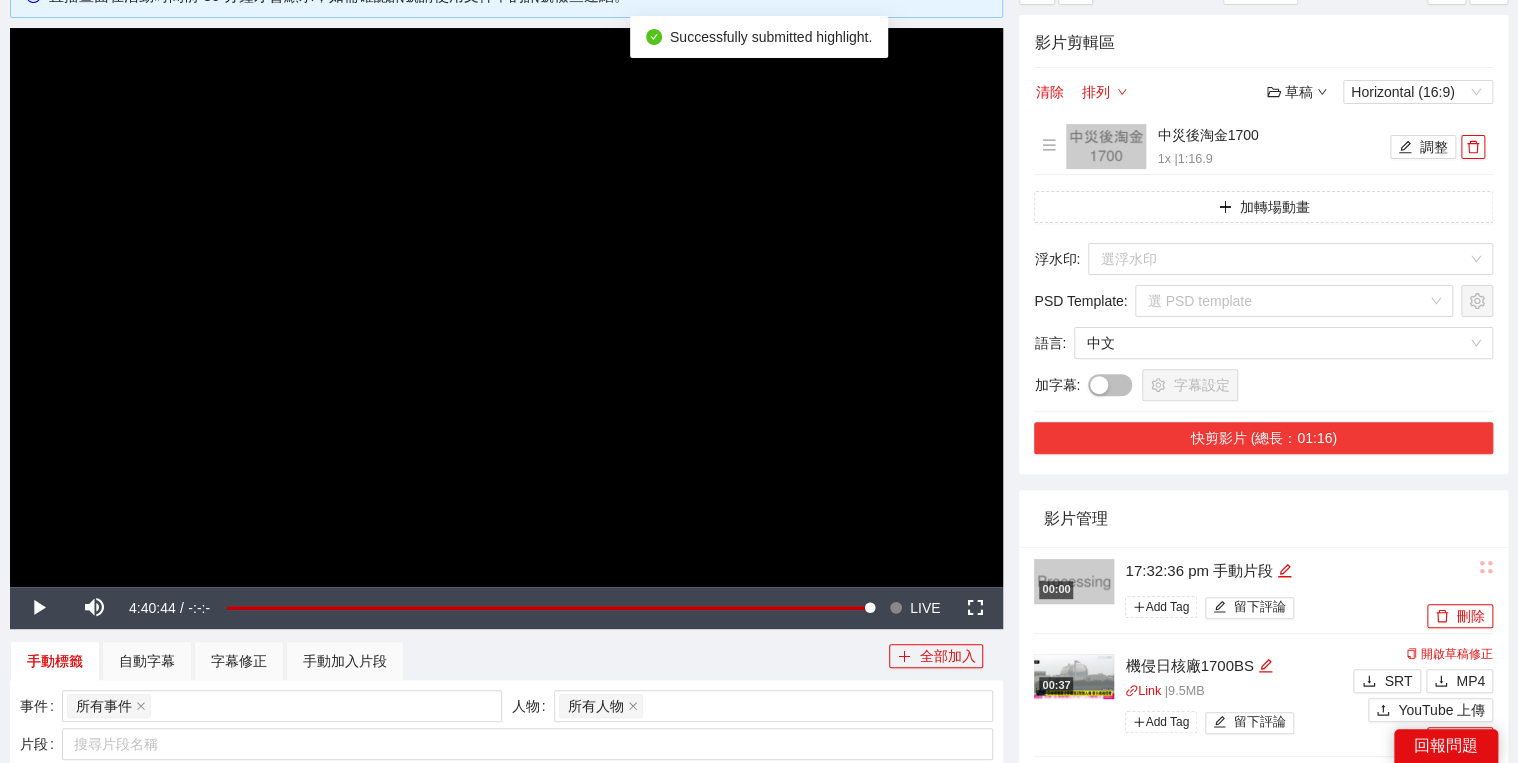 scroll, scrollTop: 160, scrollLeft: 0, axis: vertical 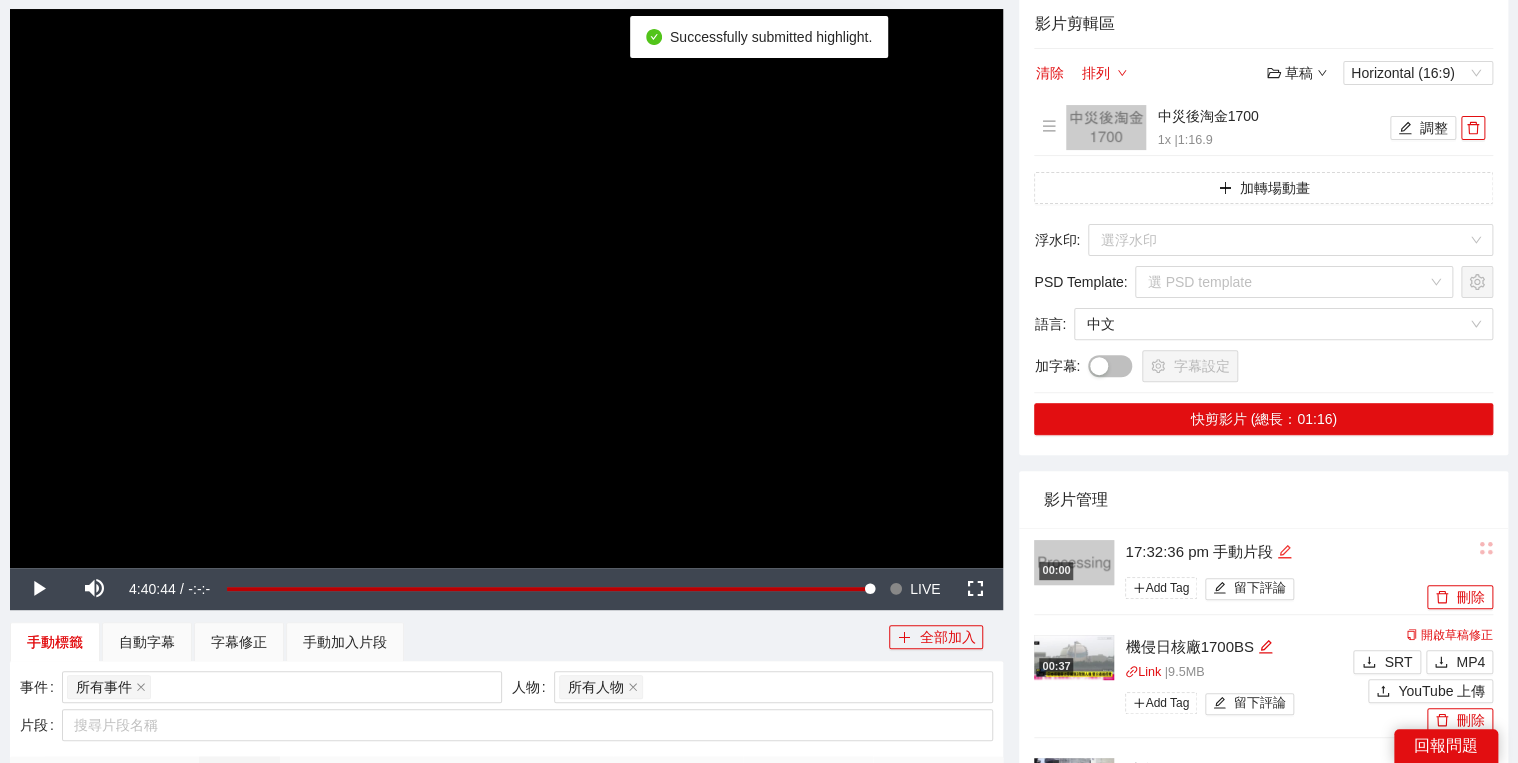 click at bounding box center [1284, 552] 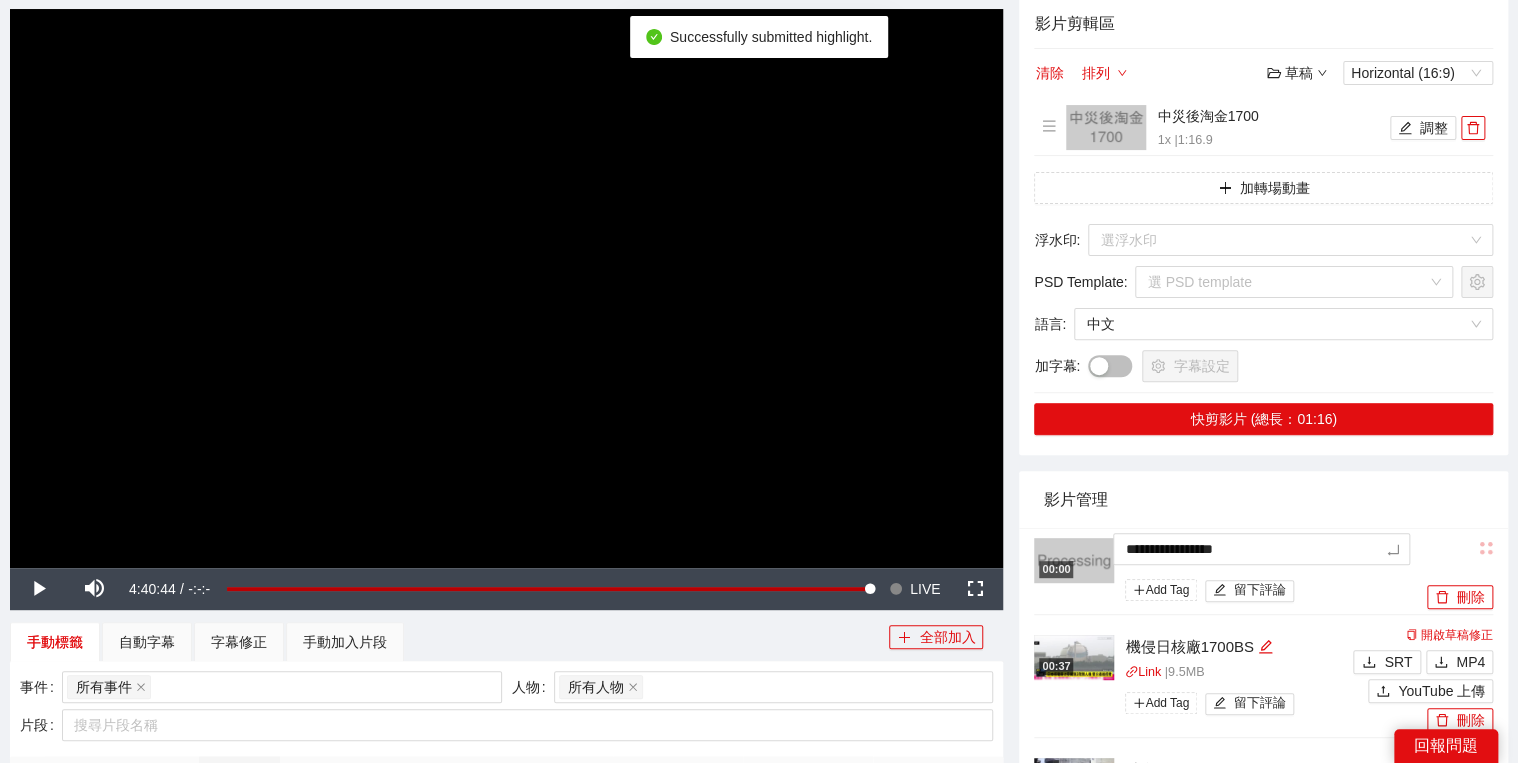 drag, startPoint x: 1290, startPoint y: 544, endPoint x: 1017, endPoint y: 538, distance: 273.06592 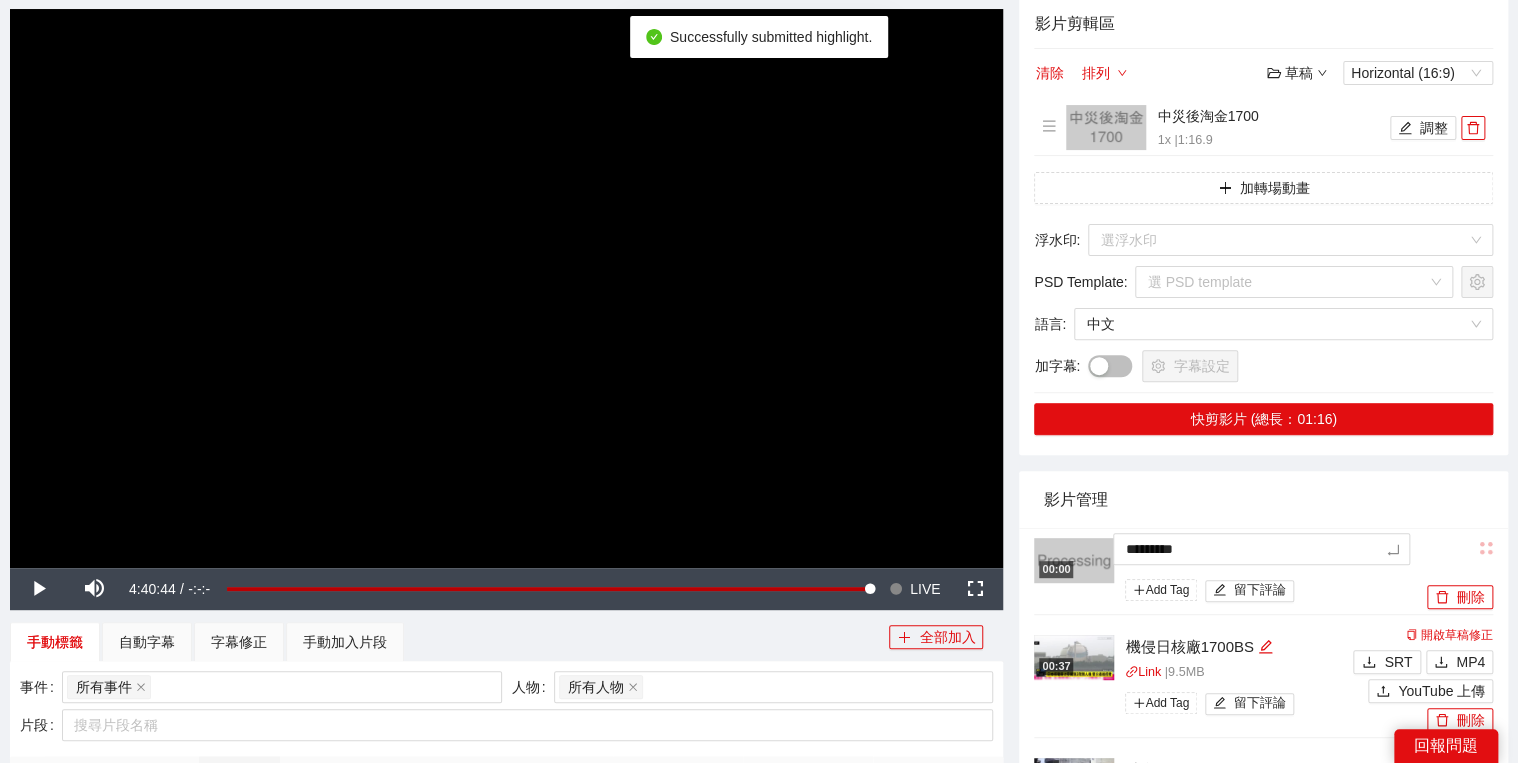 click on "影片管理" at bounding box center (1263, 499) 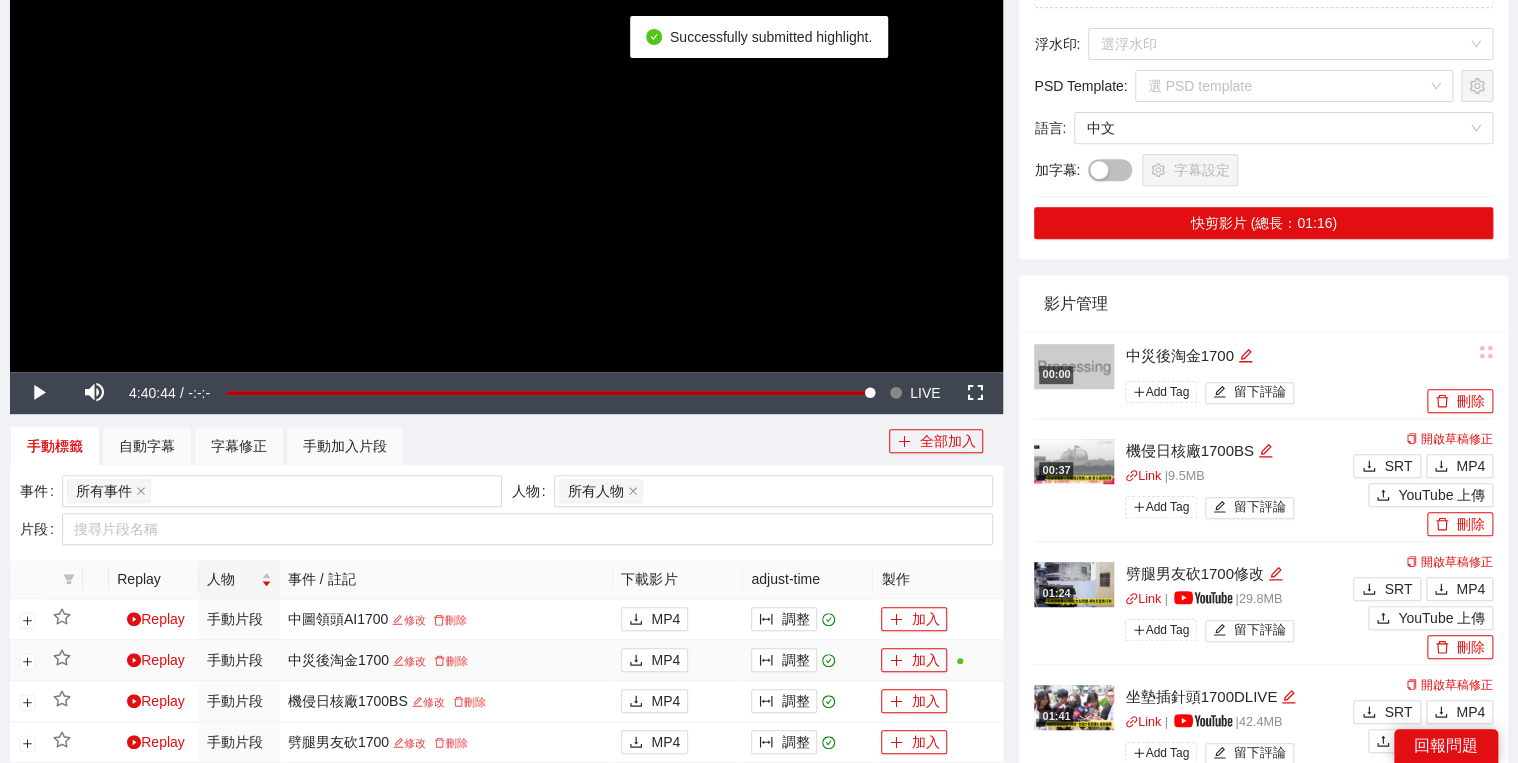 scroll, scrollTop: 480, scrollLeft: 0, axis: vertical 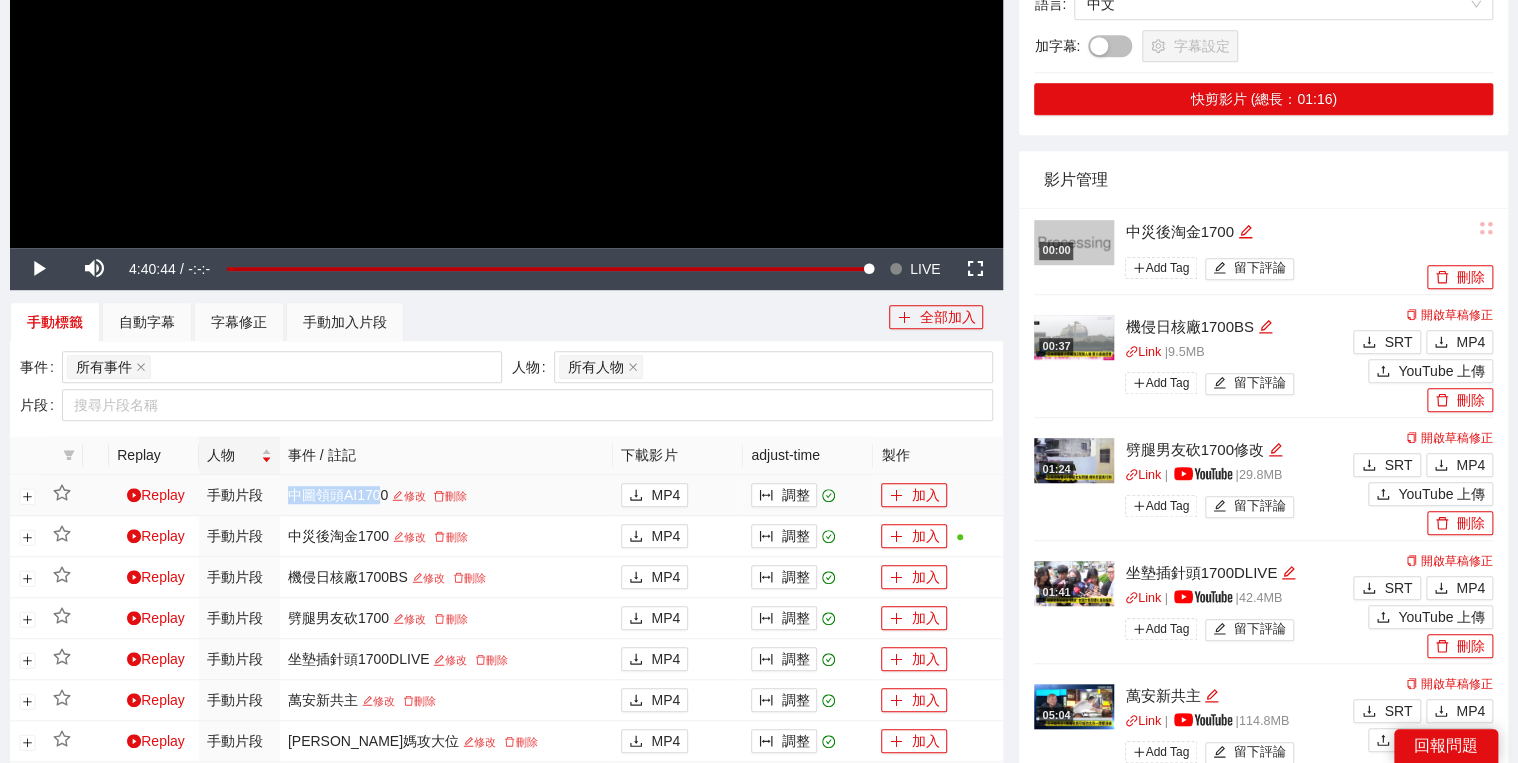 drag, startPoint x: 316, startPoint y: 495, endPoint x: 409, endPoint y: 496, distance: 93.00538 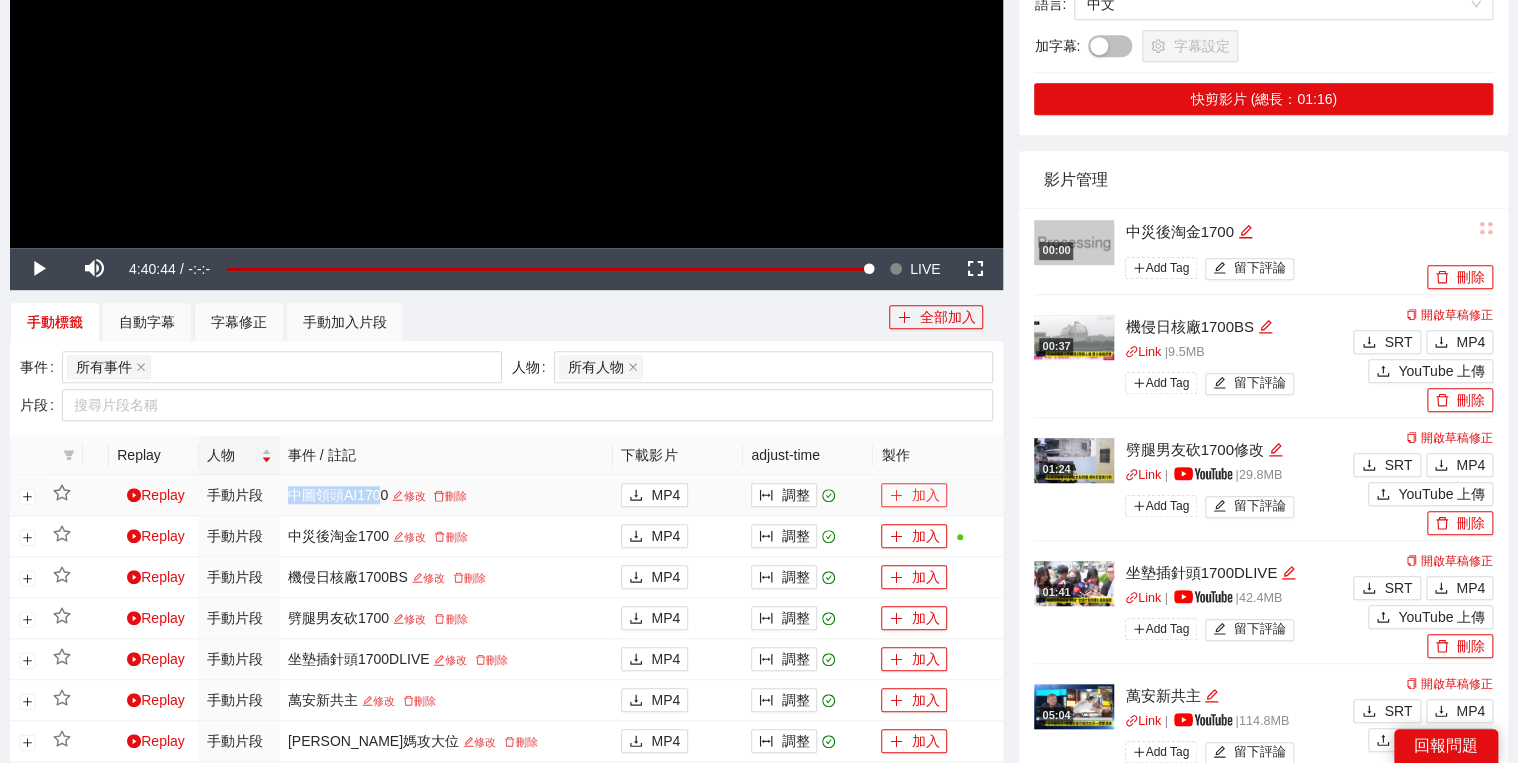 click 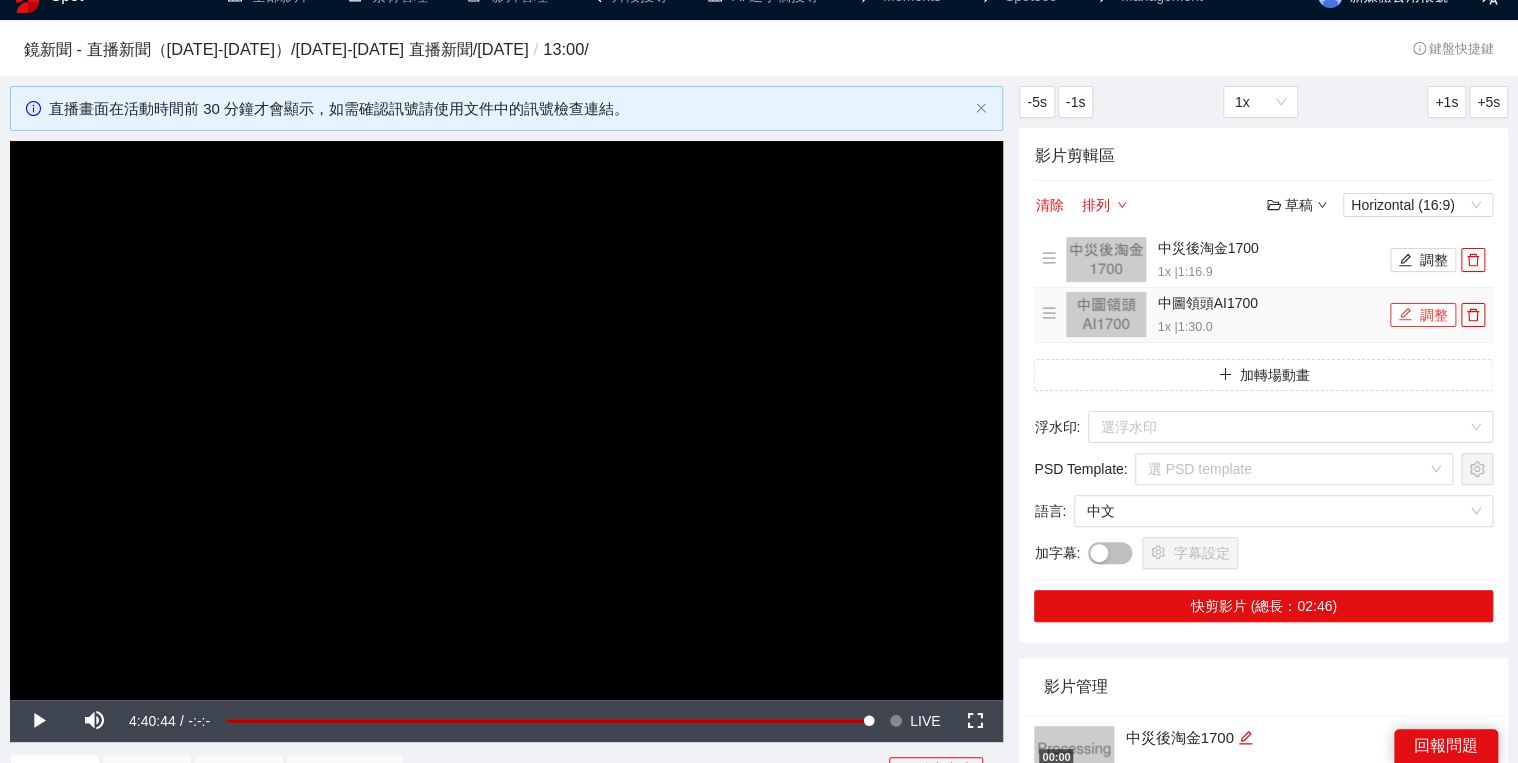 scroll, scrollTop: 0, scrollLeft: 0, axis: both 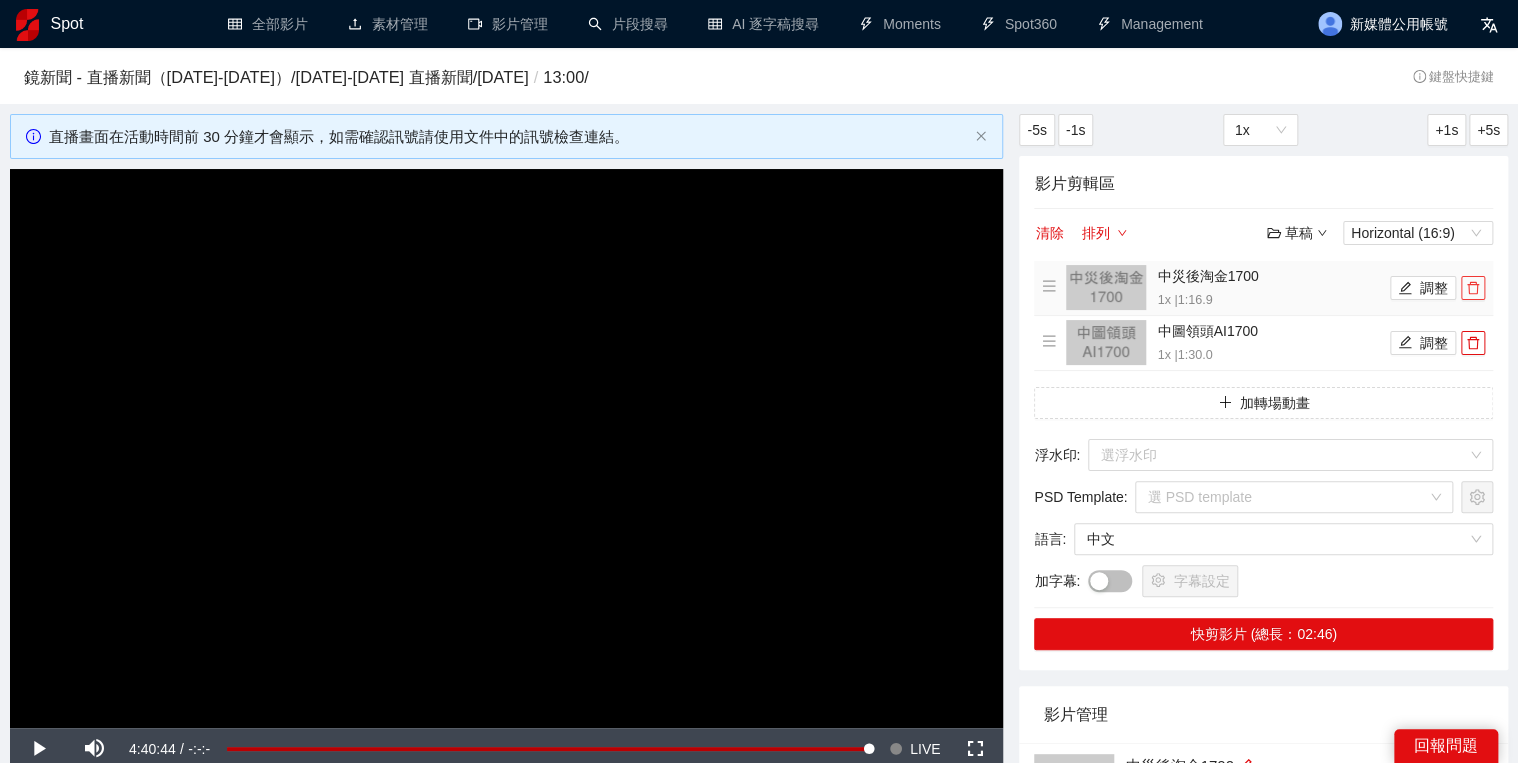 click 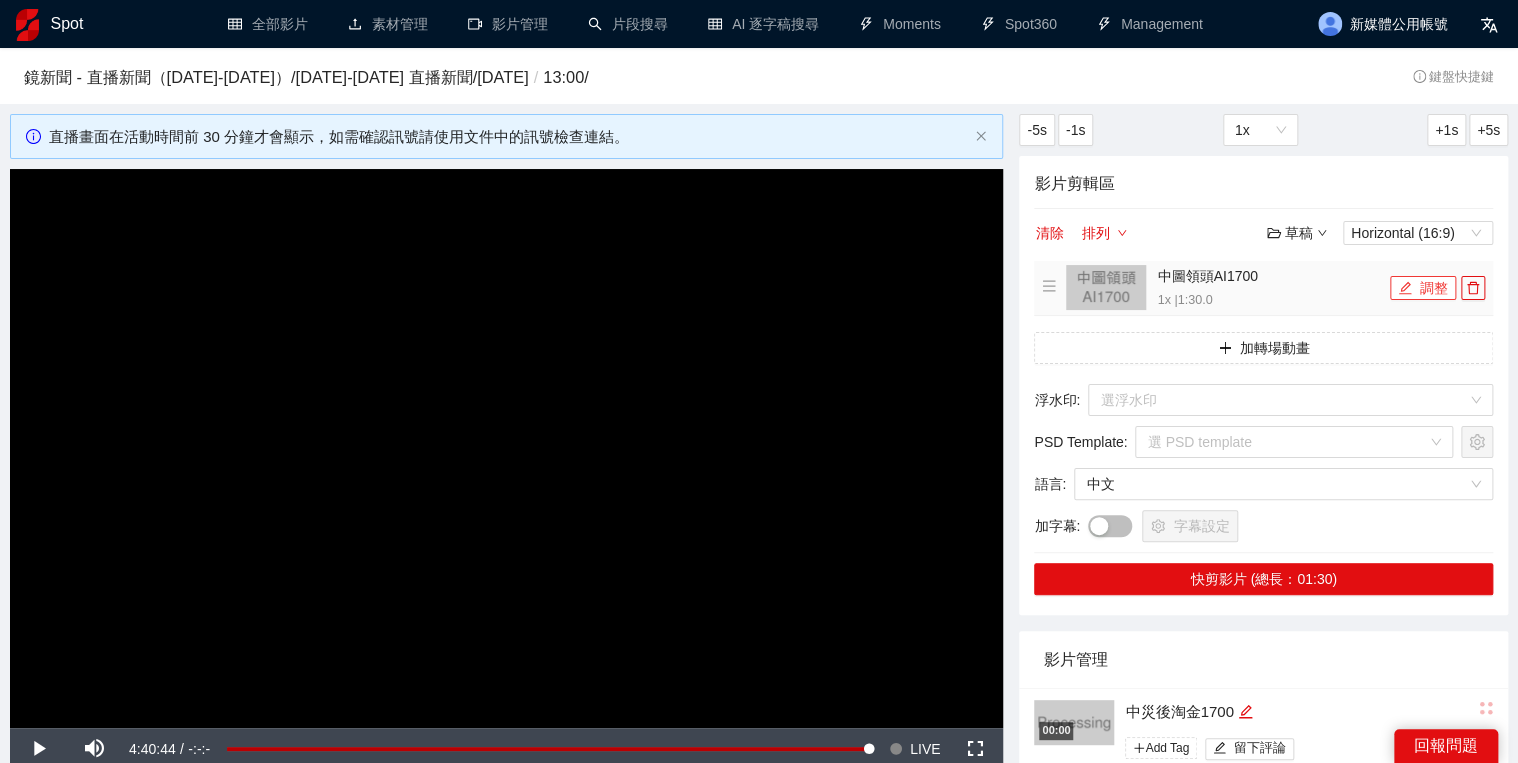click on "調整" at bounding box center [1423, 288] 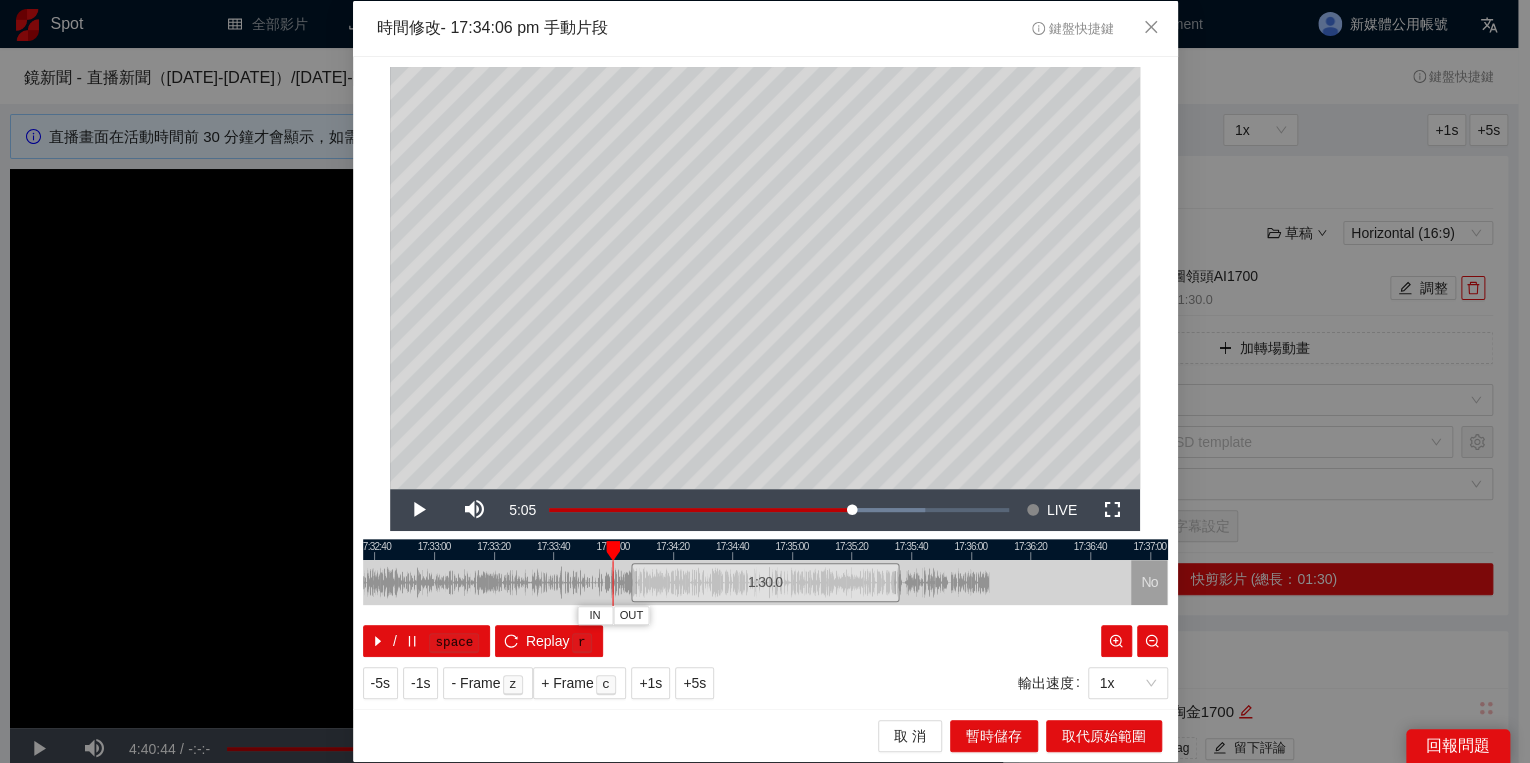 drag, startPoint x: 631, startPoint y: 544, endPoint x: 588, endPoint y: 547, distance: 43.104523 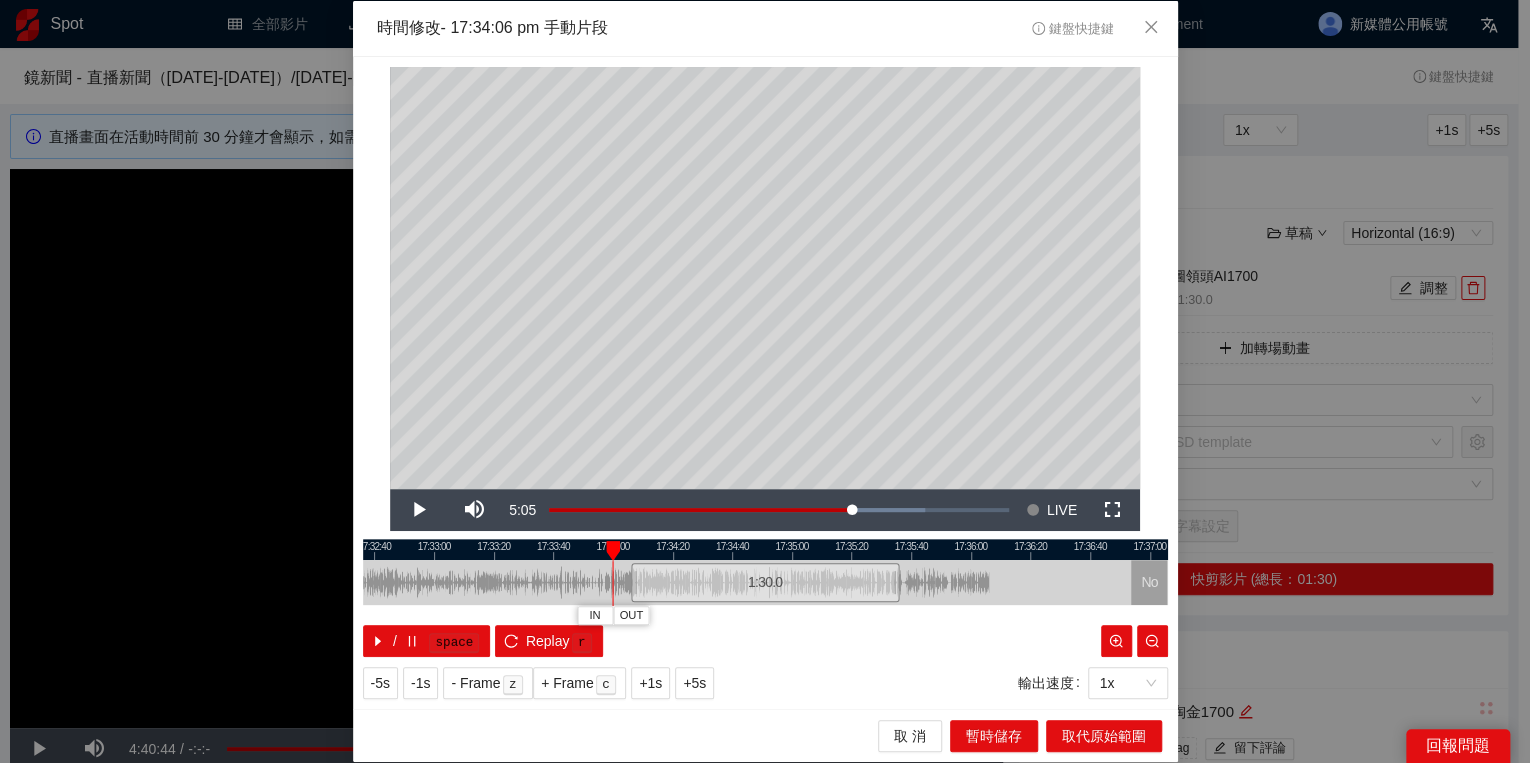 click on "17:32:20 17:32:40 17:33:00 17:33:20 17:33:40 17:34:00 17:34:20 17:34:40 17:35:00 17:35:20 17:35:40 17:36:00 17:36:20 17:36:40 17:37:00 IN OUT 1:30.0 No Video /   space  Replay  r" at bounding box center (765, 598) 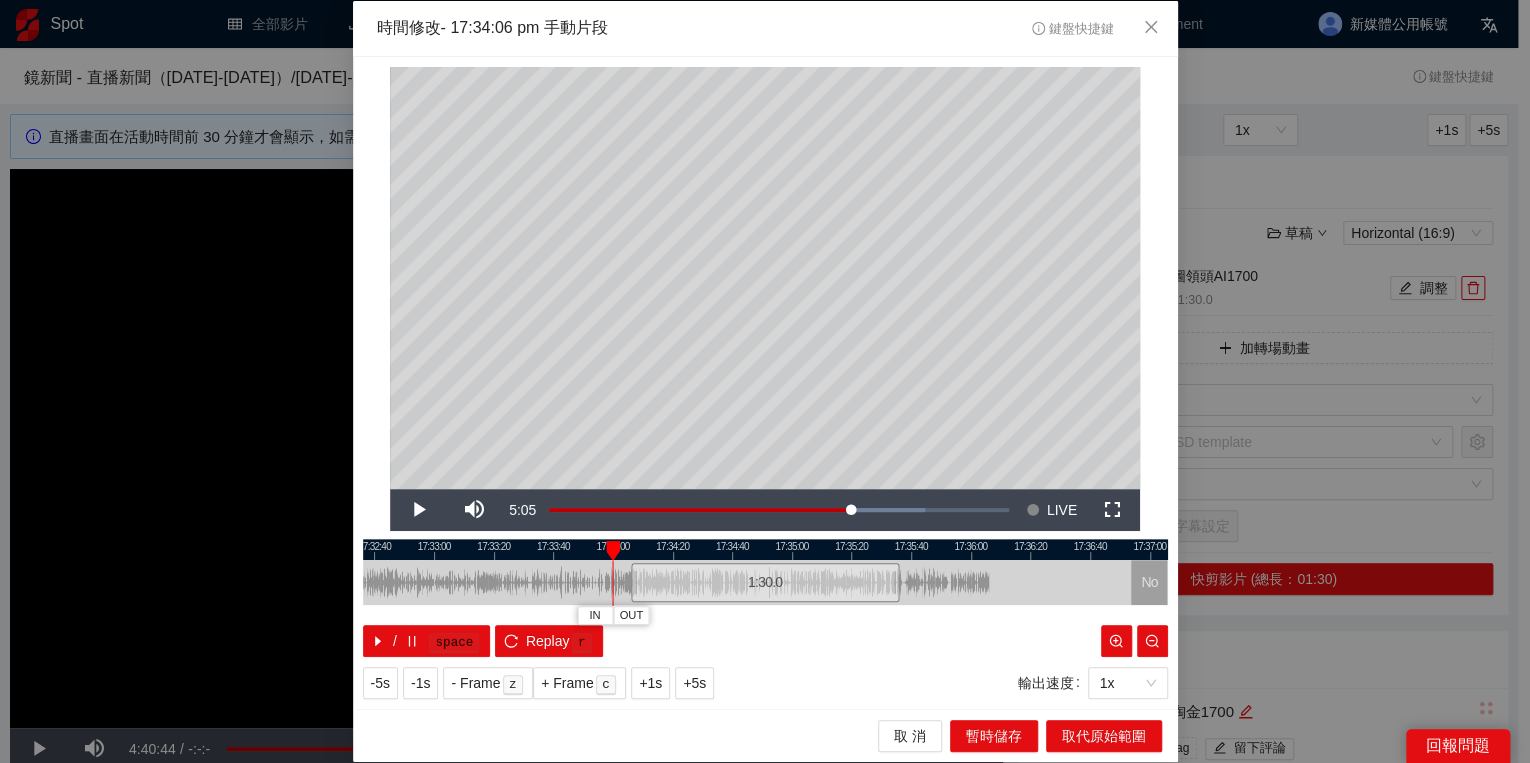 click at bounding box center (613, 551) 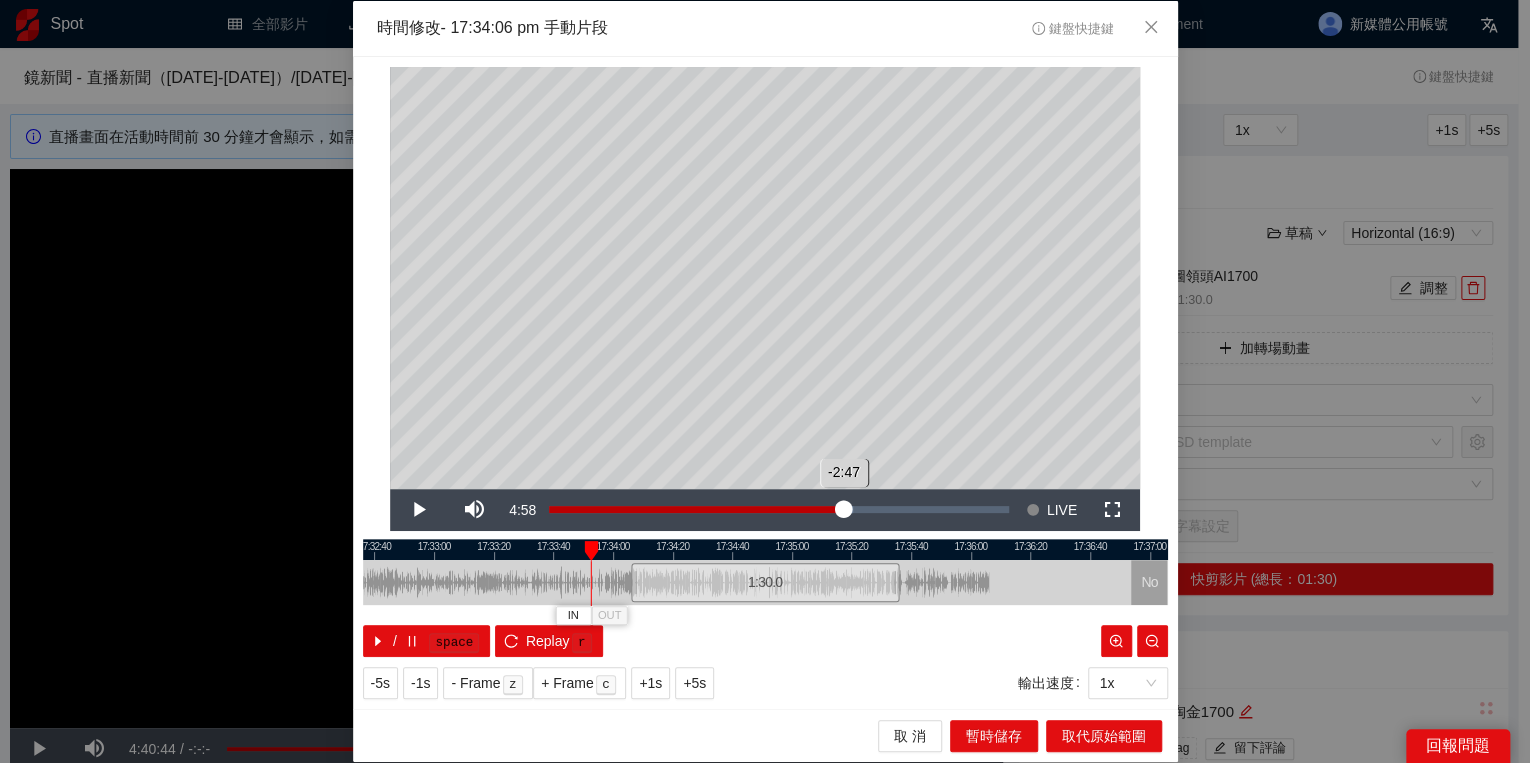 click on "-2:47" at bounding box center (696, 509) 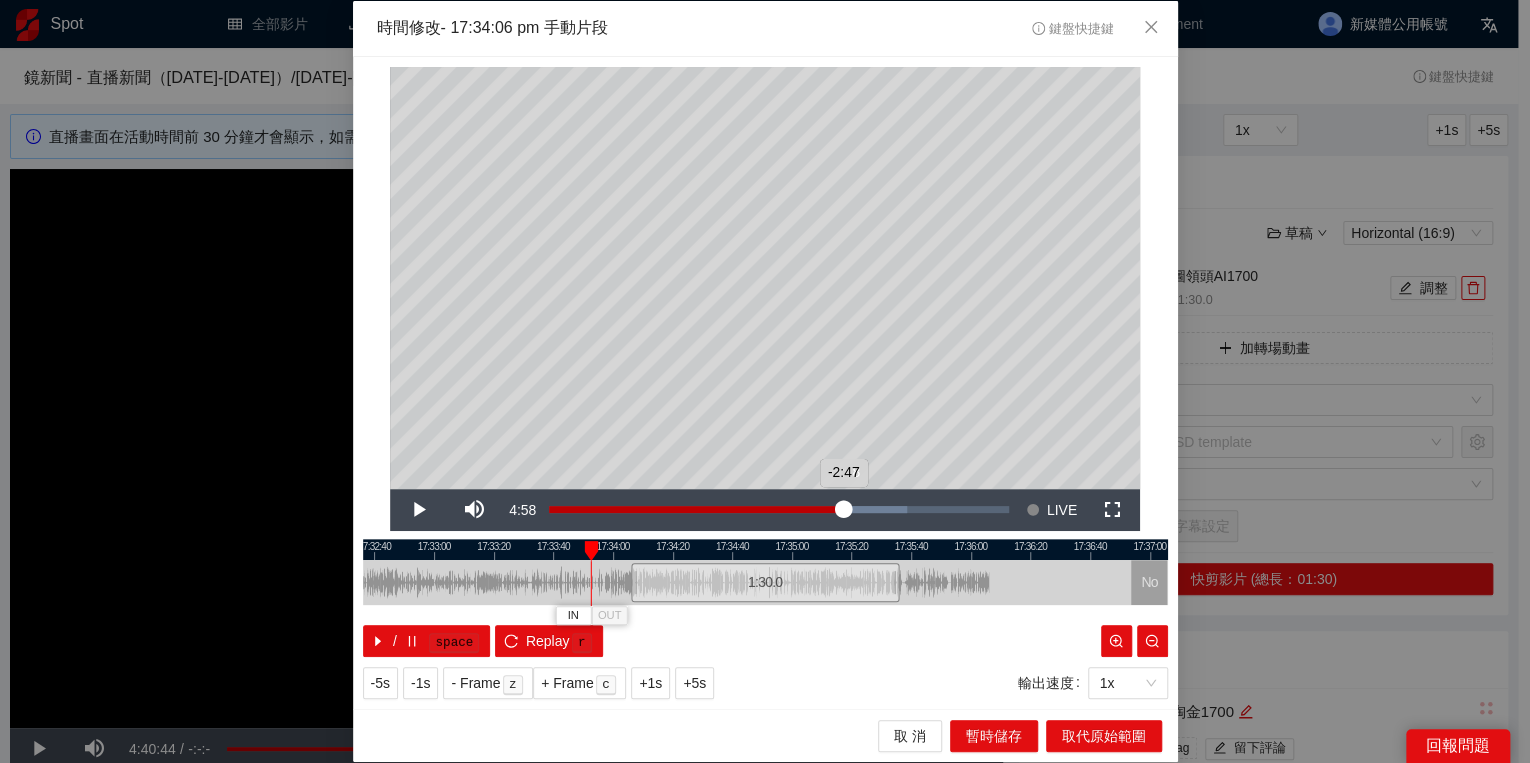 click on "-2:47" at bounding box center [696, 509] 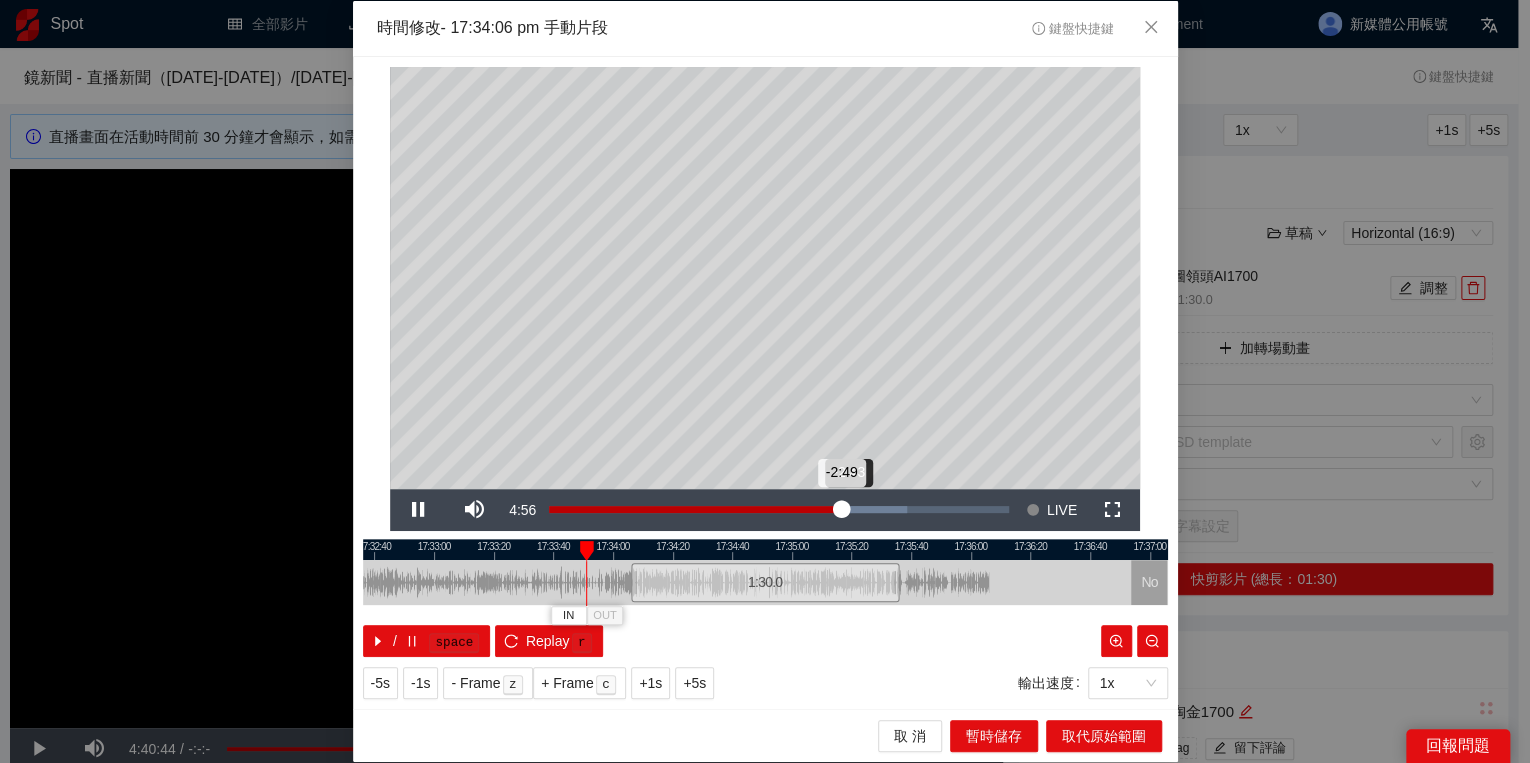 click on "-2:49" at bounding box center [695, 509] 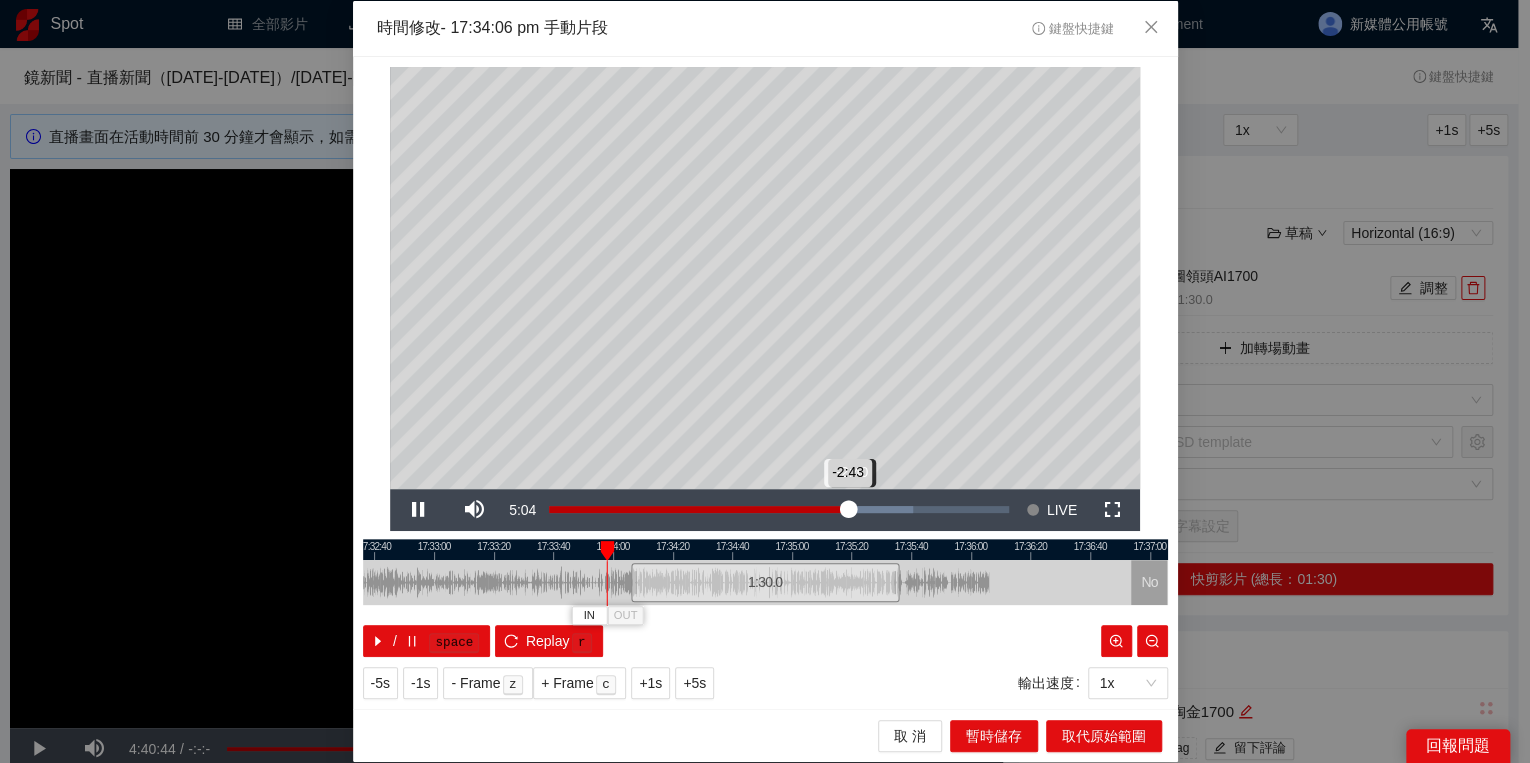 click on "-2:43" at bounding box center (698, 509) 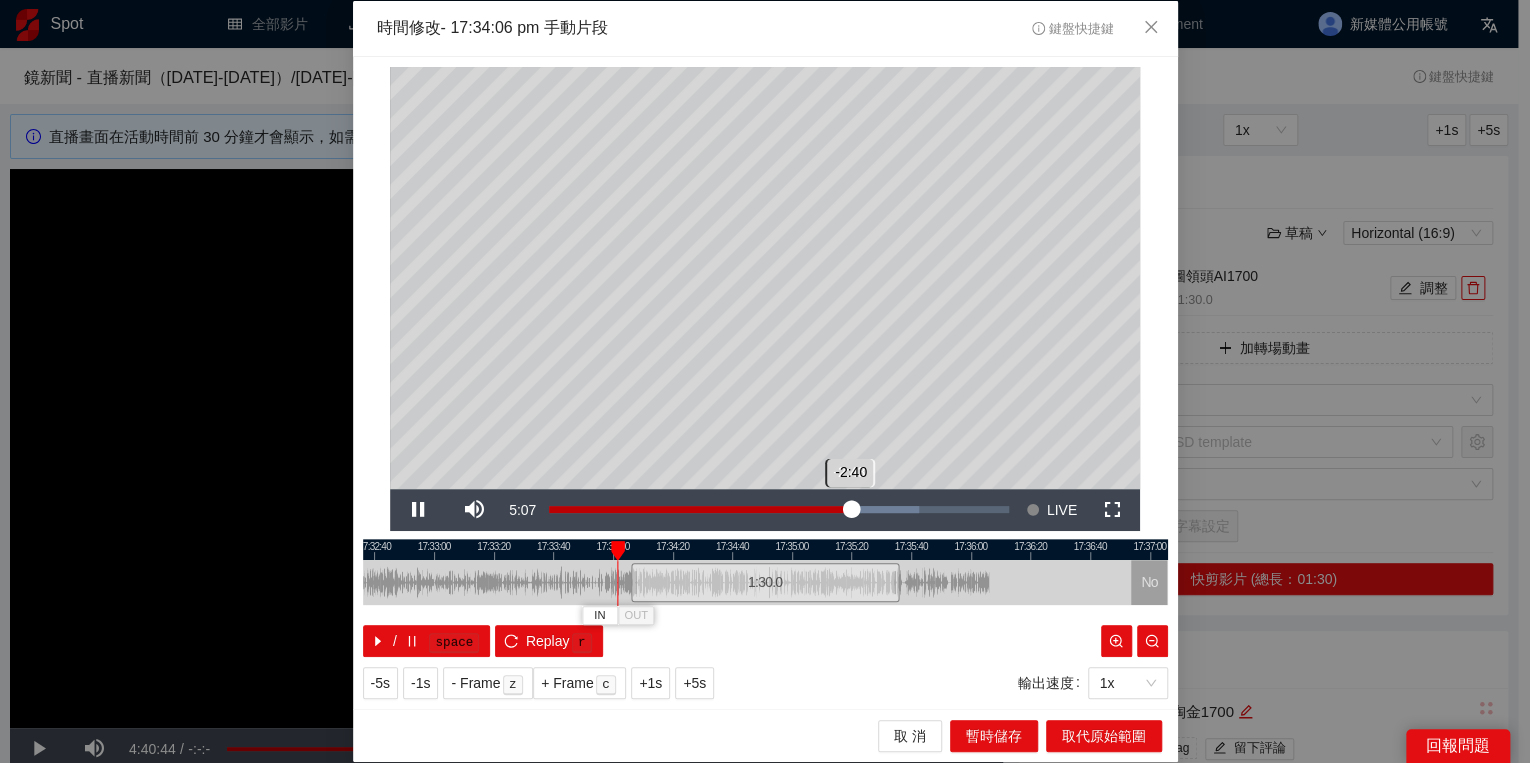 click on "-2:40" at bounding box center (700, 509) 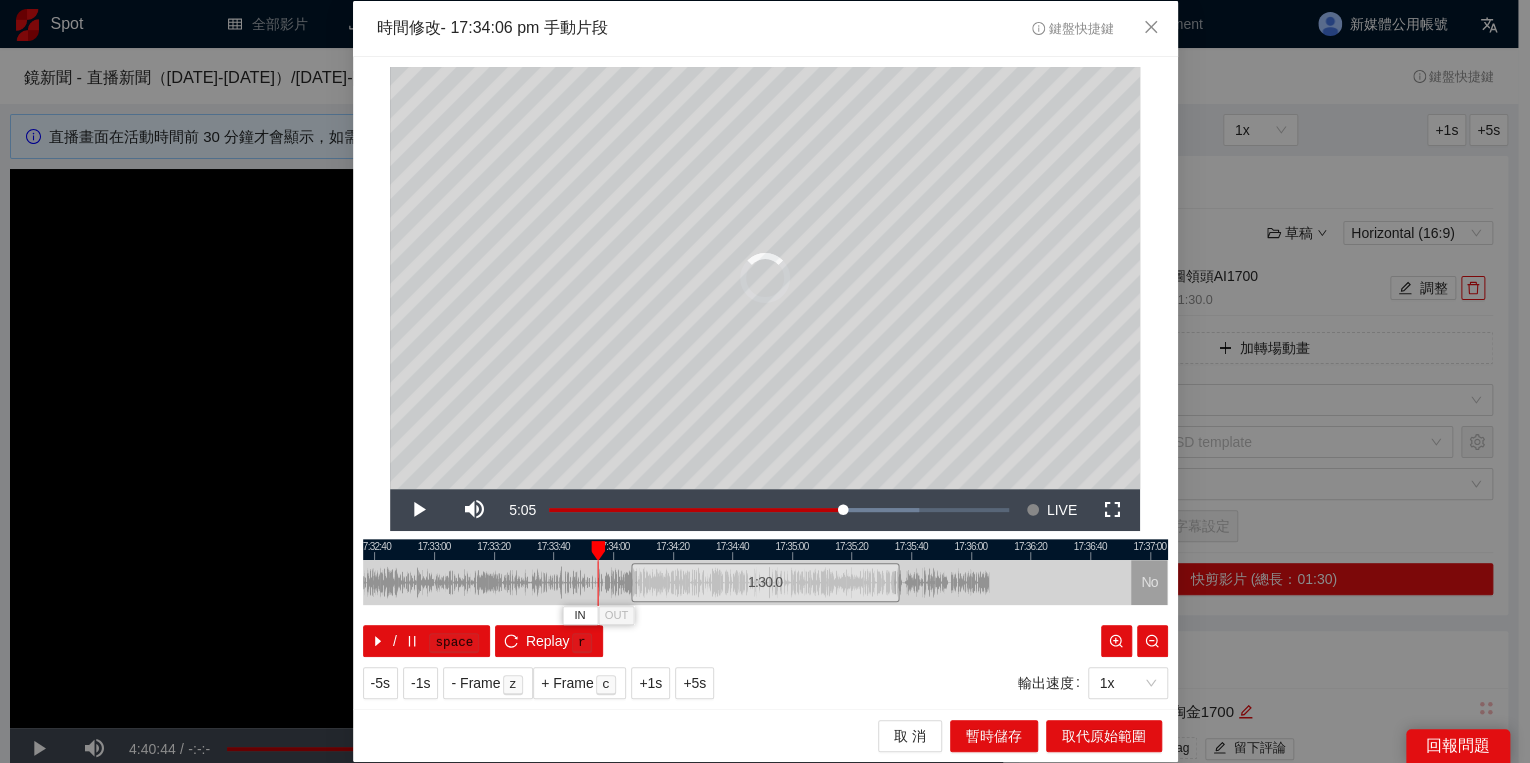 drag, startPoint x: 613, startPoint y: 553, endPoint x: 600, endPoint y: 552, distance: 13.038404 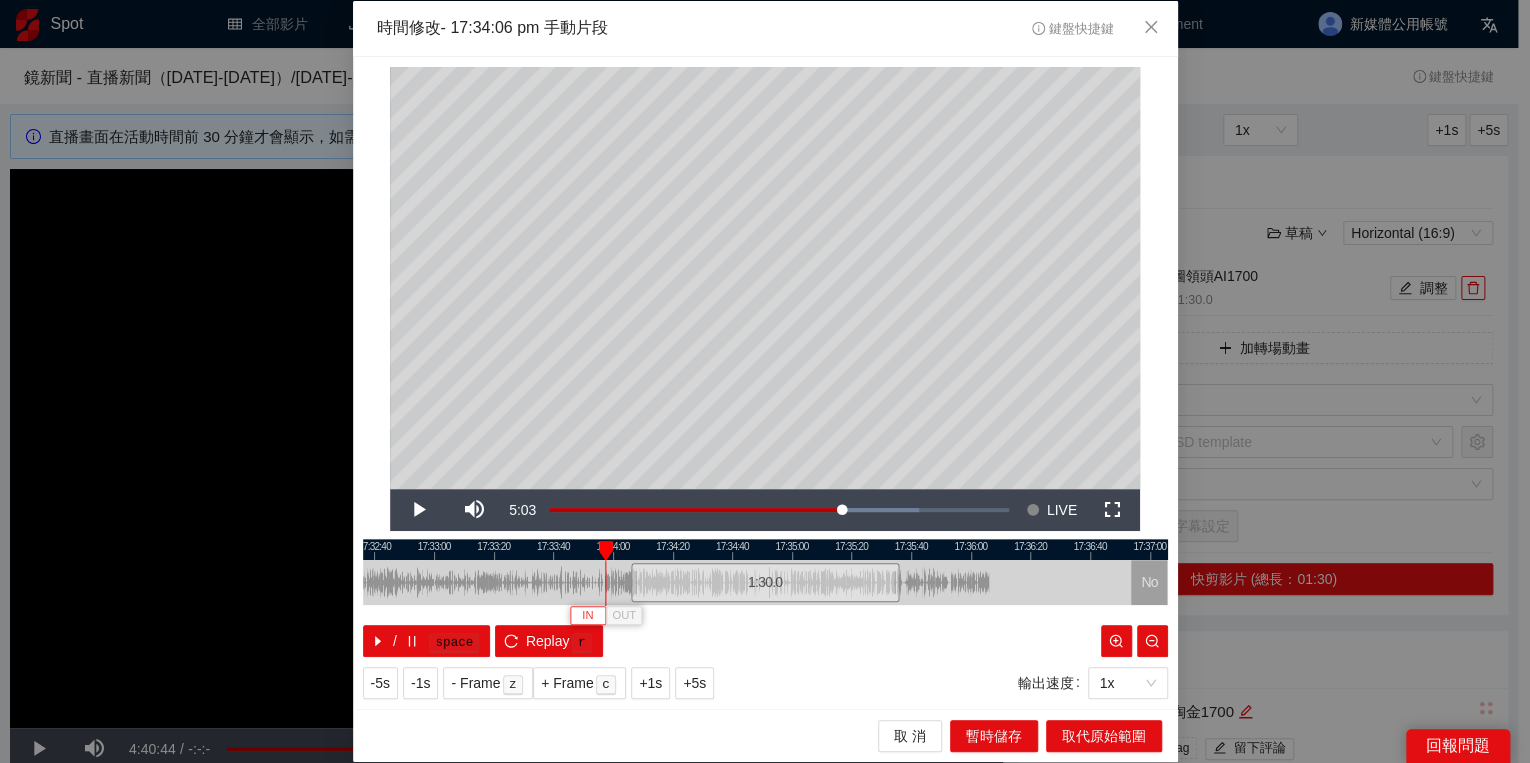 click on "IN" at bounding box center (588, 615) 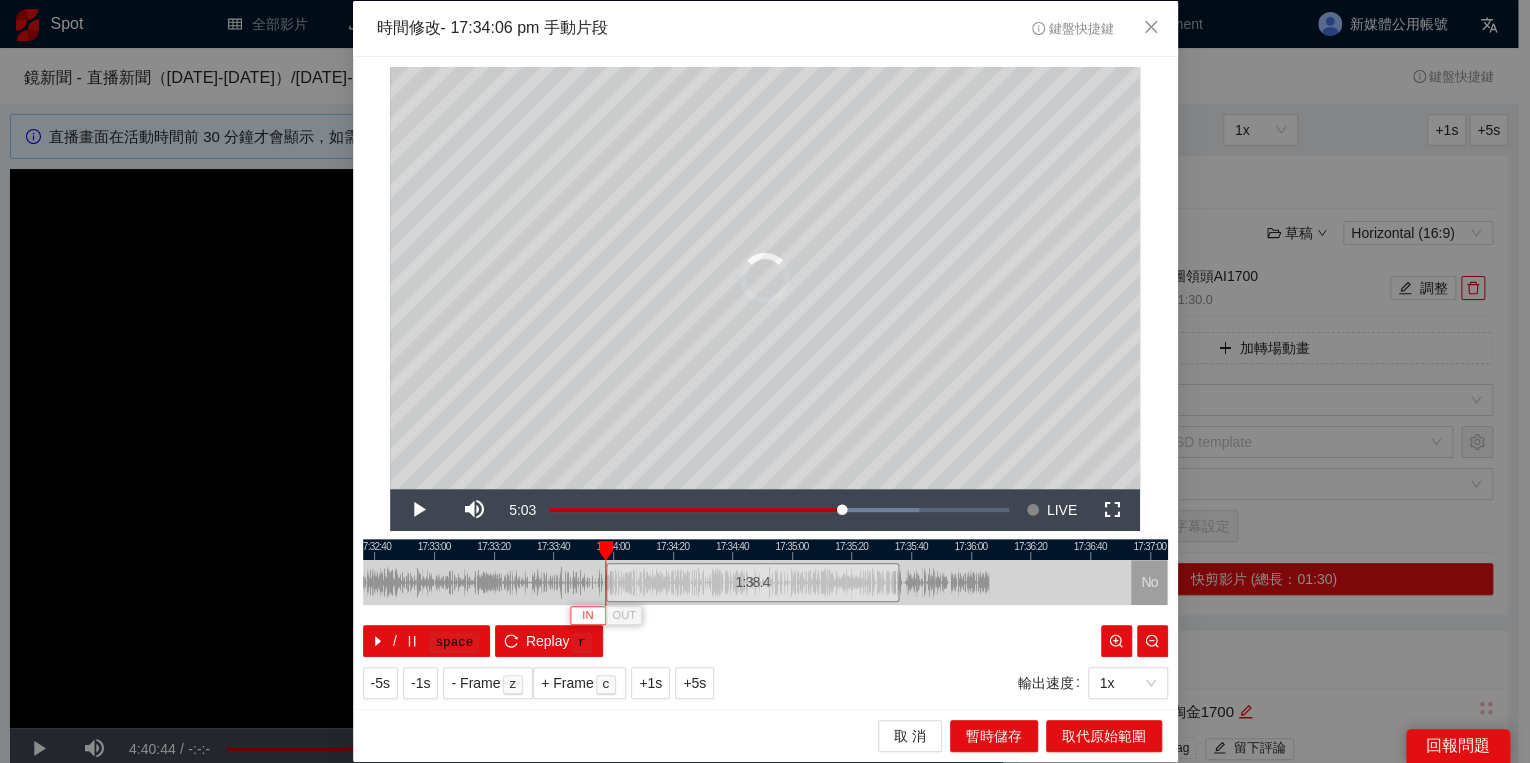 type 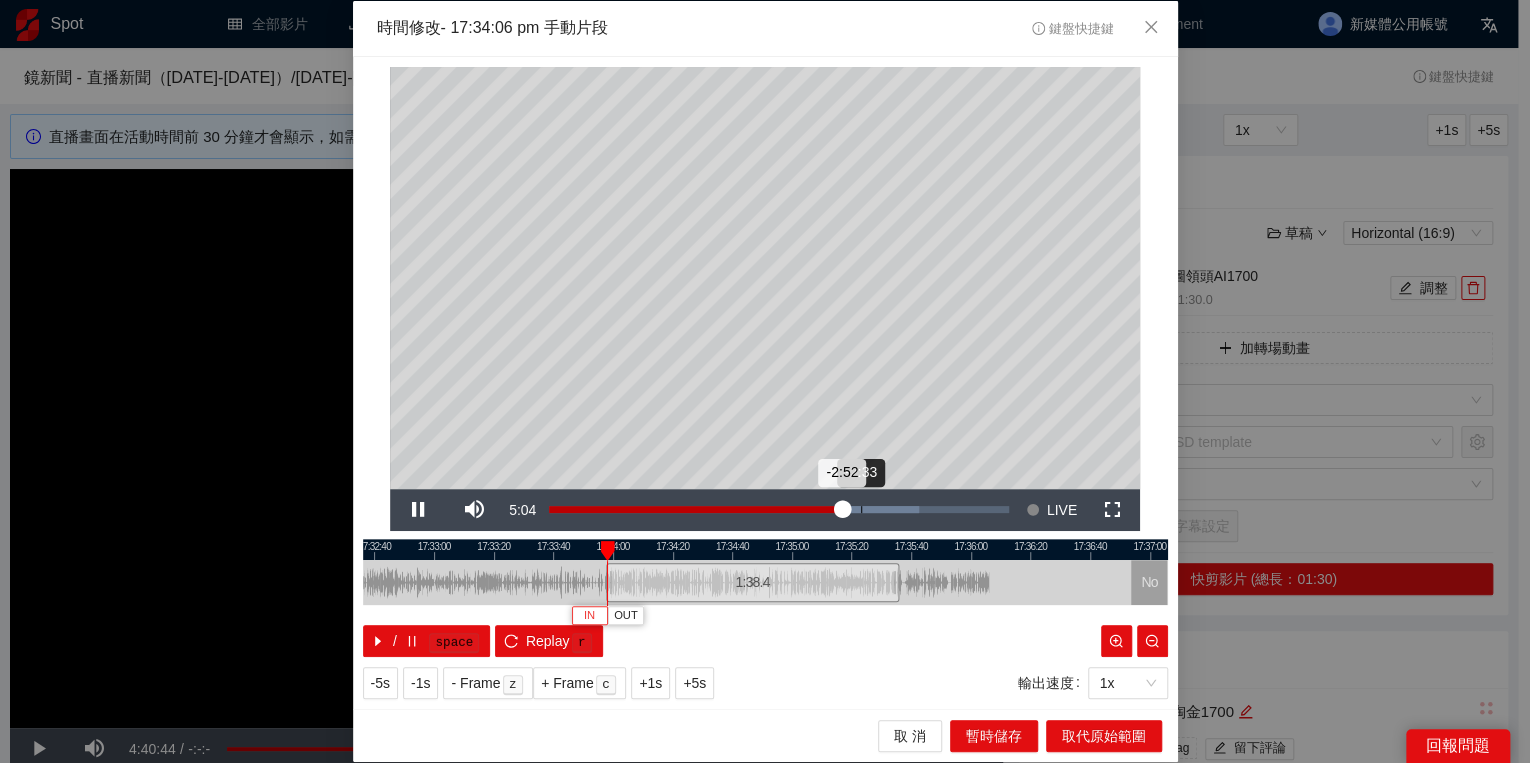 click on "Loaded :  80.51% -2:33 -2:52" at bounding box center (779, 510) 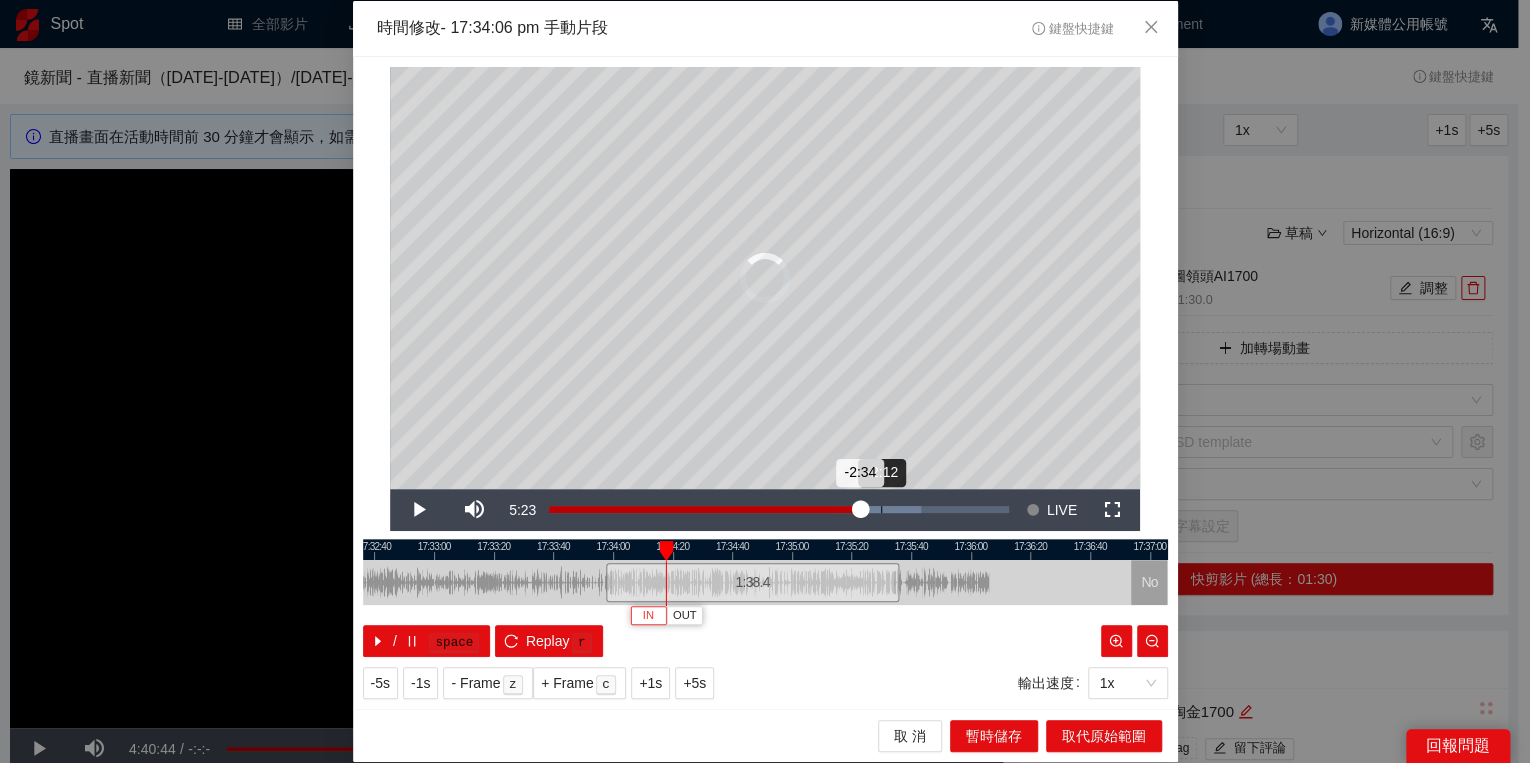 click on "Loaded :  81.00% -2:12 -2:34" at bounding box center (779, 510) 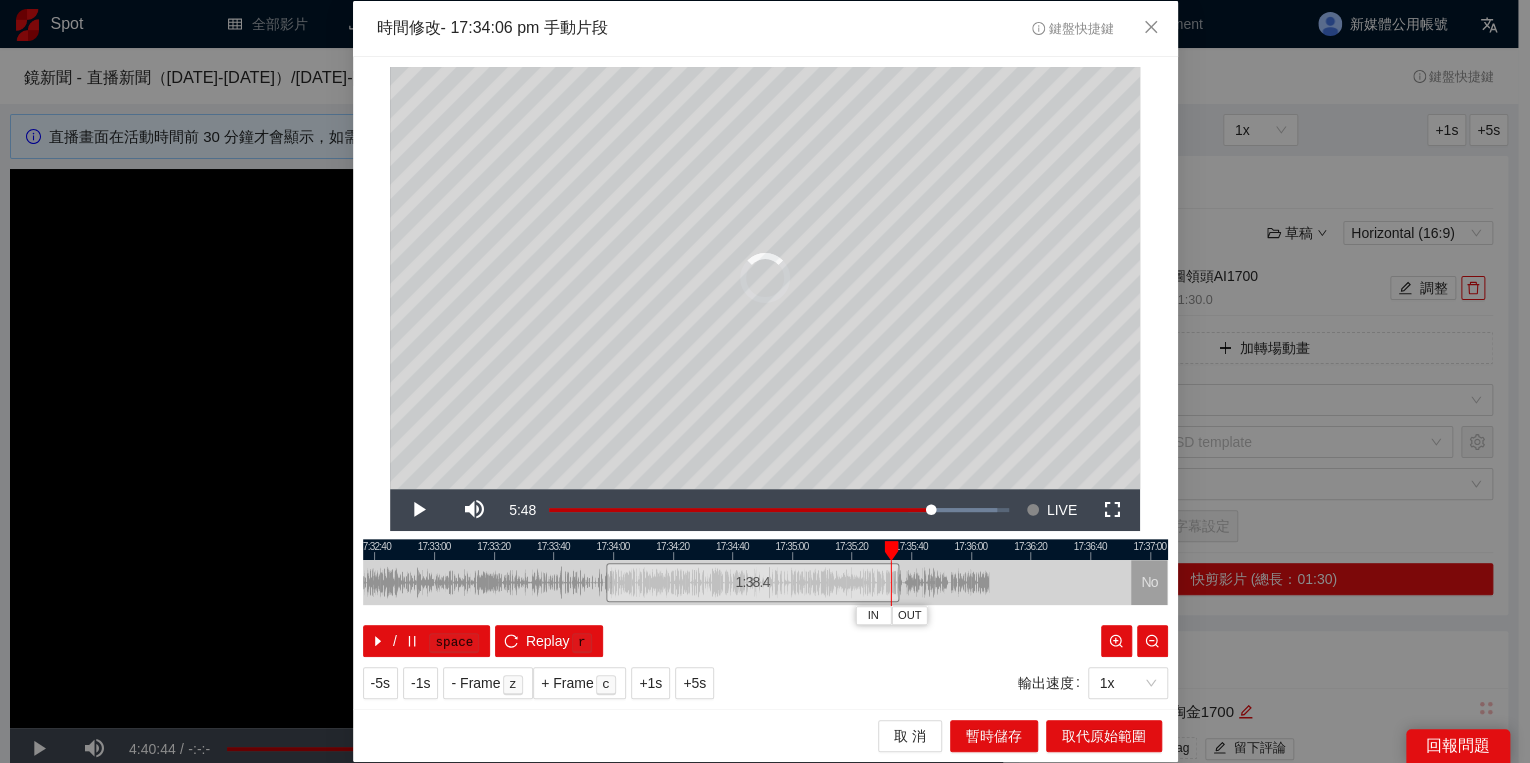 drag, startPoint x: 755, startPoint y: 550, endPoint x: 892, endPoint y: 556, distance: 137.13132 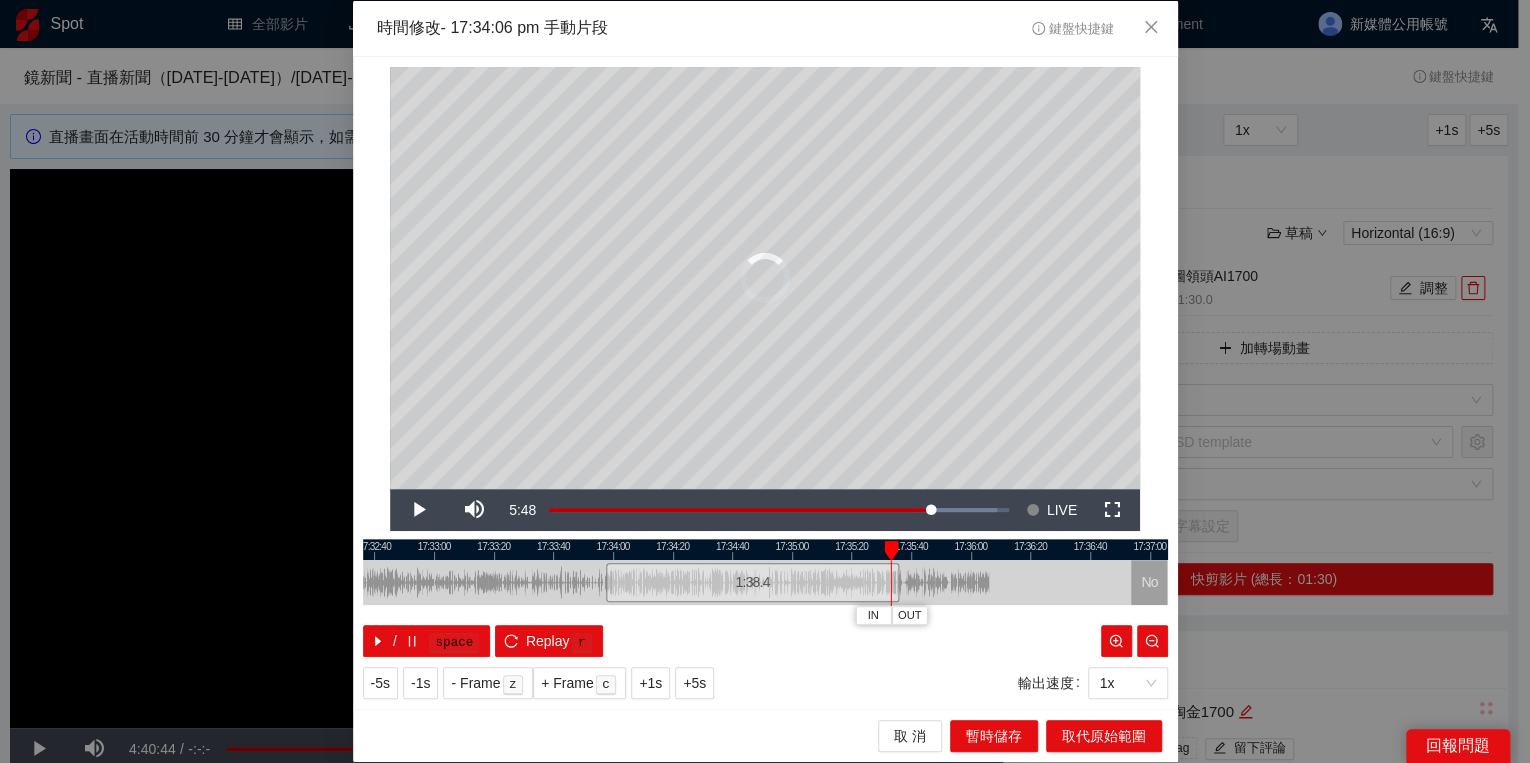 click at bounding box center (891, 551) 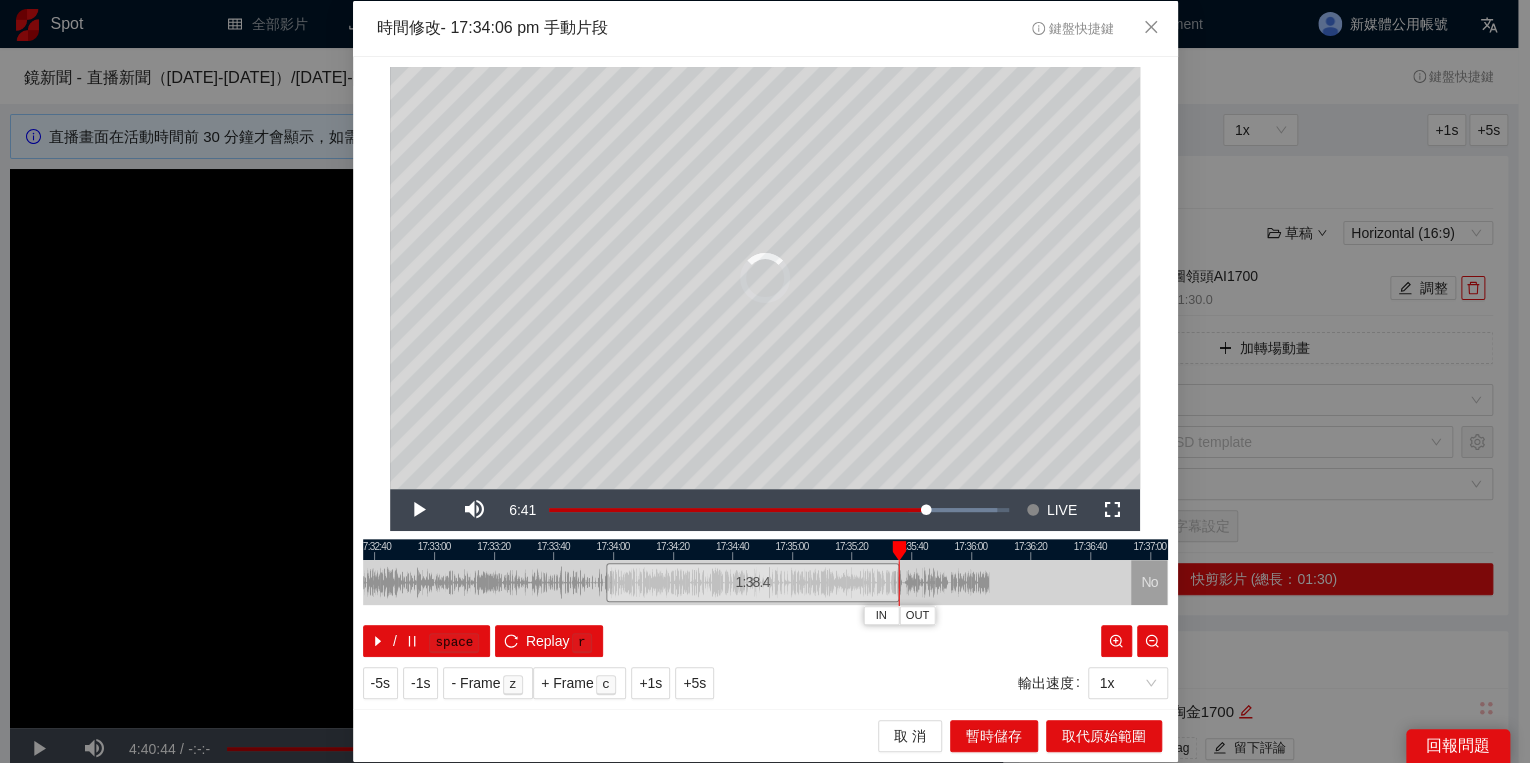 click at bounding box center (899, 551) 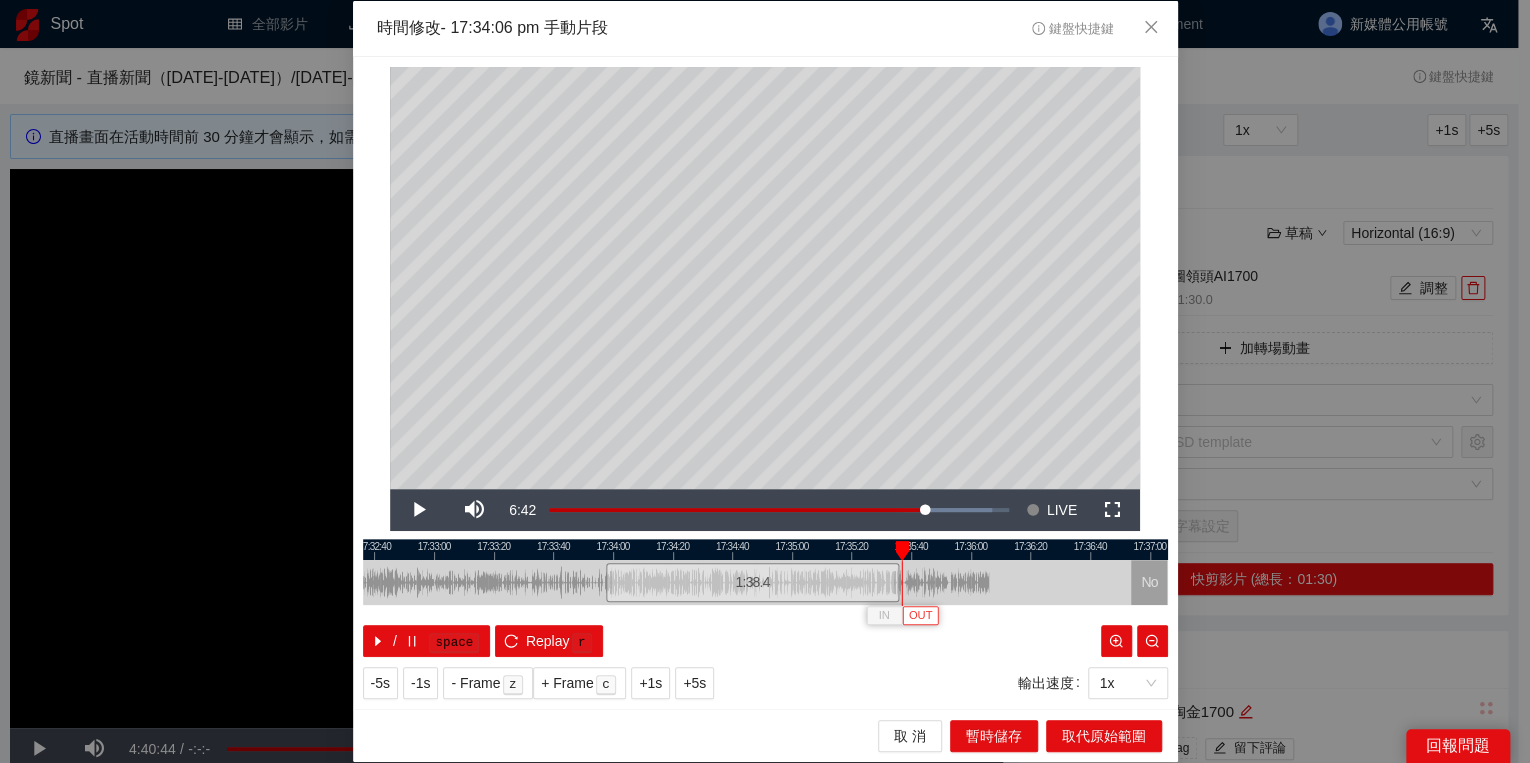 click on "OUT" at bounding box center (921, 616) 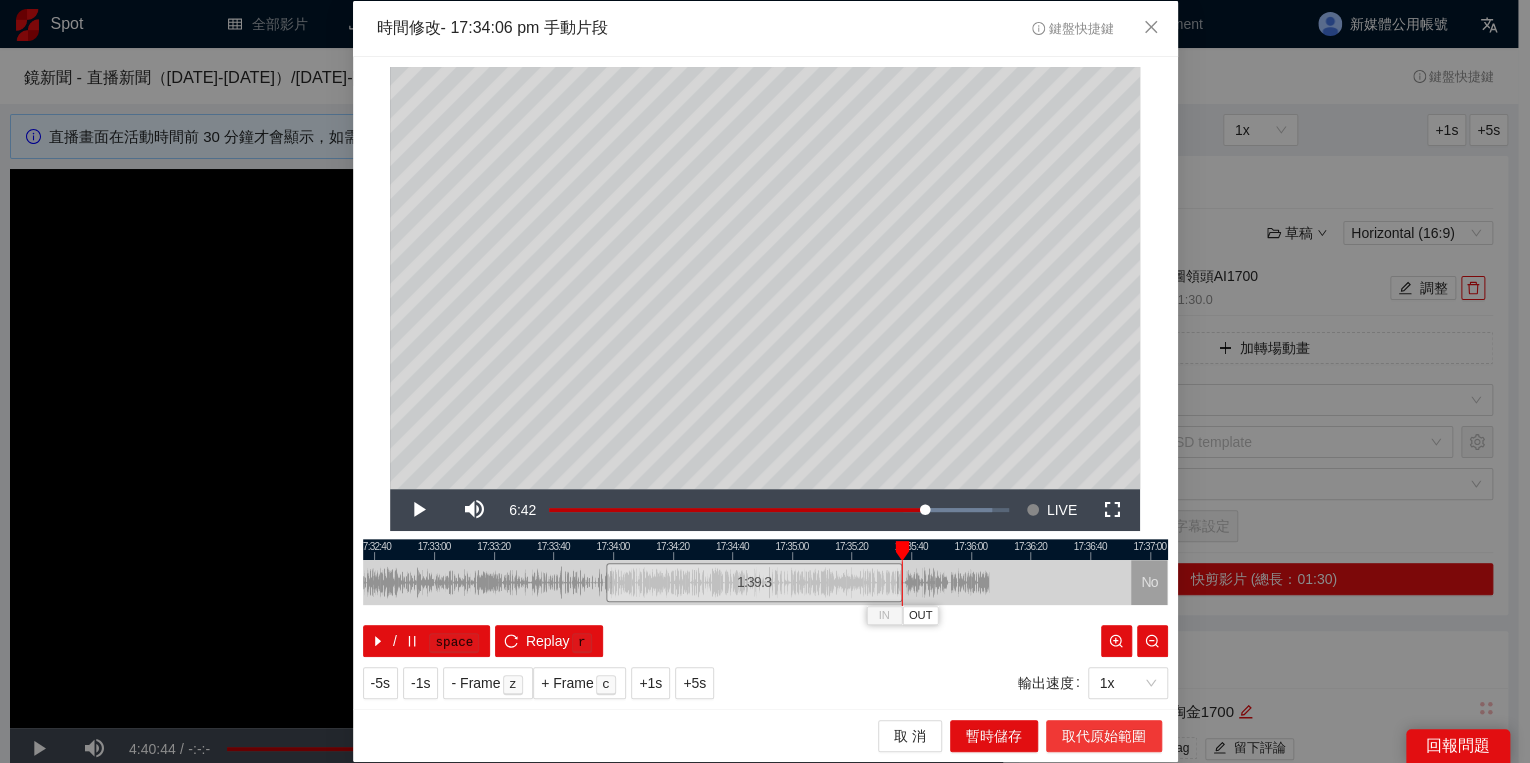 click on "取代原始範圍" at bounding box center [1104, 736] 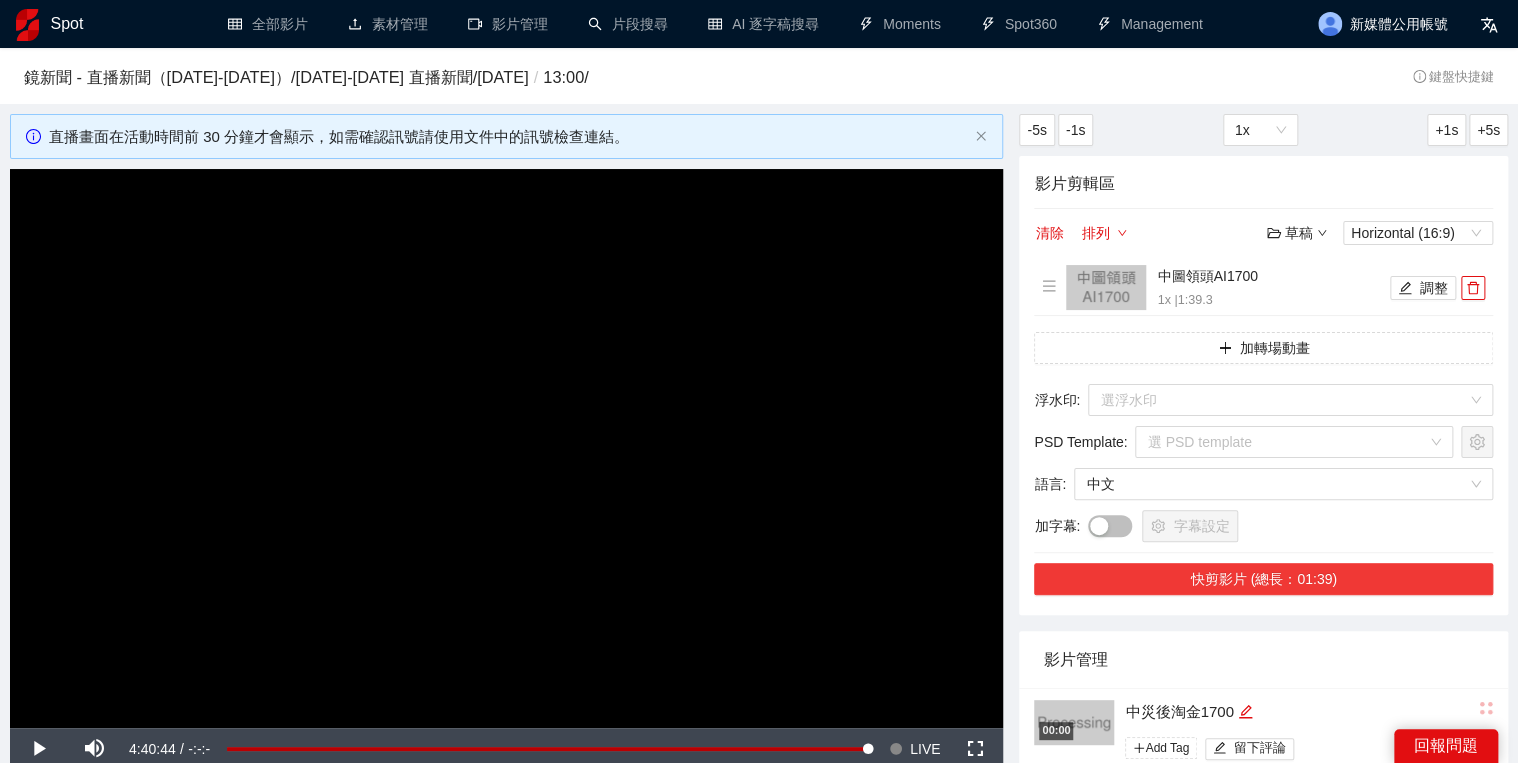 click on "快剪影片 (總長：01:39)" at bounding box center [1263, 579] 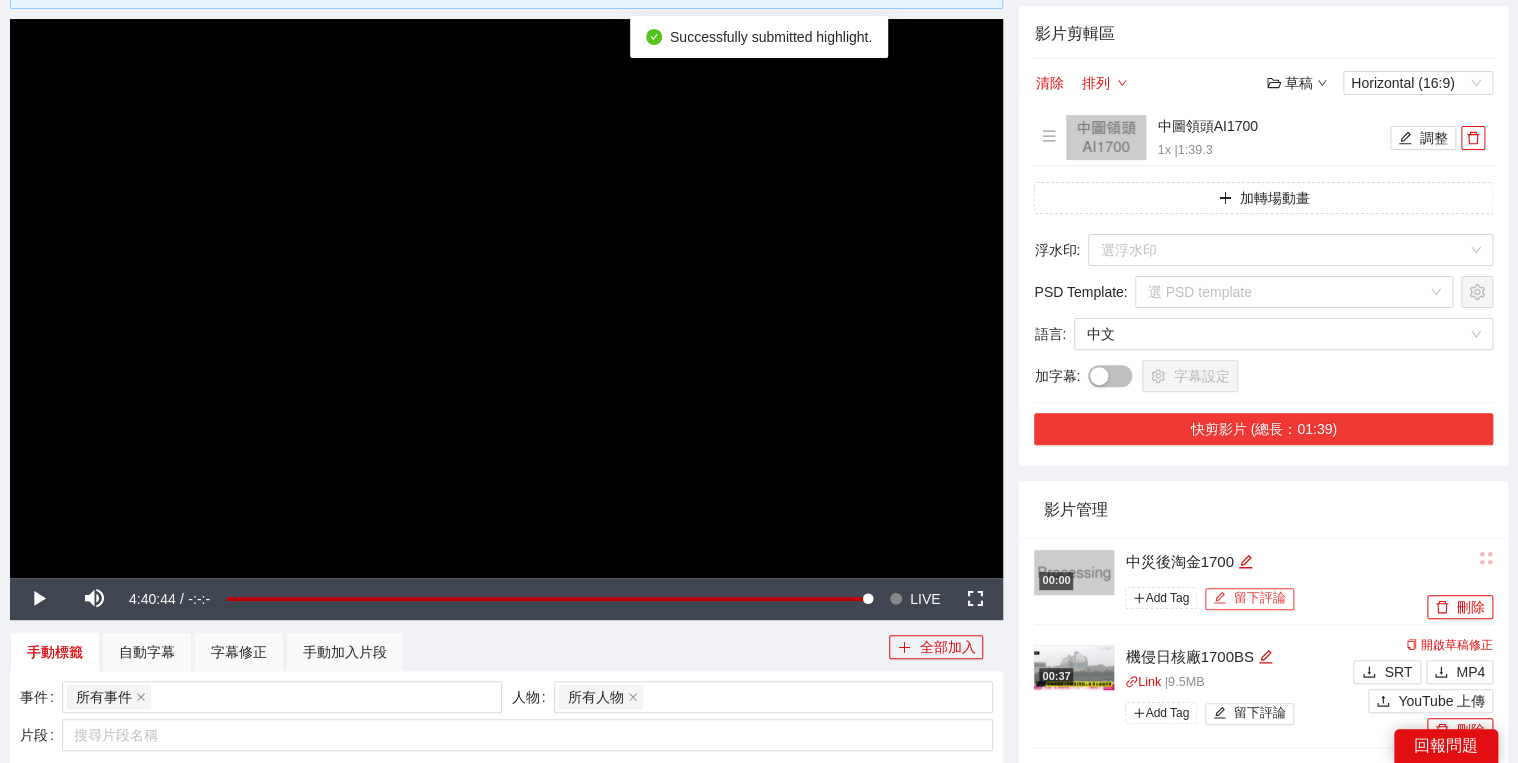 scroll, scrollTop: 240, scrollLeft: 0, axis: vertical 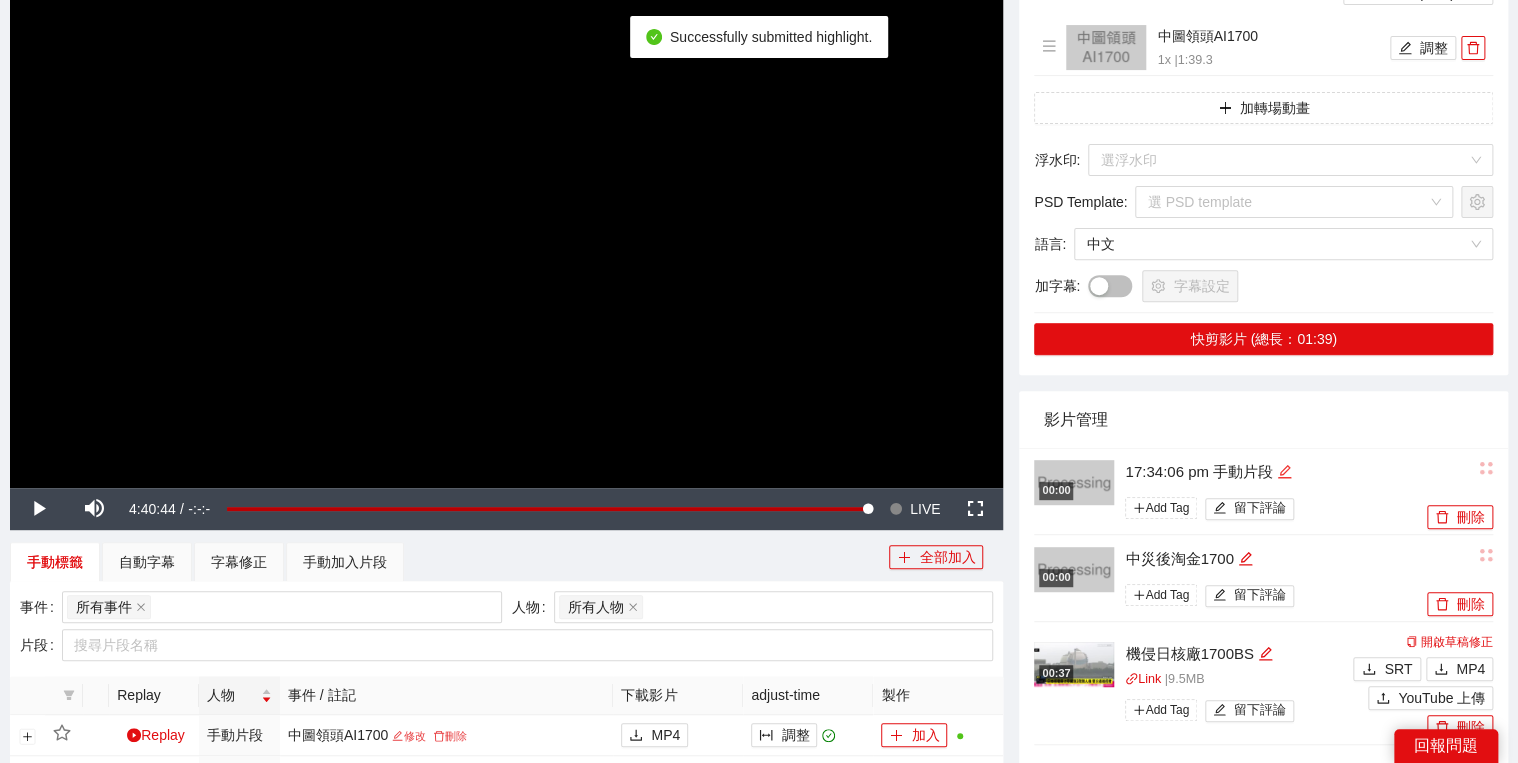 click 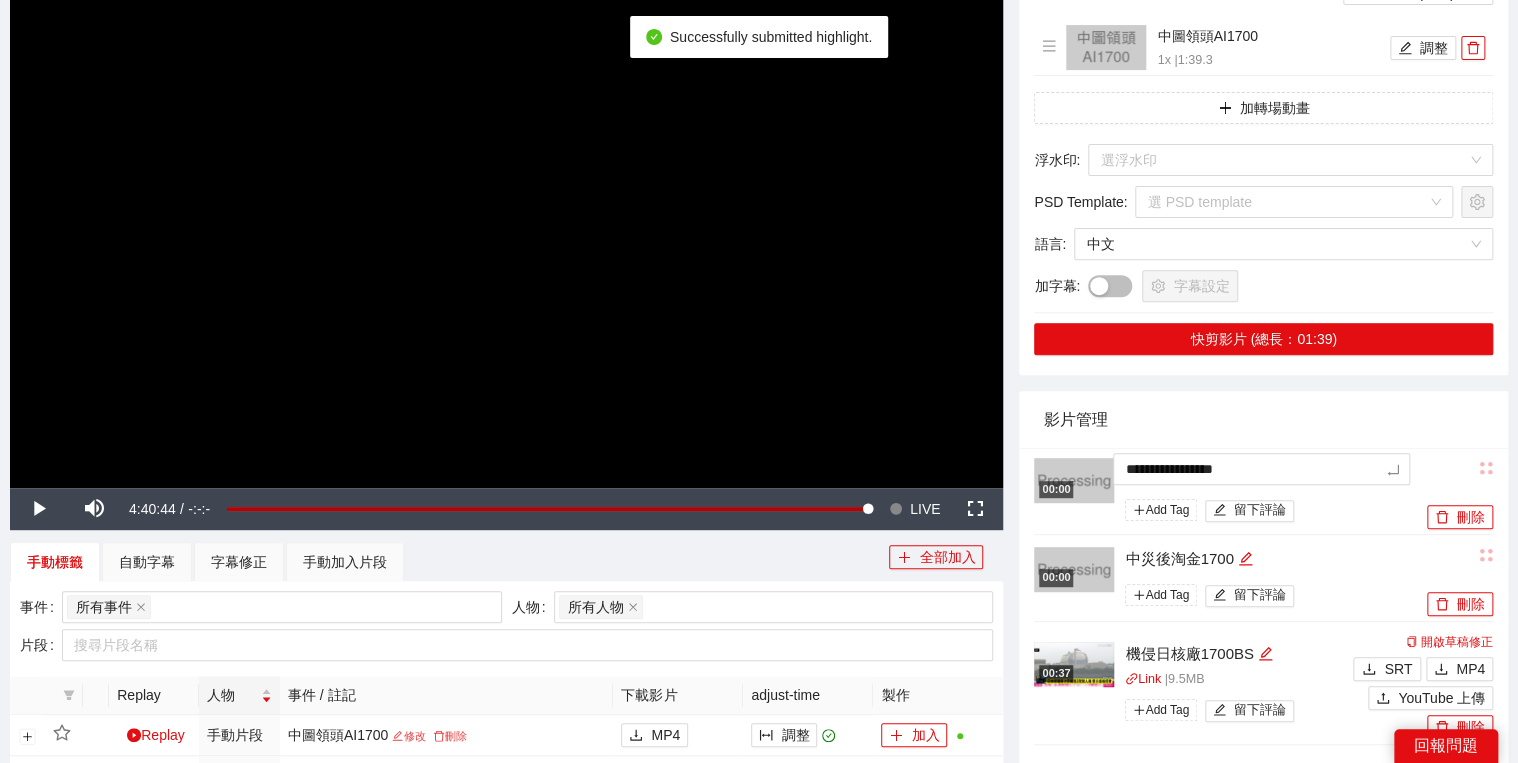 click on "**********" at bounding box center [1263, 1034] 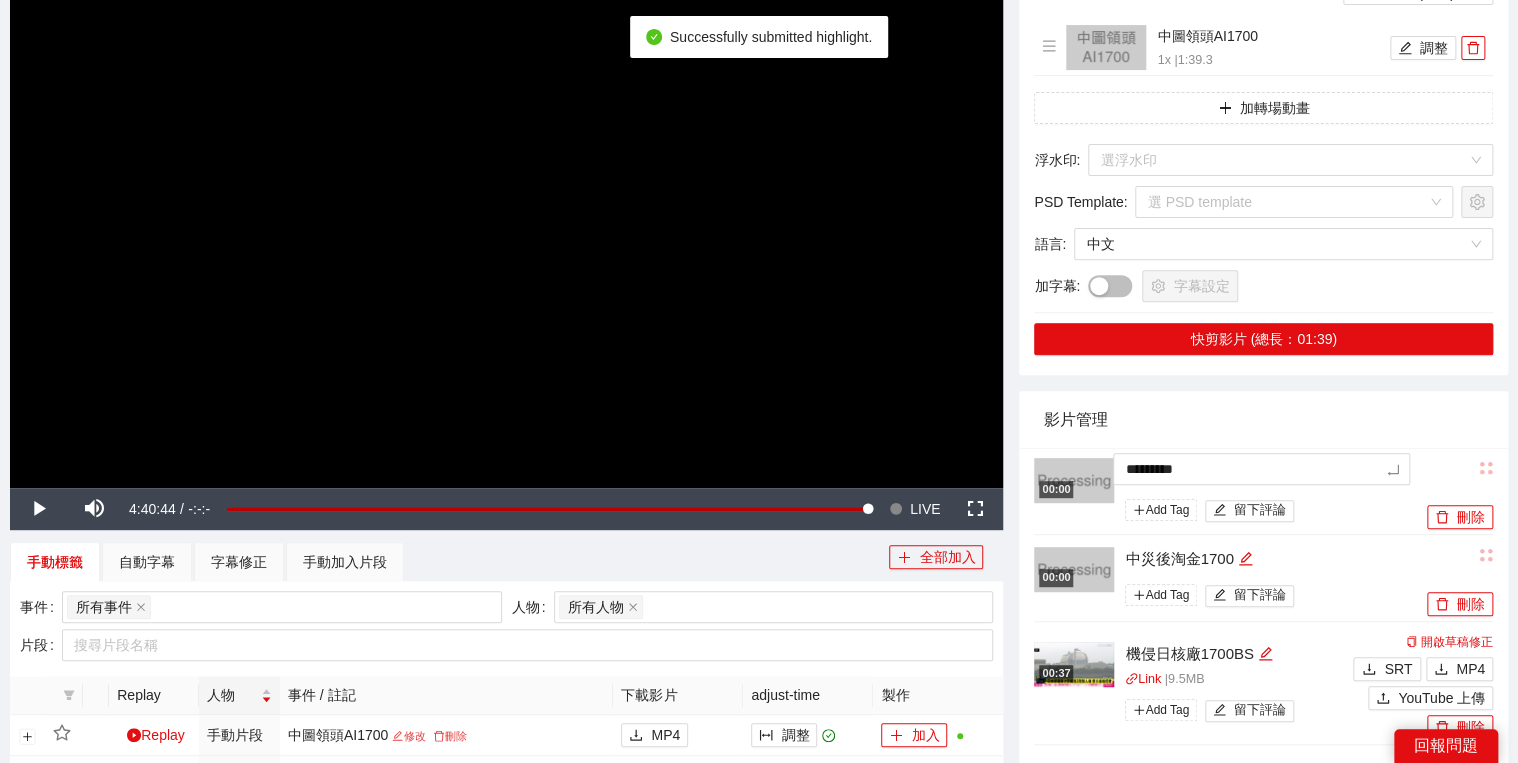 click on "影片管理" at bounding box center [1263, 419] 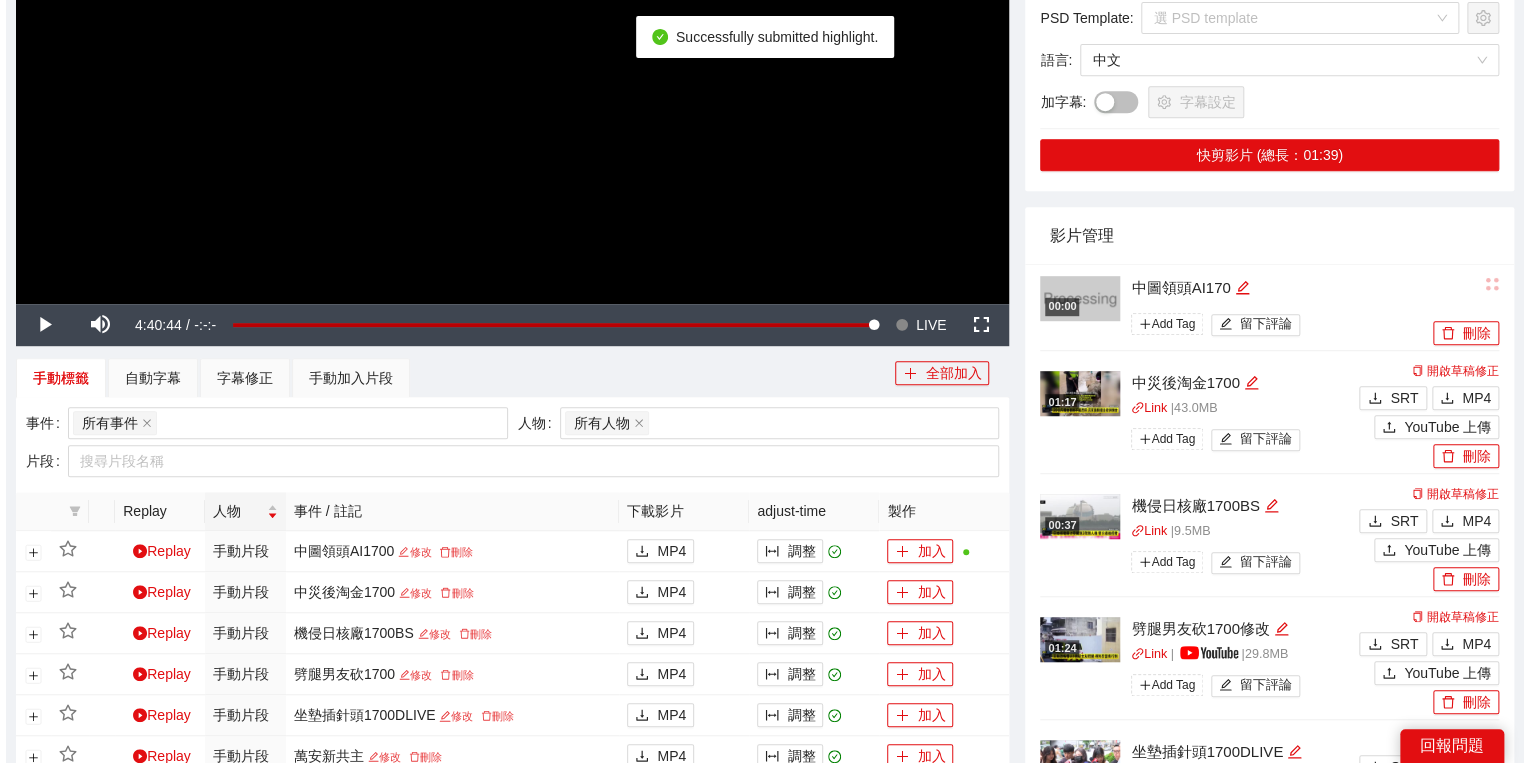 scroll, scrollTop: 480, scrollLeft: 0, axis: vertical 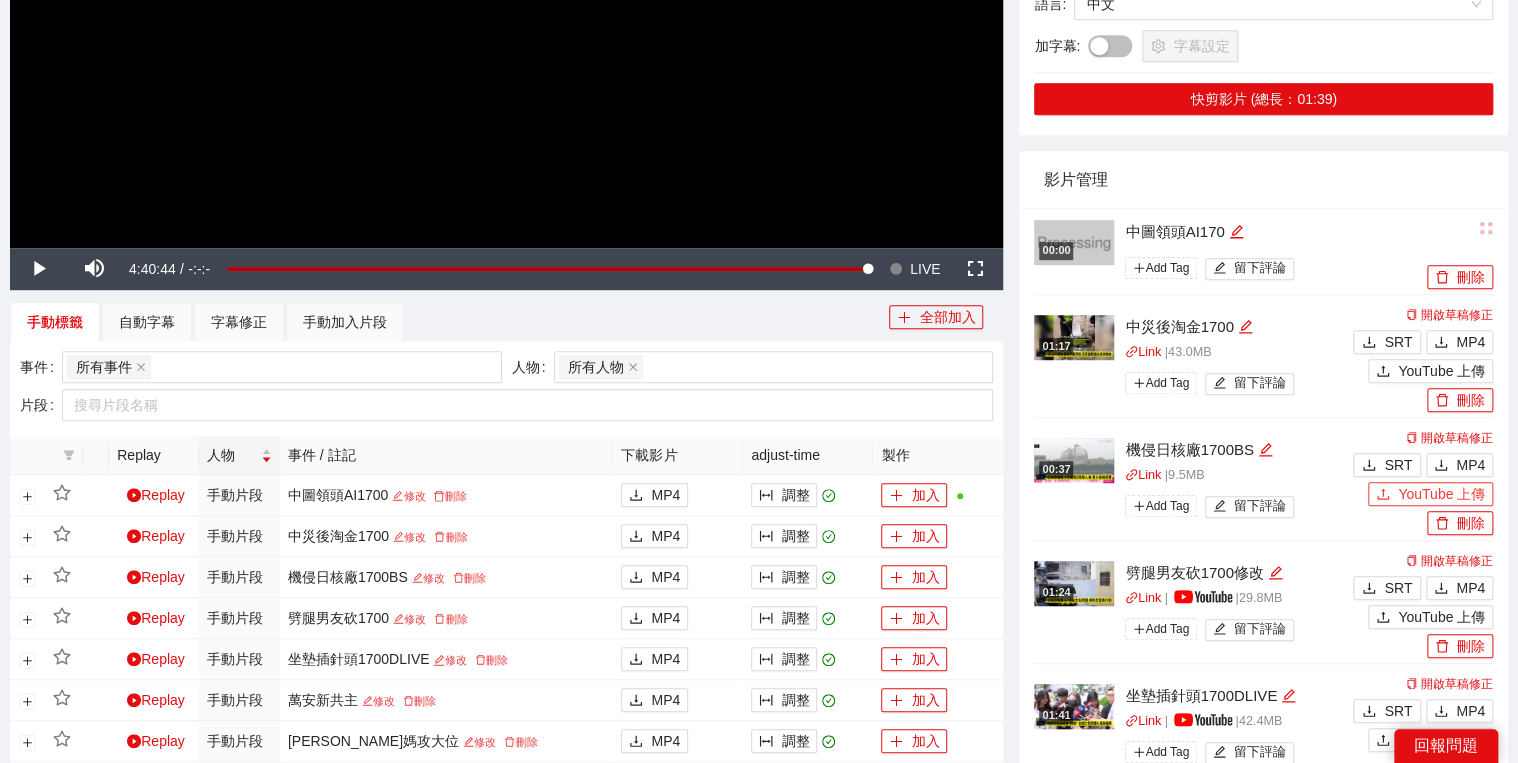 click on "YouTube 上傳" at bounding box center (1441, 494) 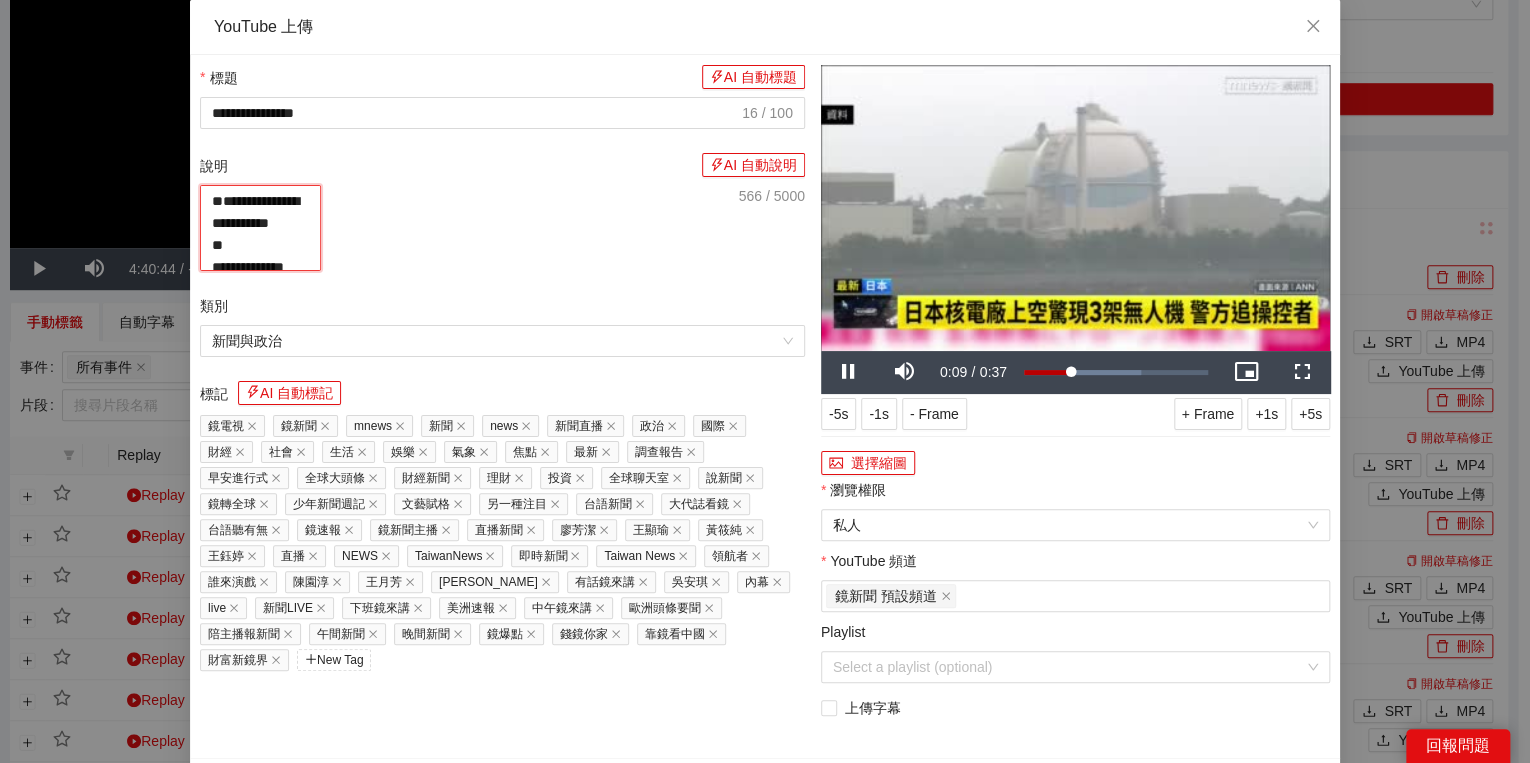 click on "**********" at bounding box center (260, 228) 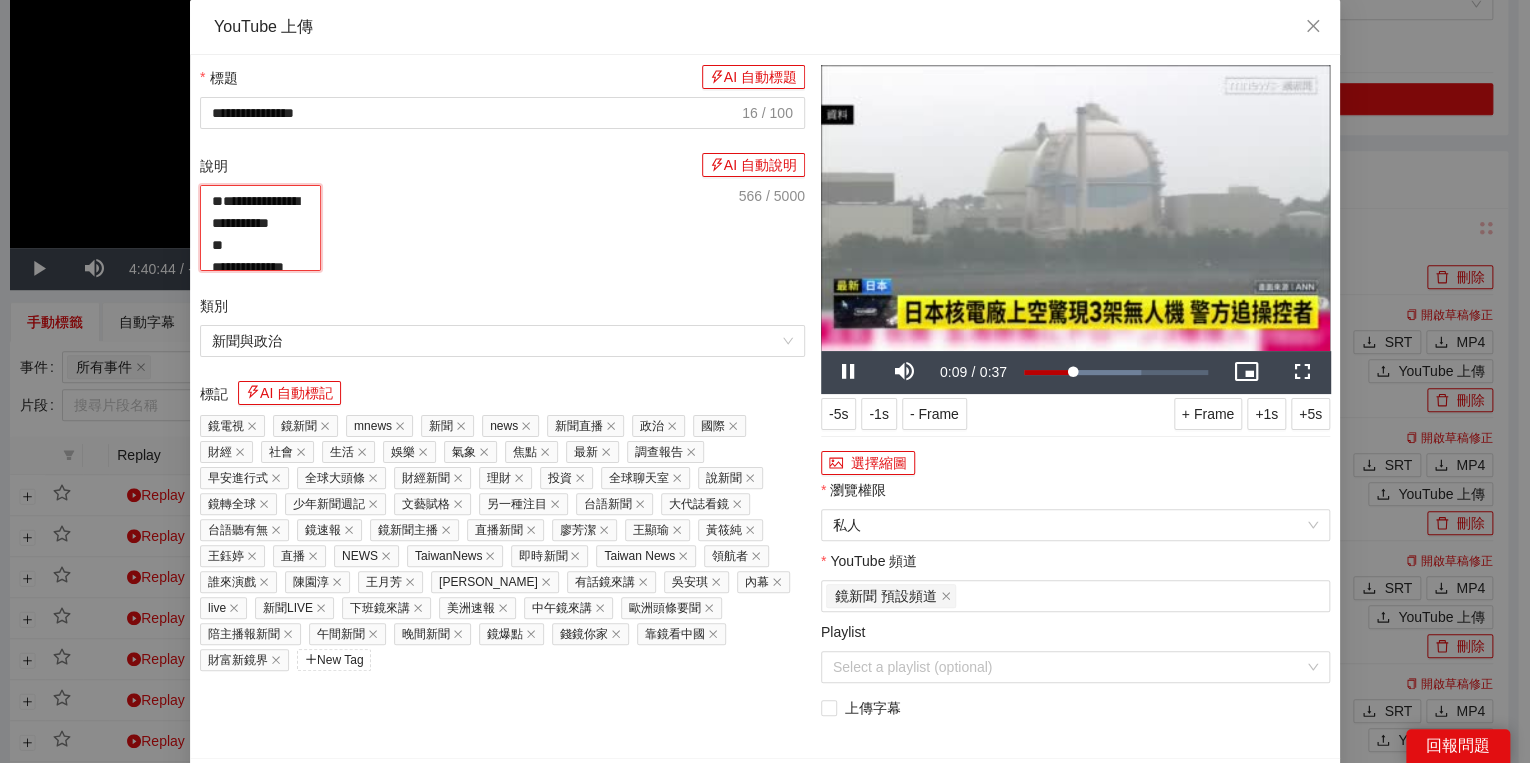 paste on "**********" 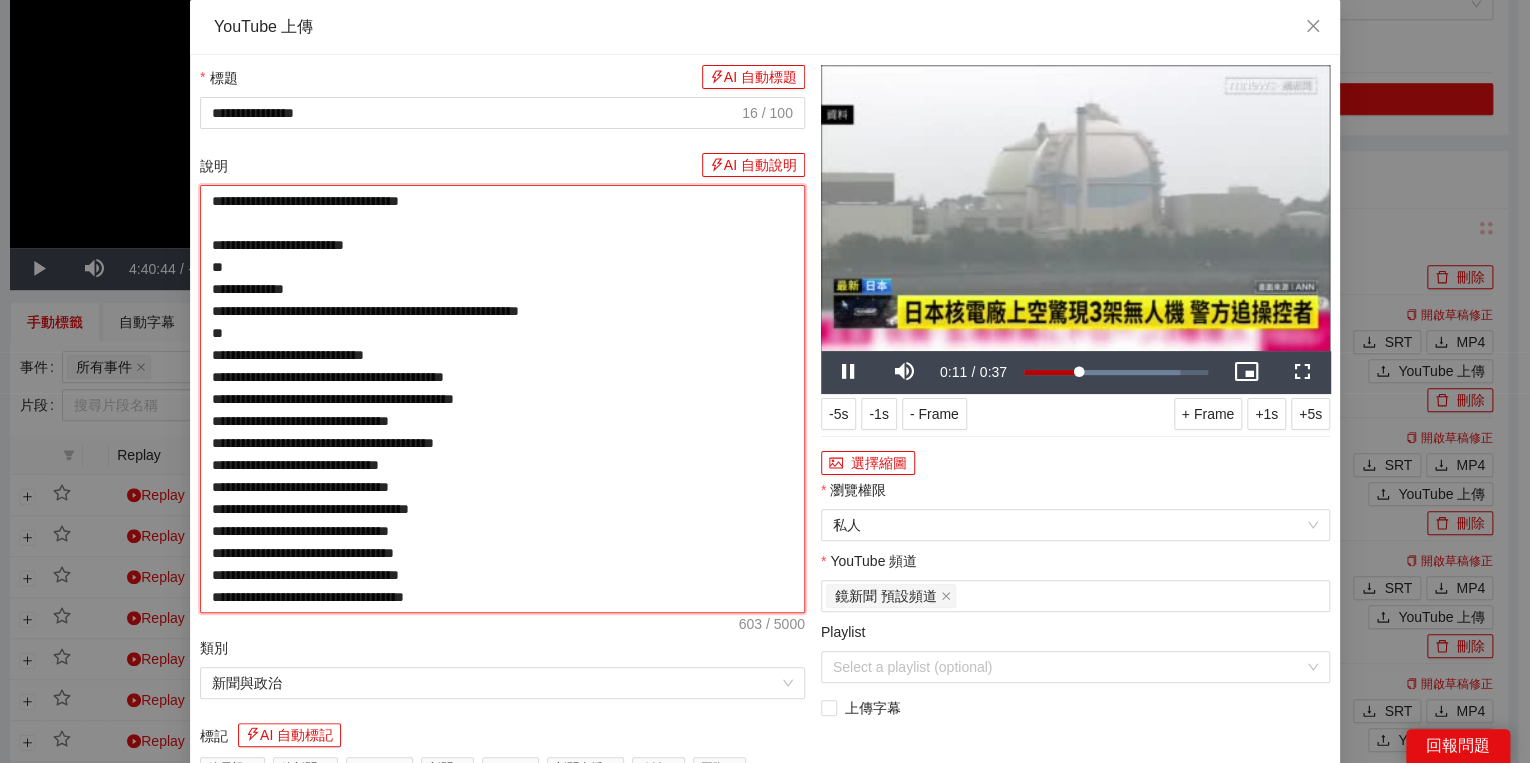 type on "**********" 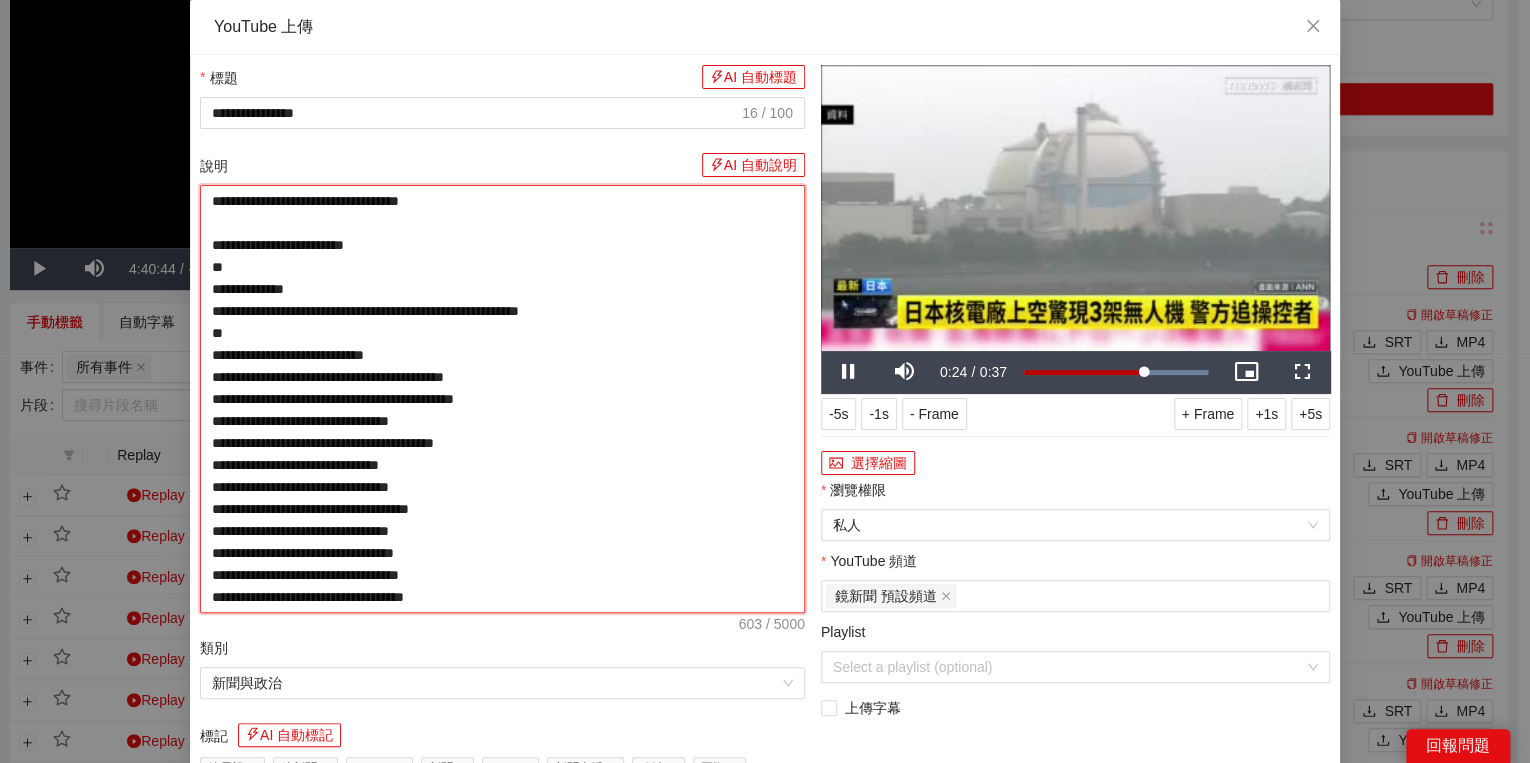 click on "**********" at bounding box center (502, 399) 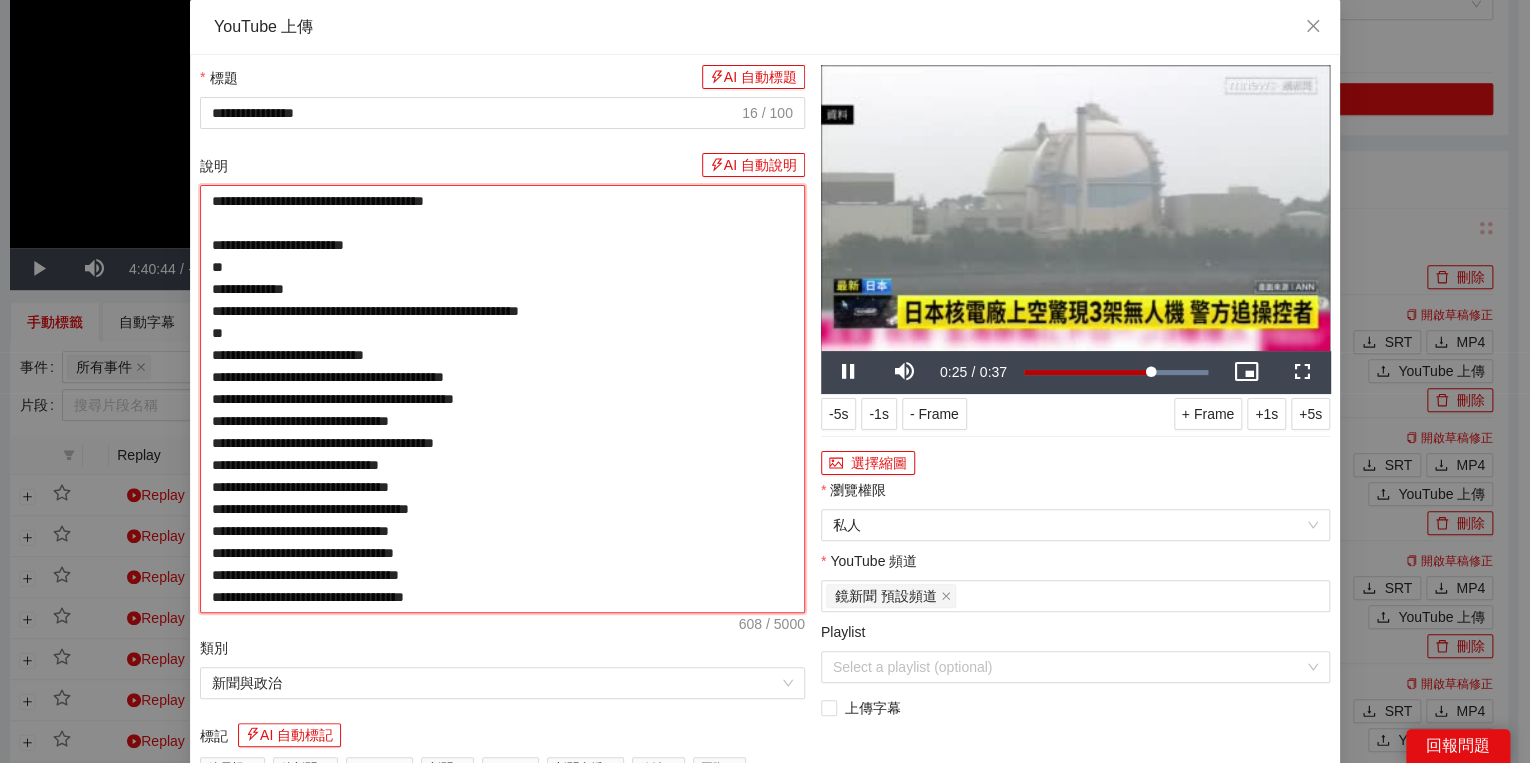 type on "**********" 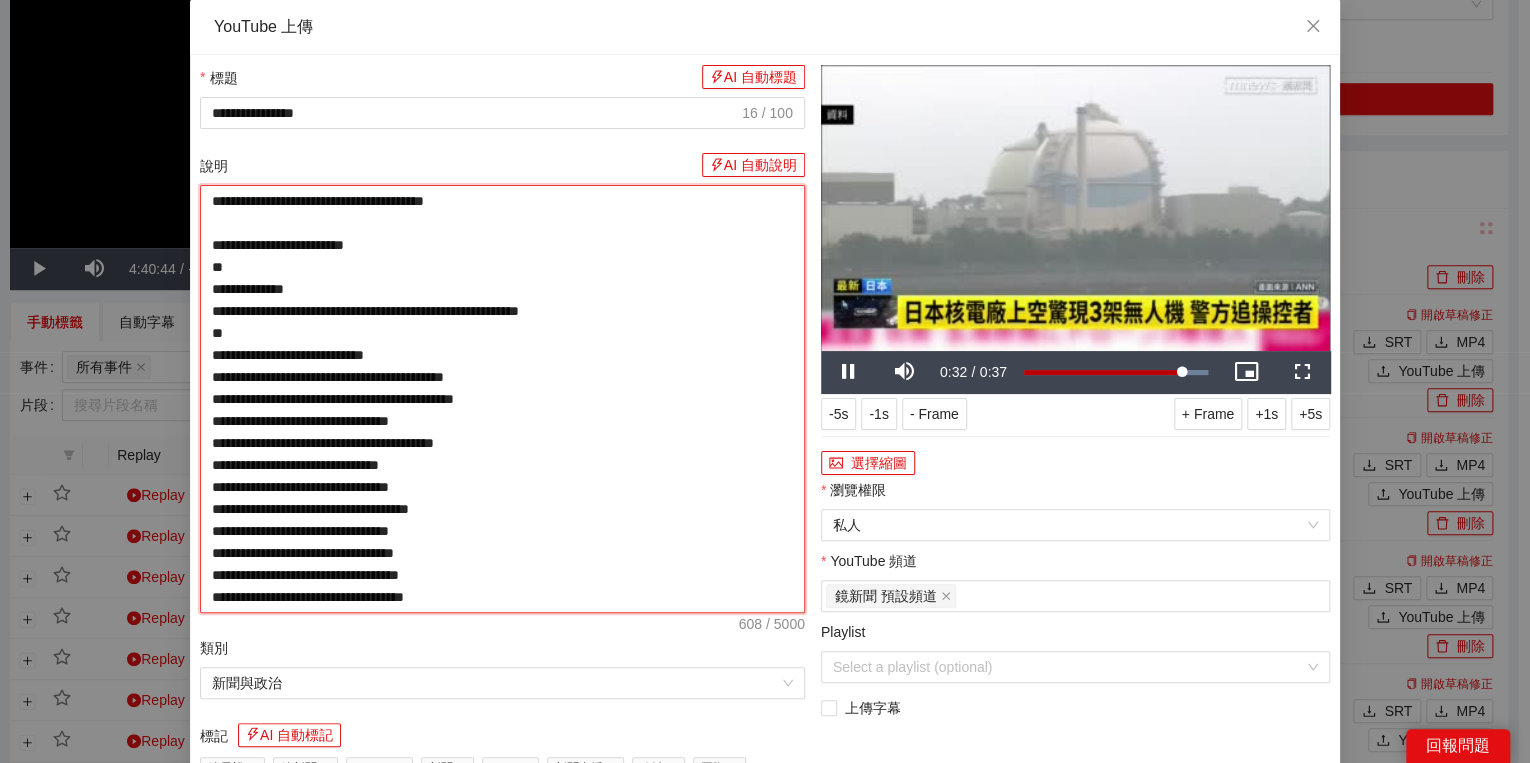 click on "**********" at bounding box center [502, 399] 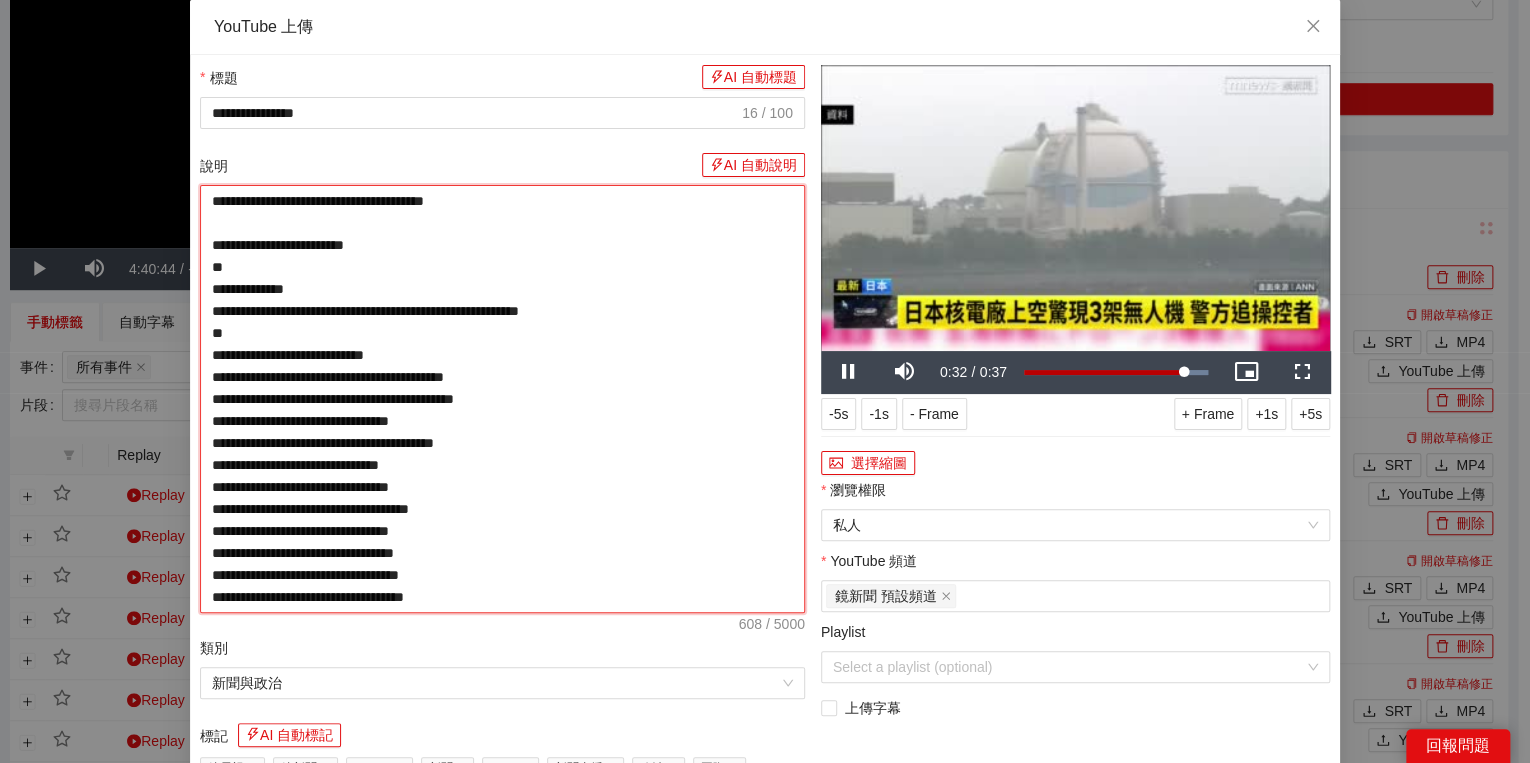 paste on "**********" 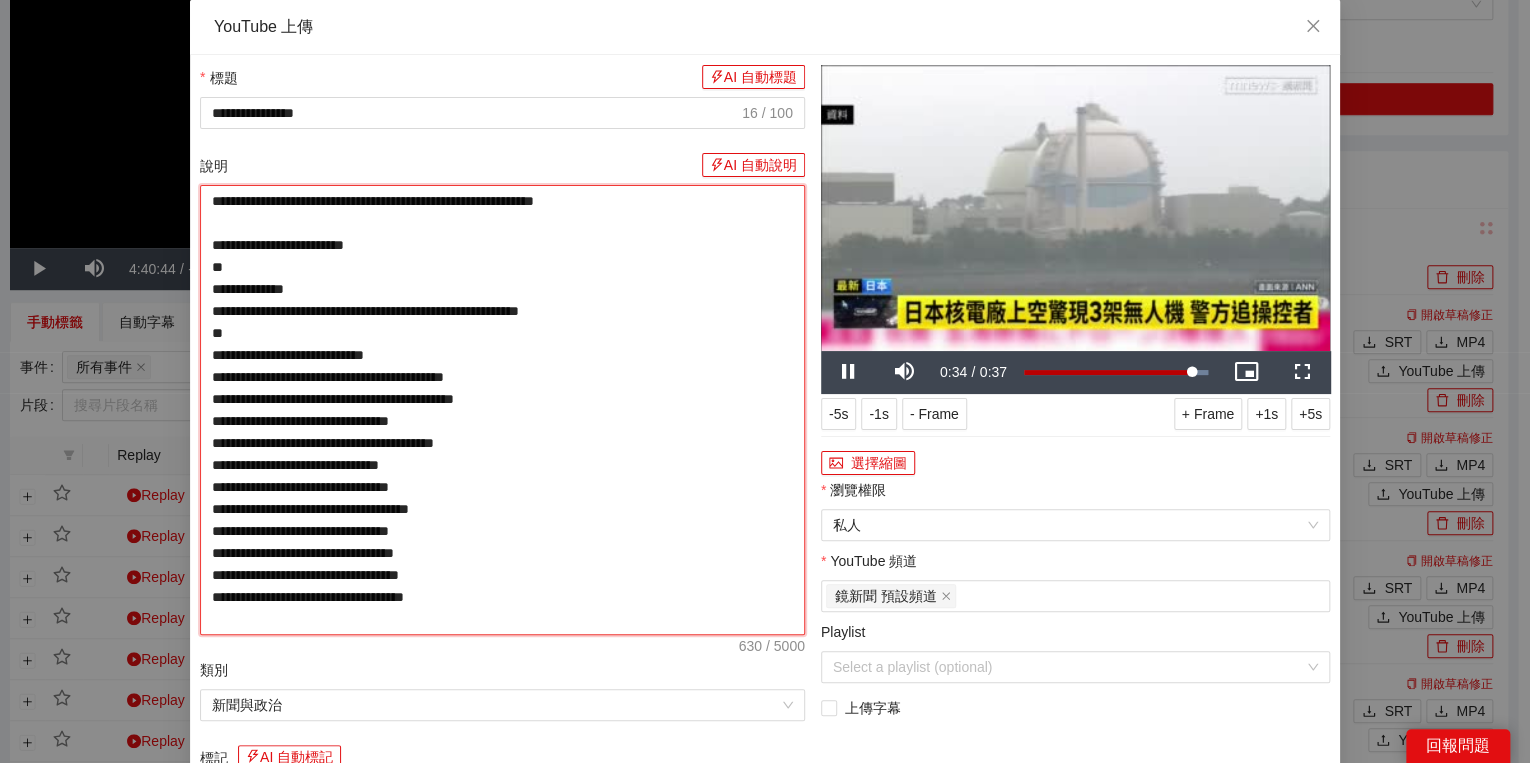 click on "**********" at bounding box center (502, 410) 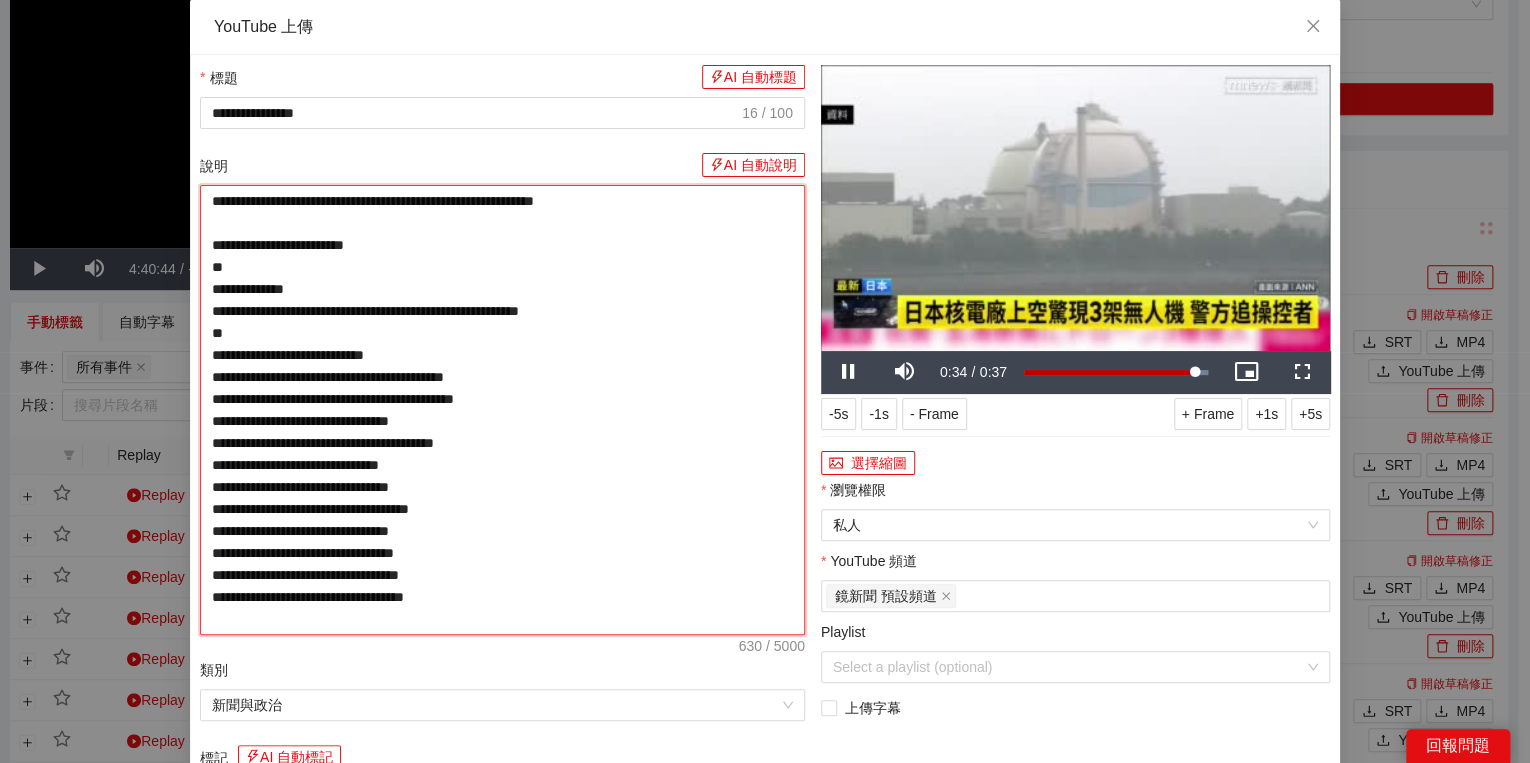type on "**********" 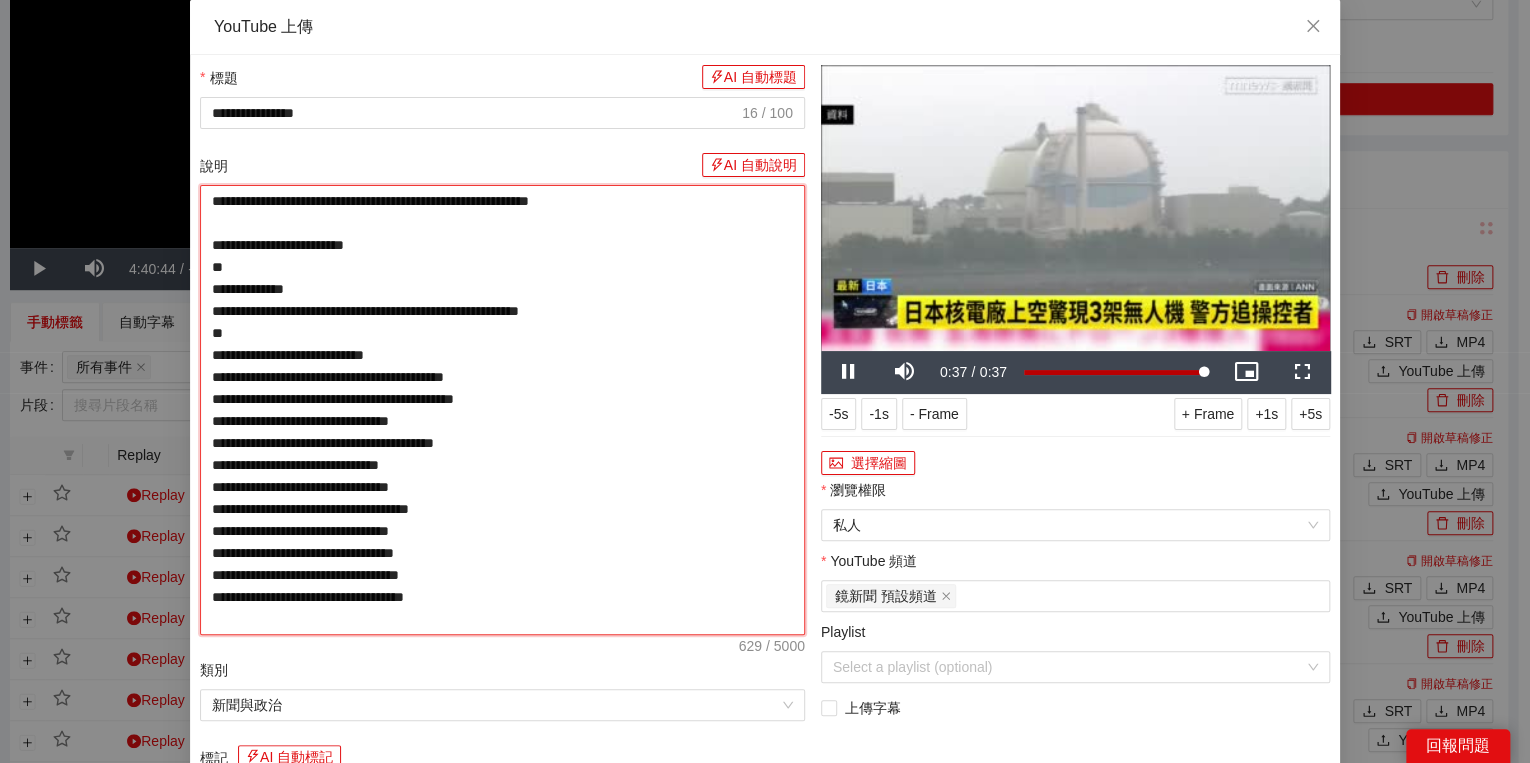 type on "**********" 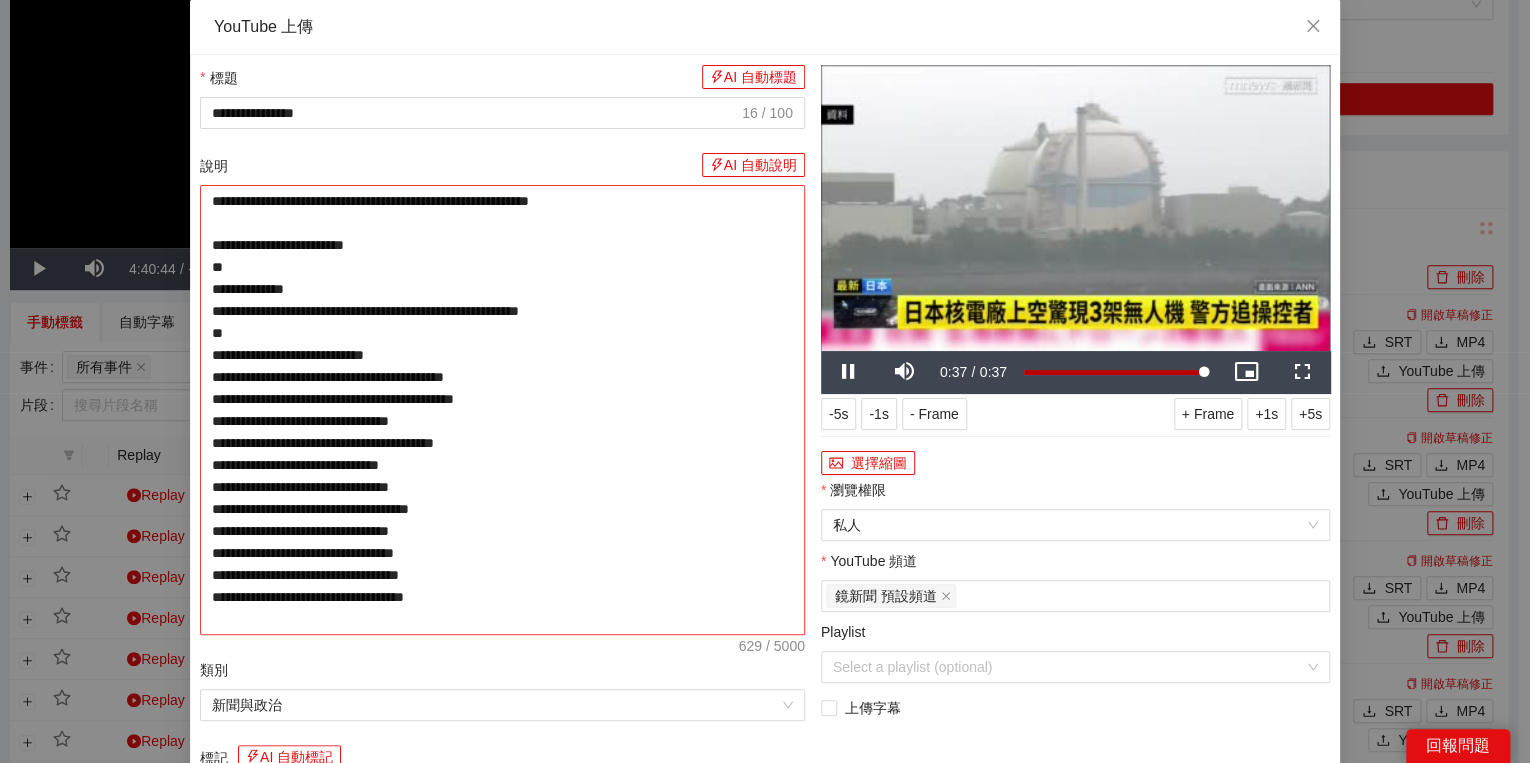 type on "**********" 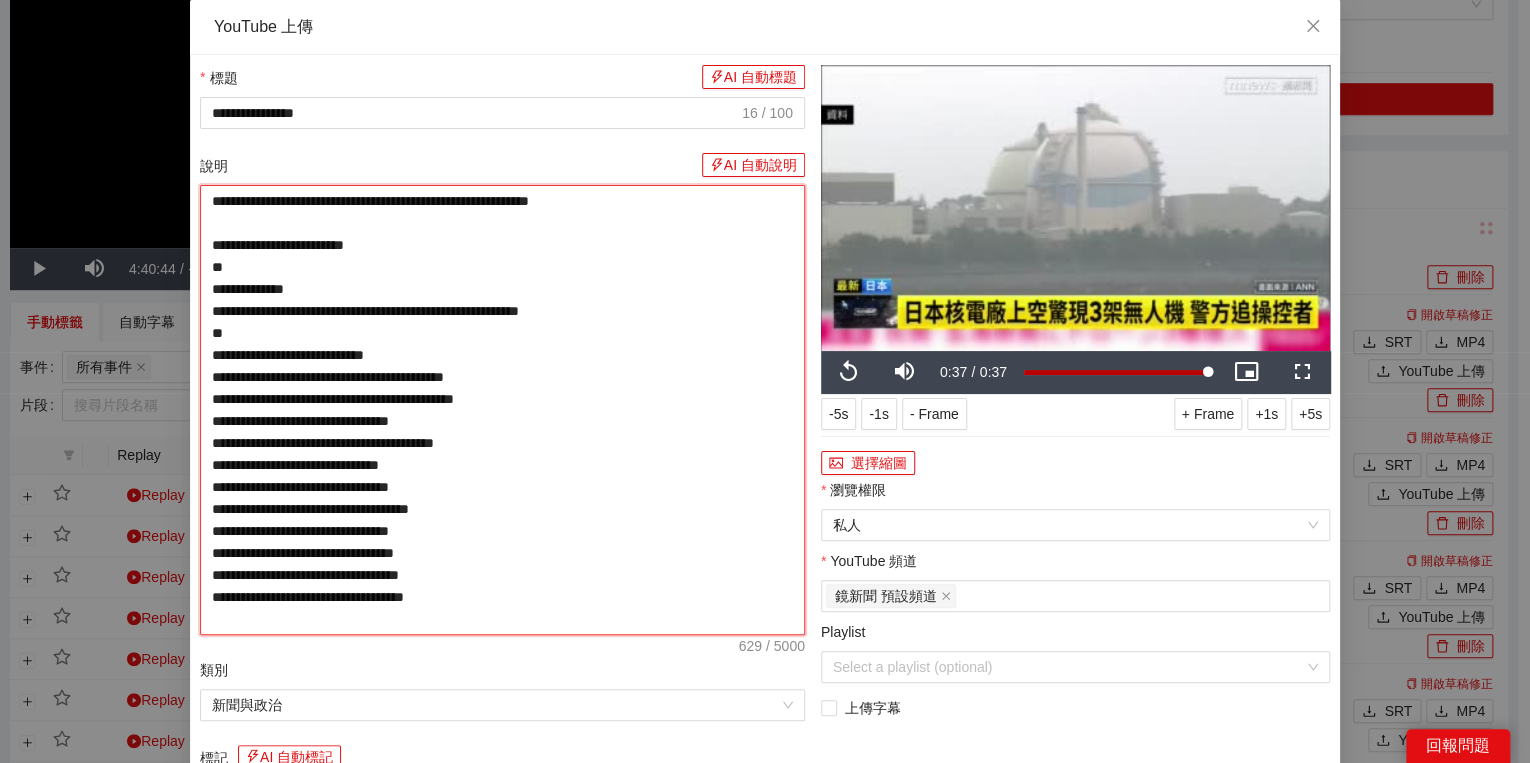 click on "**********" at bounding box center [502, 410] 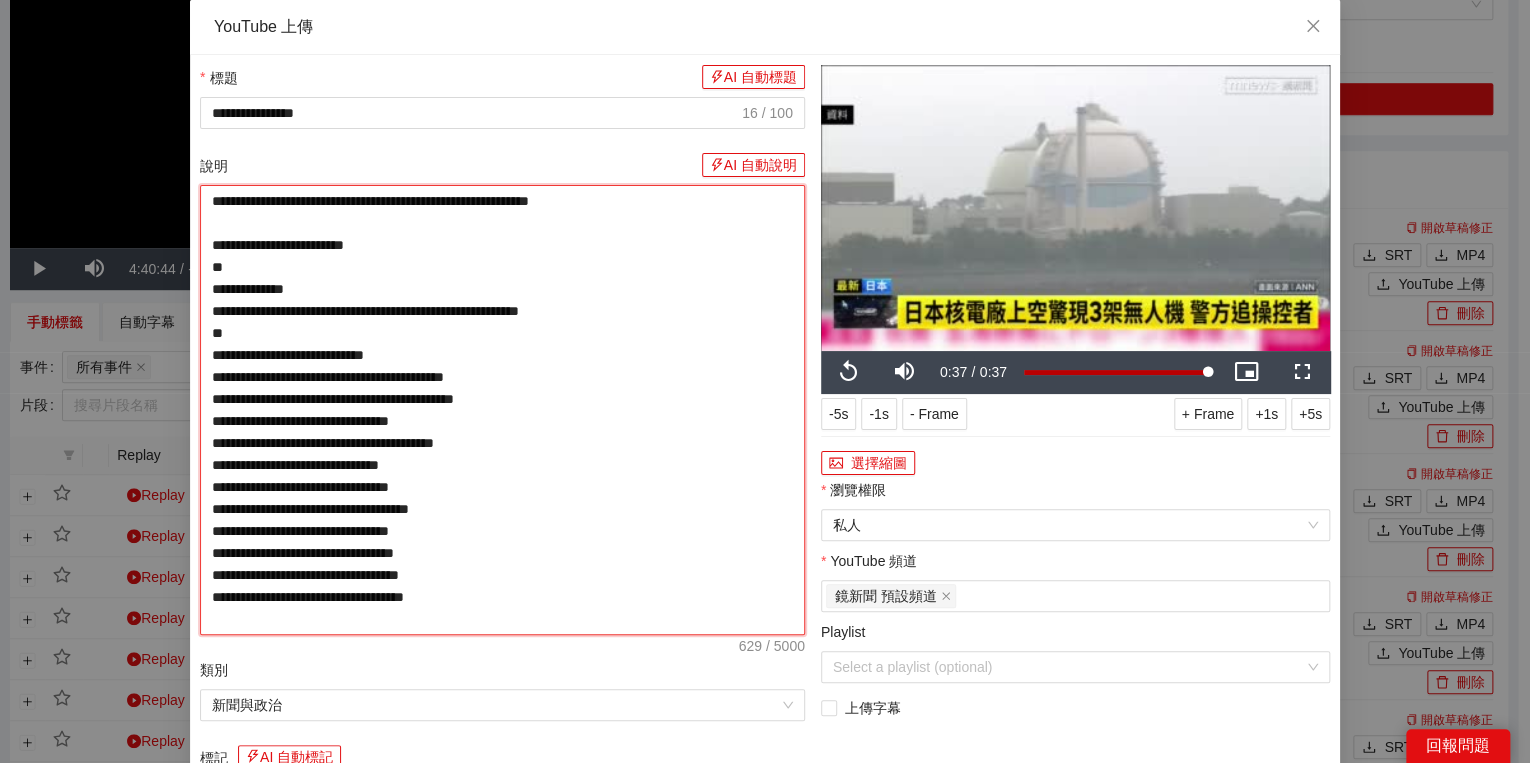 type on "**********" 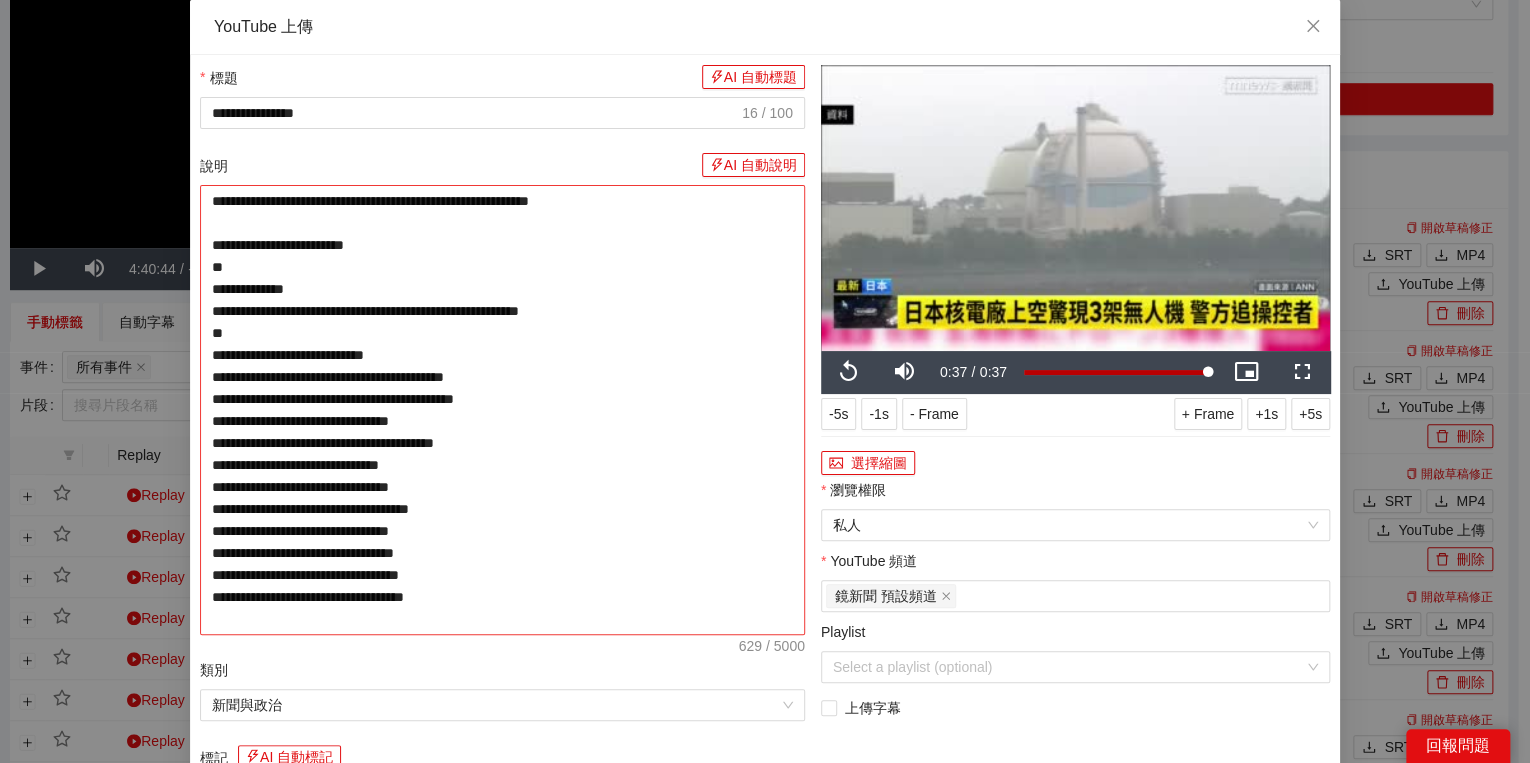 type on "**********" 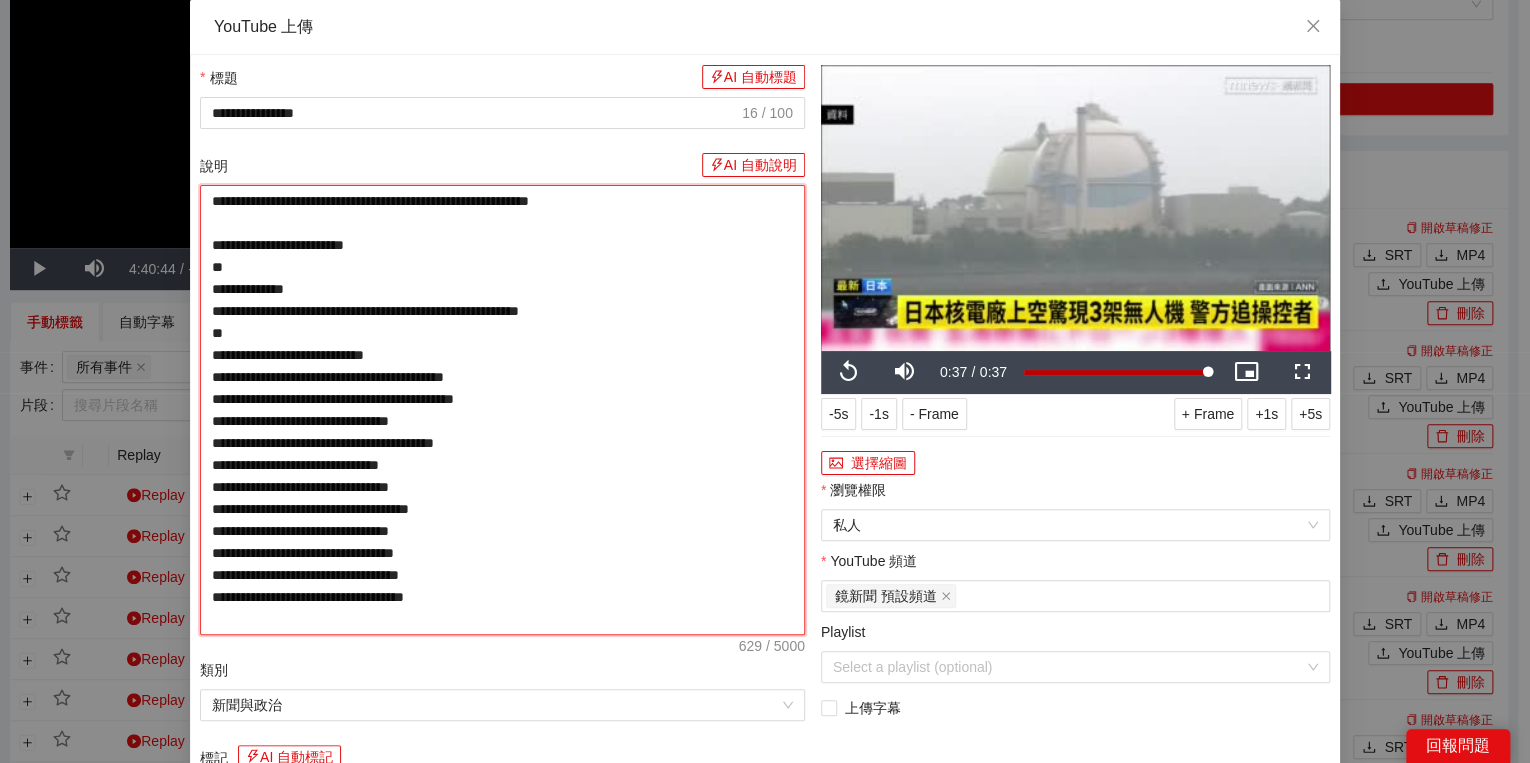 type on "**********" 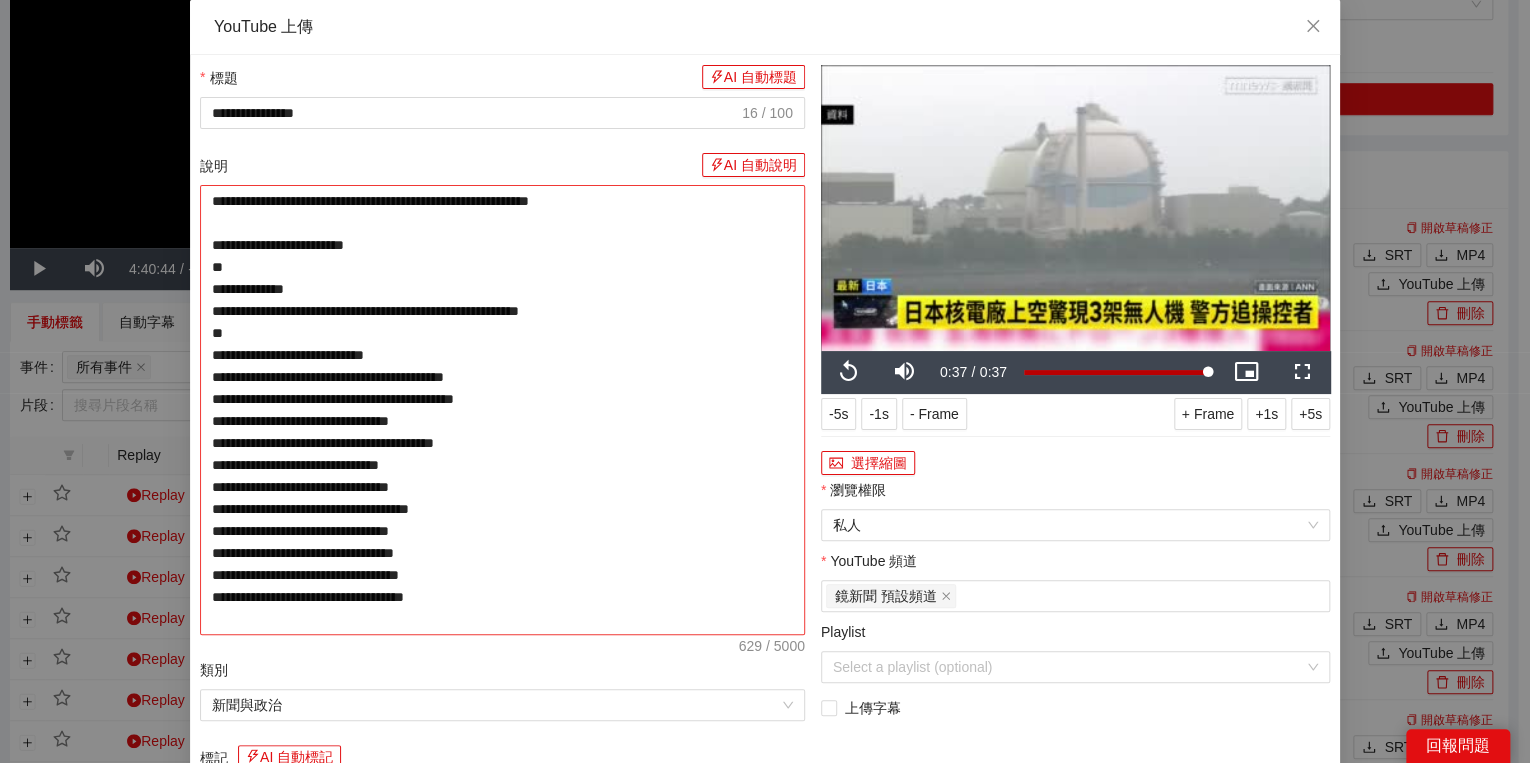 type on "**********" 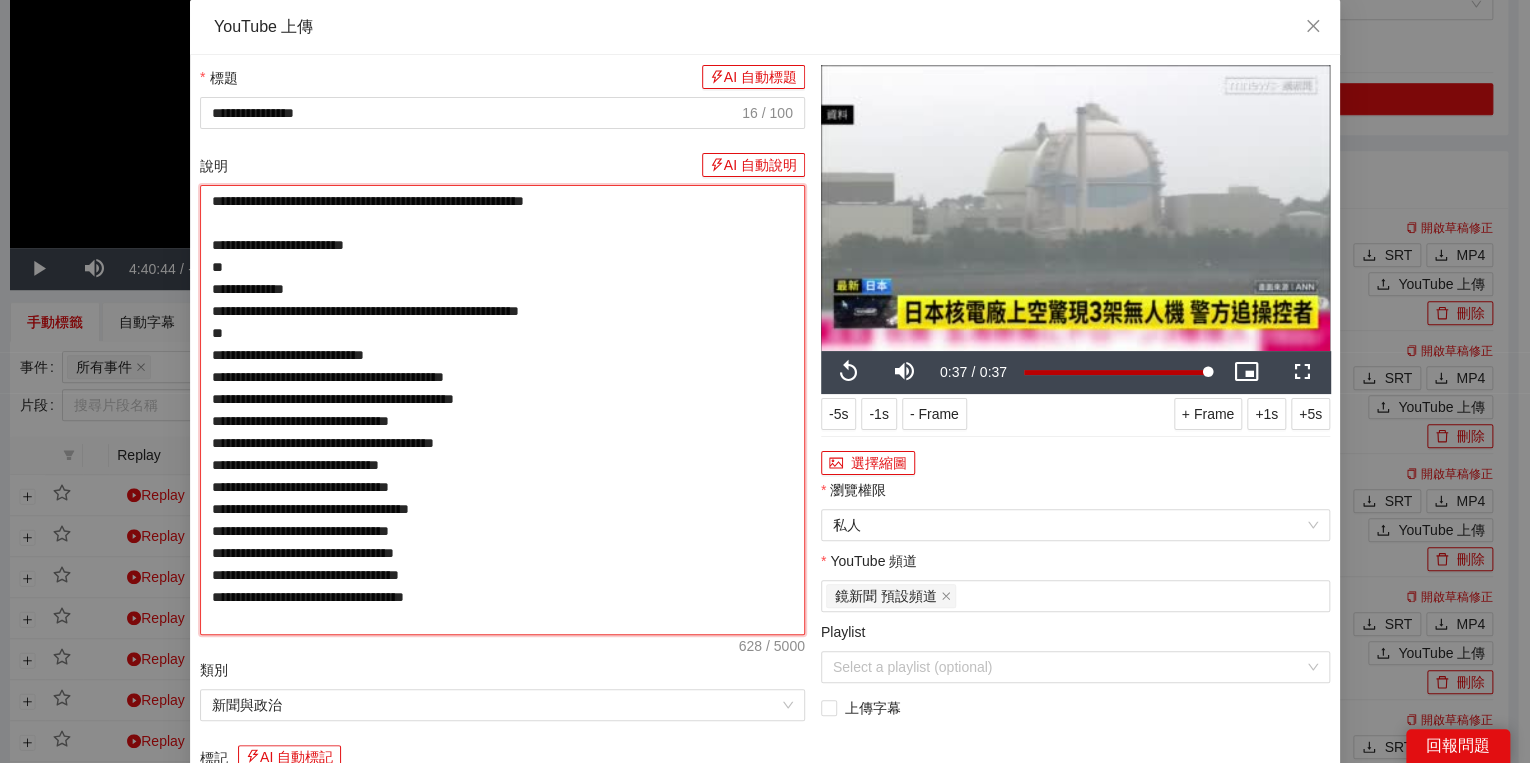 drag, startPoint x: 736, startPoint y: 195, endPoint x: 732, endPoint y: 206, distance: 11.7046995 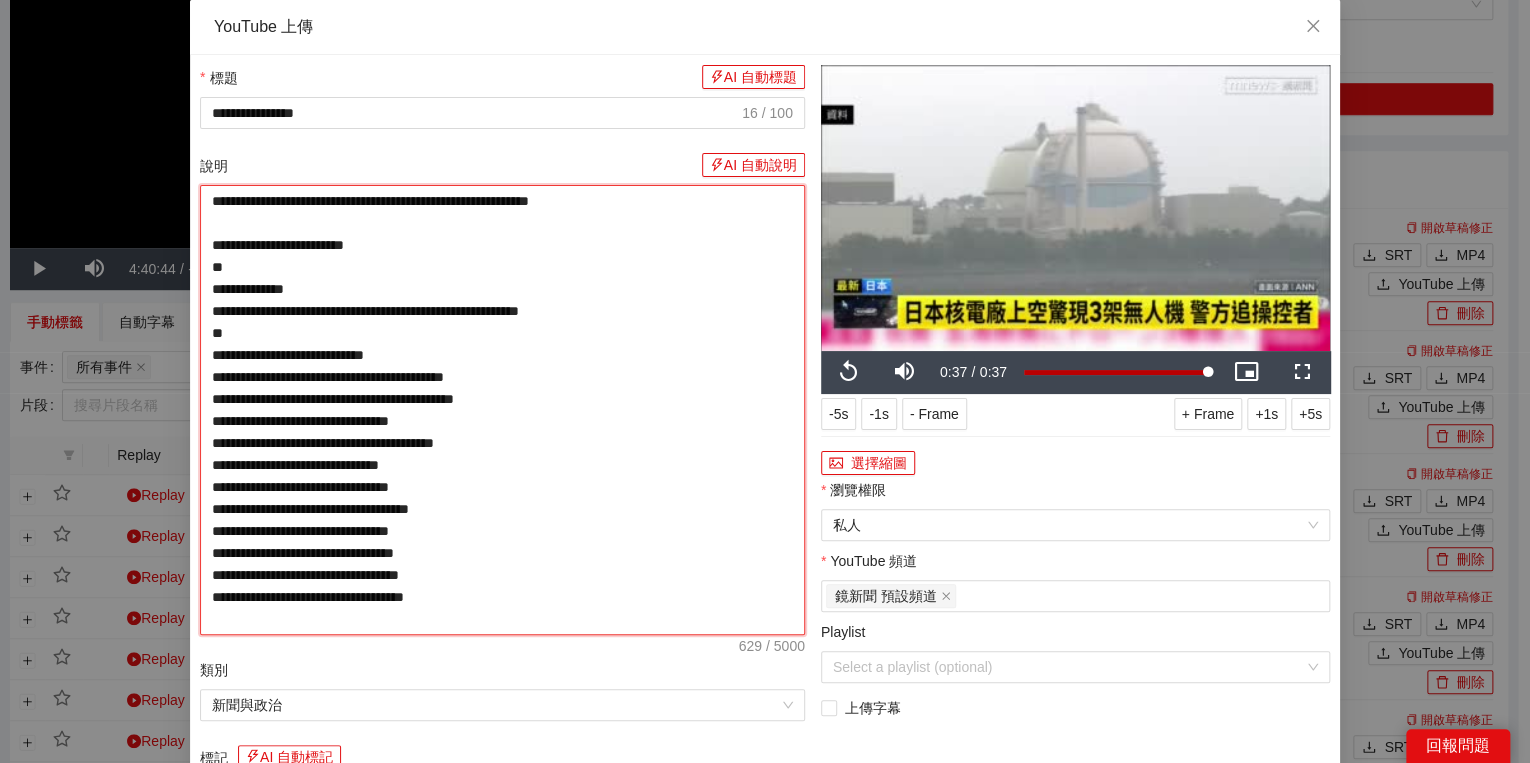 type on "**********" 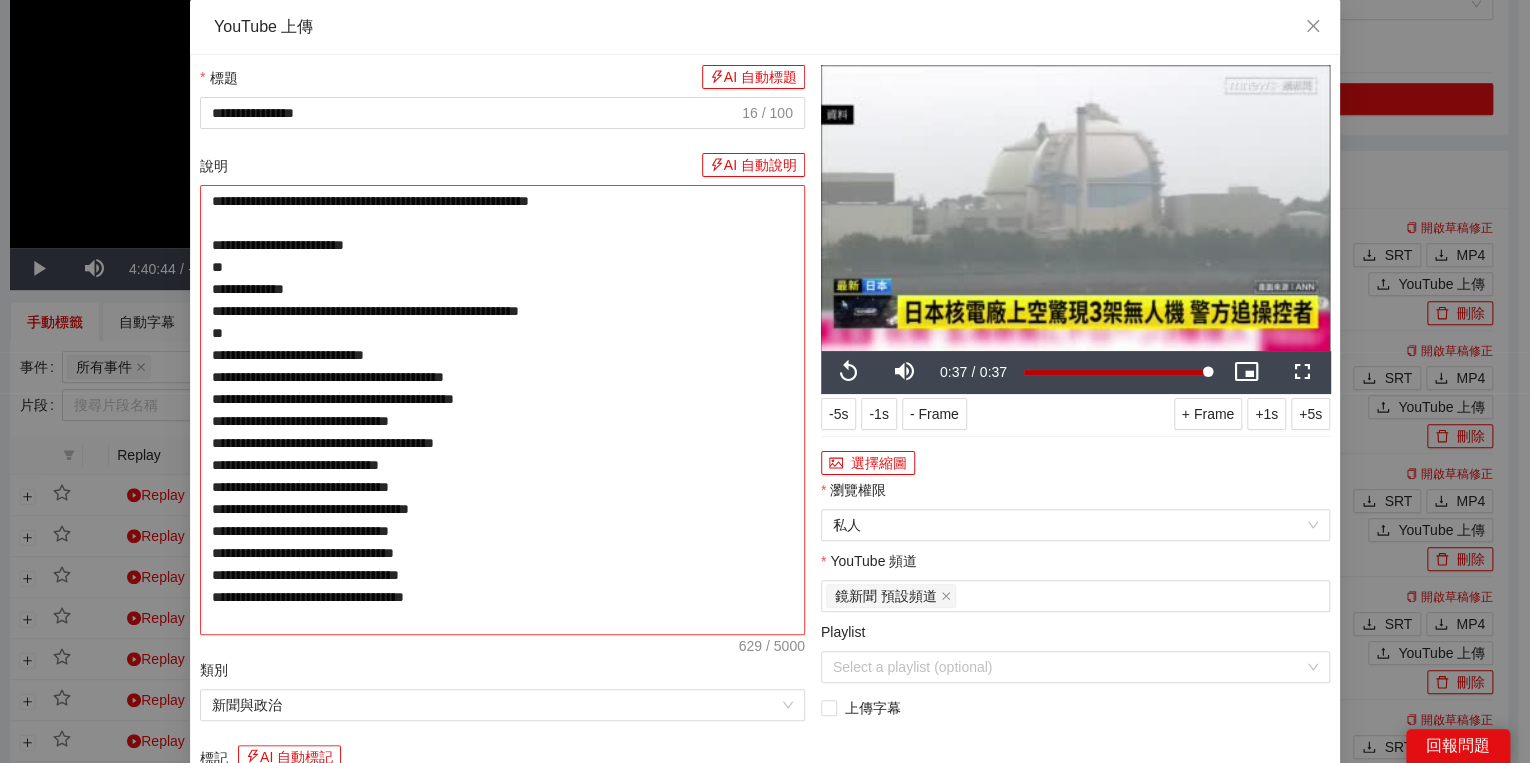 type on "**********" 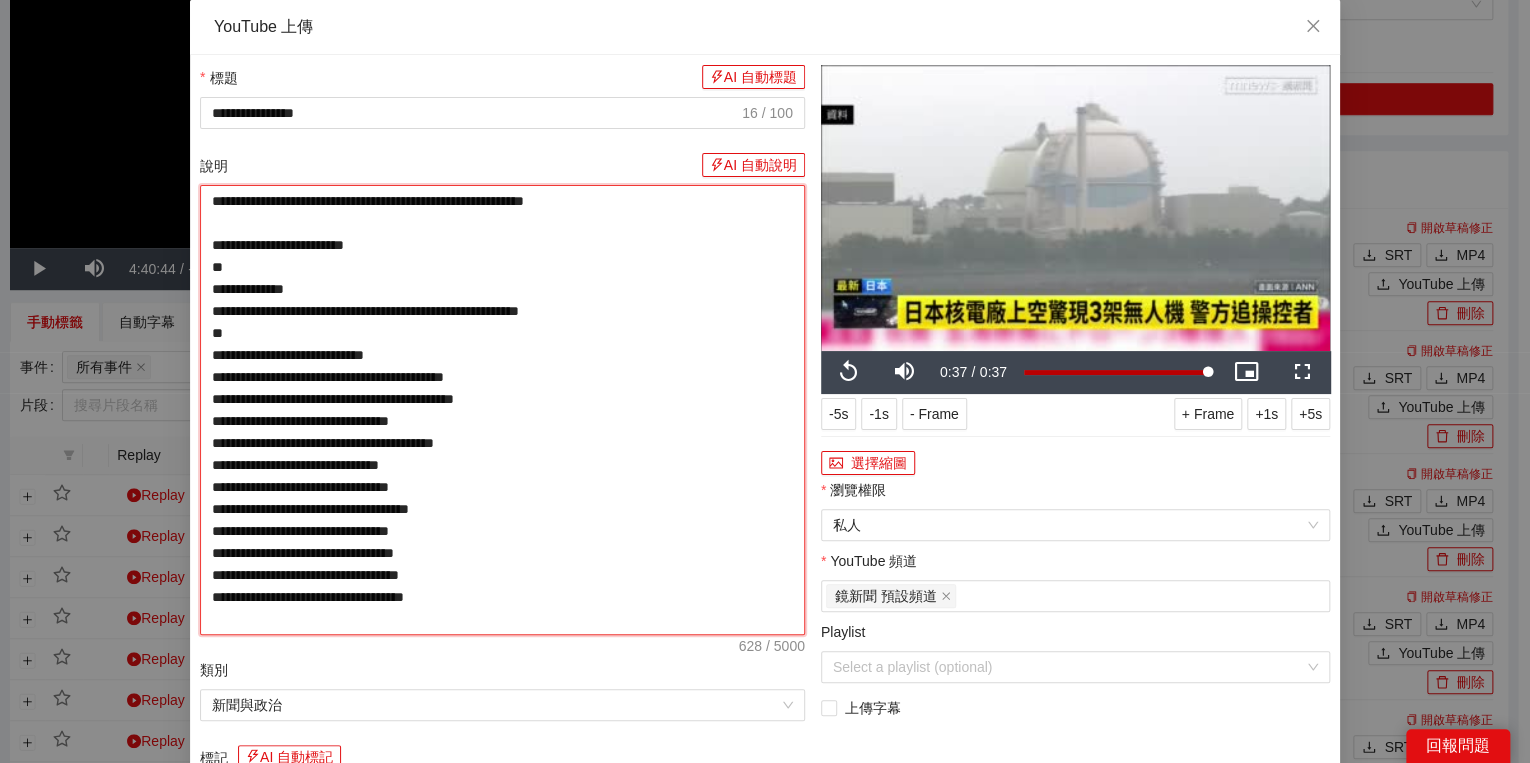 click on "**********" at bounding box center [502, 410] 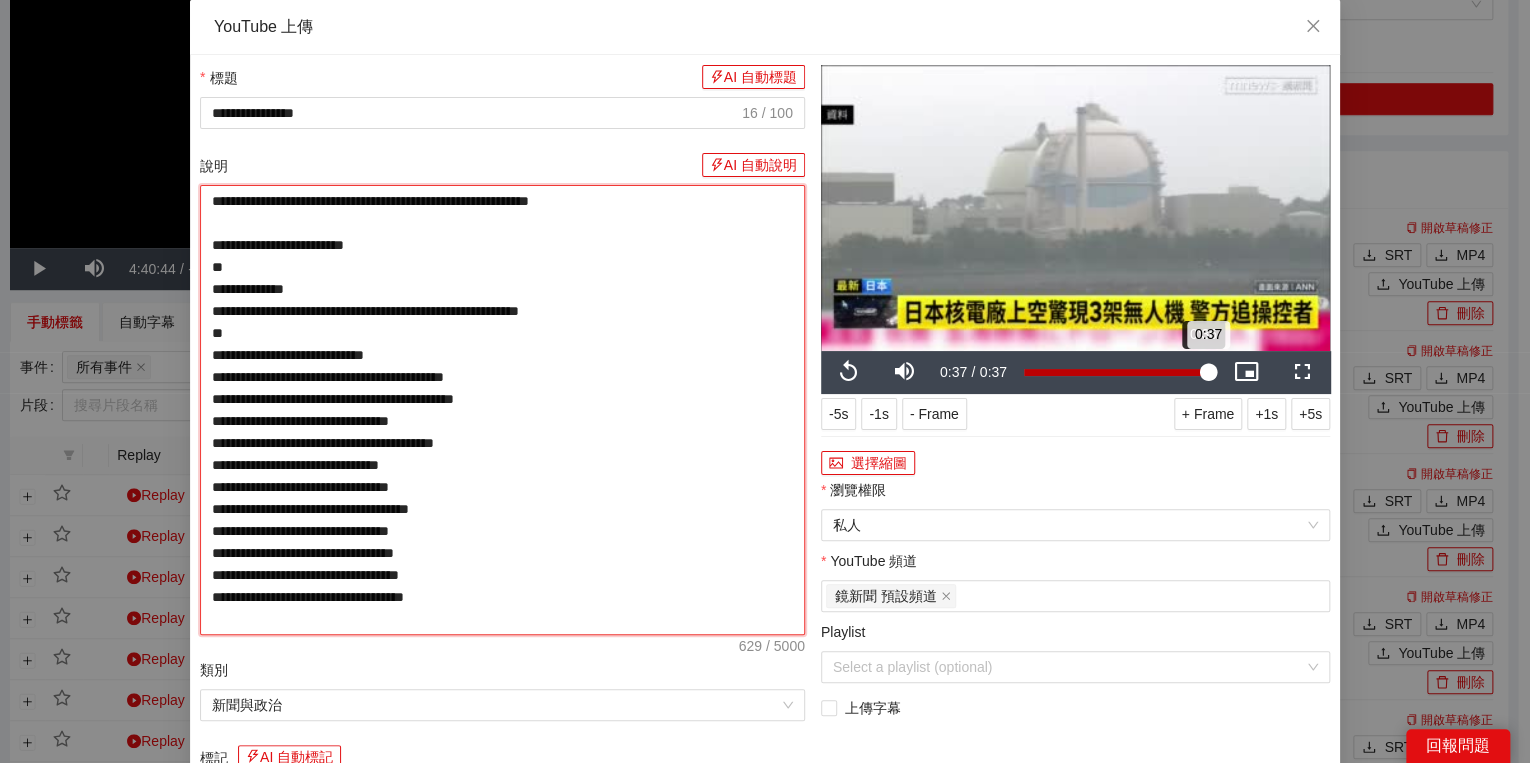 click on "0:37" at bounding box center (1116, 372) 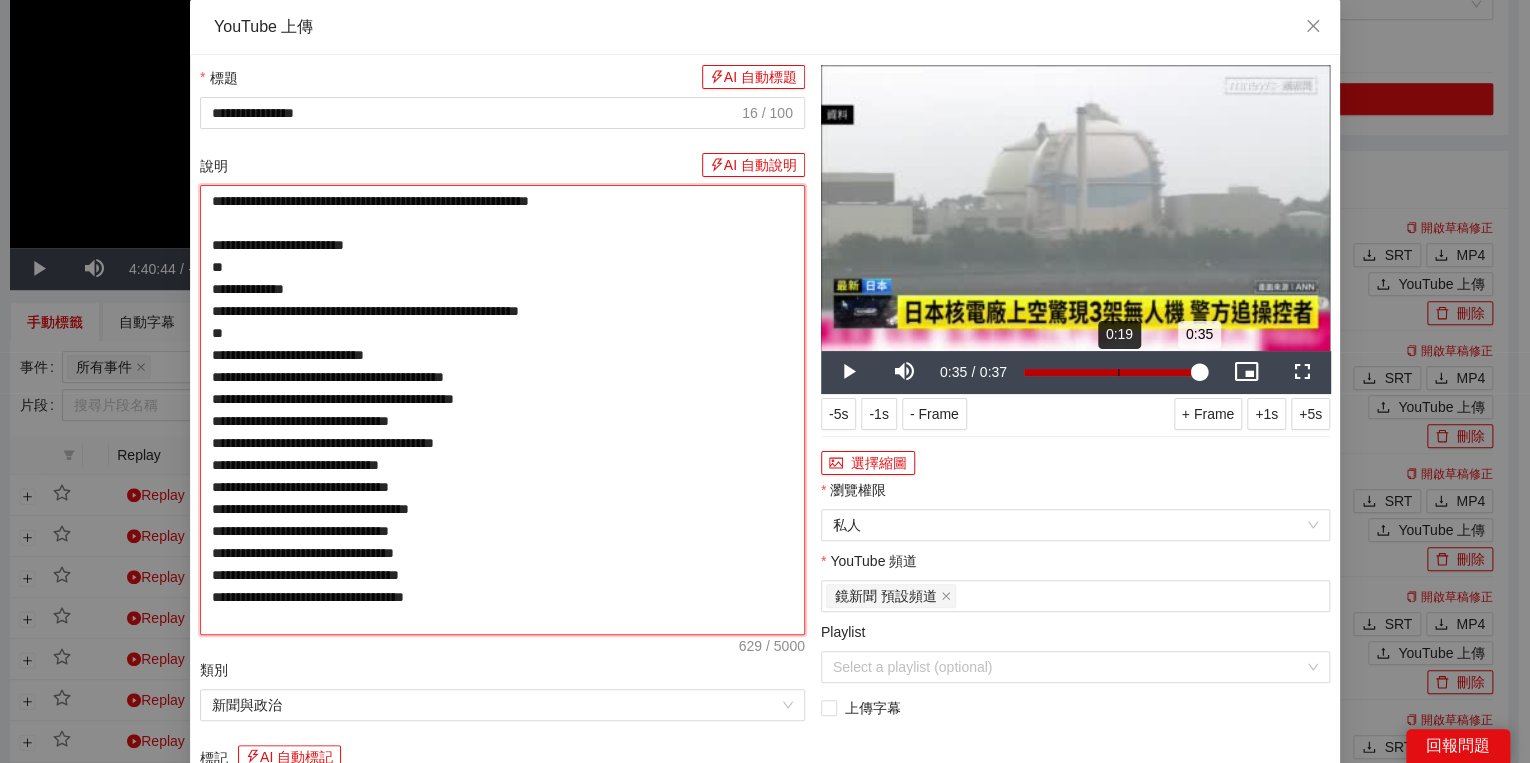 click on "Loaded :  100.00% 0:19 0:35" at bounding box center [1116, 372] 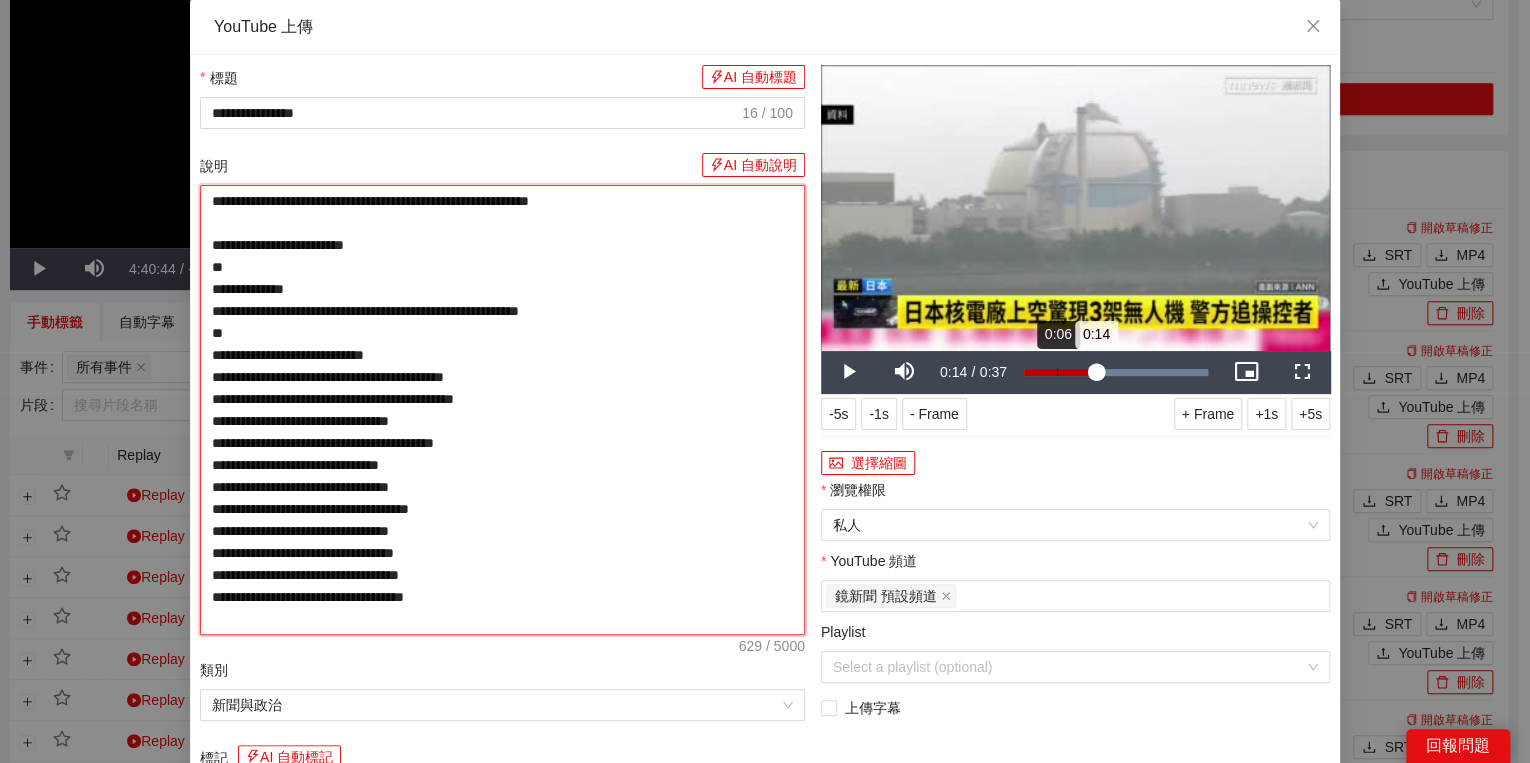 click on "Loaded :  100.00% 0:06 0:14" at bounding box center [1116, 372] 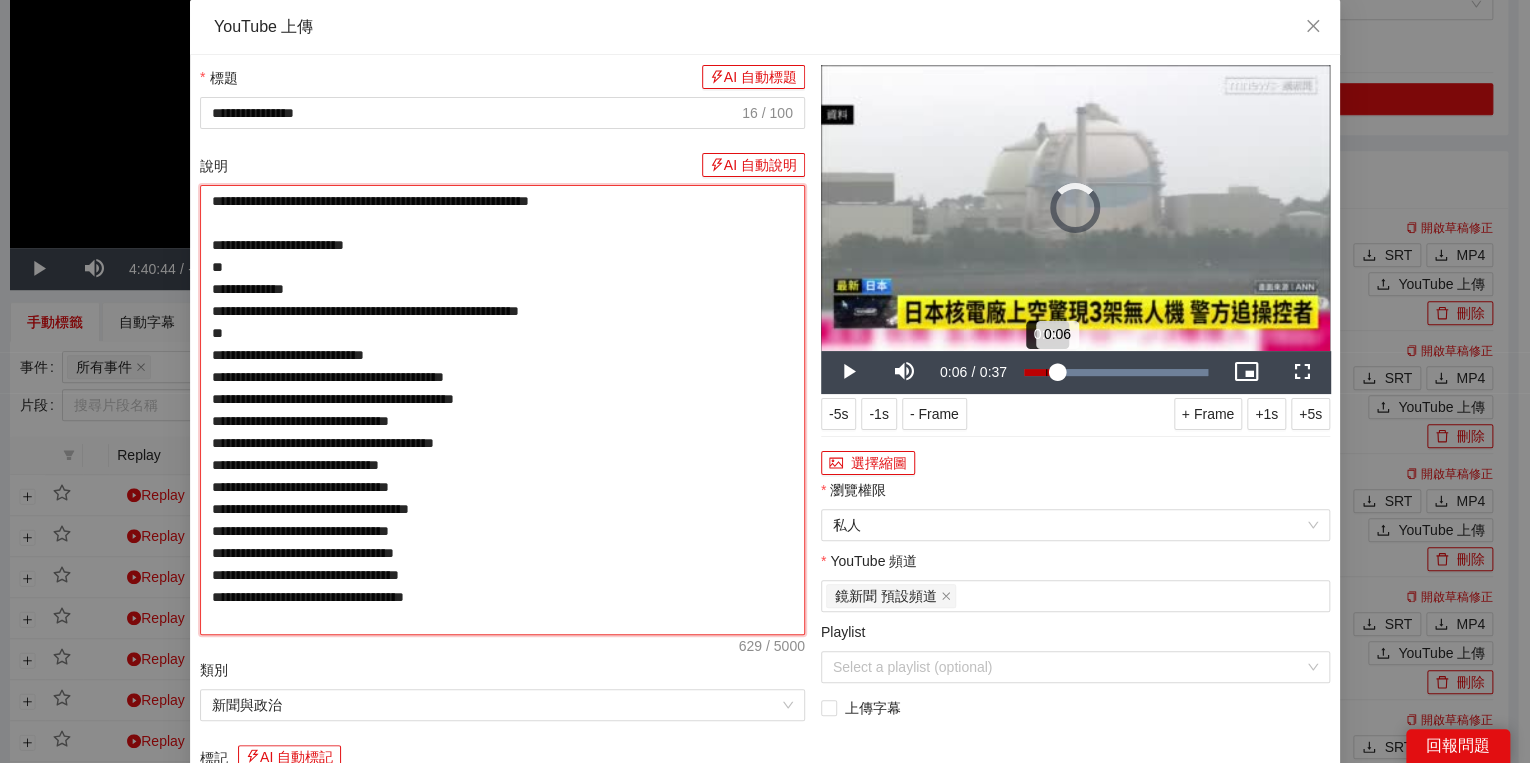 drag, startPoint x: 1040, startPoint y: 377, endPoint x: 1178, endPoint y: 380, distance: 138.03261 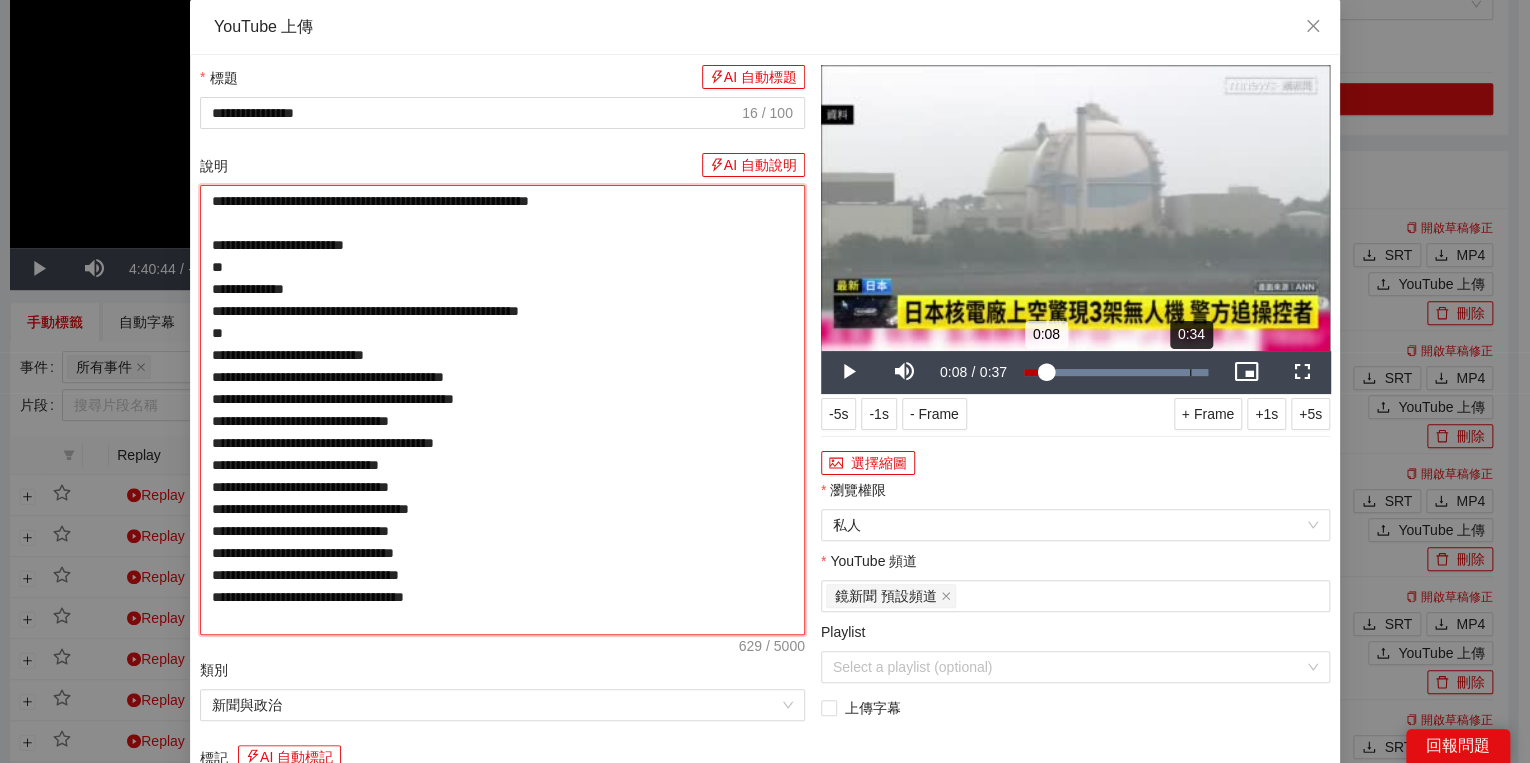 click on "Loaded :  100.00% 0:34 0:08" at bounding box center [1116, 372] 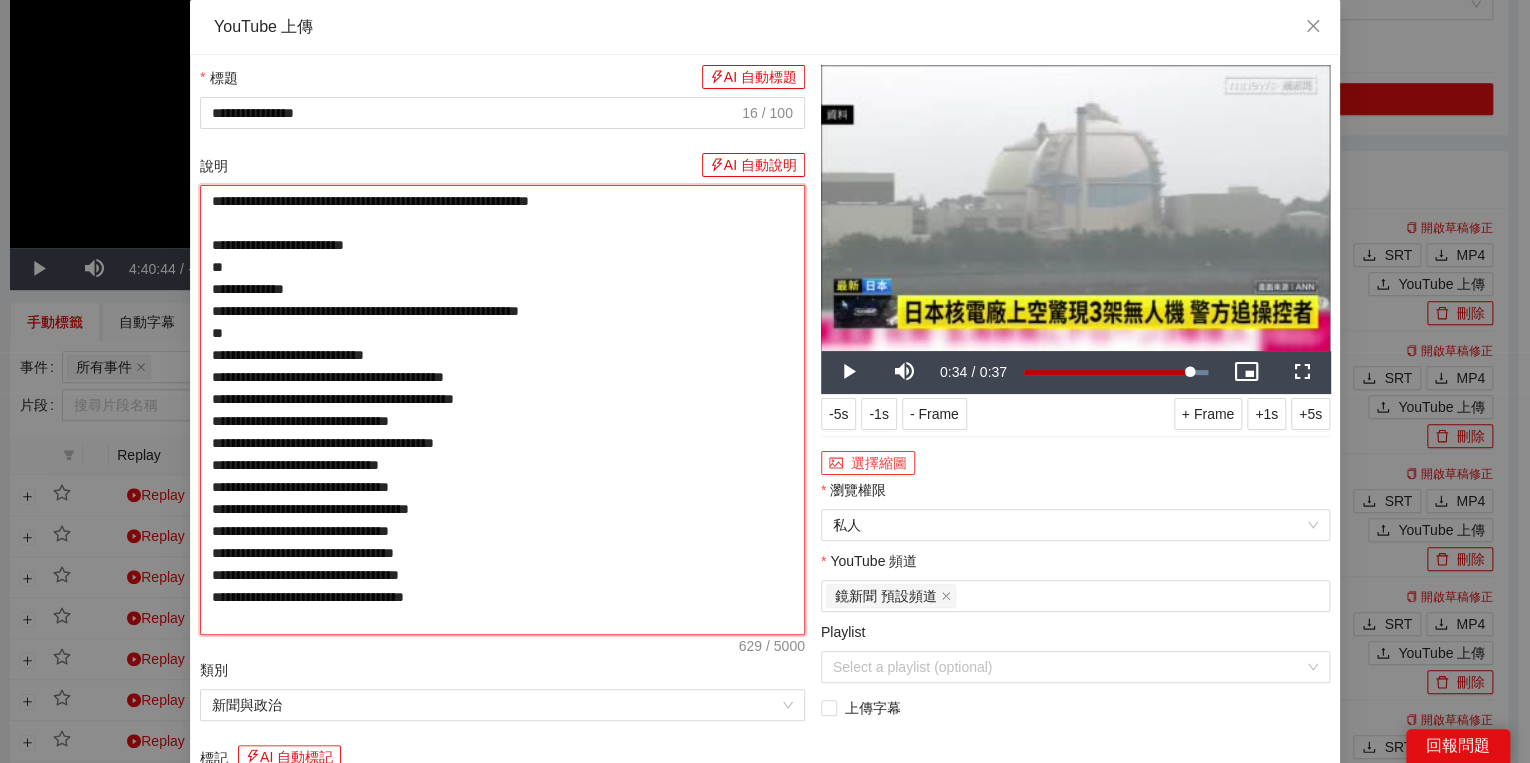 type on "**********" 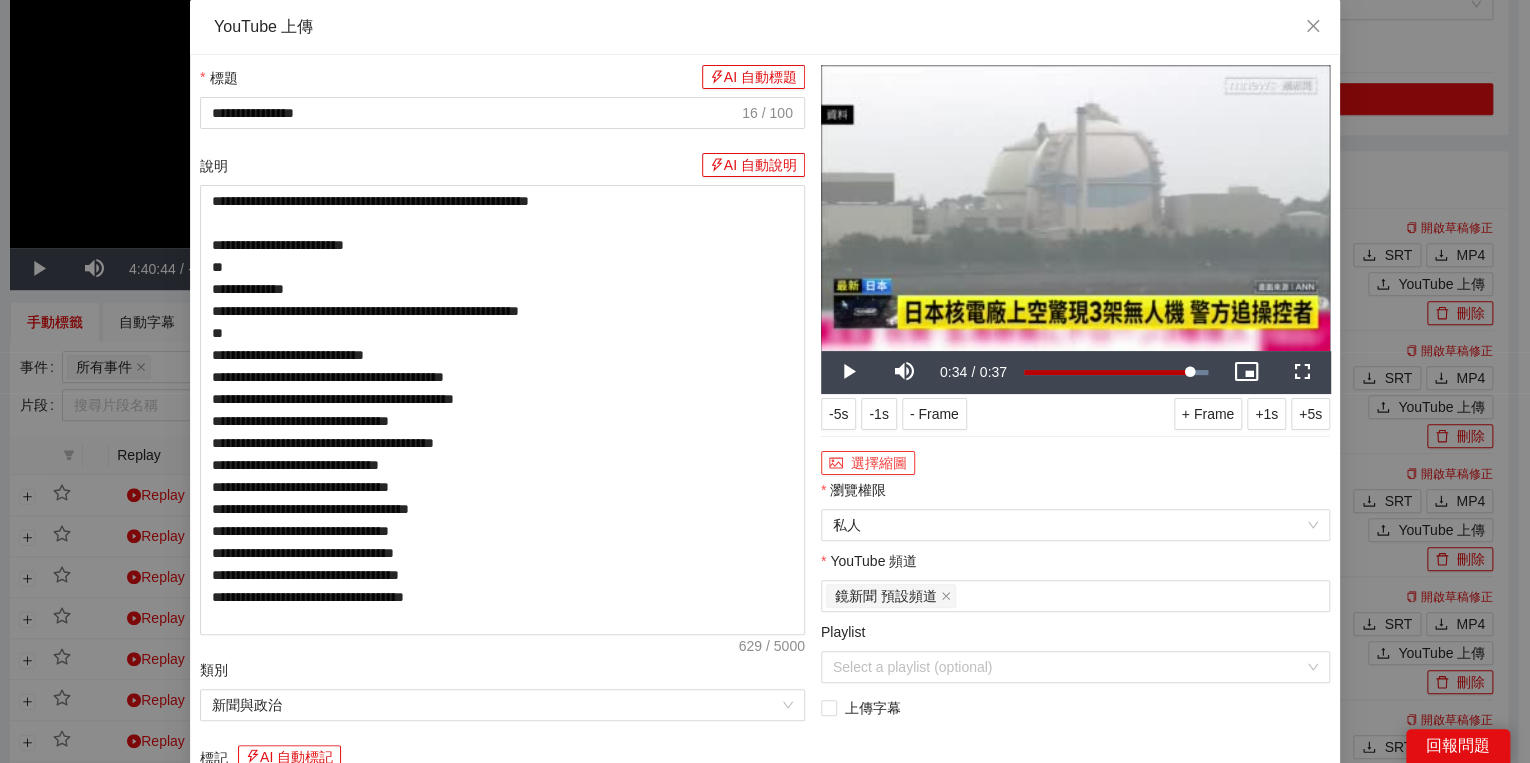 click on "選擇縮圖" at bounding box center [868, 463] 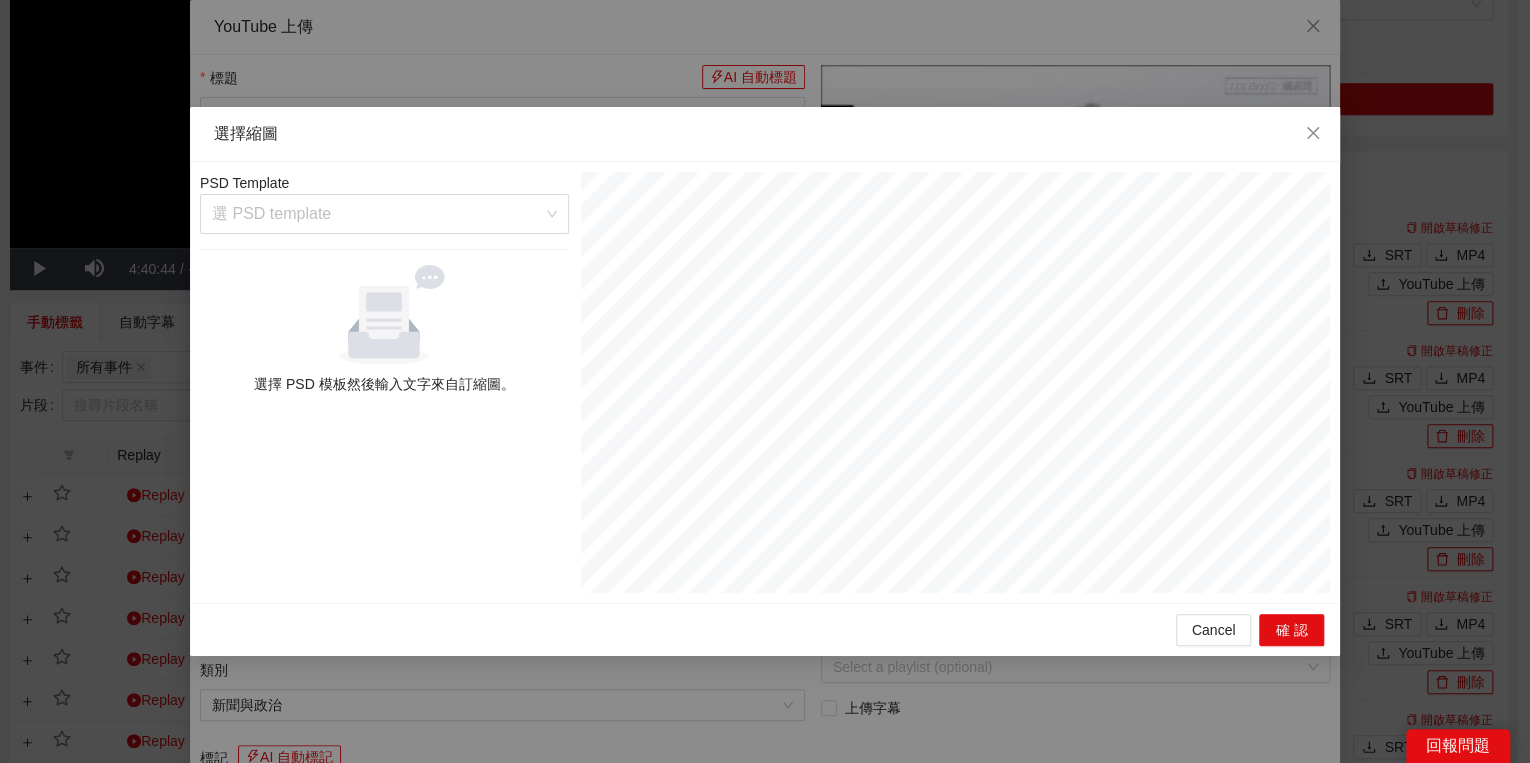 click on "PSD Template 選 PSD template 選擇 PSD 模板然後輸入文字來自訂縮圖。" at bounding box center [765, 382] 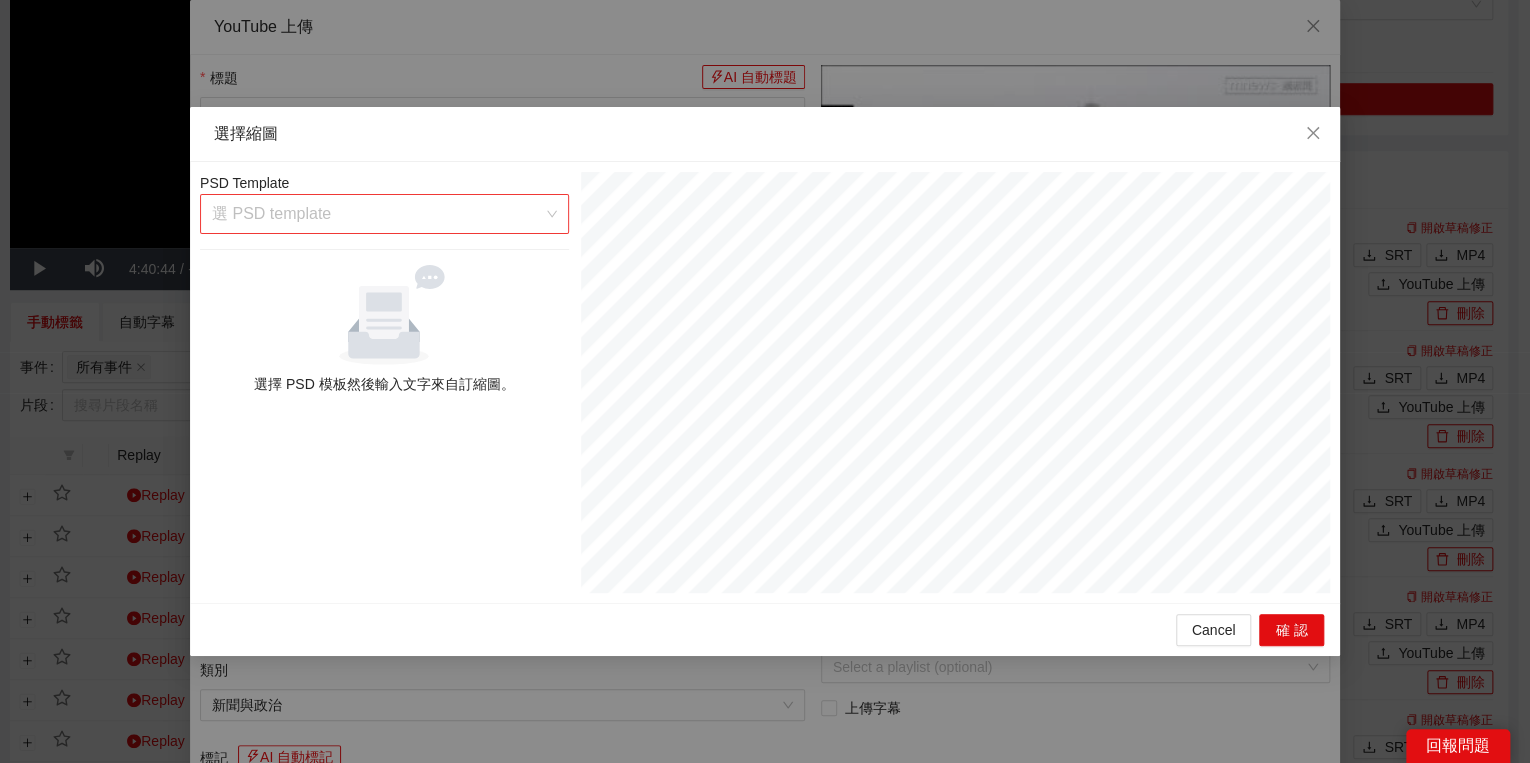 click at bounding box center [377, 214] 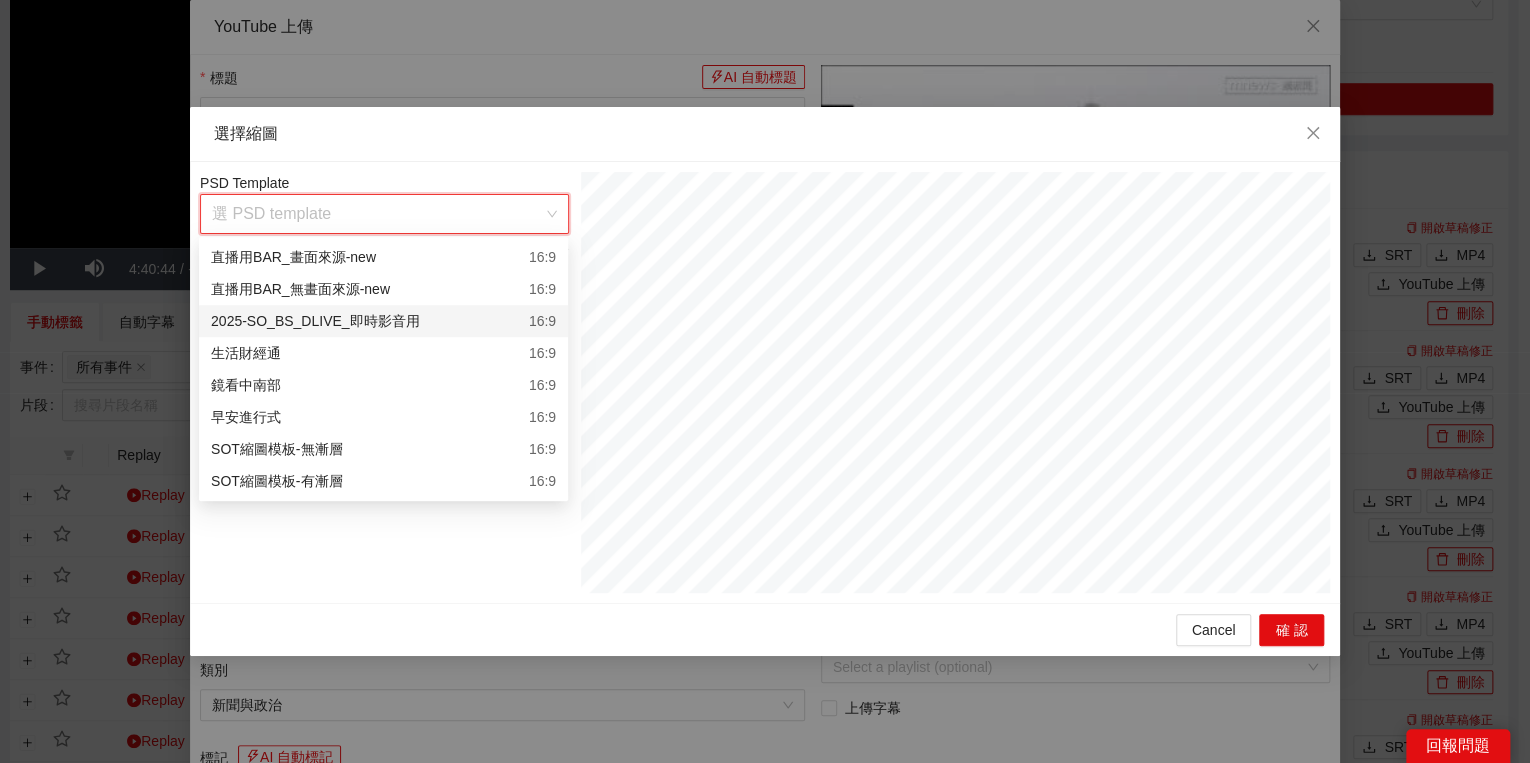 click on "2025-SO_BS_DLIVE_即時影音用" at bounding box center [315, 321] 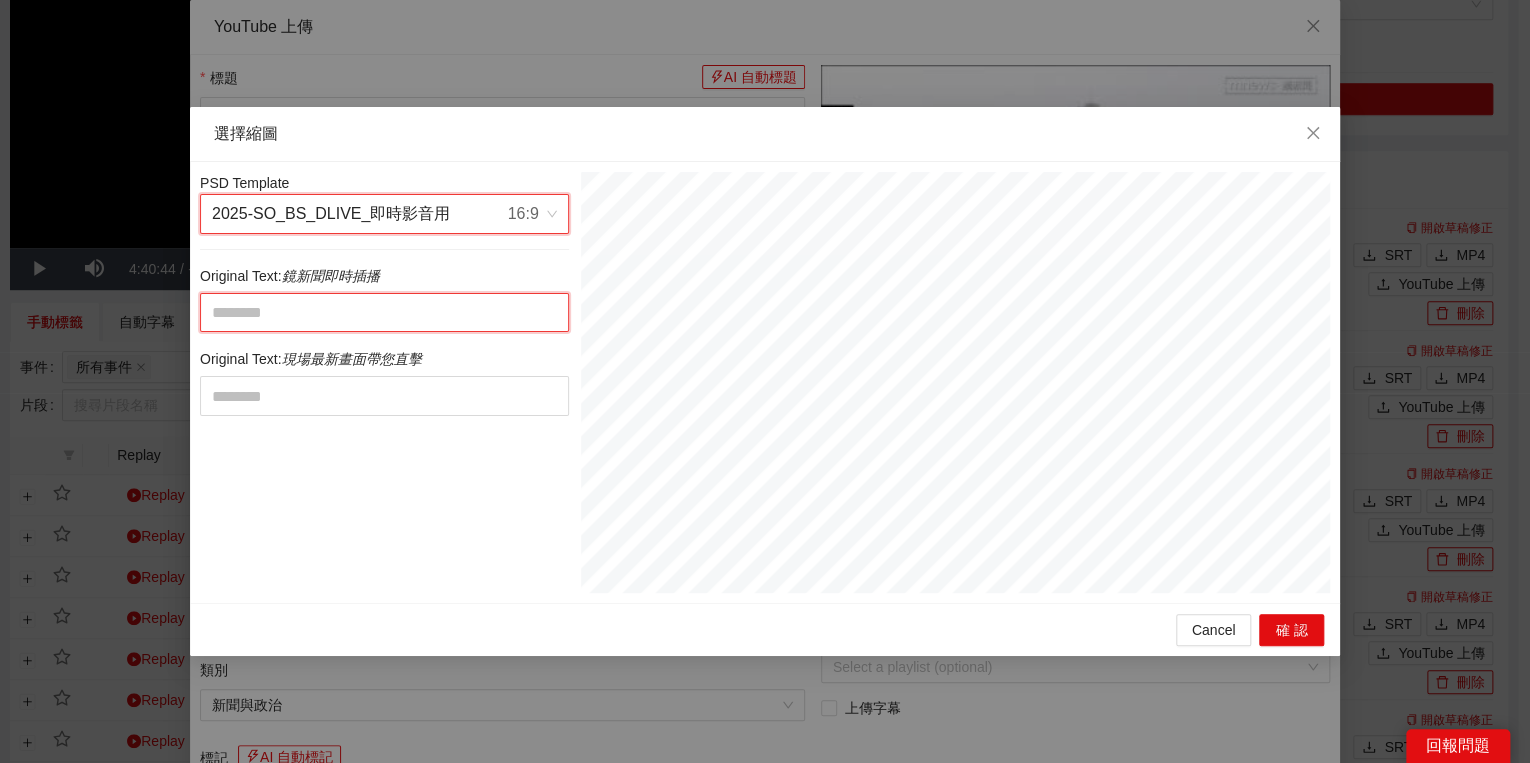 click at bounding box center [384, 313] 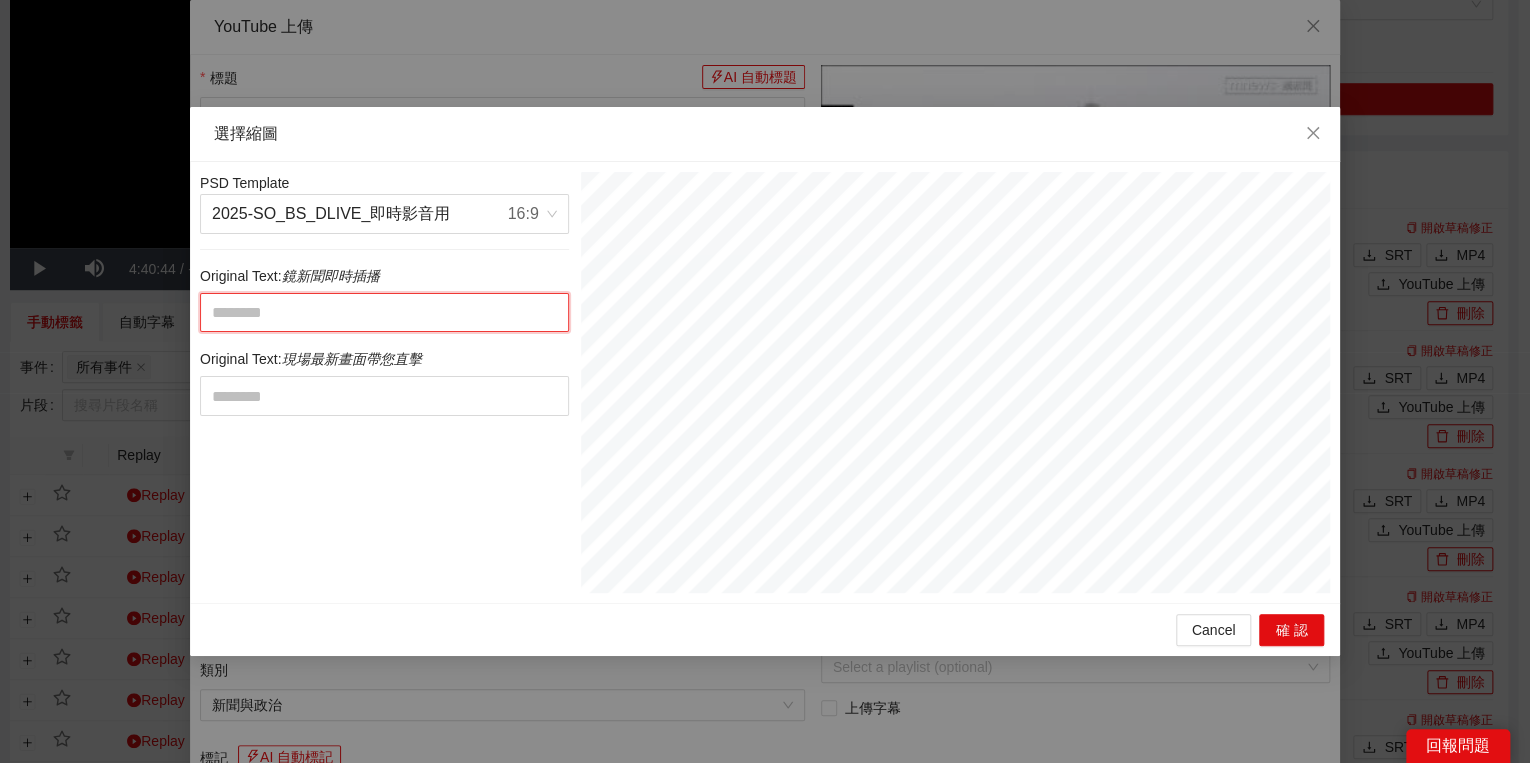 paste on "**********" 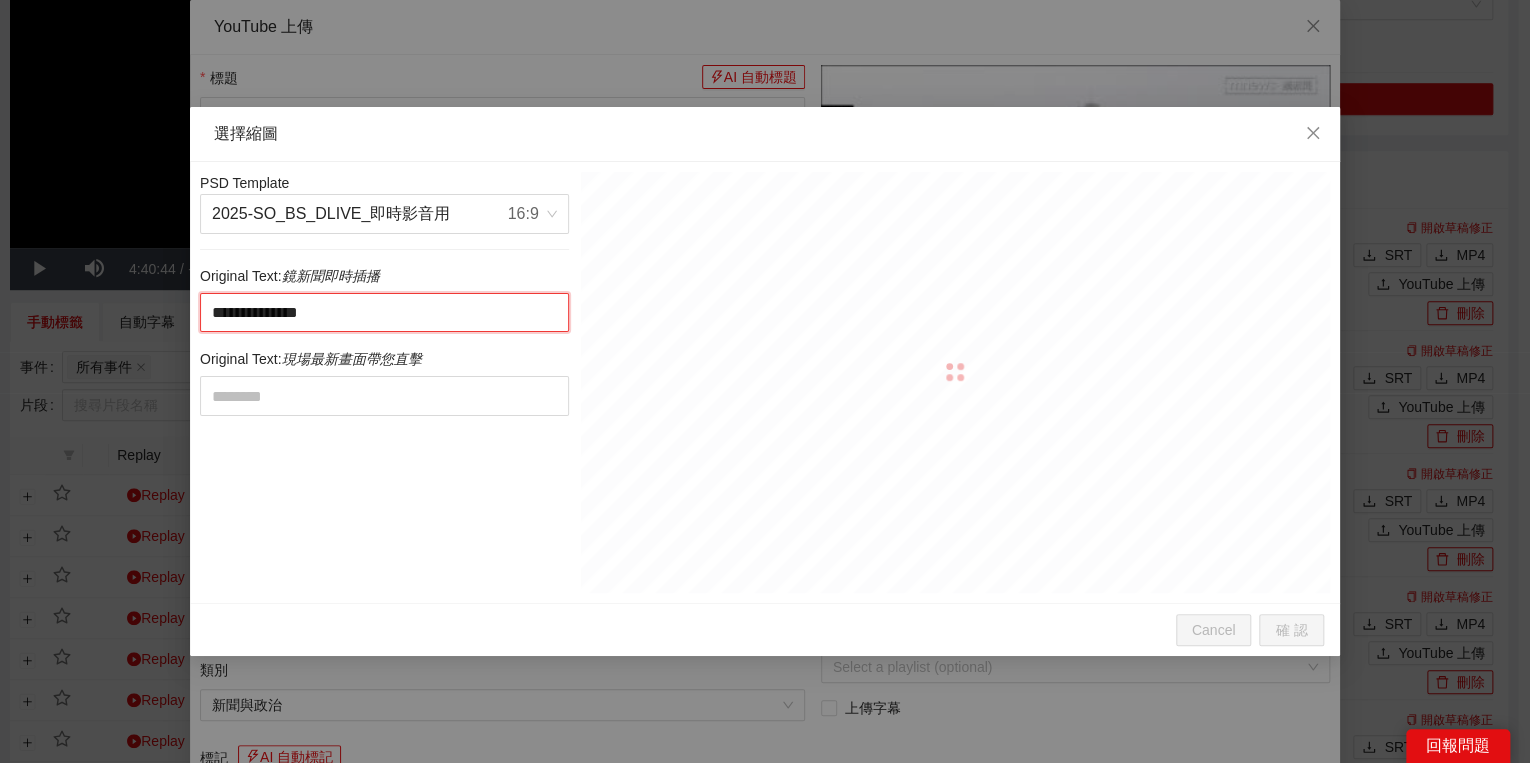 type on "**********" 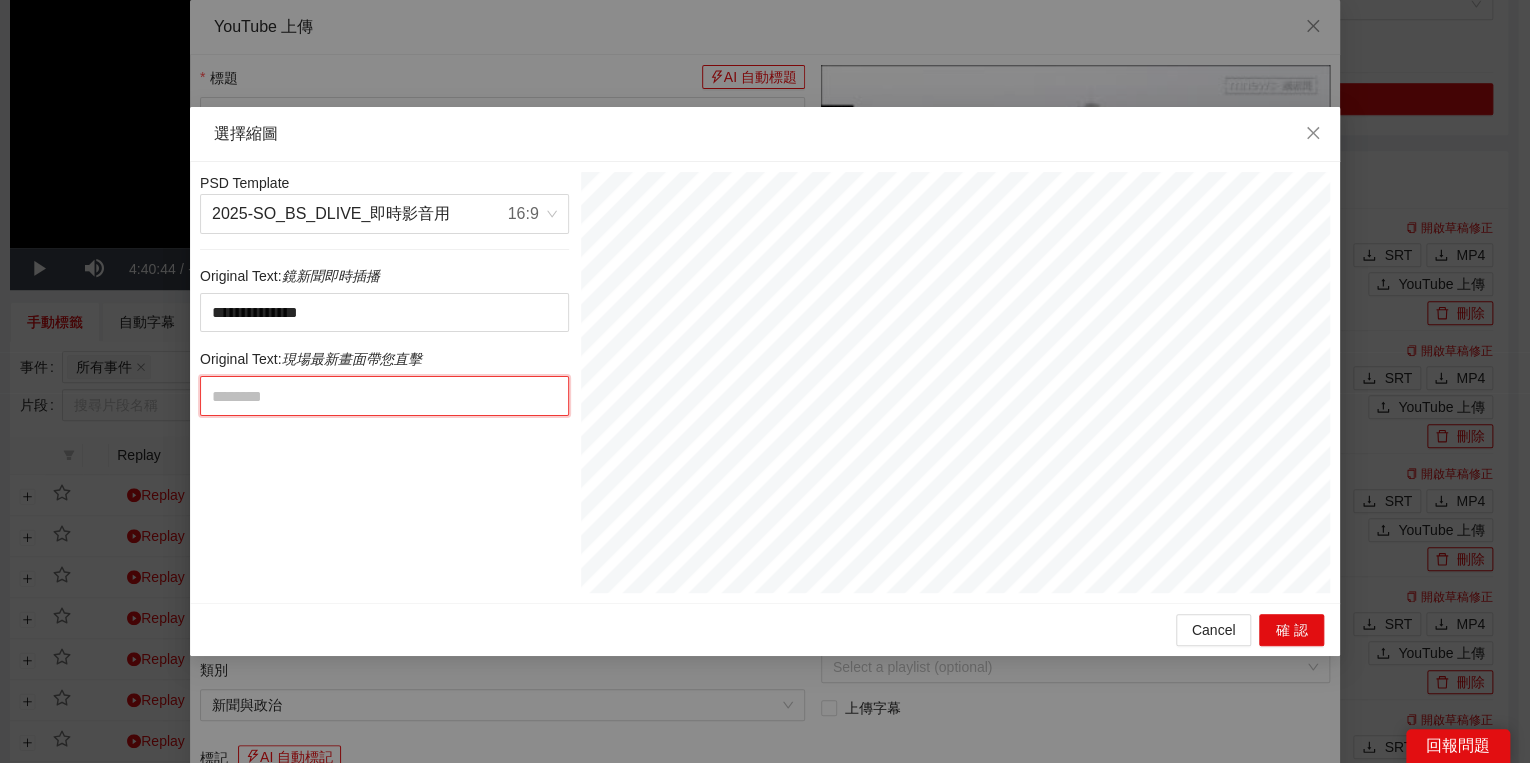 click at bounding box center (384, 396) 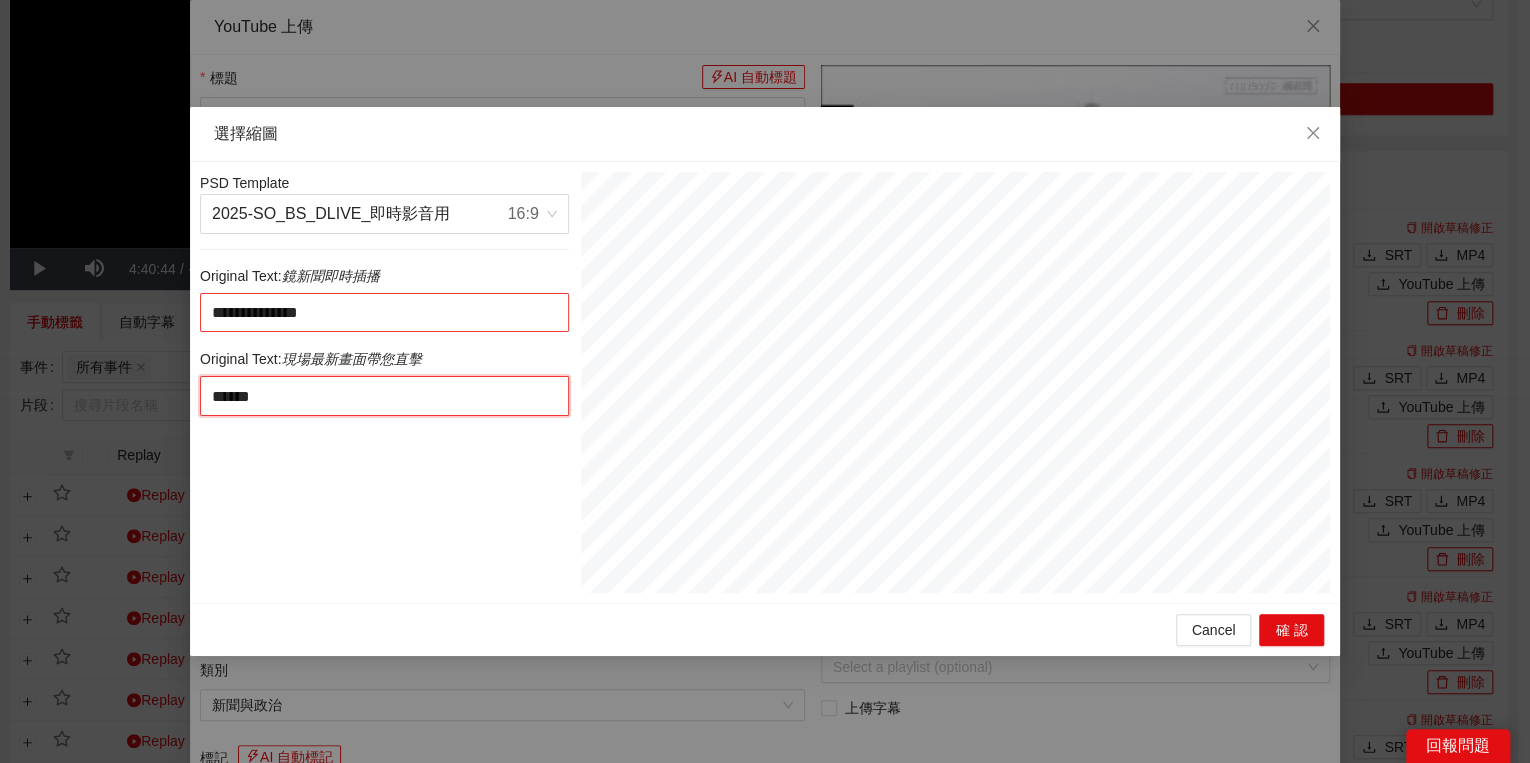 type on "******" 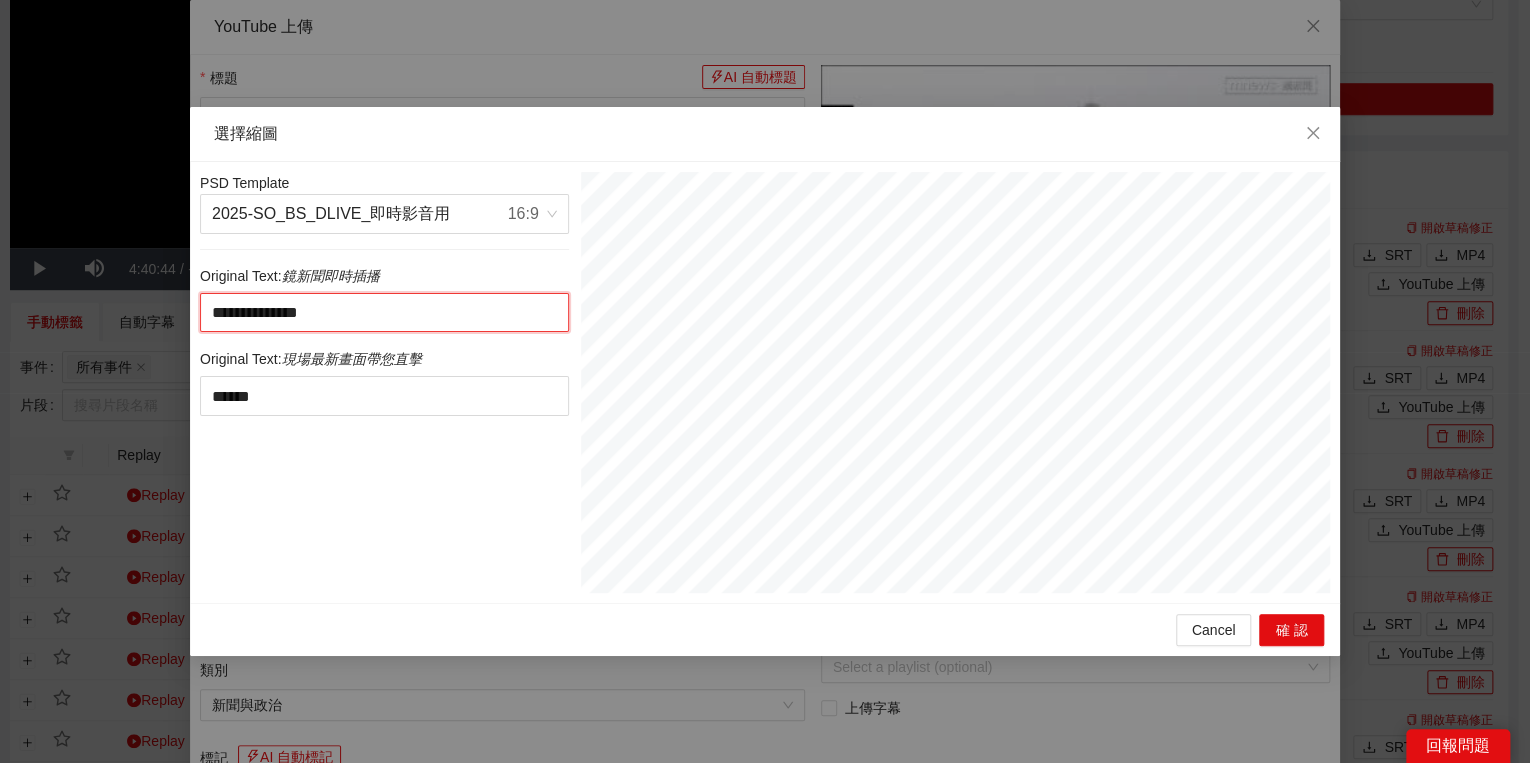 drag, startPoint x: 320, startPoint y: 315, endPoint x: 292, endPoint y: 312, distance: 28.160255 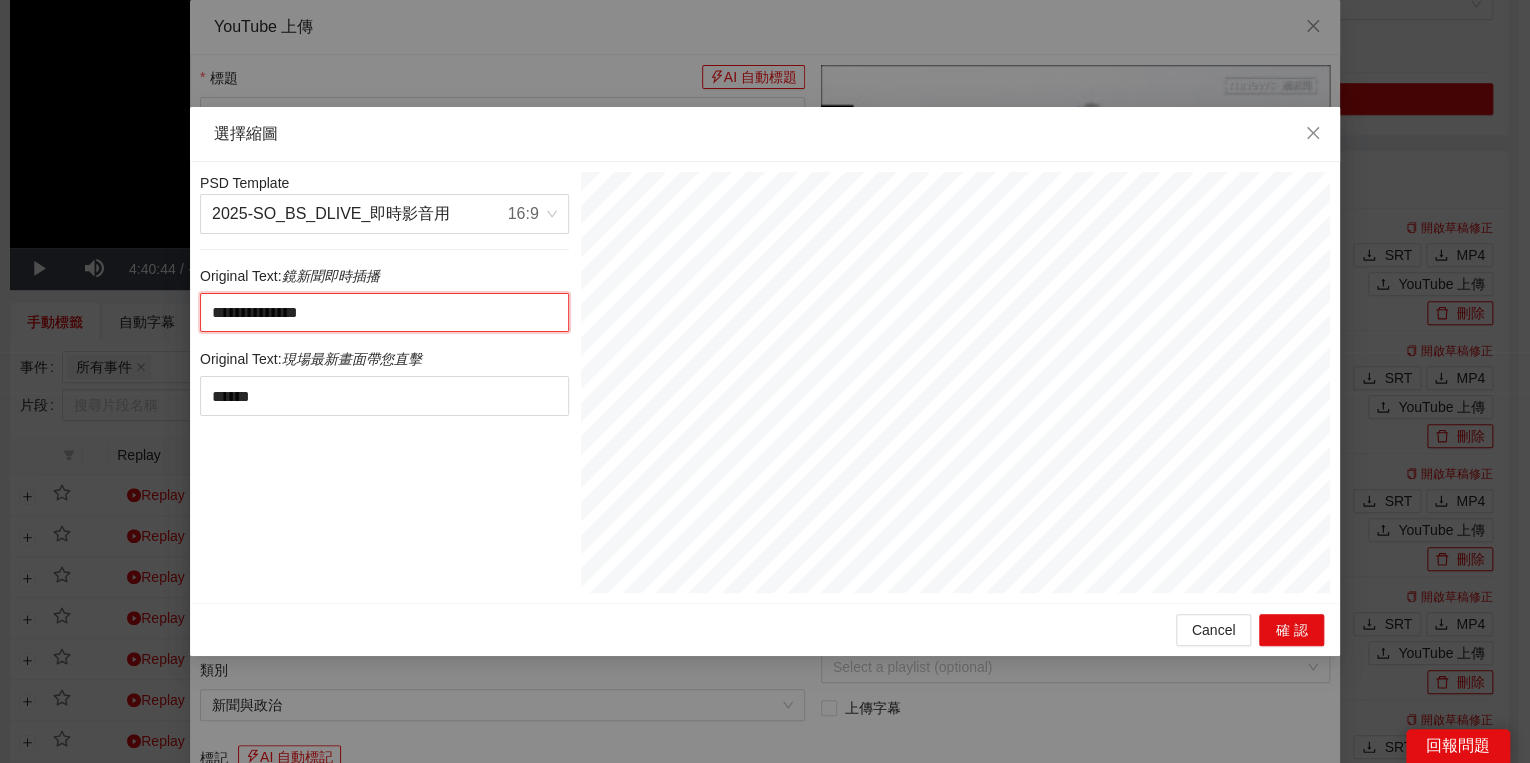 type on "**********" 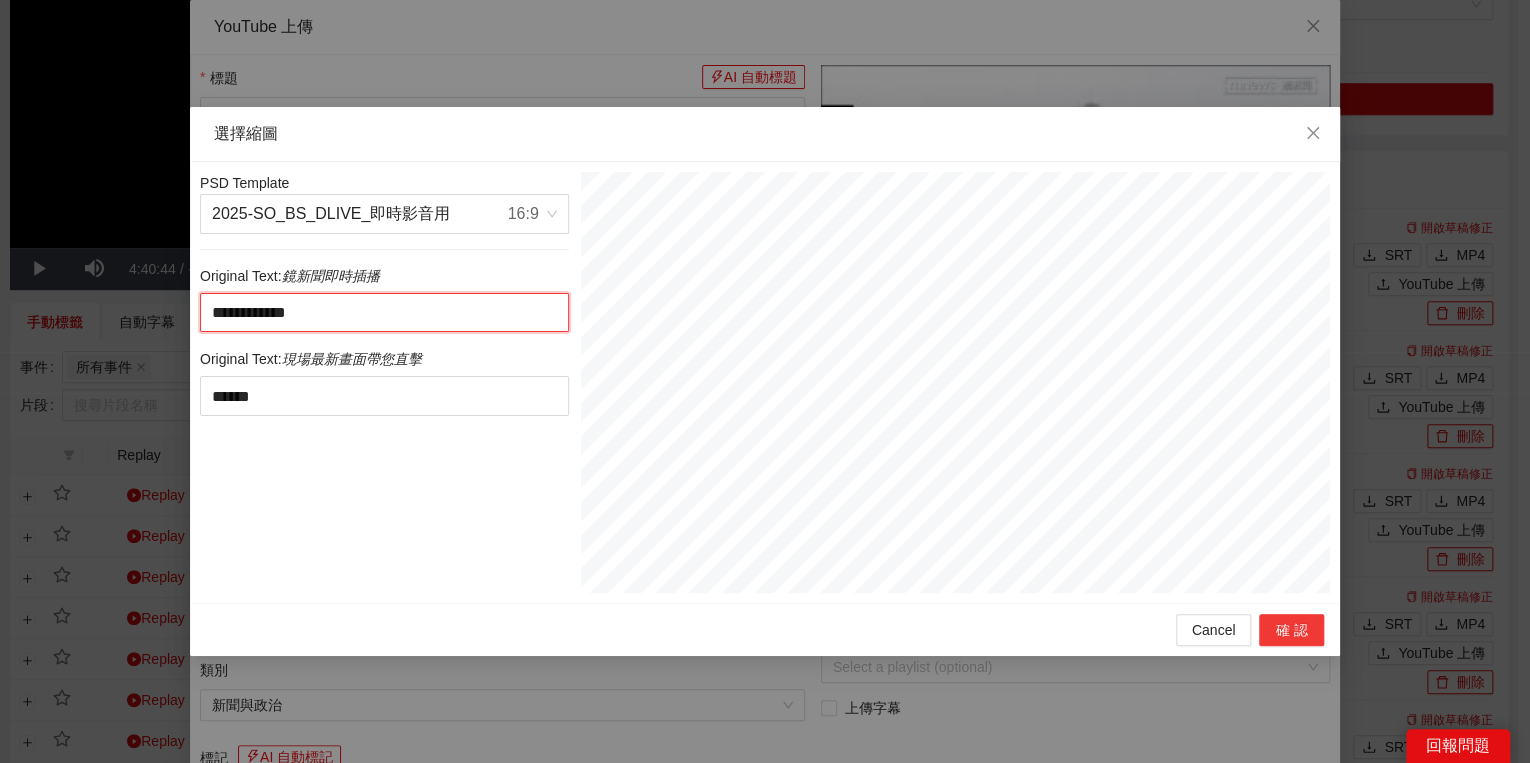 type on "**********" 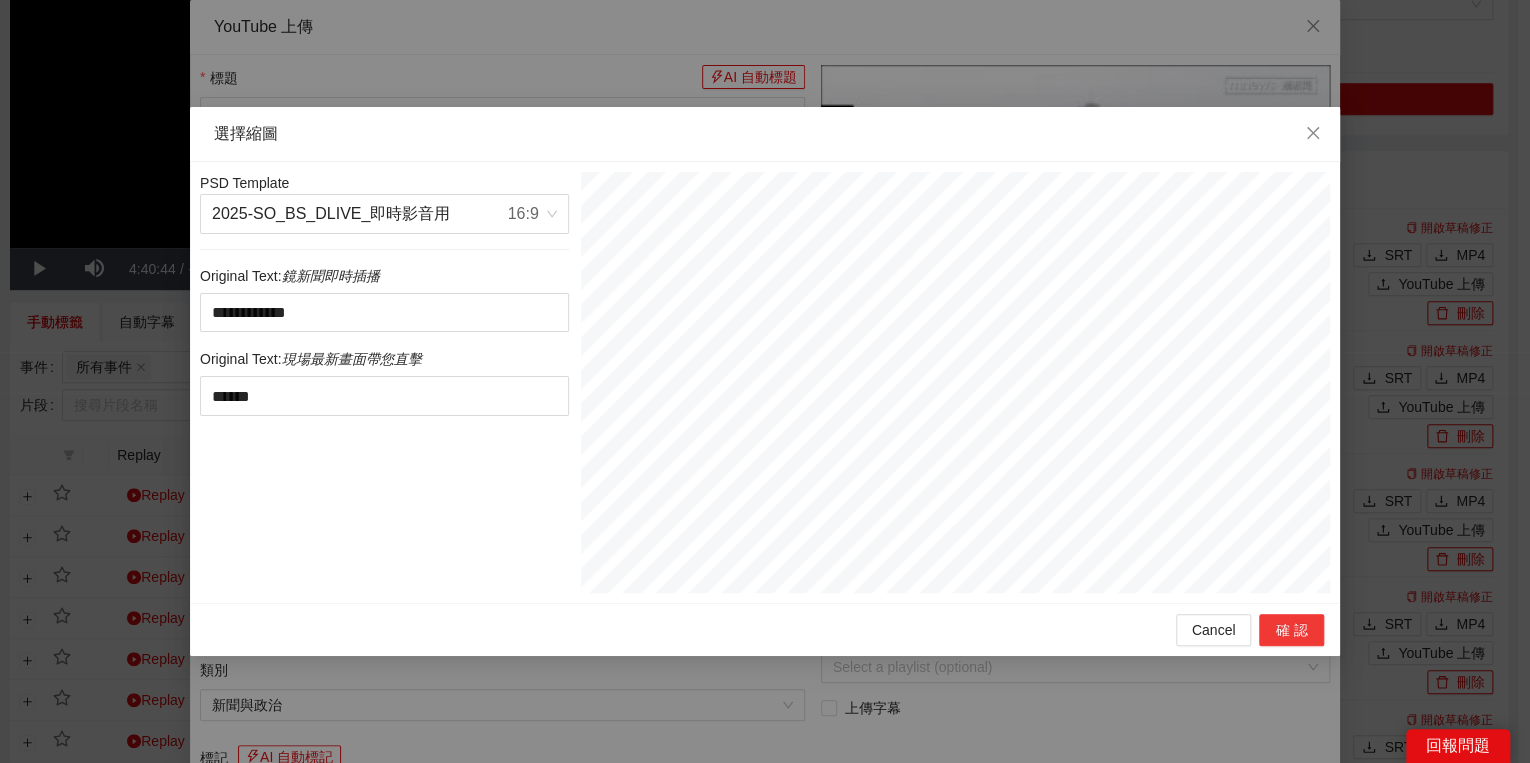 click on "確認" at bounding box center (1291, 630) 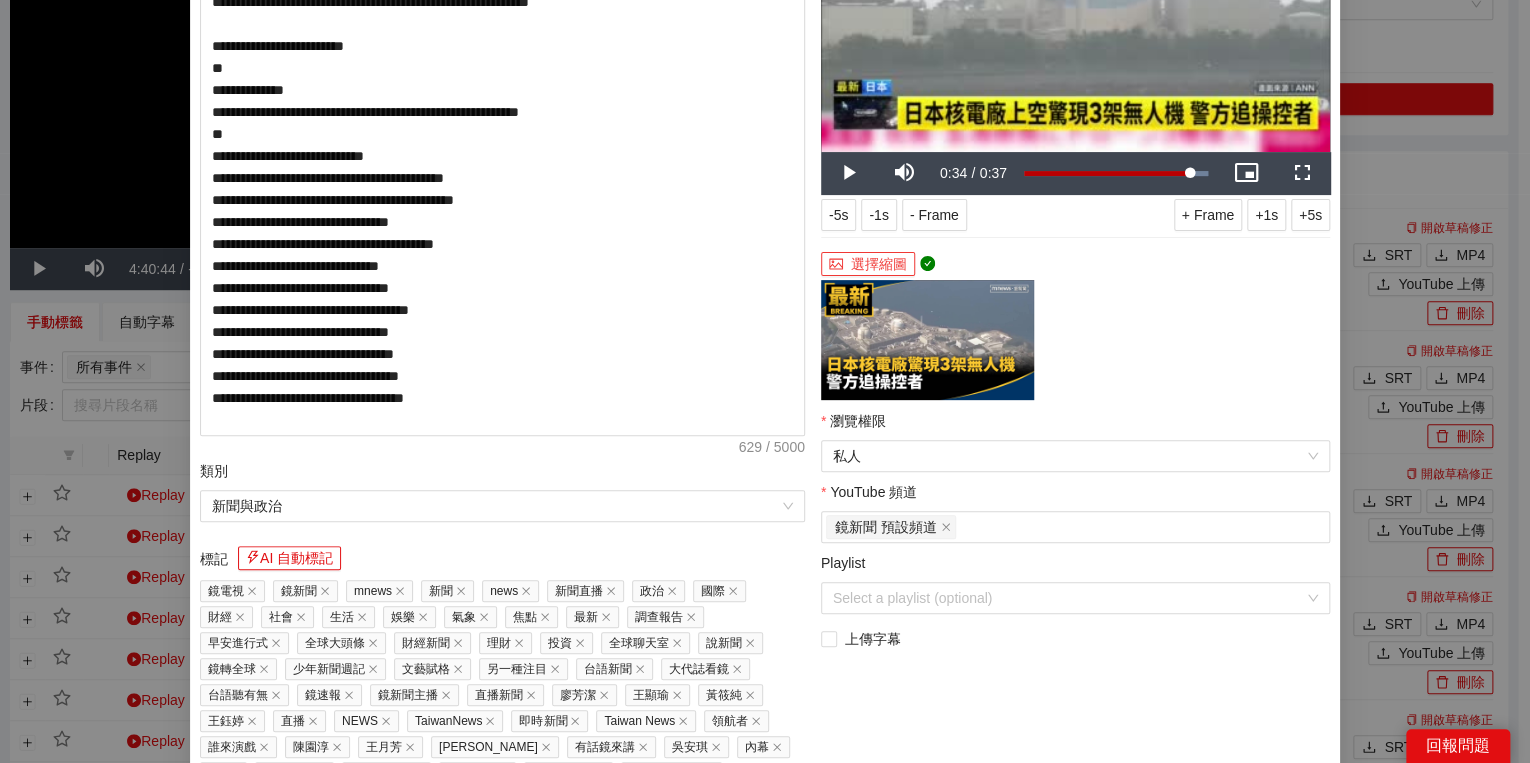 scroll, scrollTop: 320, scrollLeft: 0, axis: vertical 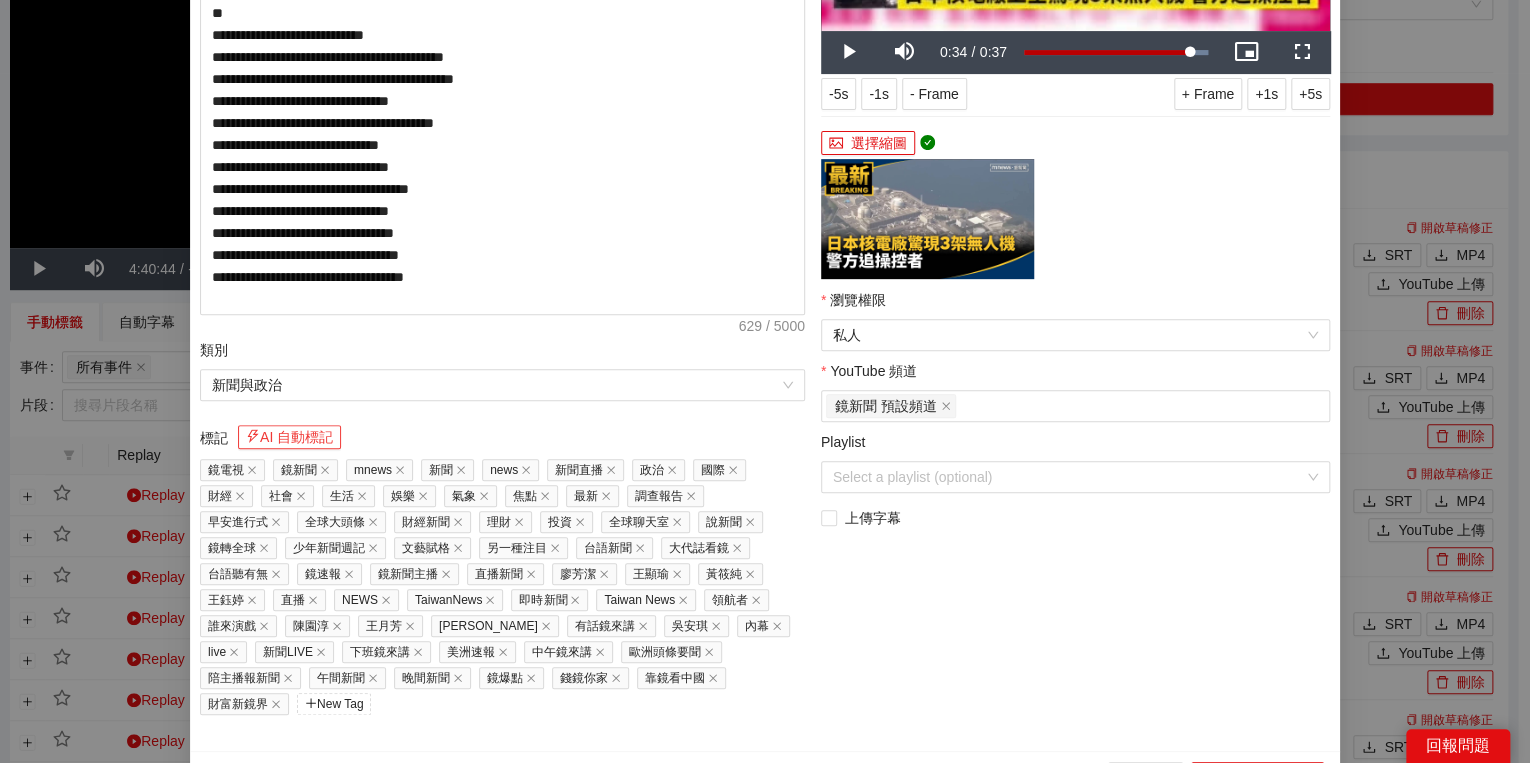 click on "AI 自動標記" at bounding box center (289, 437) 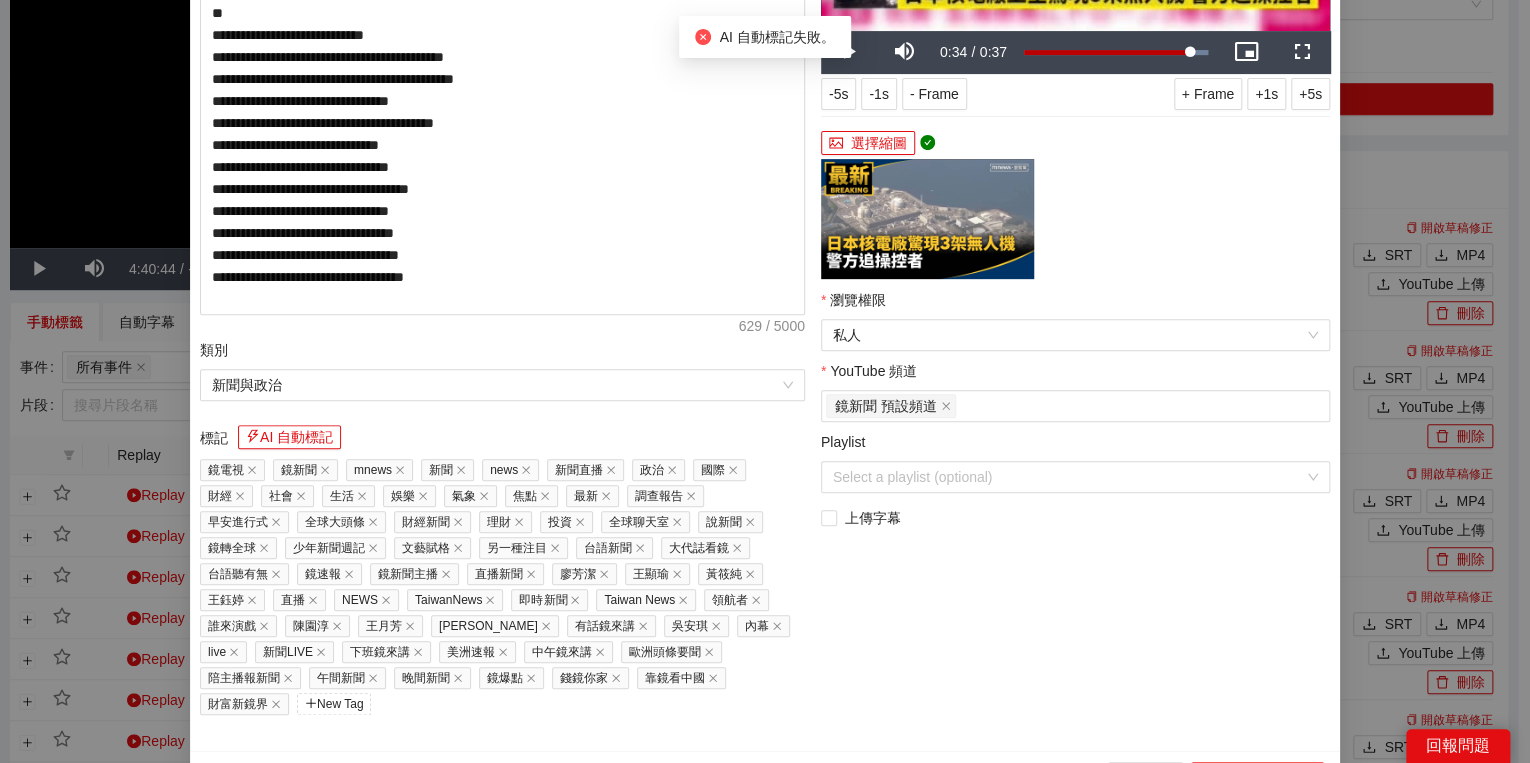 click on "上傳到 YouTube" at bounding box center (1257, 778) 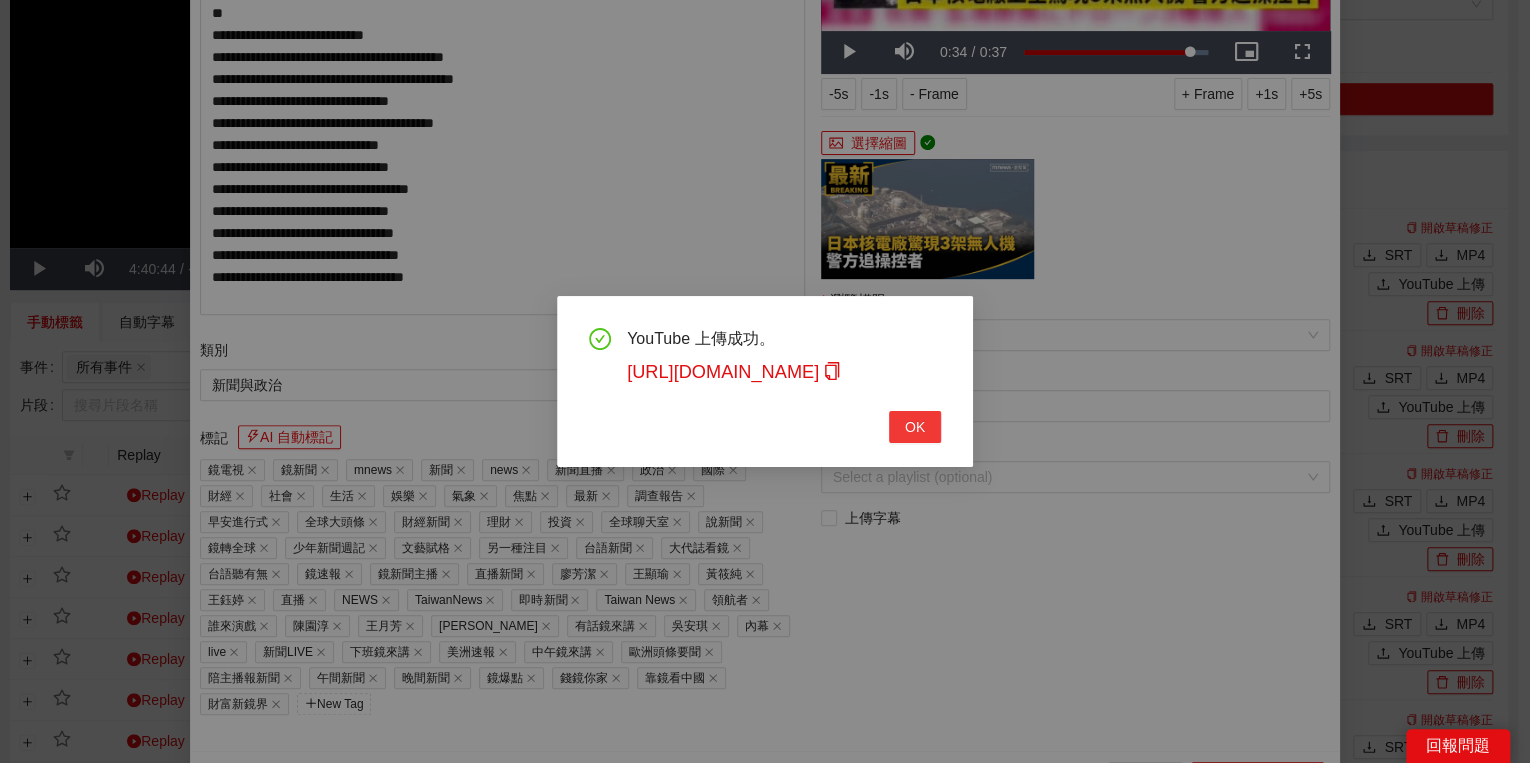 click on "OK" at bounding box center [915, 427] 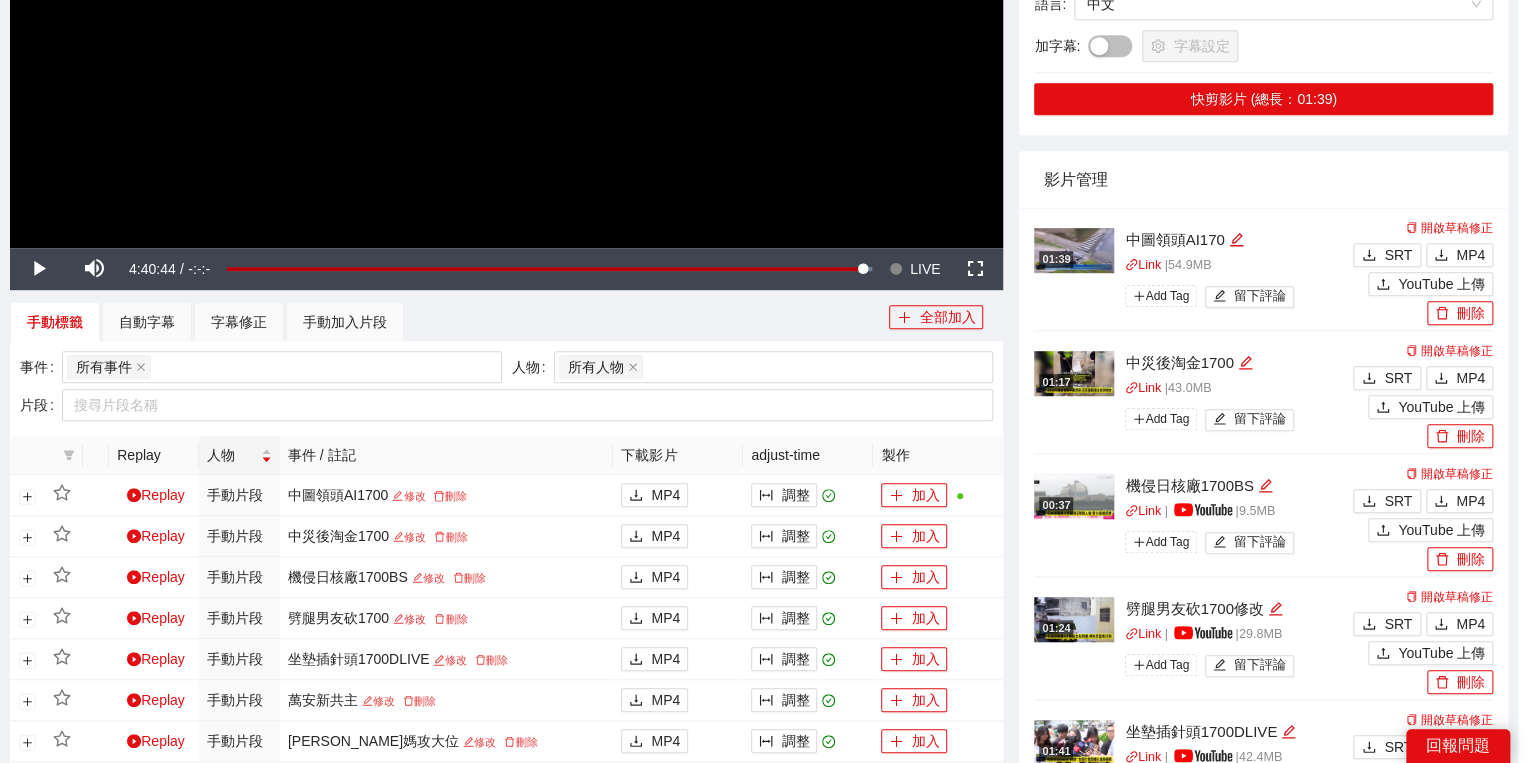 scroll, scrollTop: 308, scrollLeft: 0, axis: vertical 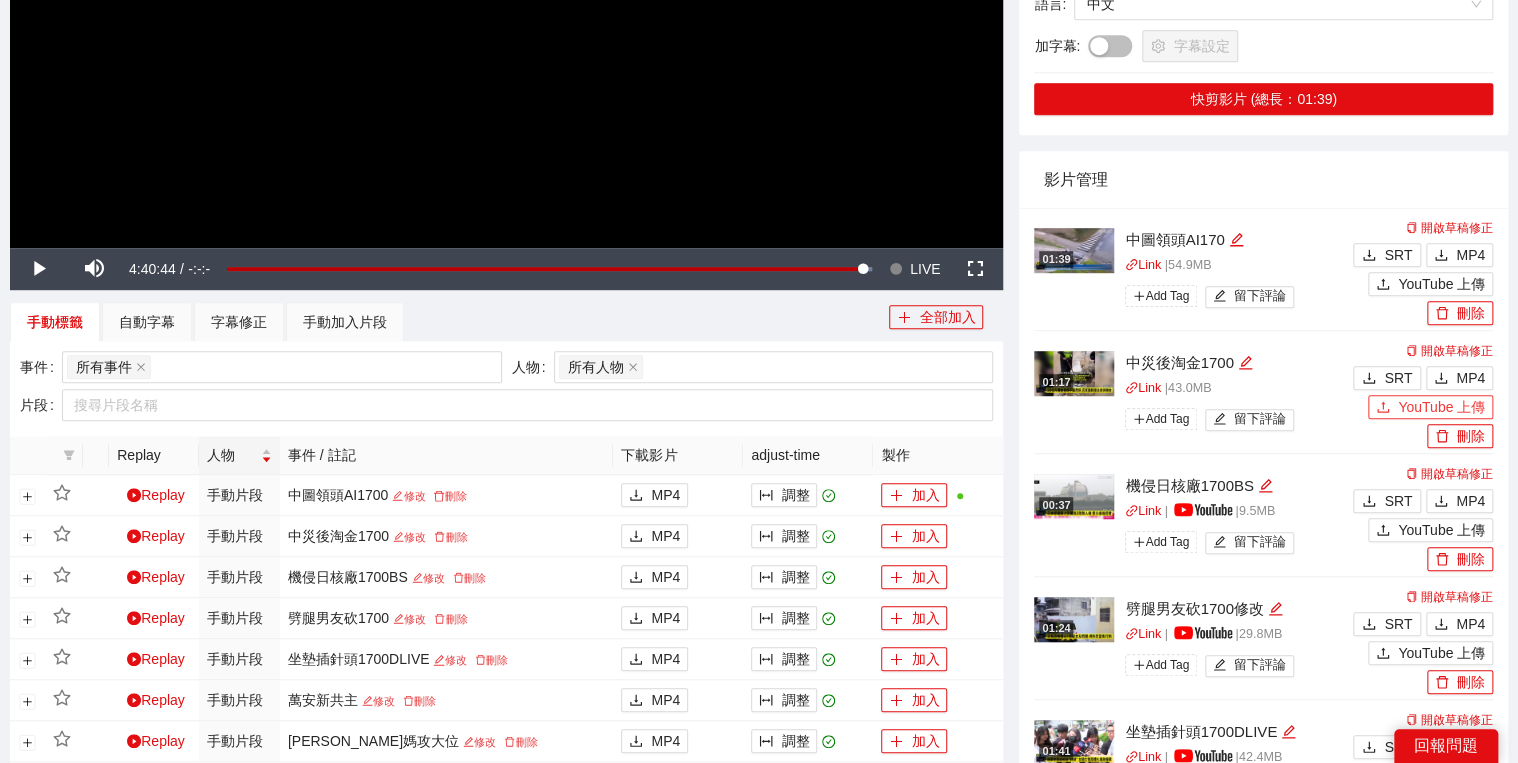 click on "YouTube 上傳" at bounding box center (1441, 407) 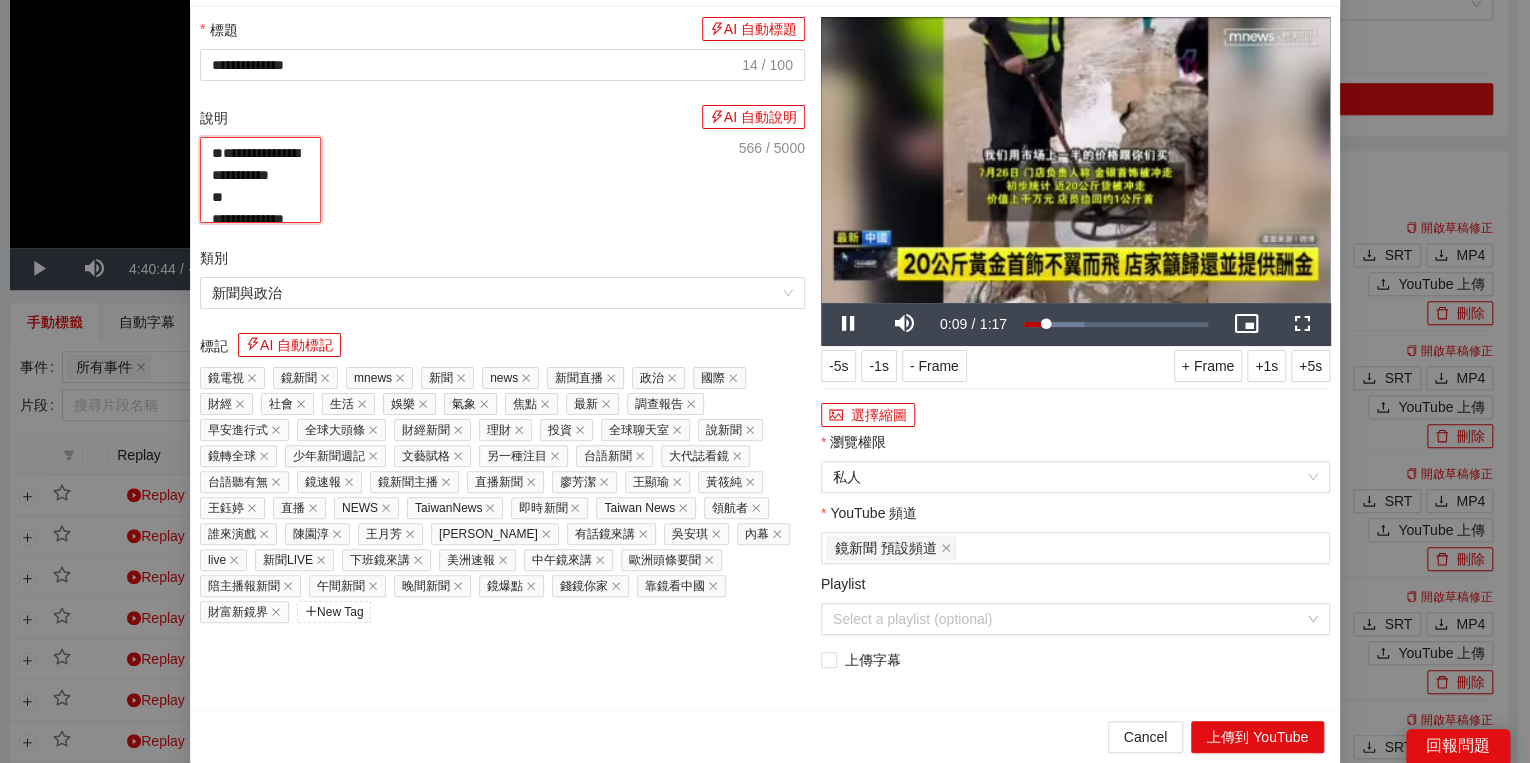 click on "**********" at bounding box center [260, 180] 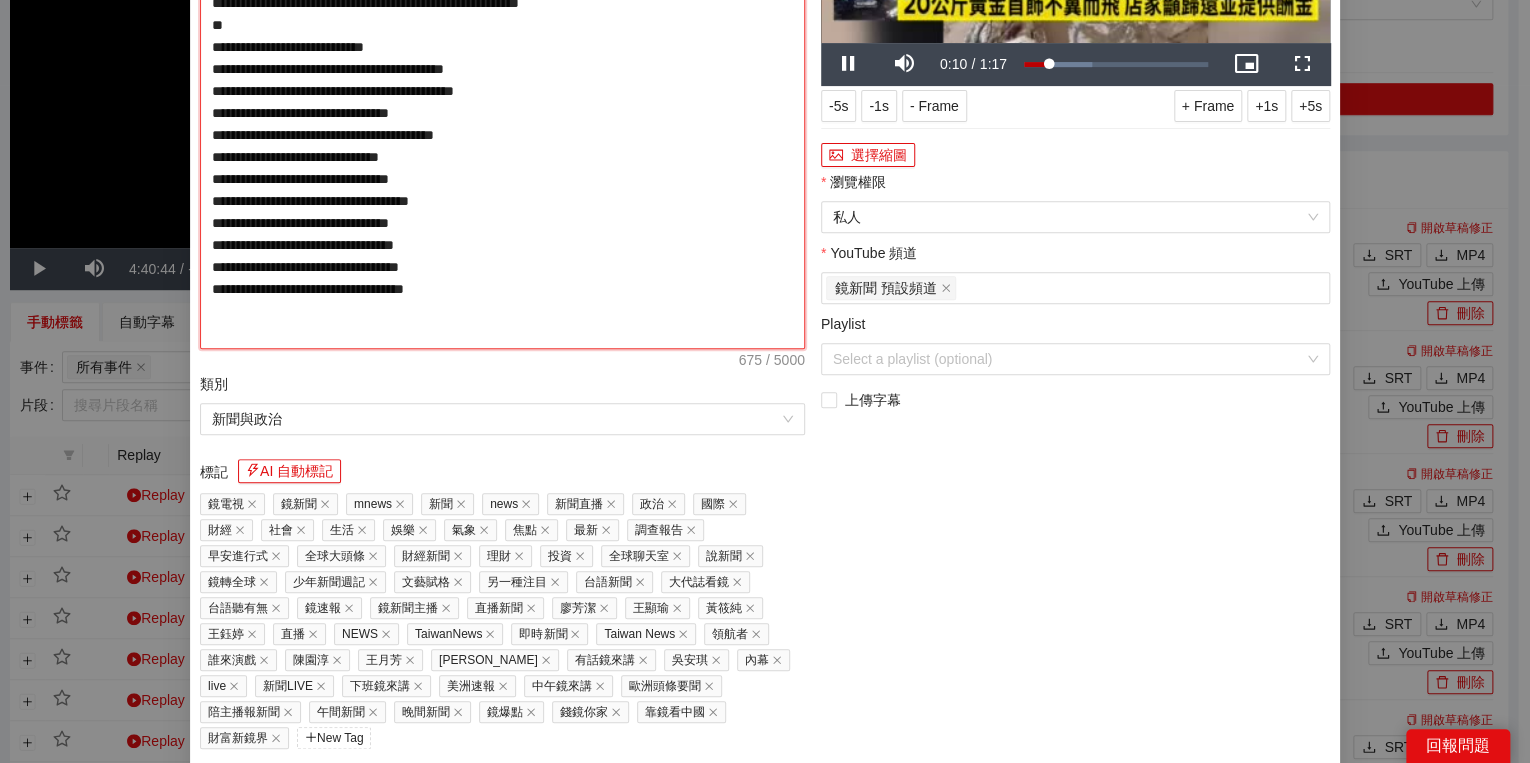 click on "**********" at bounding box center (502, 113) 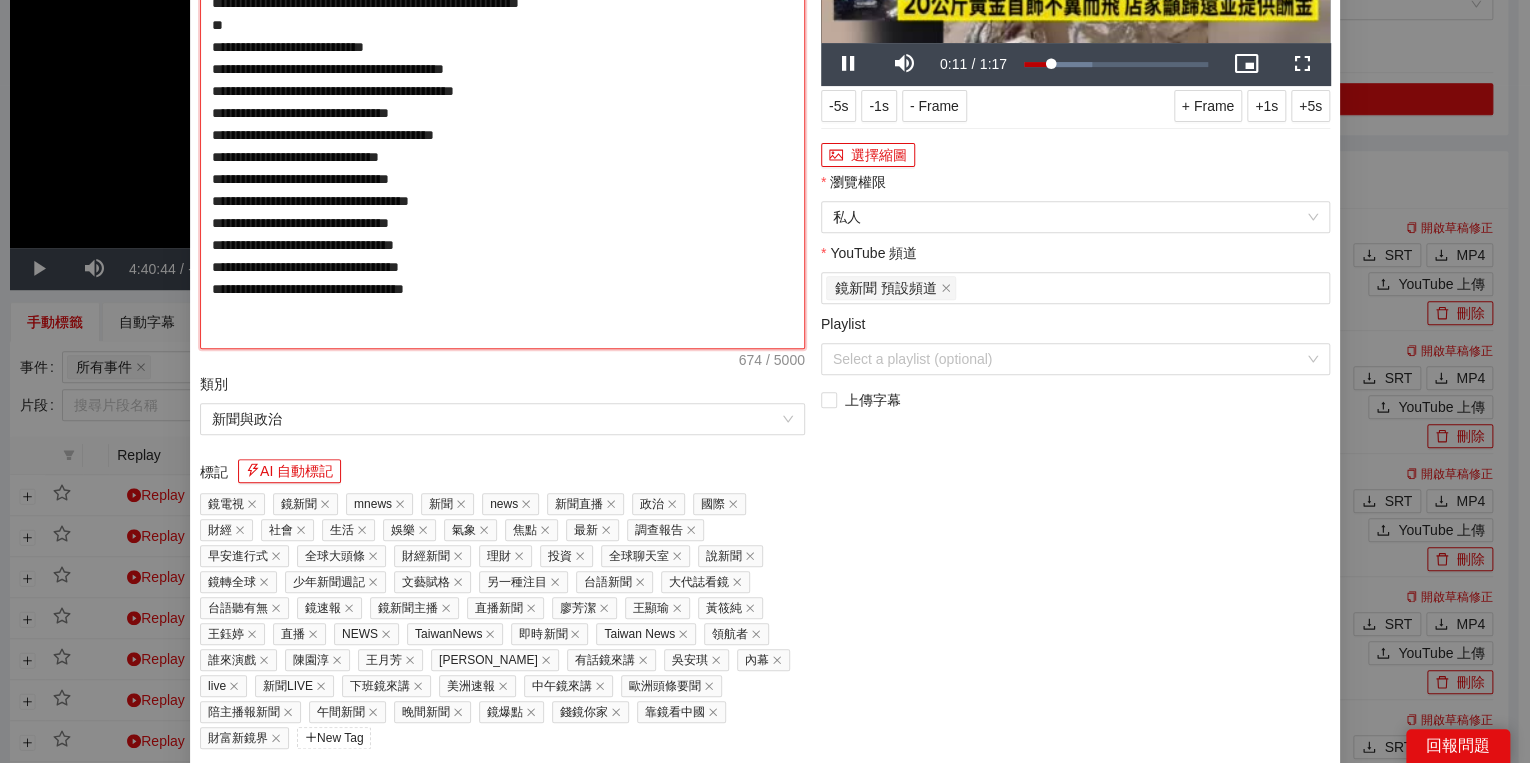 type on "**********" 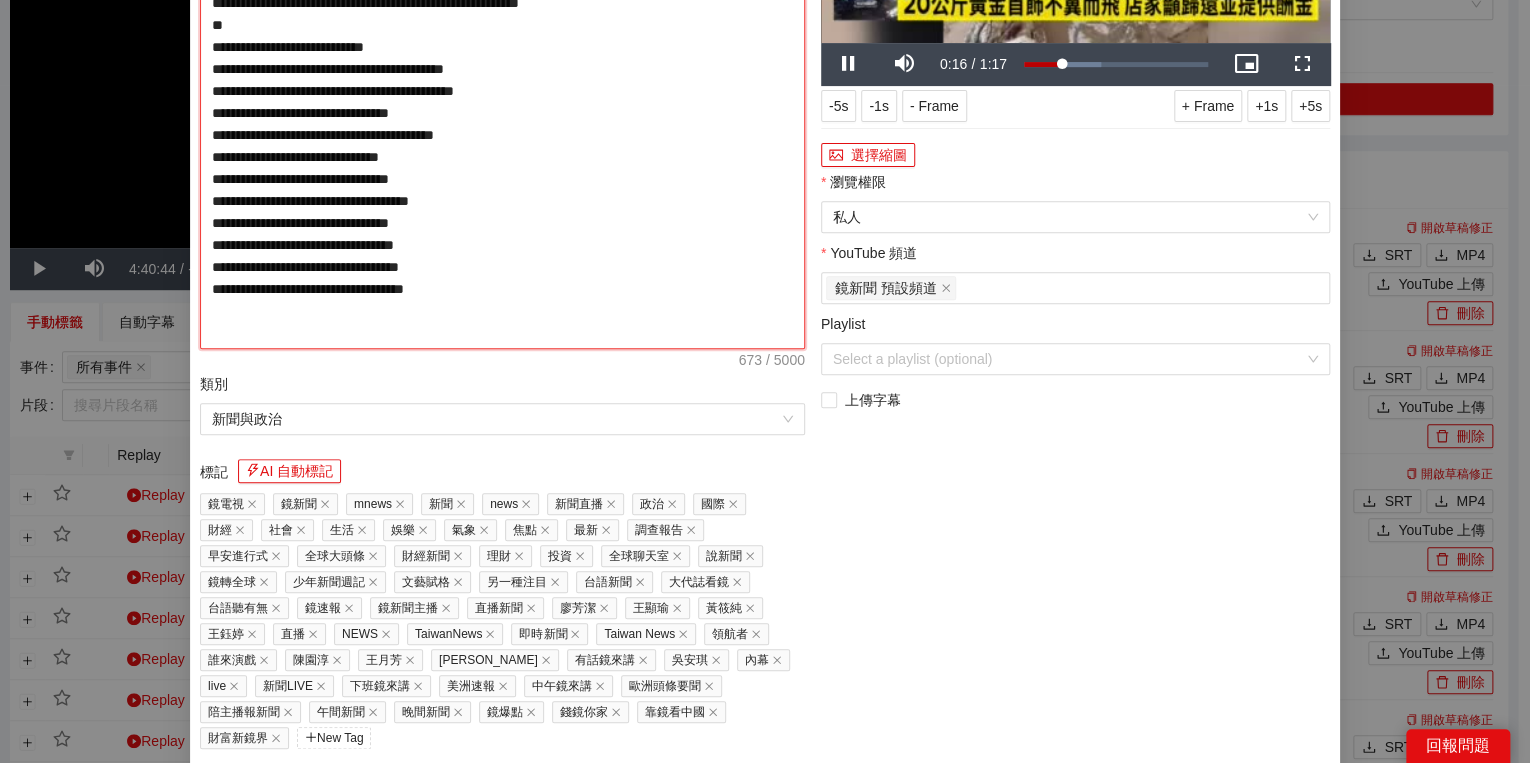 click on "**********" at bounding box center (502, 113) 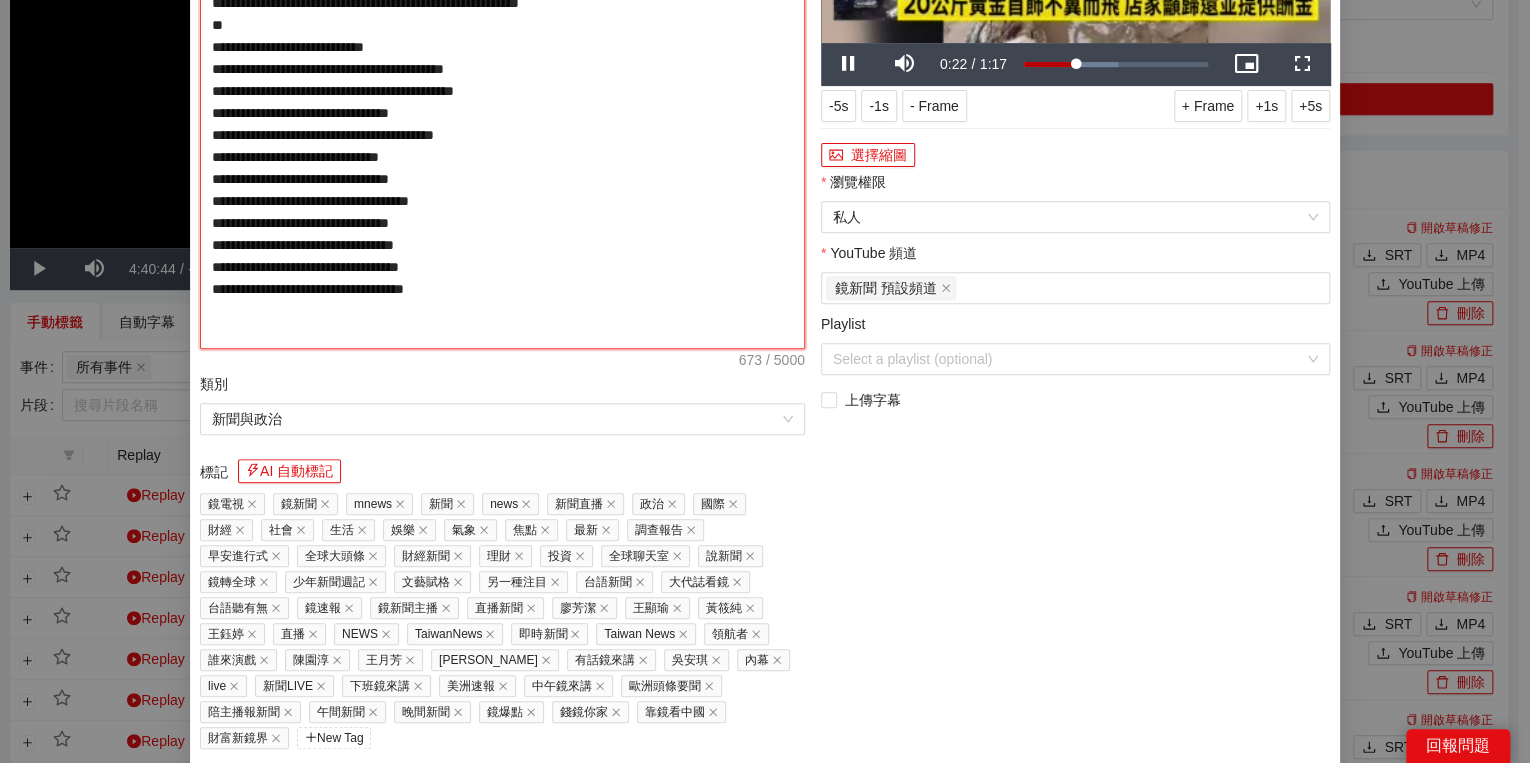 type on "**********" 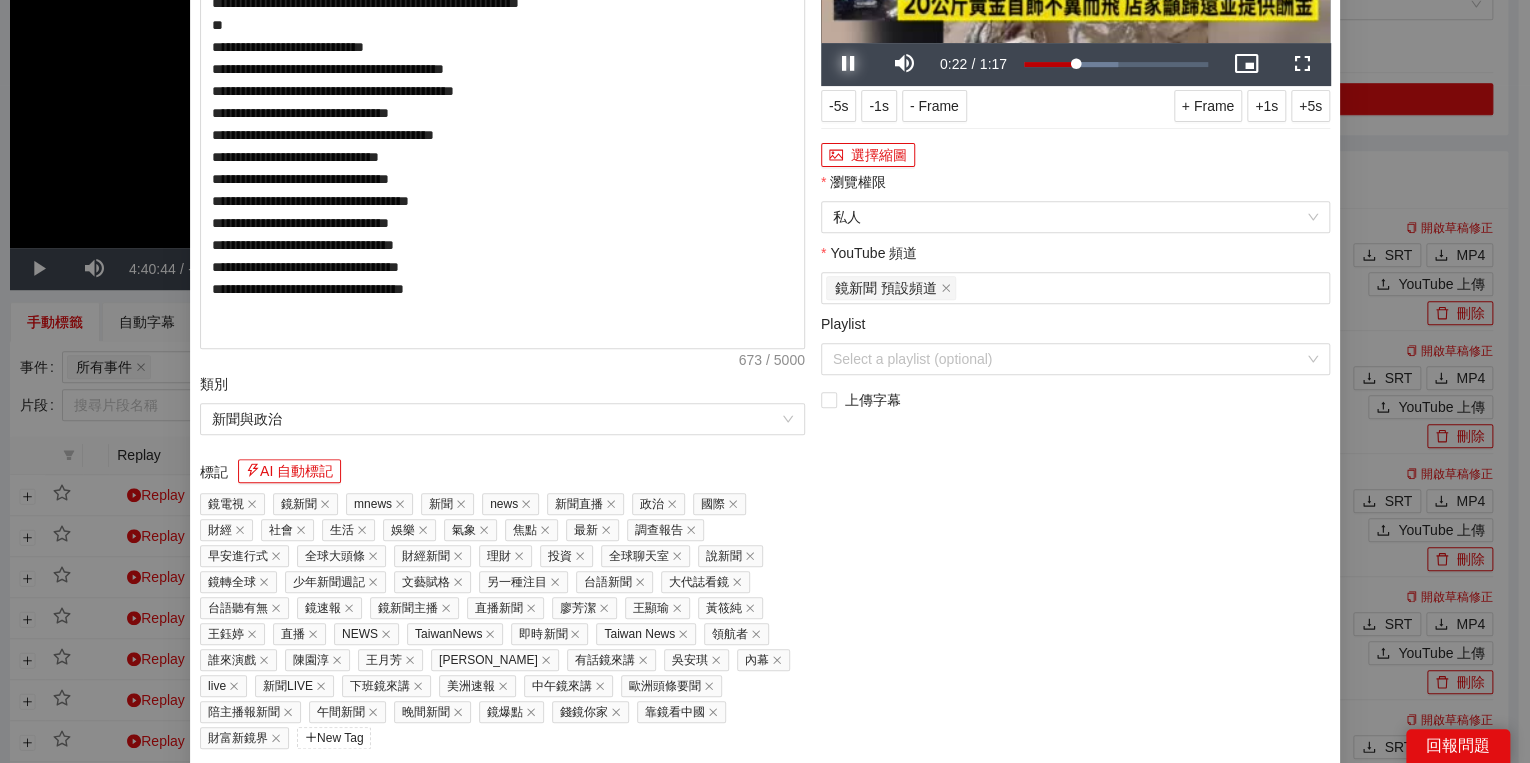 click at bounding box center (849, 64) 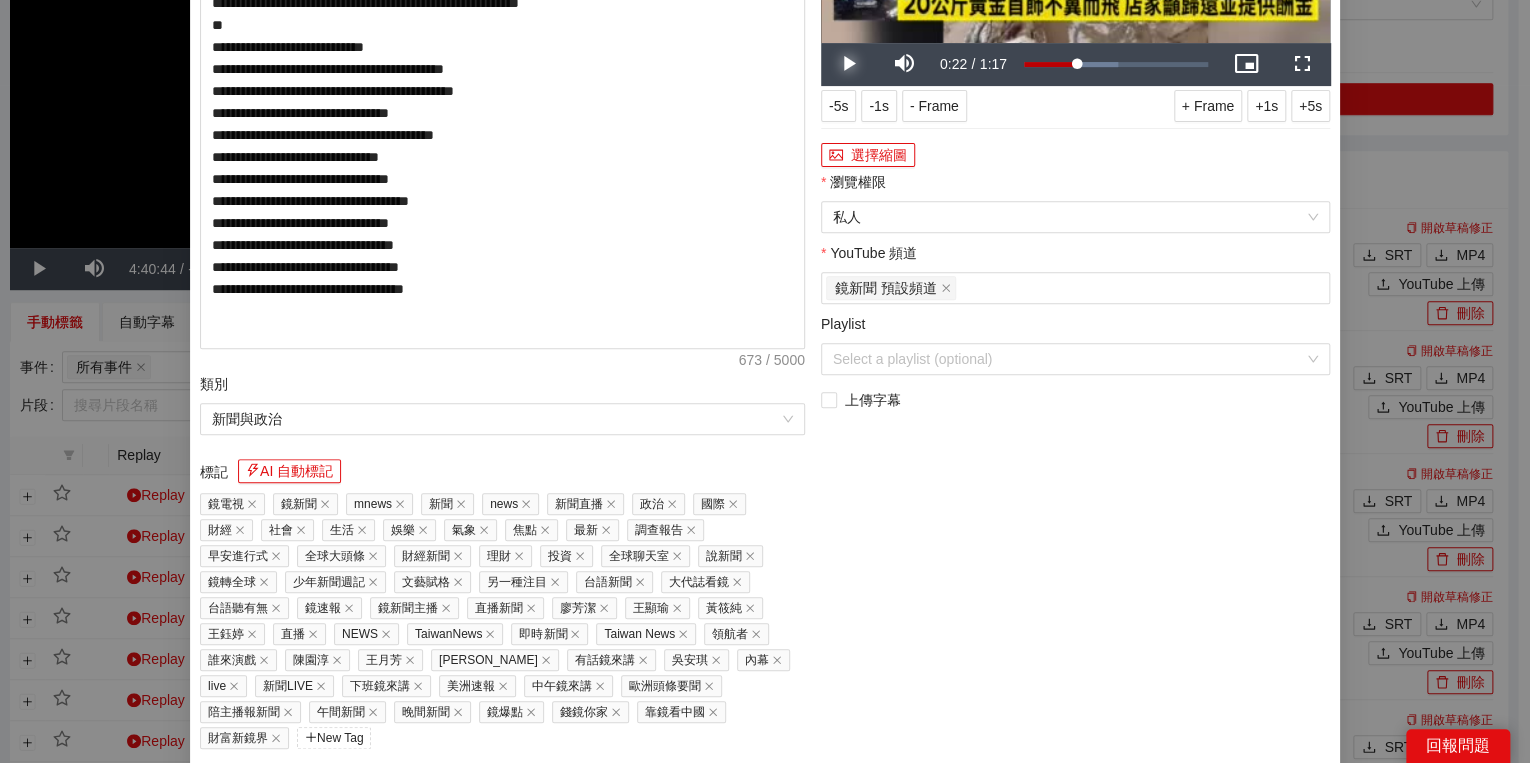 click at bounding box center (849, 64) 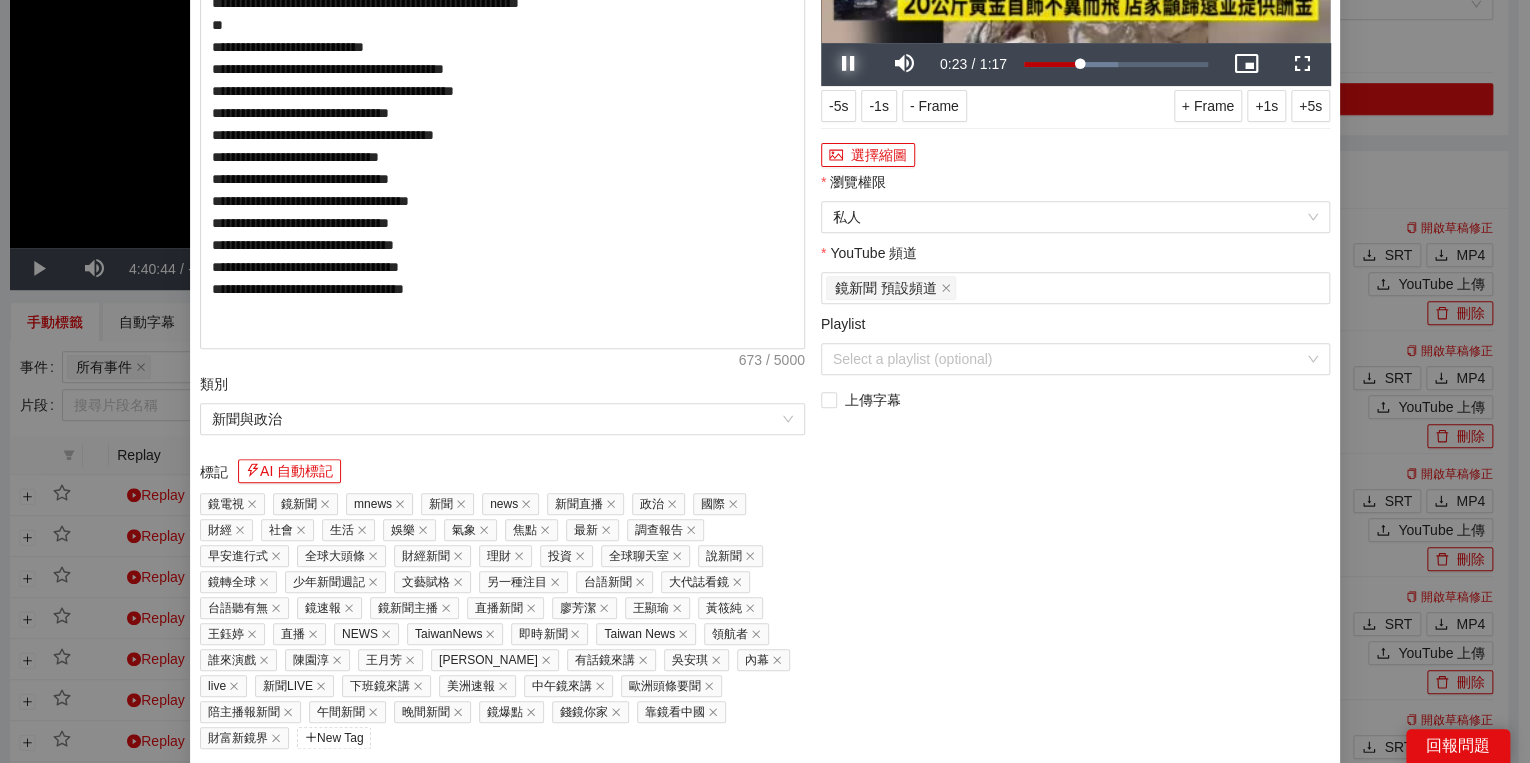 click at bounding box center [849, 64] 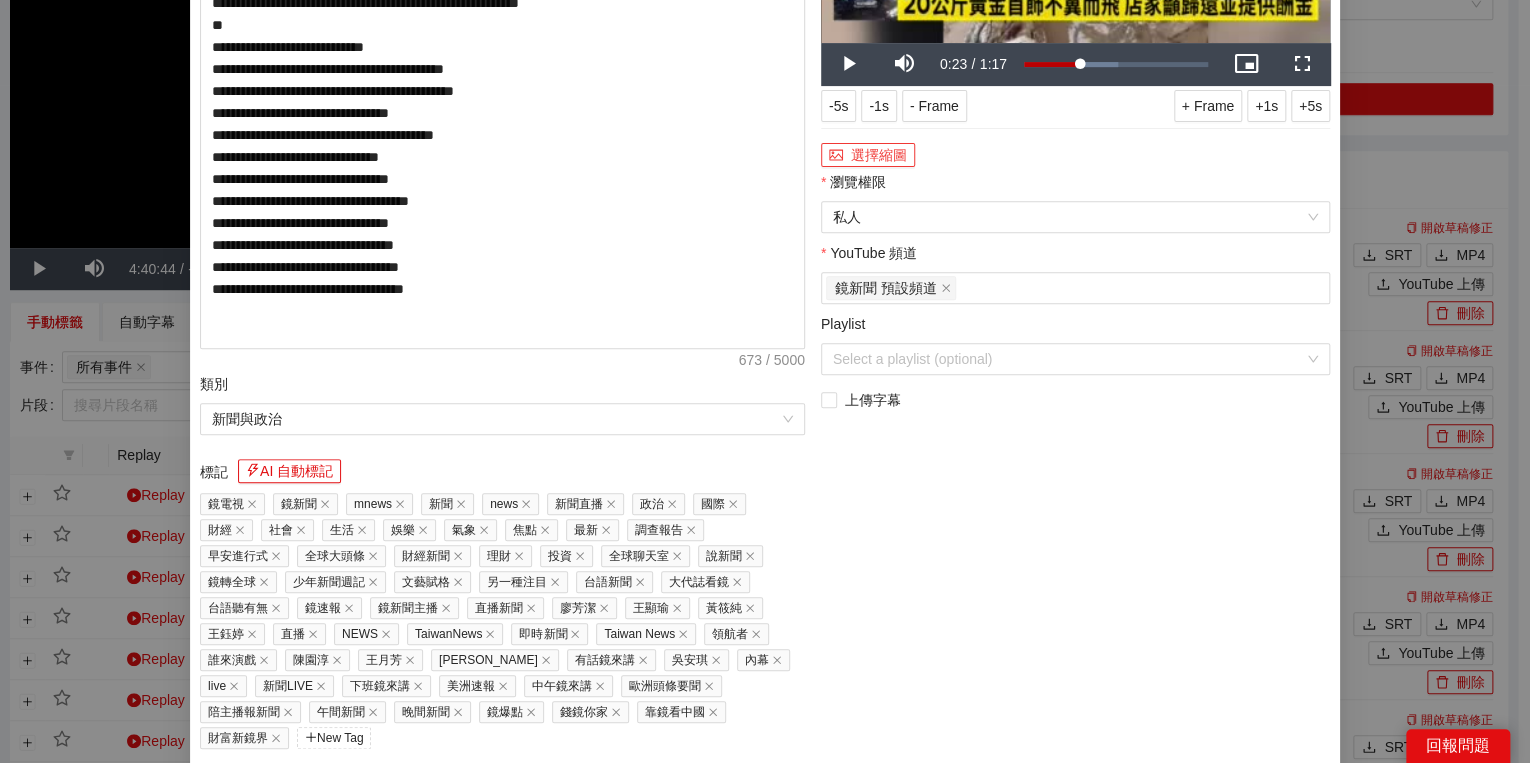 click on "選擇縮圖" at bounding box center [868, 155] 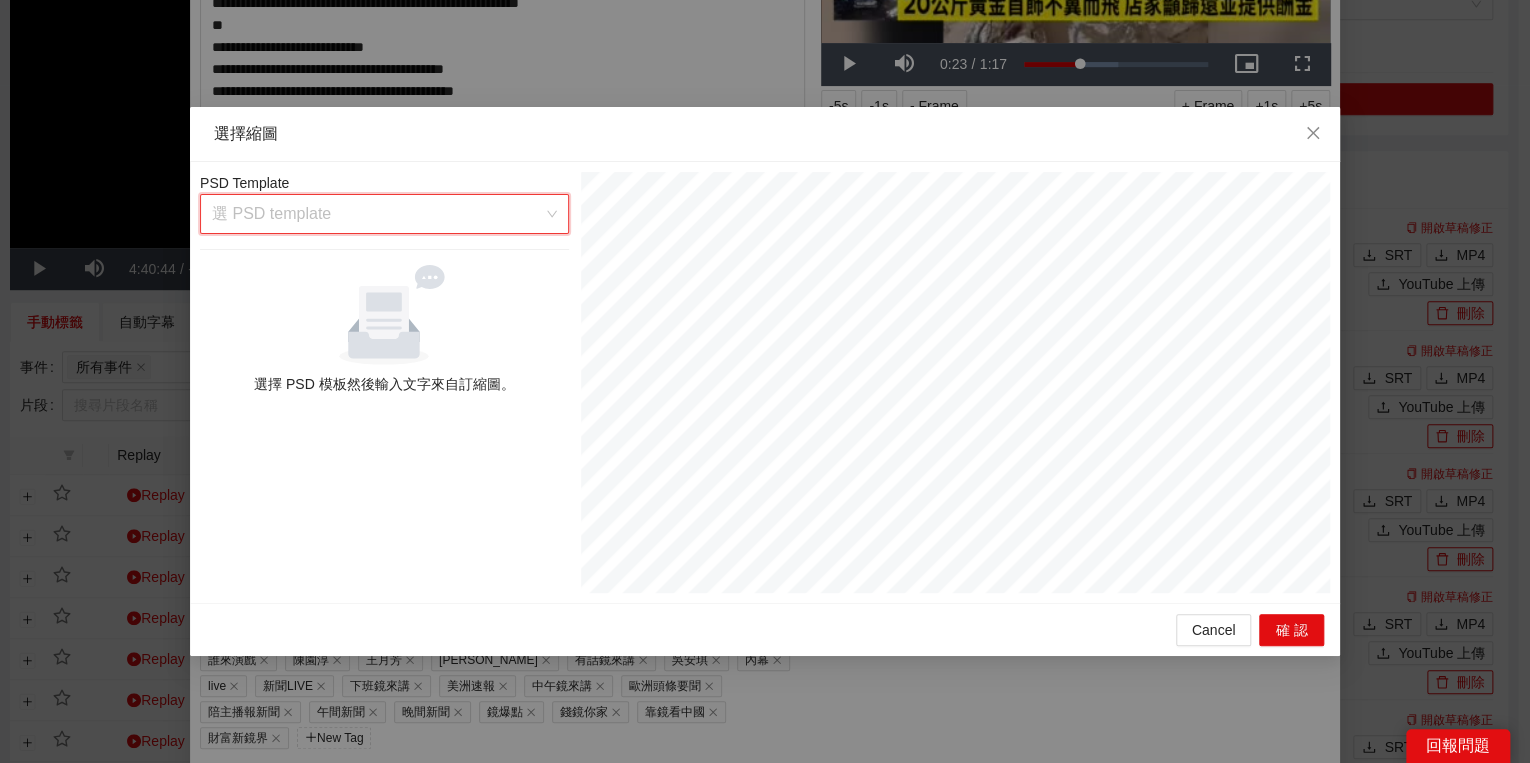 click at bounding box center (377, 214) 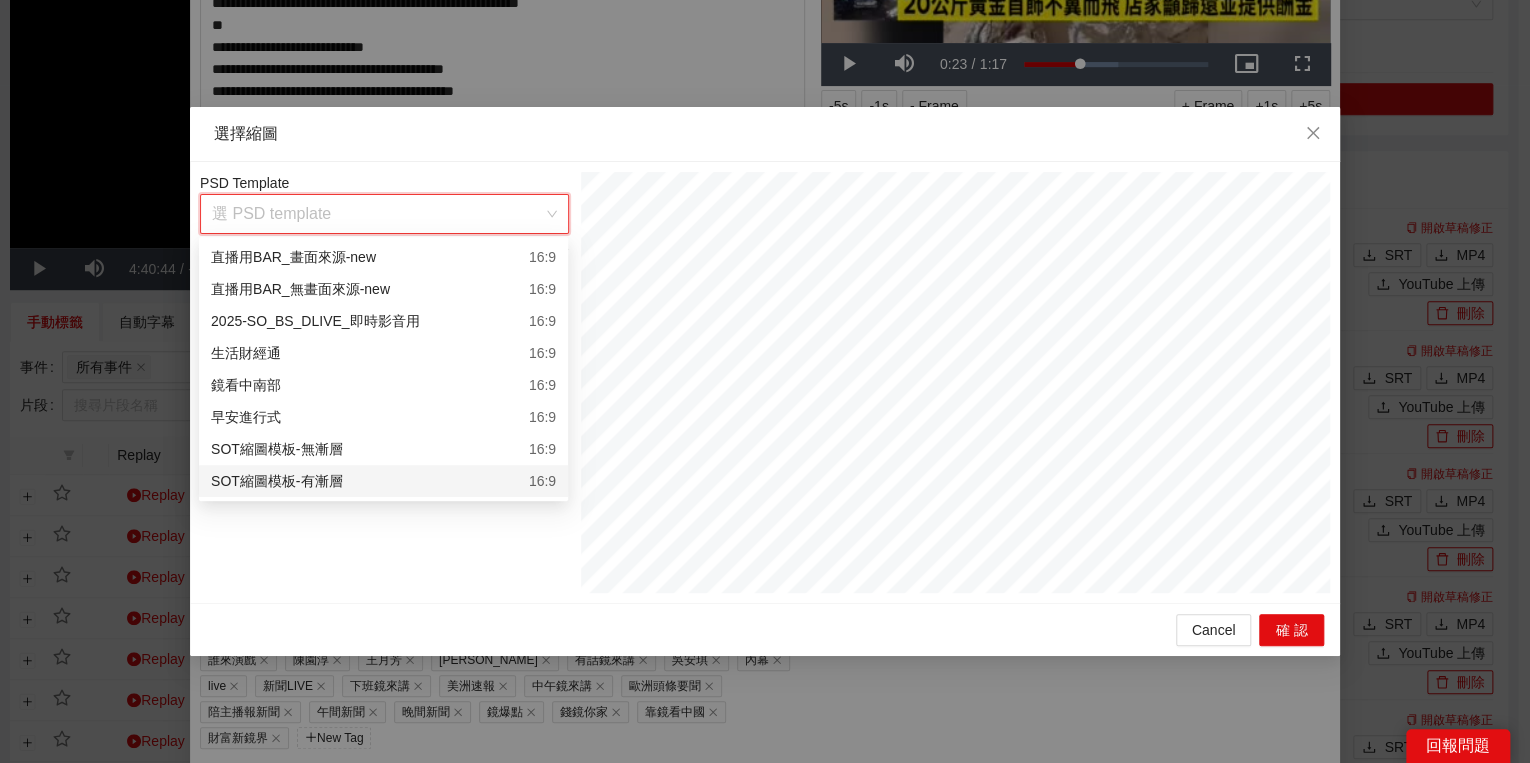 click on "SOT縮圖模板-有漸層 16:9" at bounding box center (383, 481) 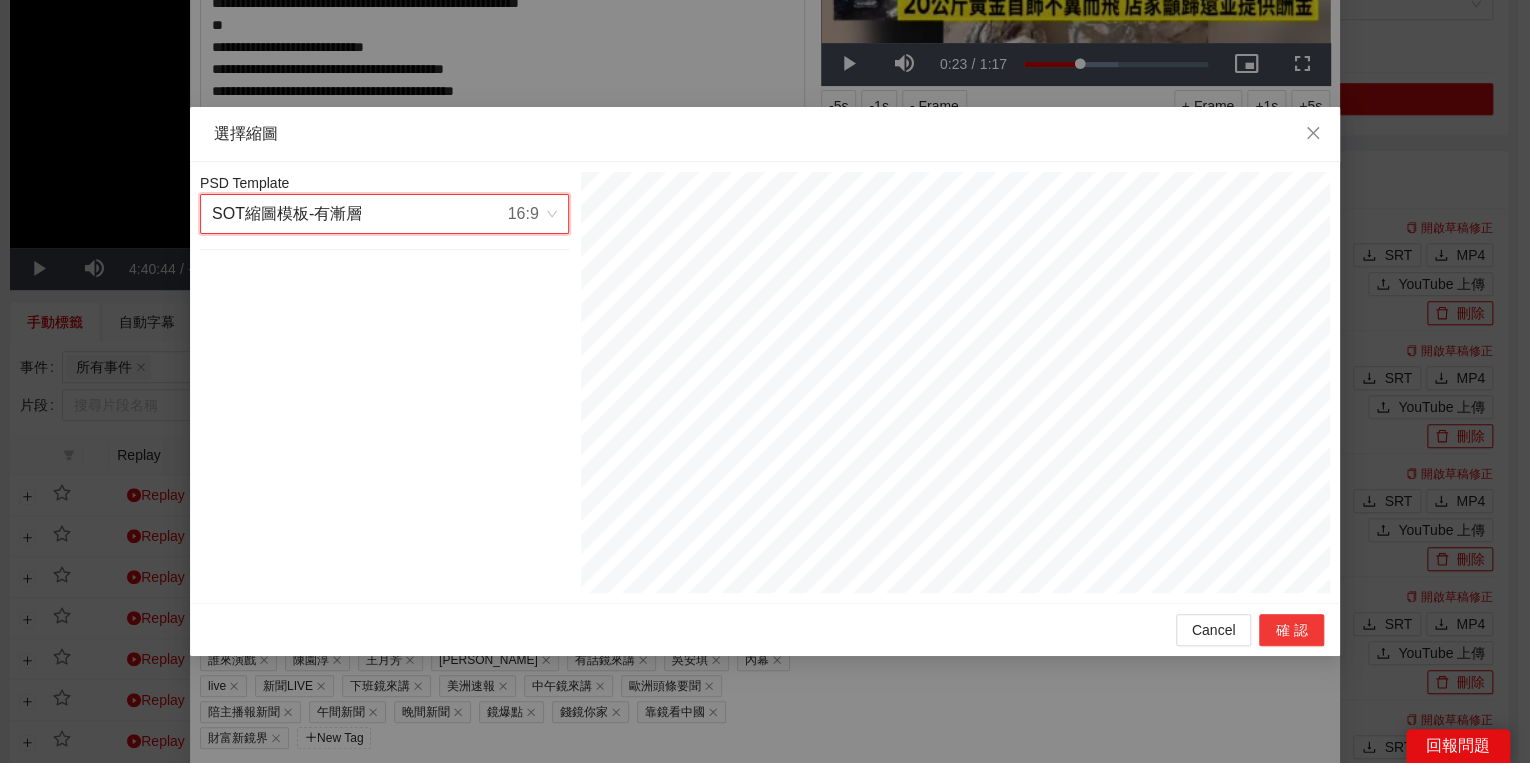 click on "確認" at bounding box center [1291, 630] 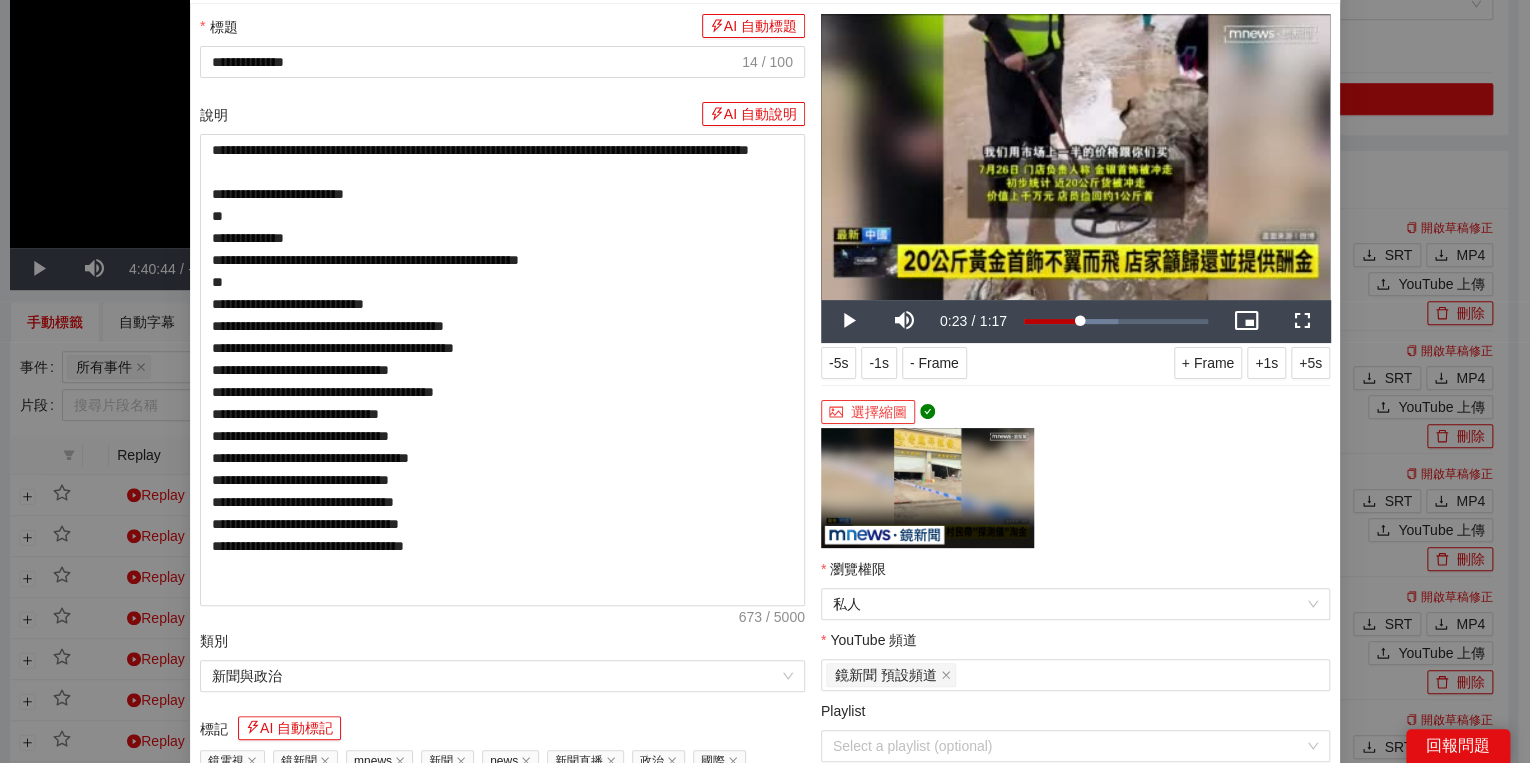 scroll, scrollTop: 80, scrollLeft: 0, axis: vertical 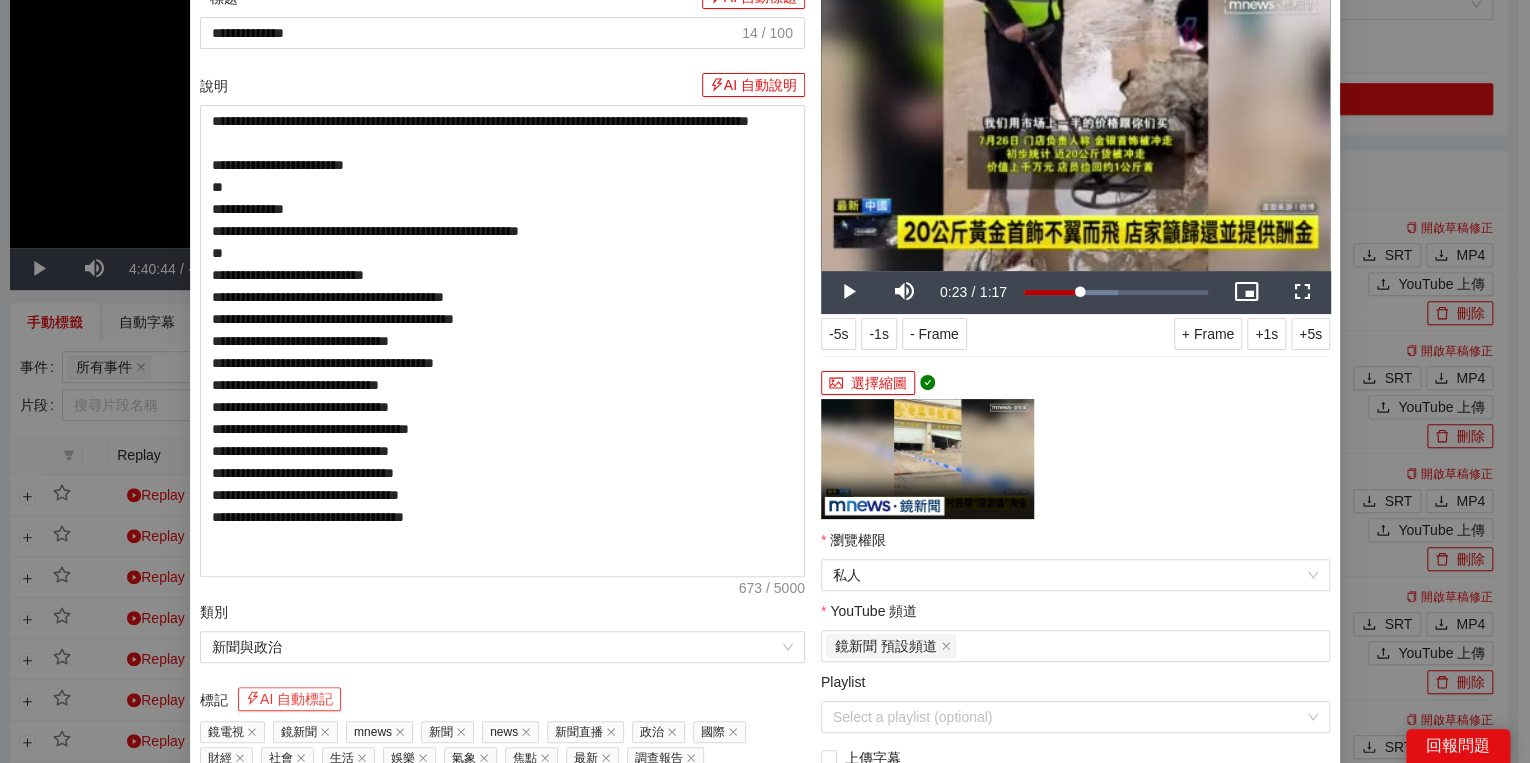 click on "AI 自動標記" at bounding box center (289, 699) 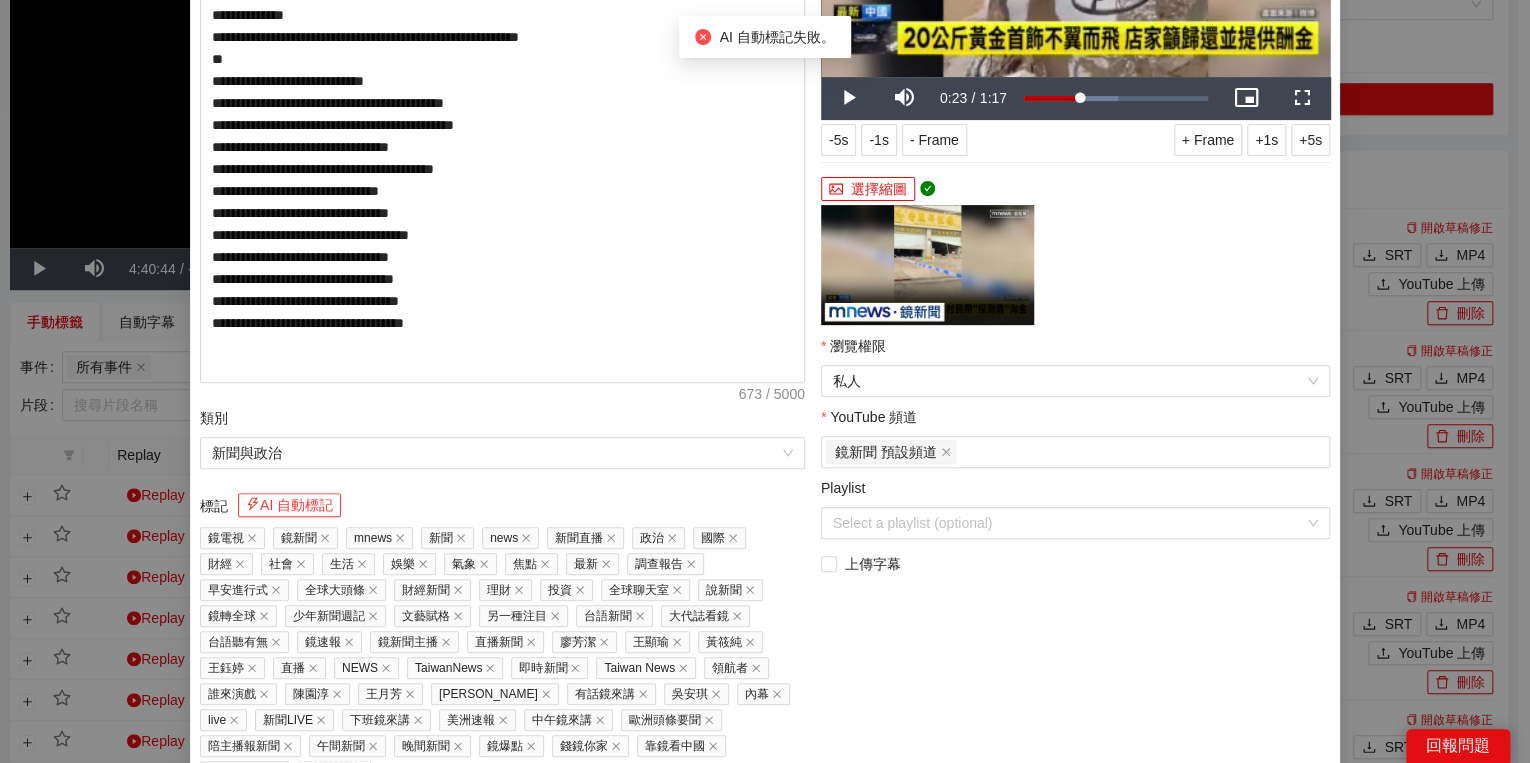 scroll, scrollTop: 352, scrollLeft: 0, axis: vertical 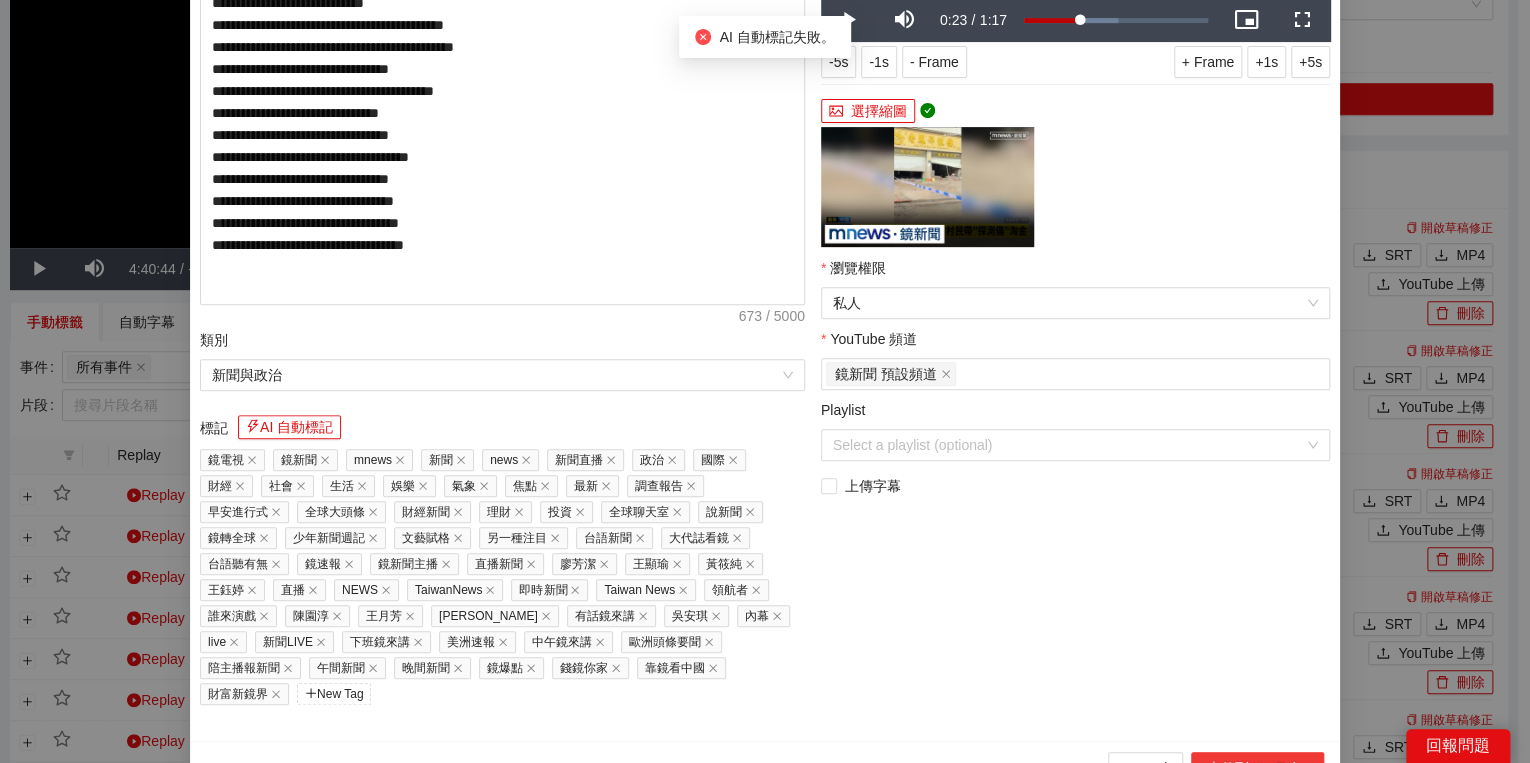 click on "上傳到 YouTube" at bounding box center [1257, 768] 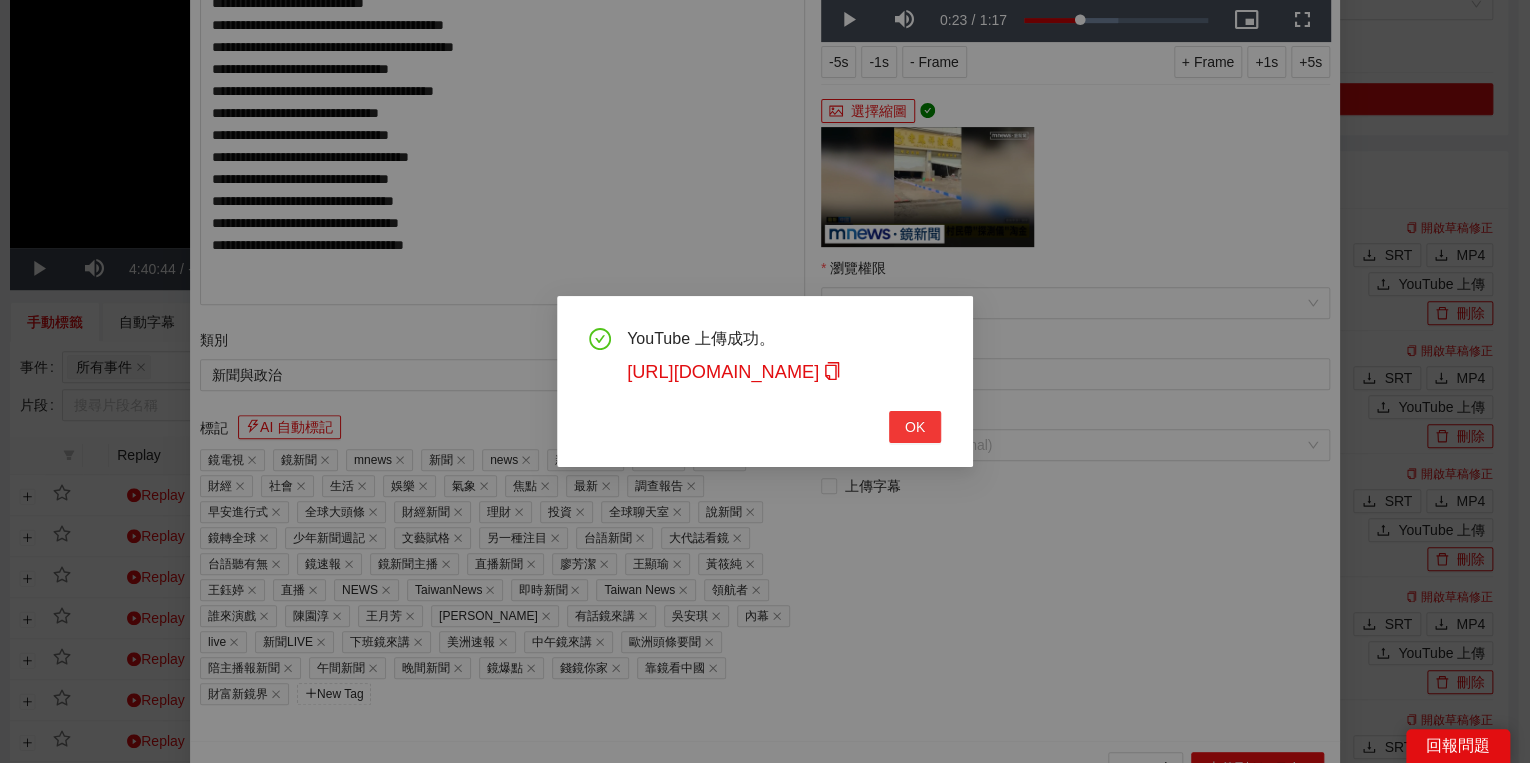click on "OK" at bounding box center [915, 427] 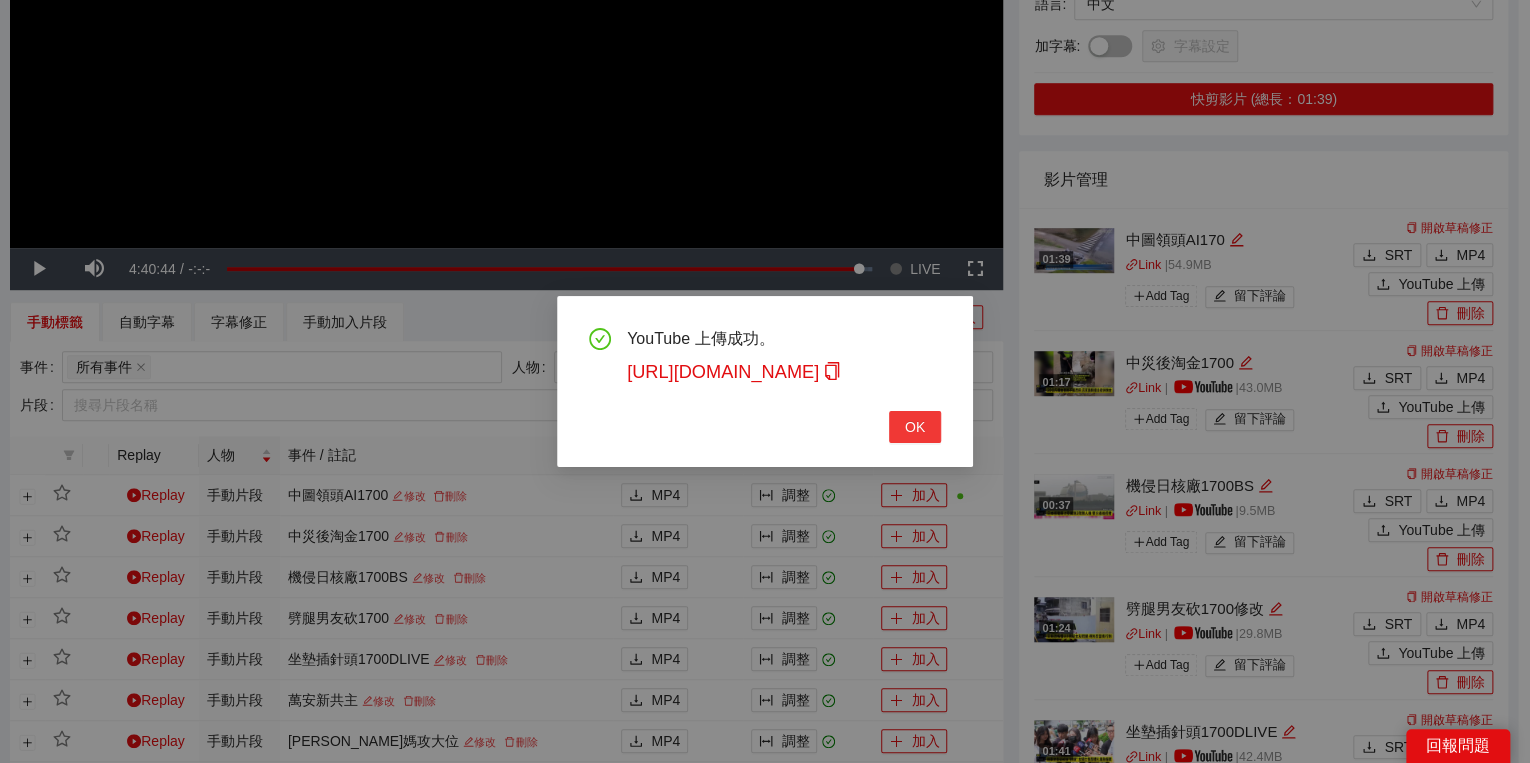 scroll, scrollTop: 308, scrollLeft: 0, axis: vertical 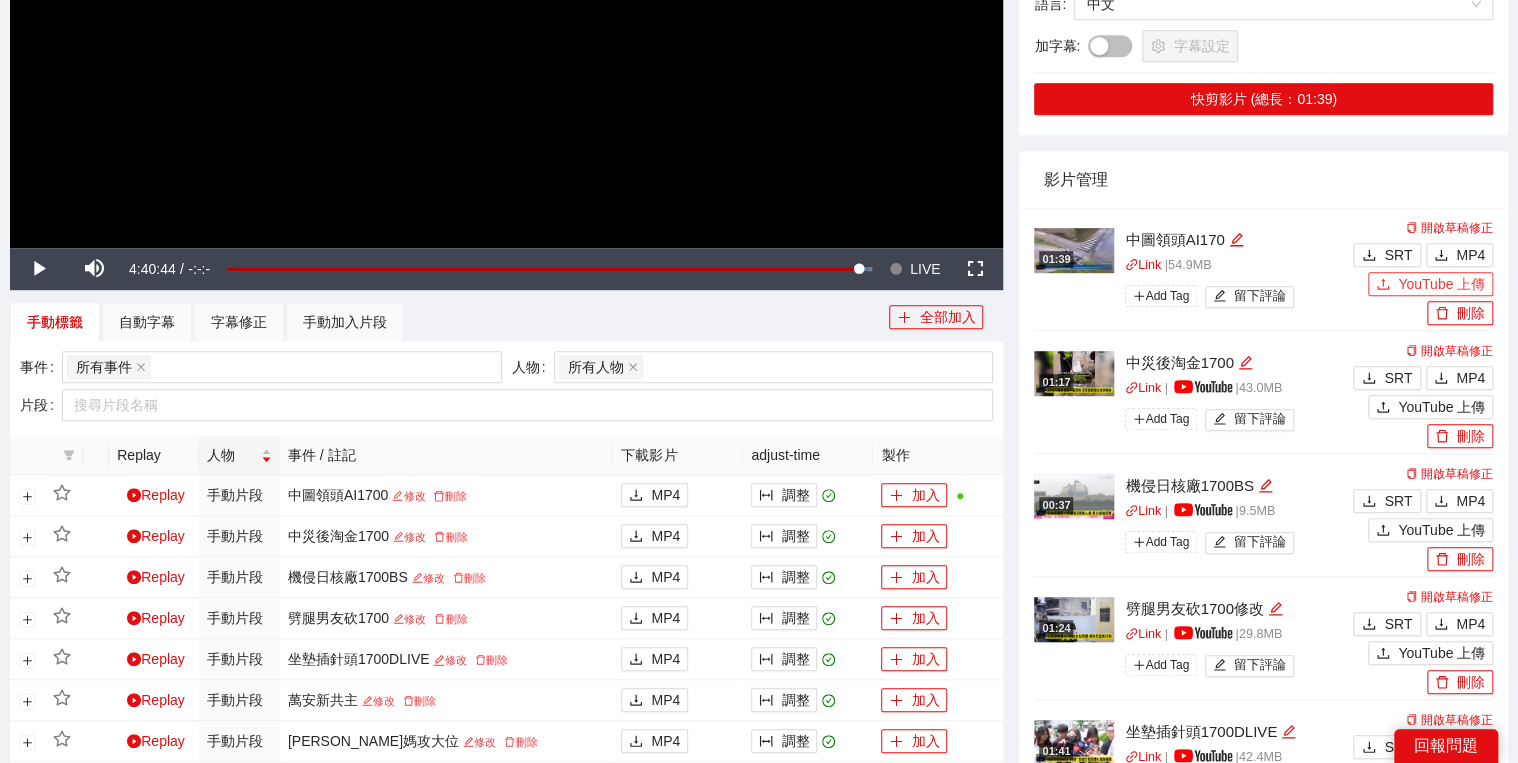 click on "YouTube 上傳" at bounding box center [1430, 284] 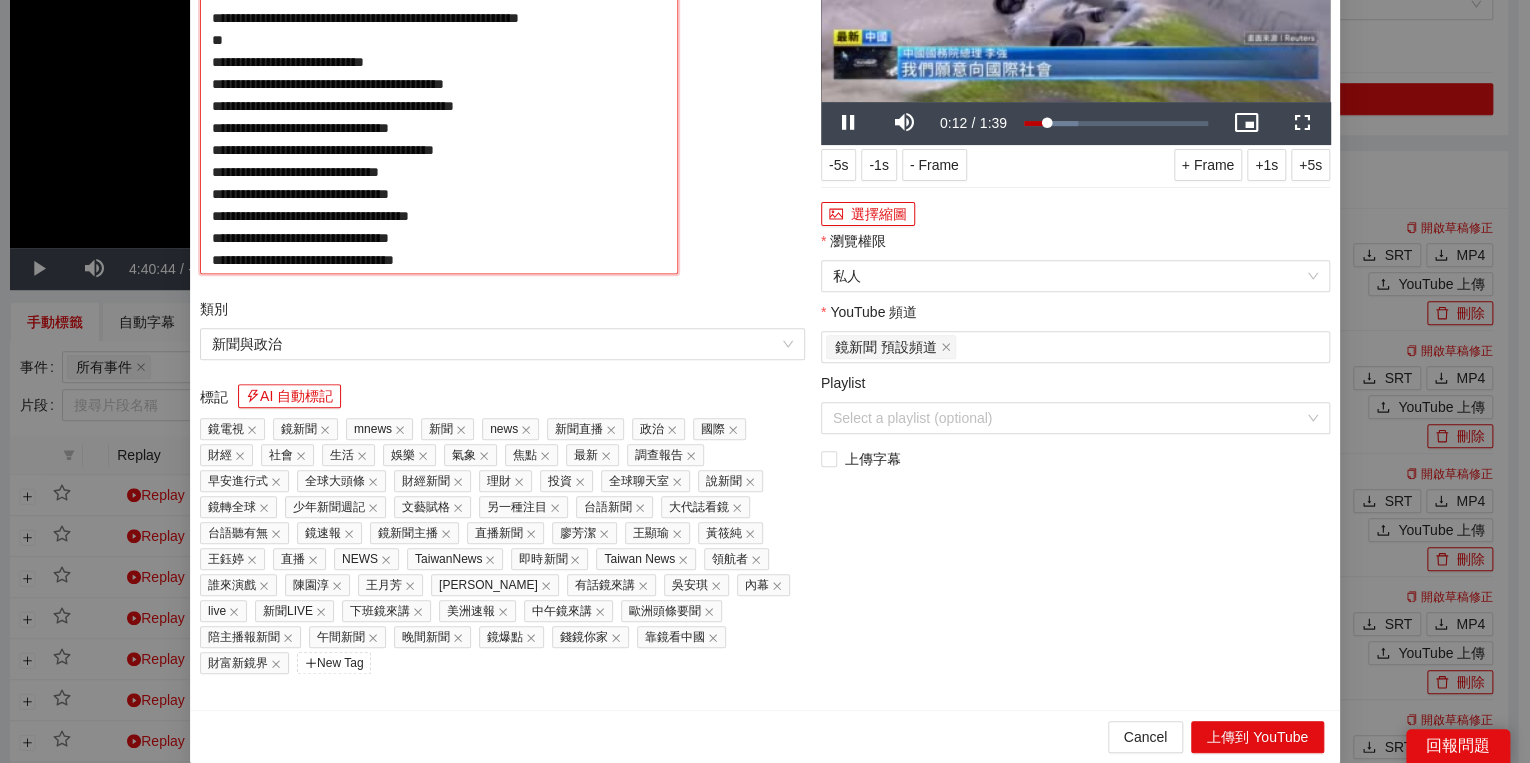 click on "**********" at bounding box center (439, 105) 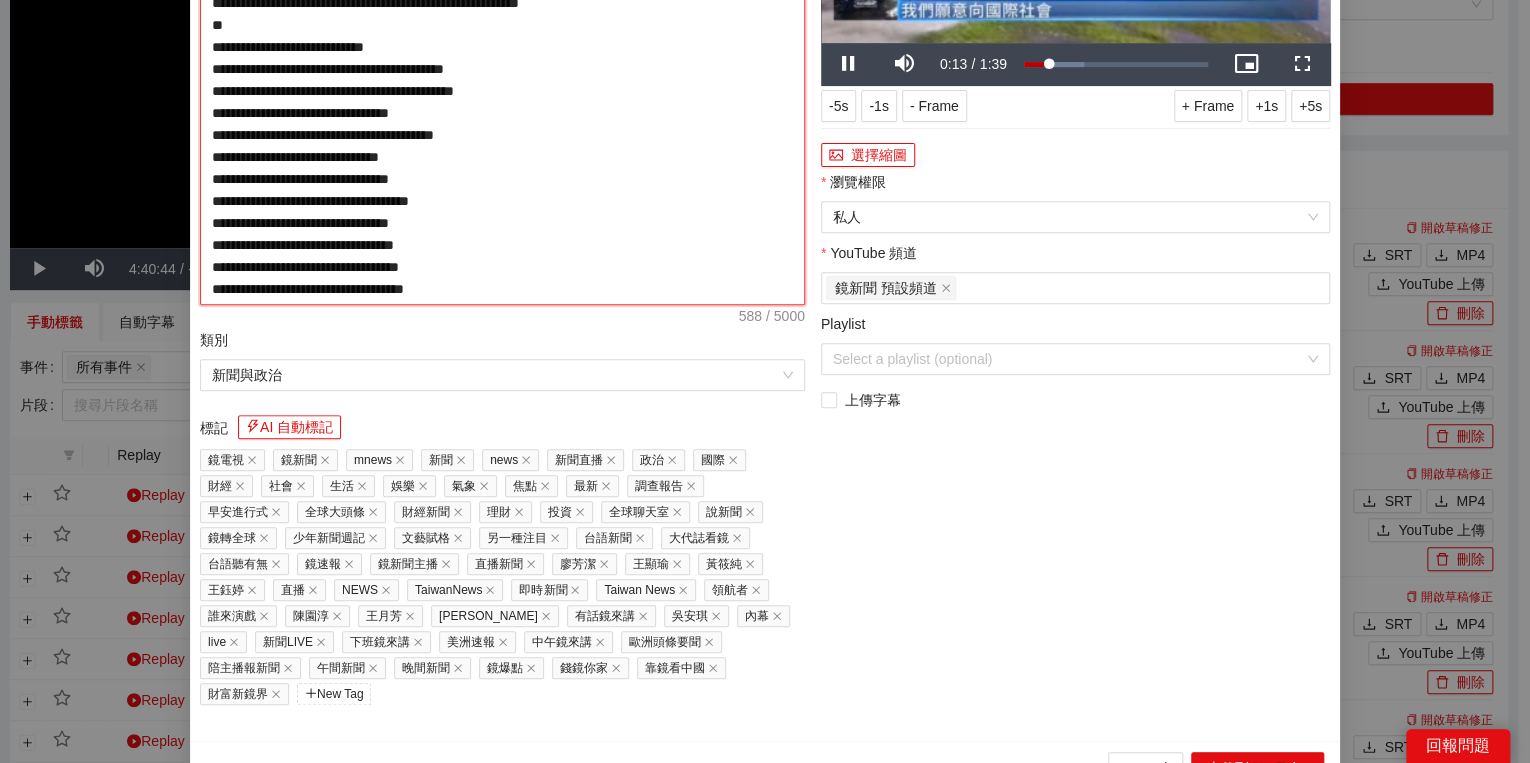 type on "**********" 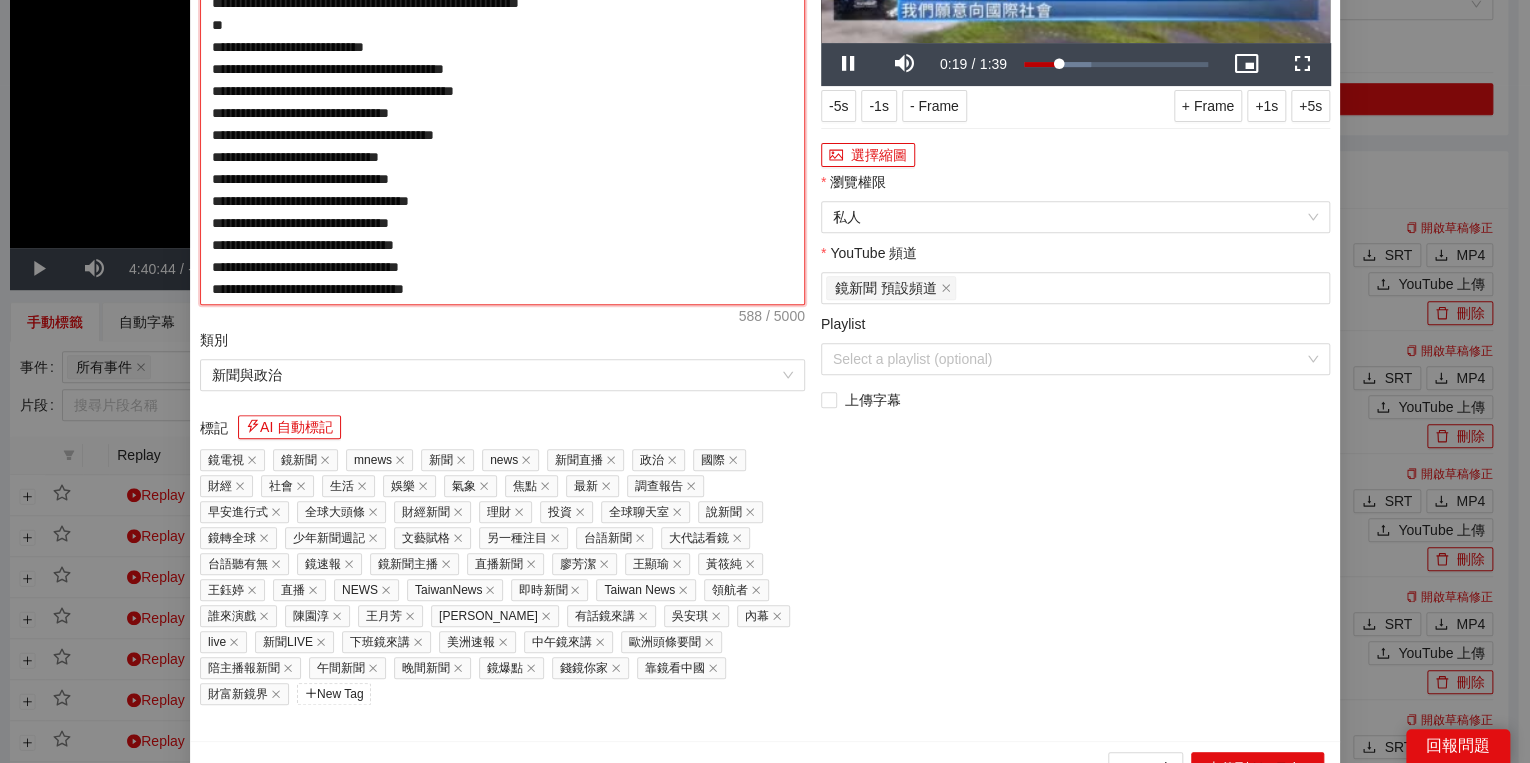 click on "**********" at bounding box center [502, 91] 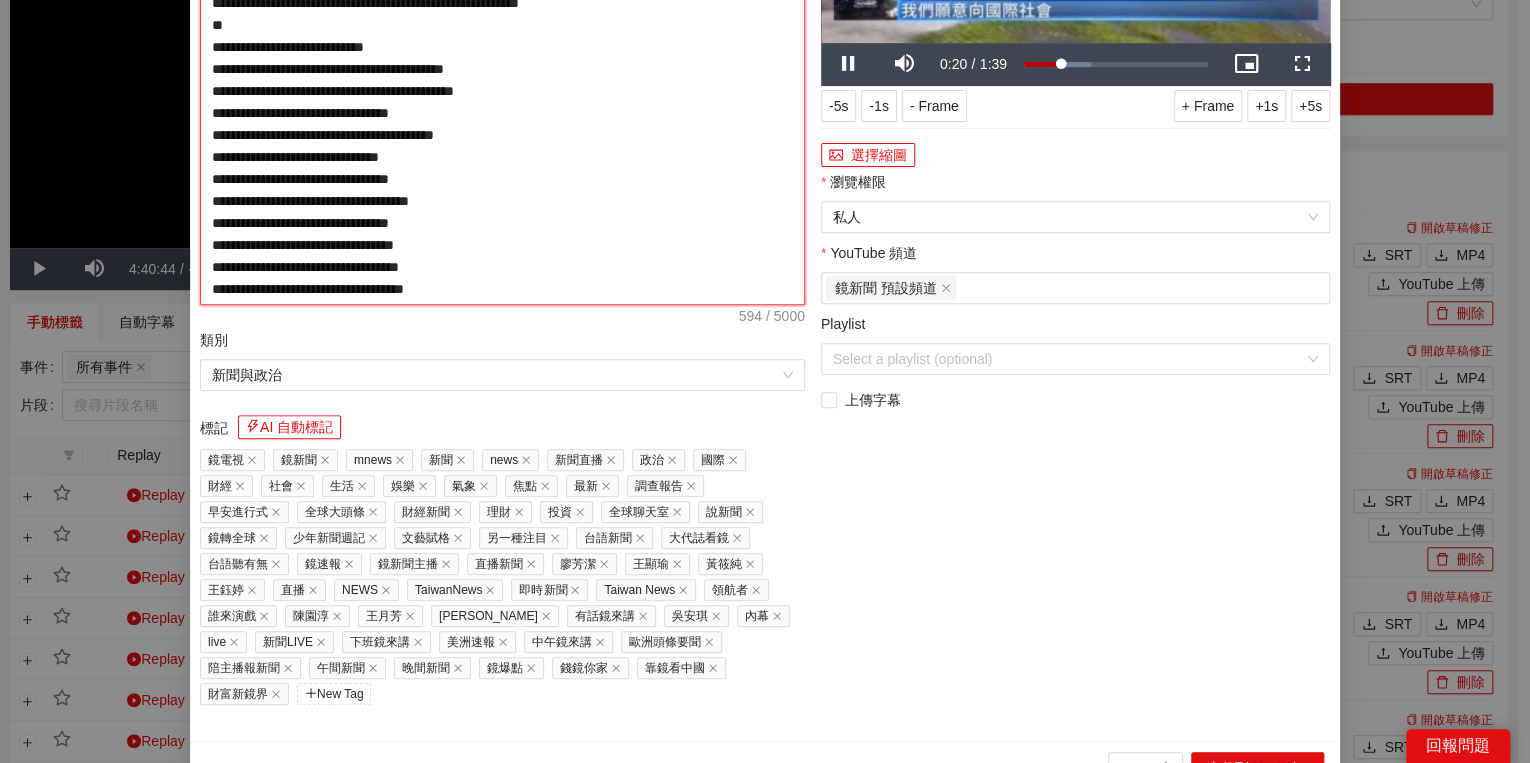 type on "**********" 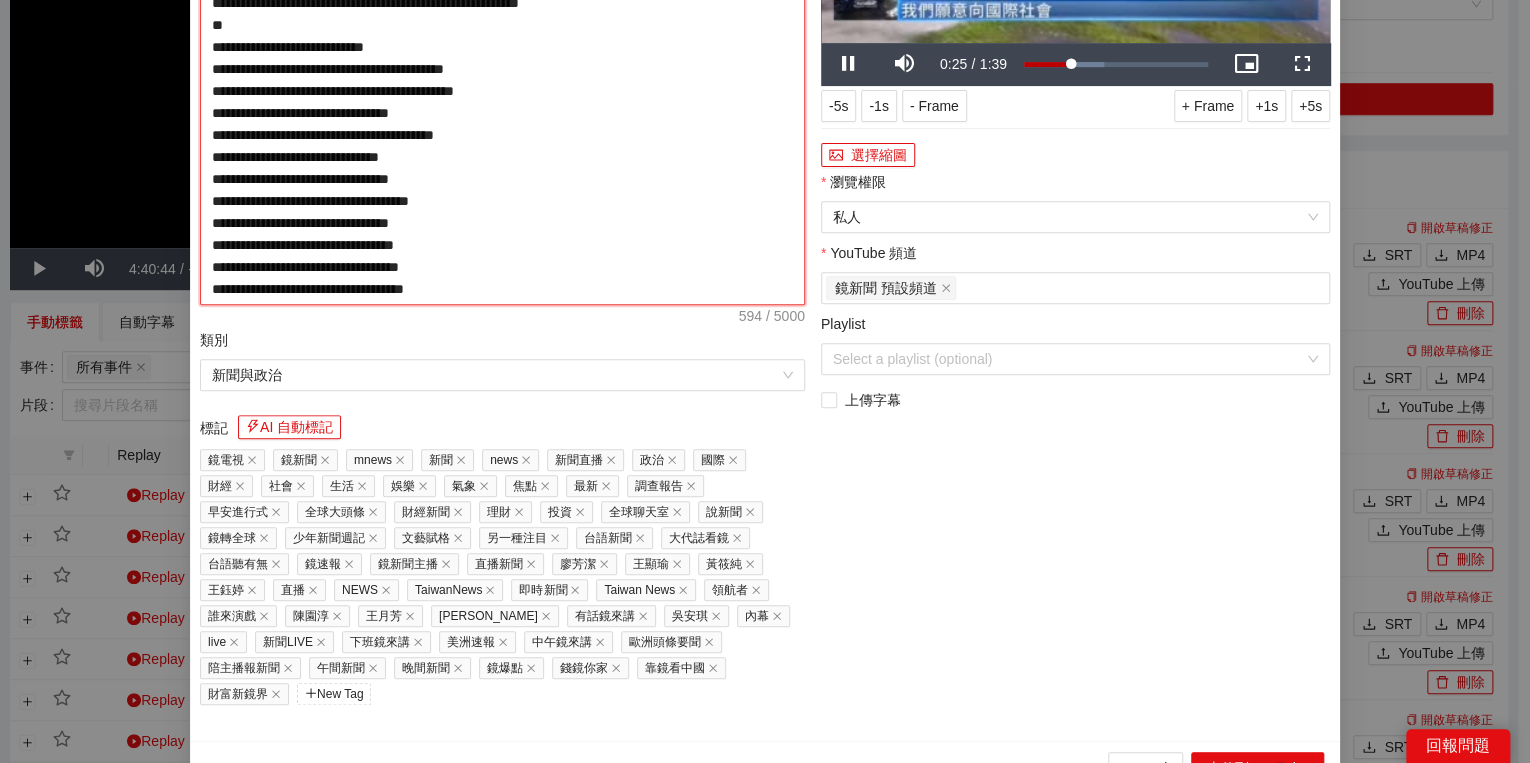 click on "**********" at bounding box center [502, 91] 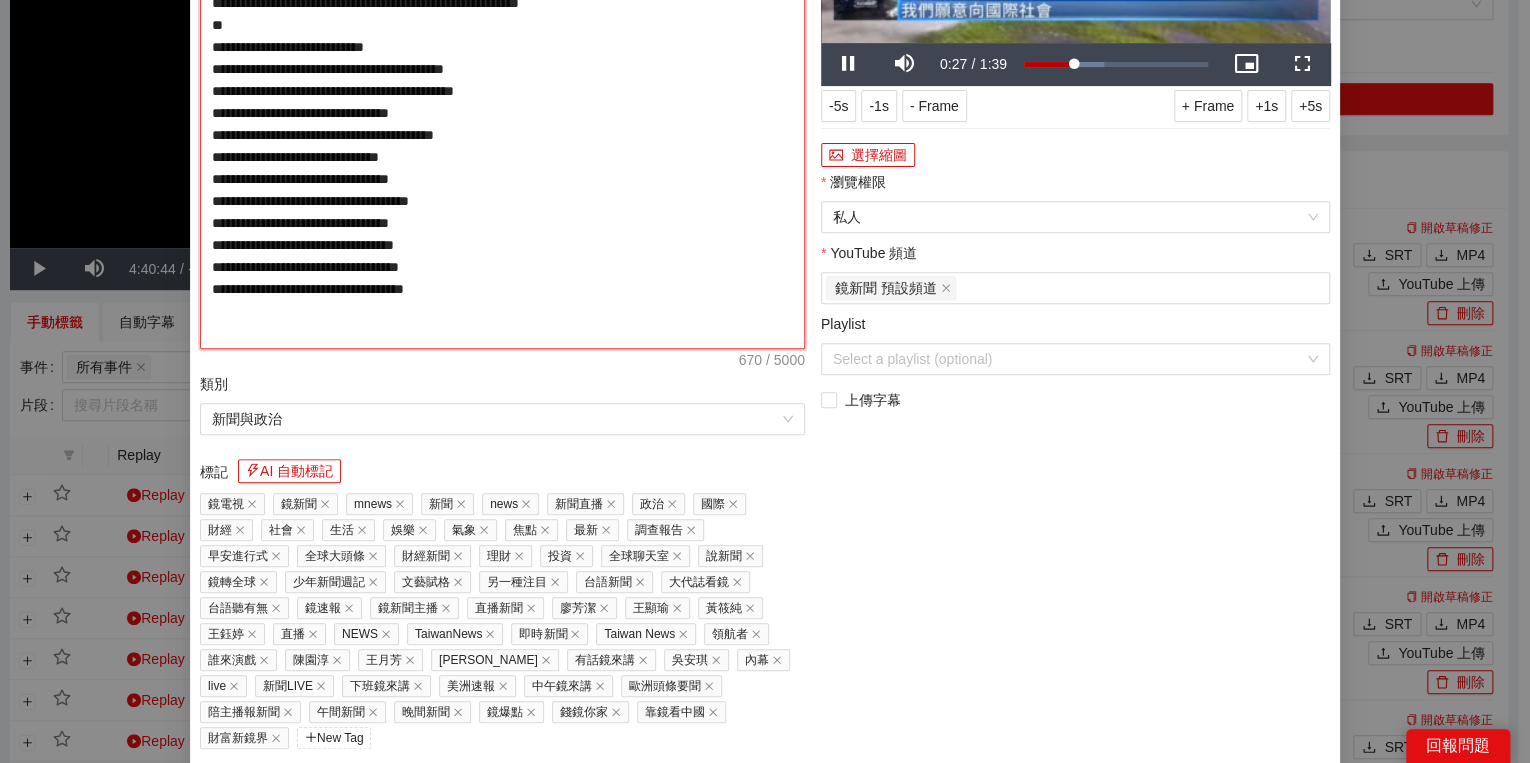 type on "**********" 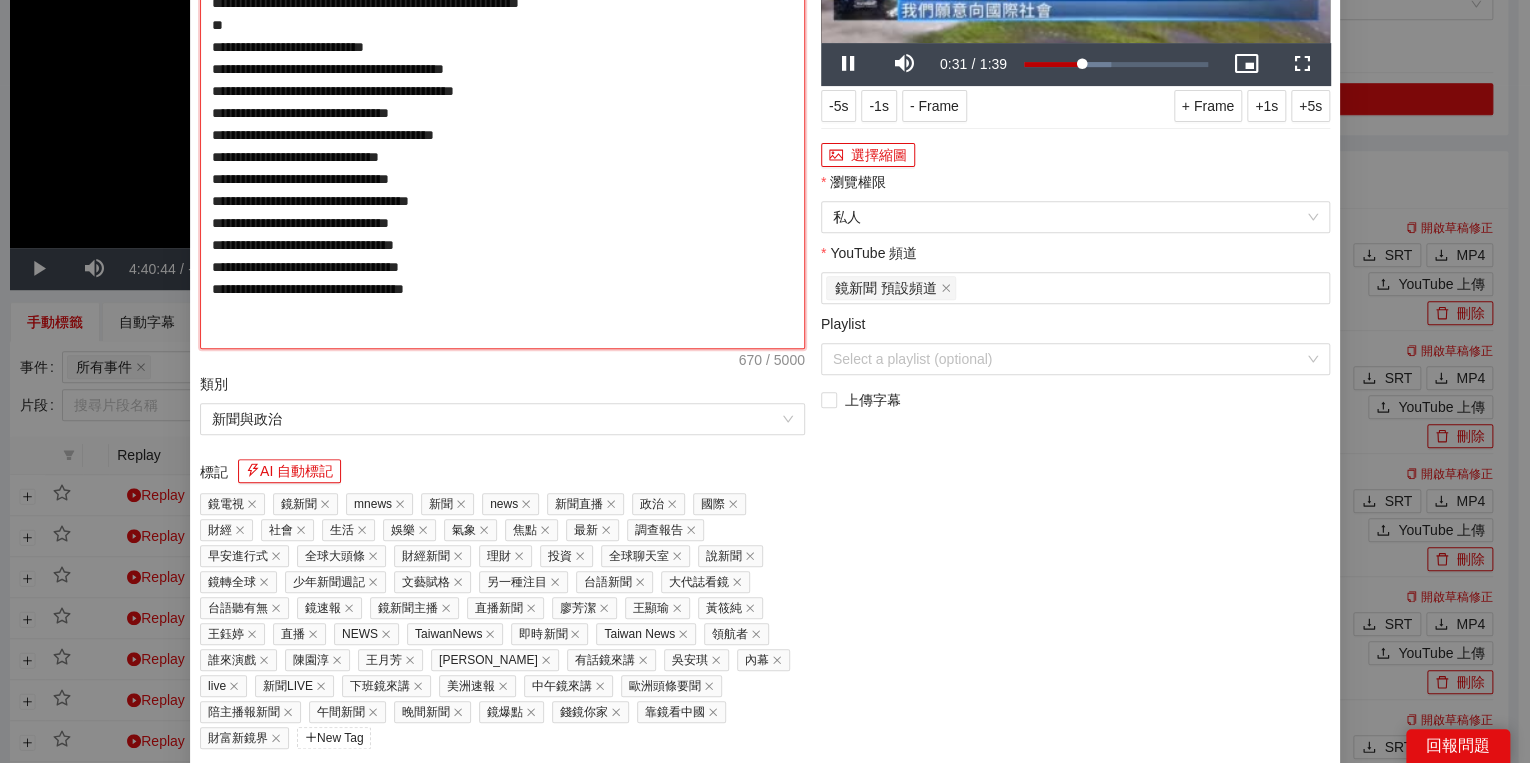 paste on "******" 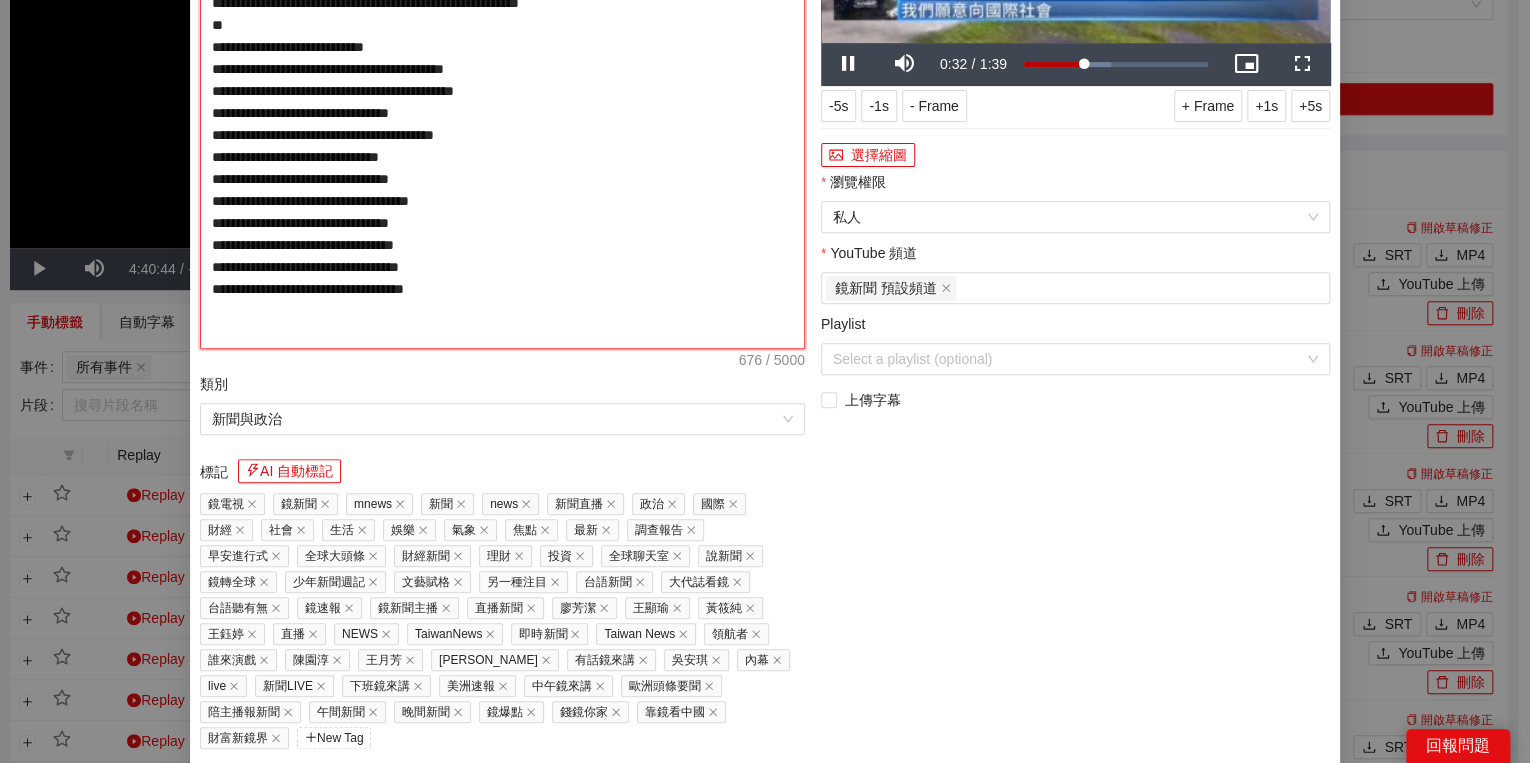 type on "**********" 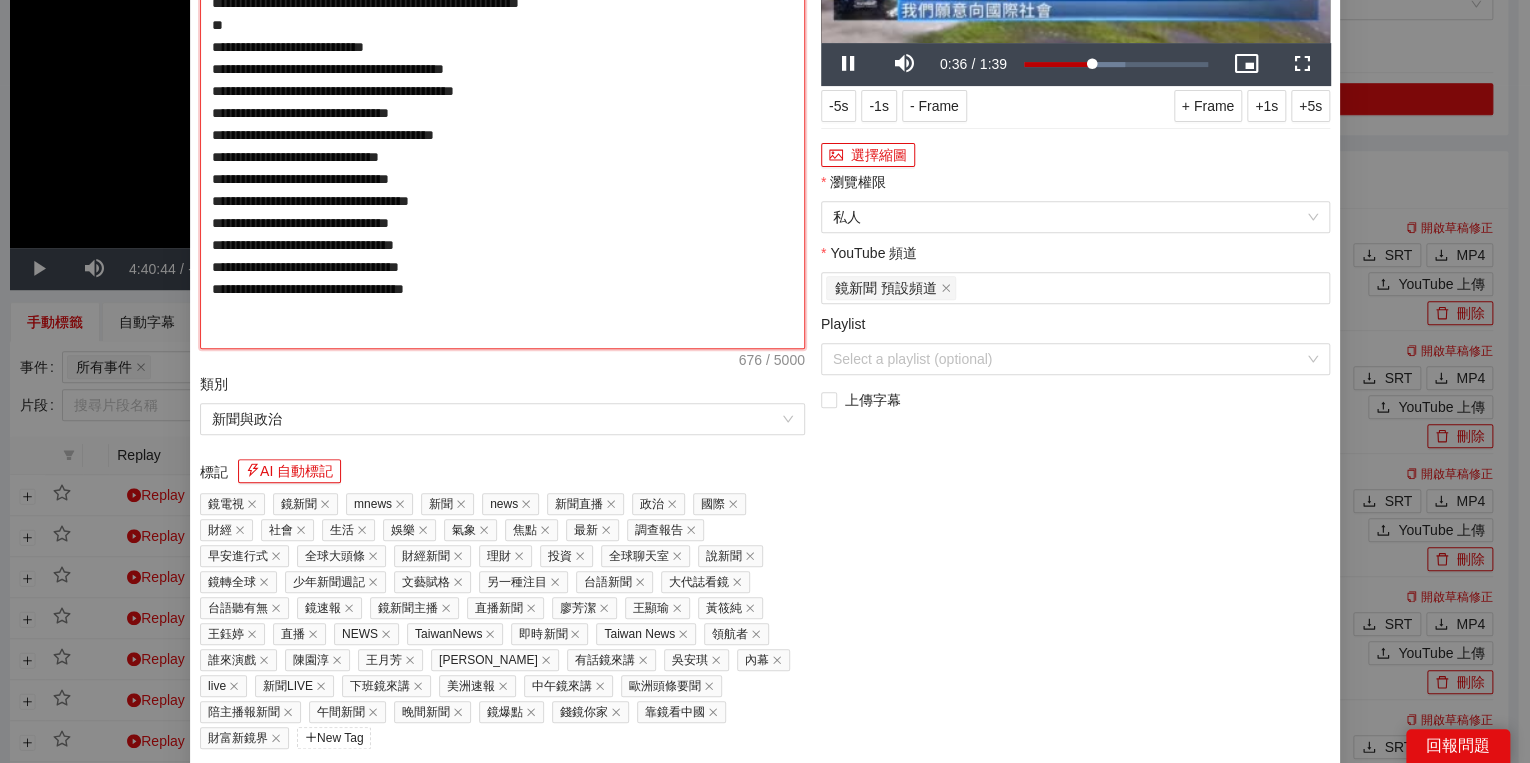 paste on "**********" 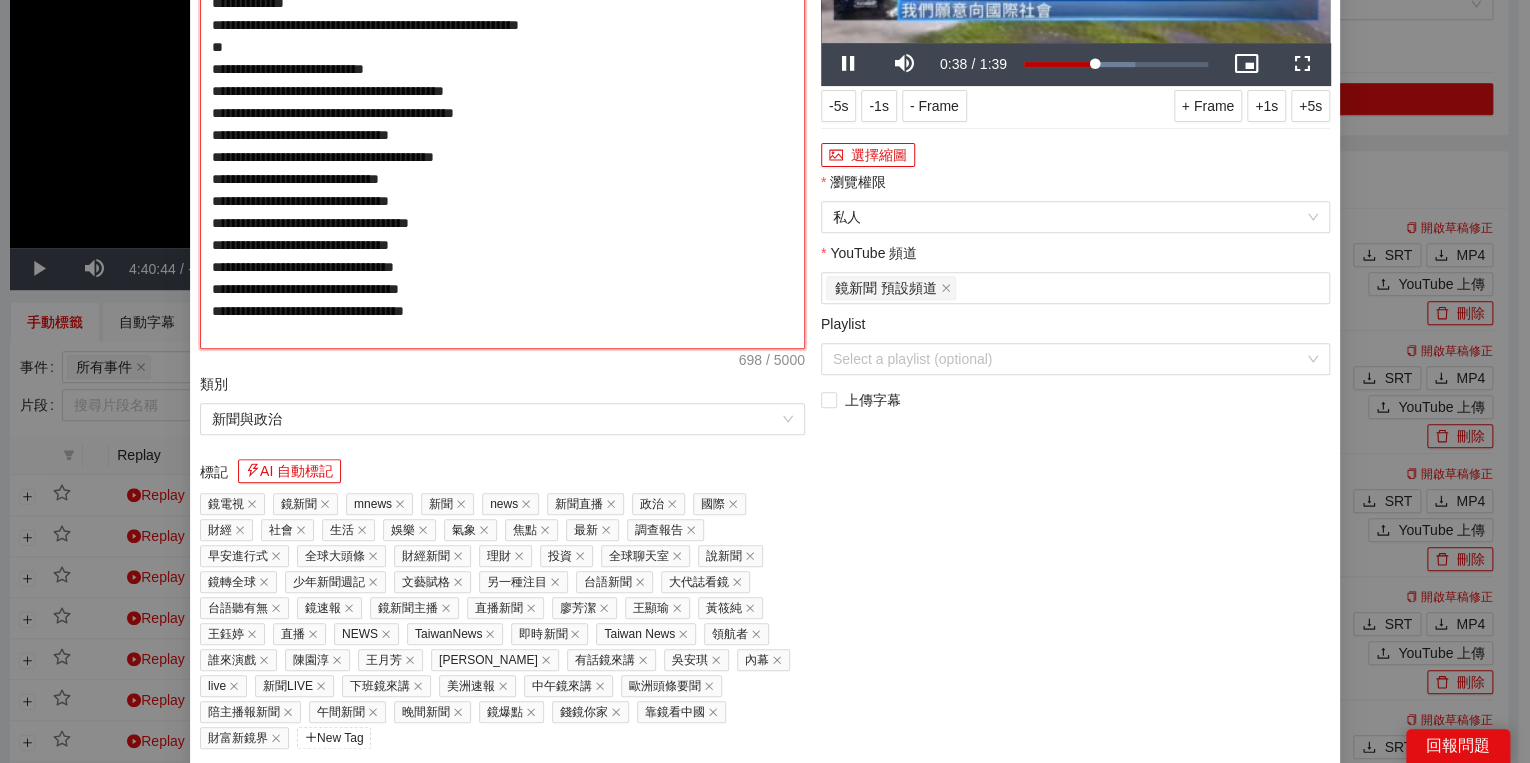 click on "**********" at bounding box center (502, 113) 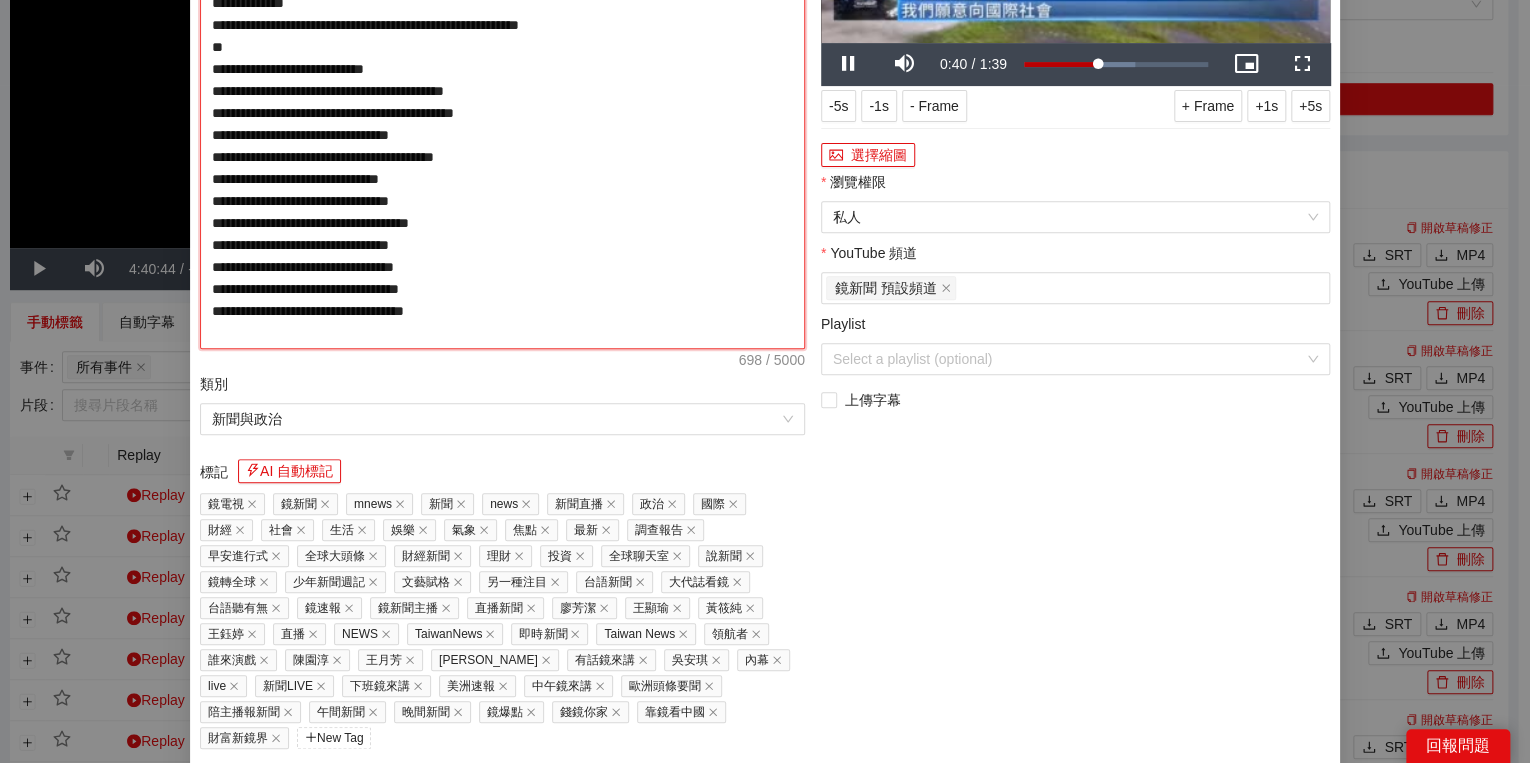 type on "**********" 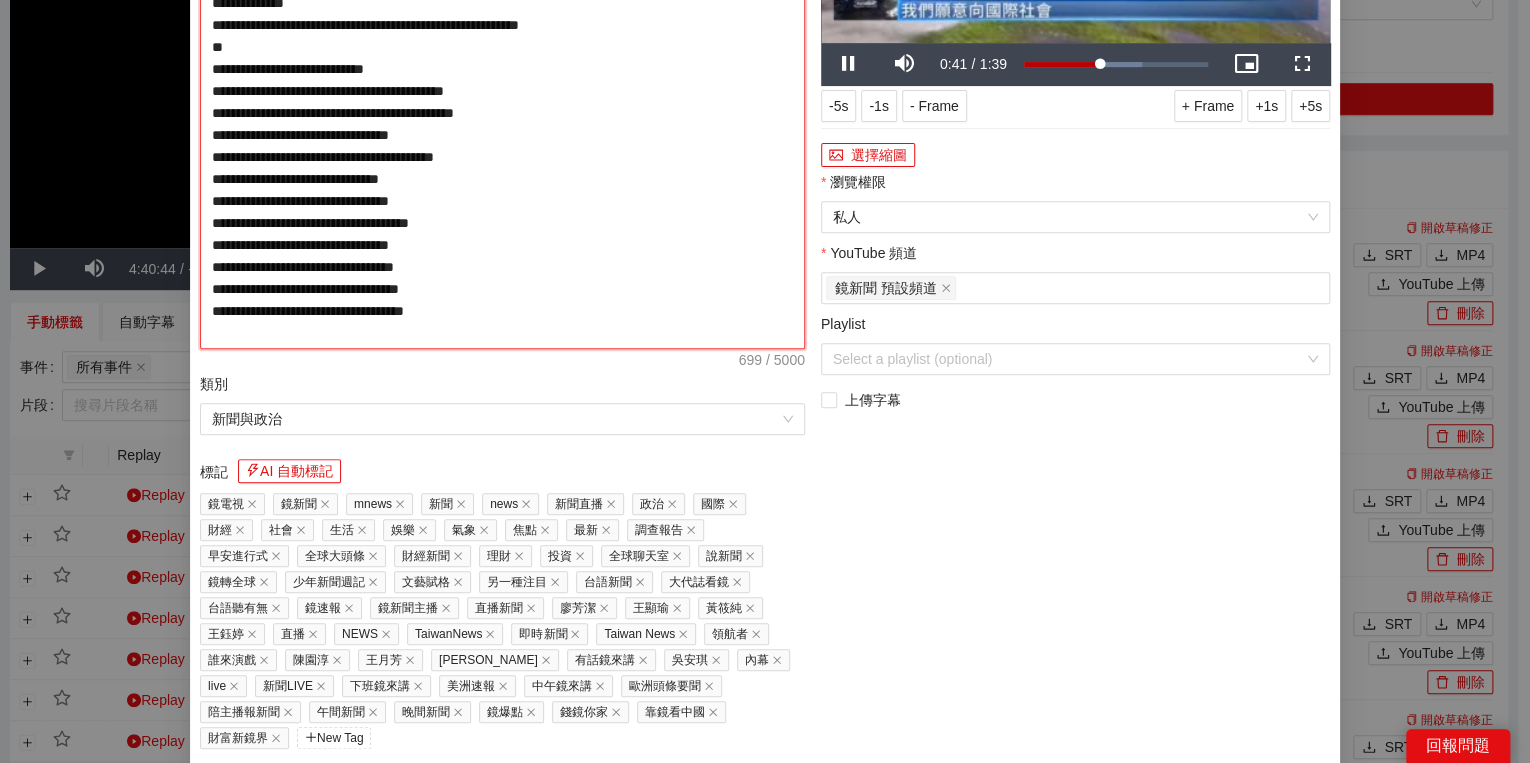 type on "**********" 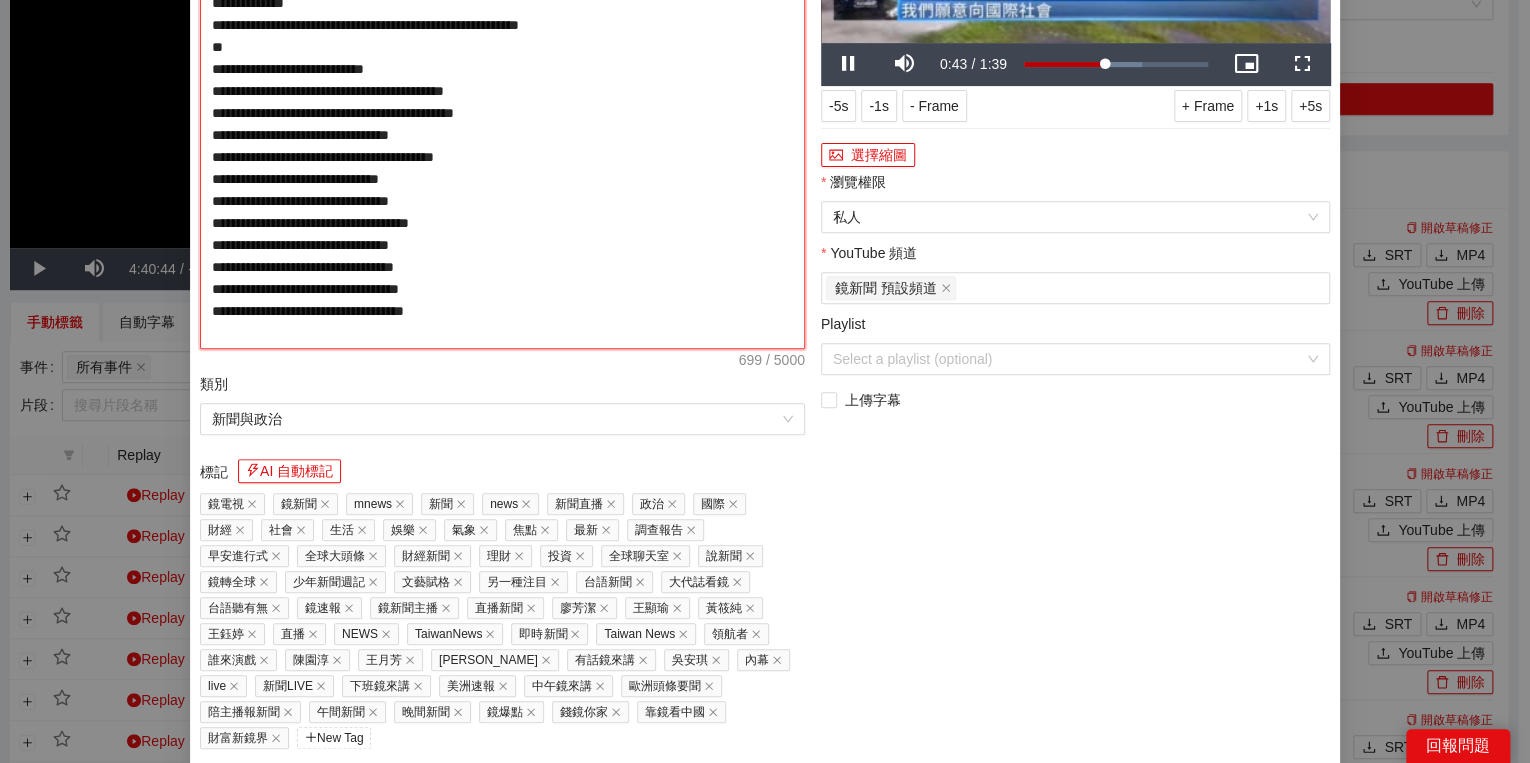 type on "**********" 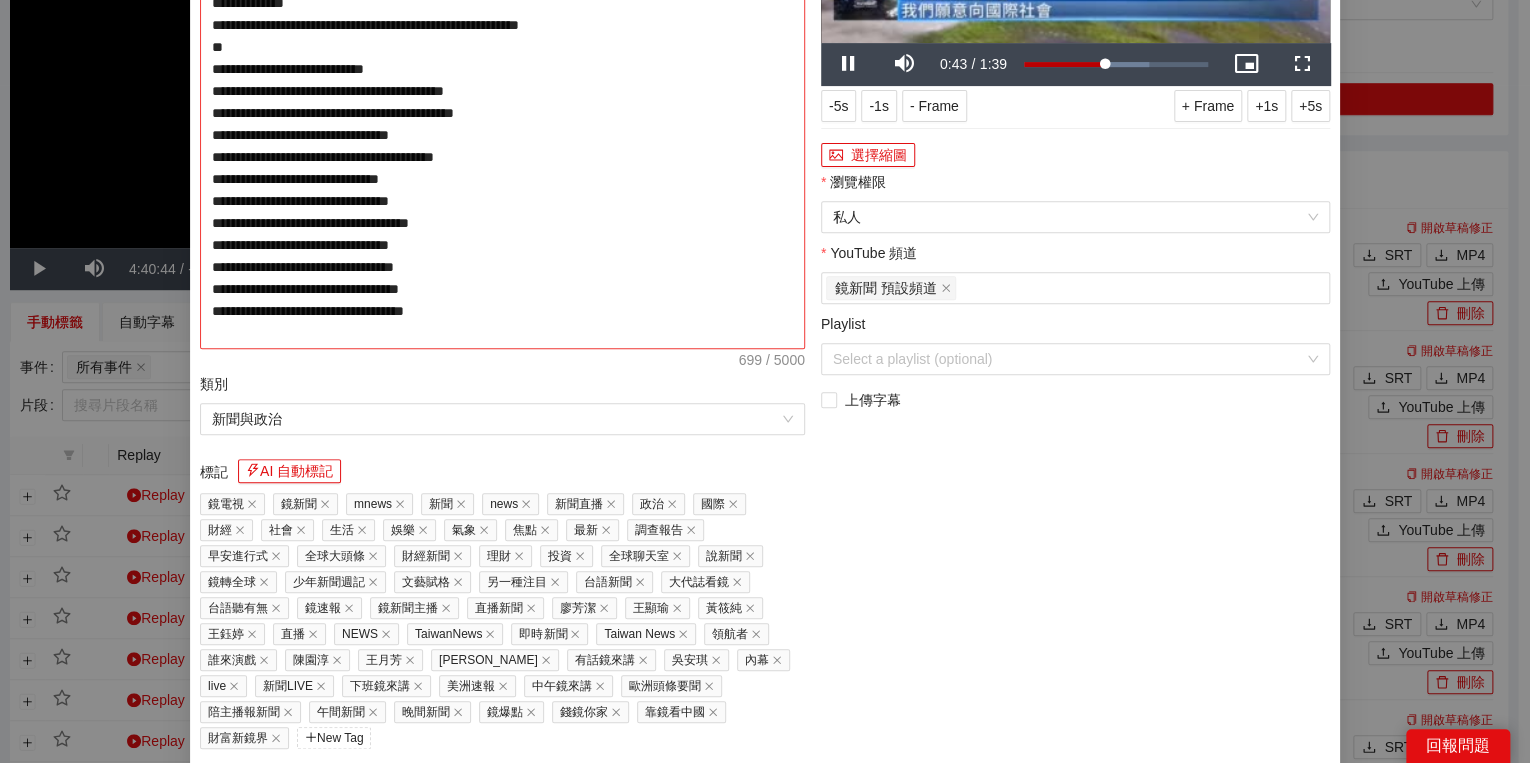 type on "**********" 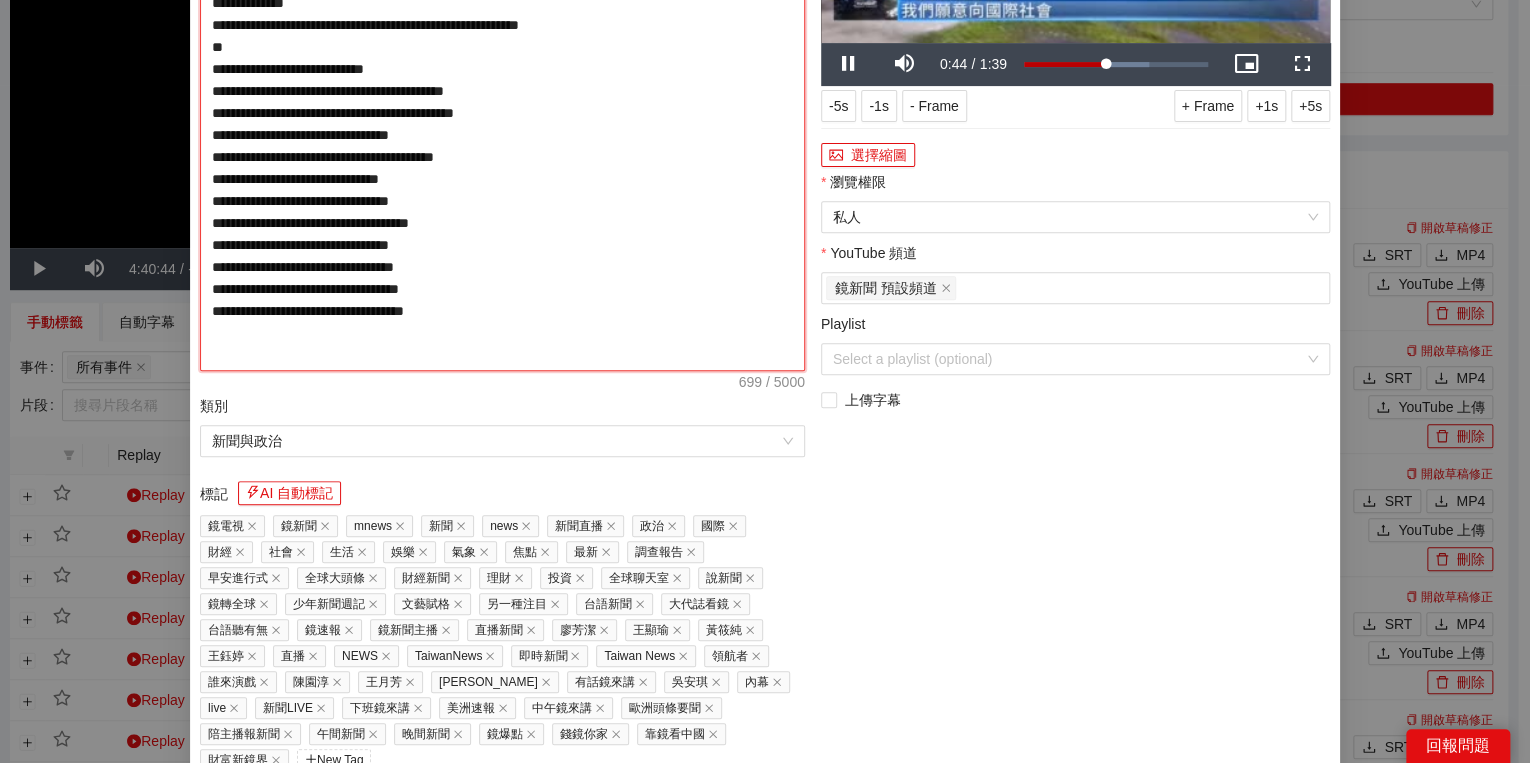 click on "**********" at bounding box center [502, 124] 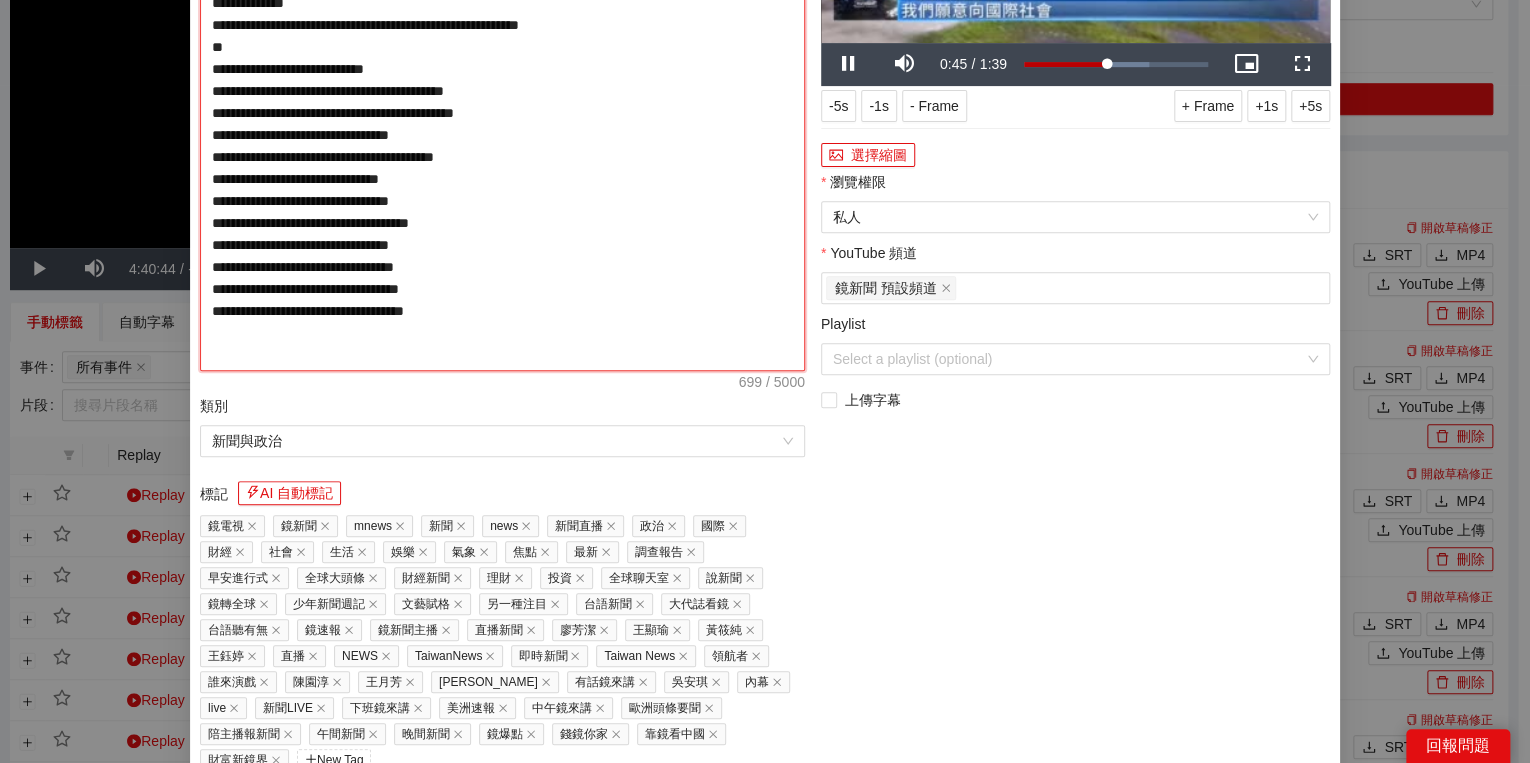 click on "**********" at bounding box center (502, 124) 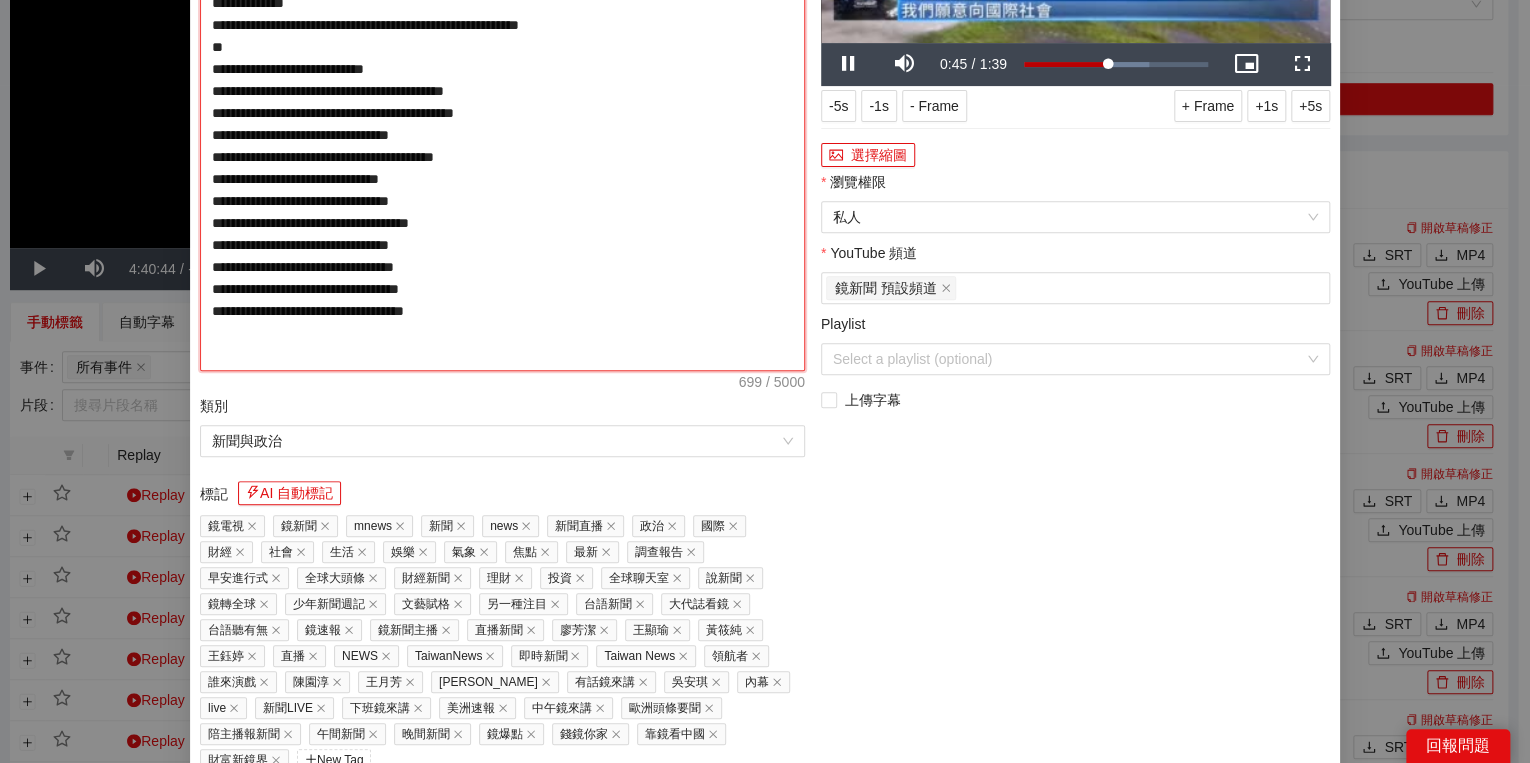 click on "**********" at bounding box center (502, 124) 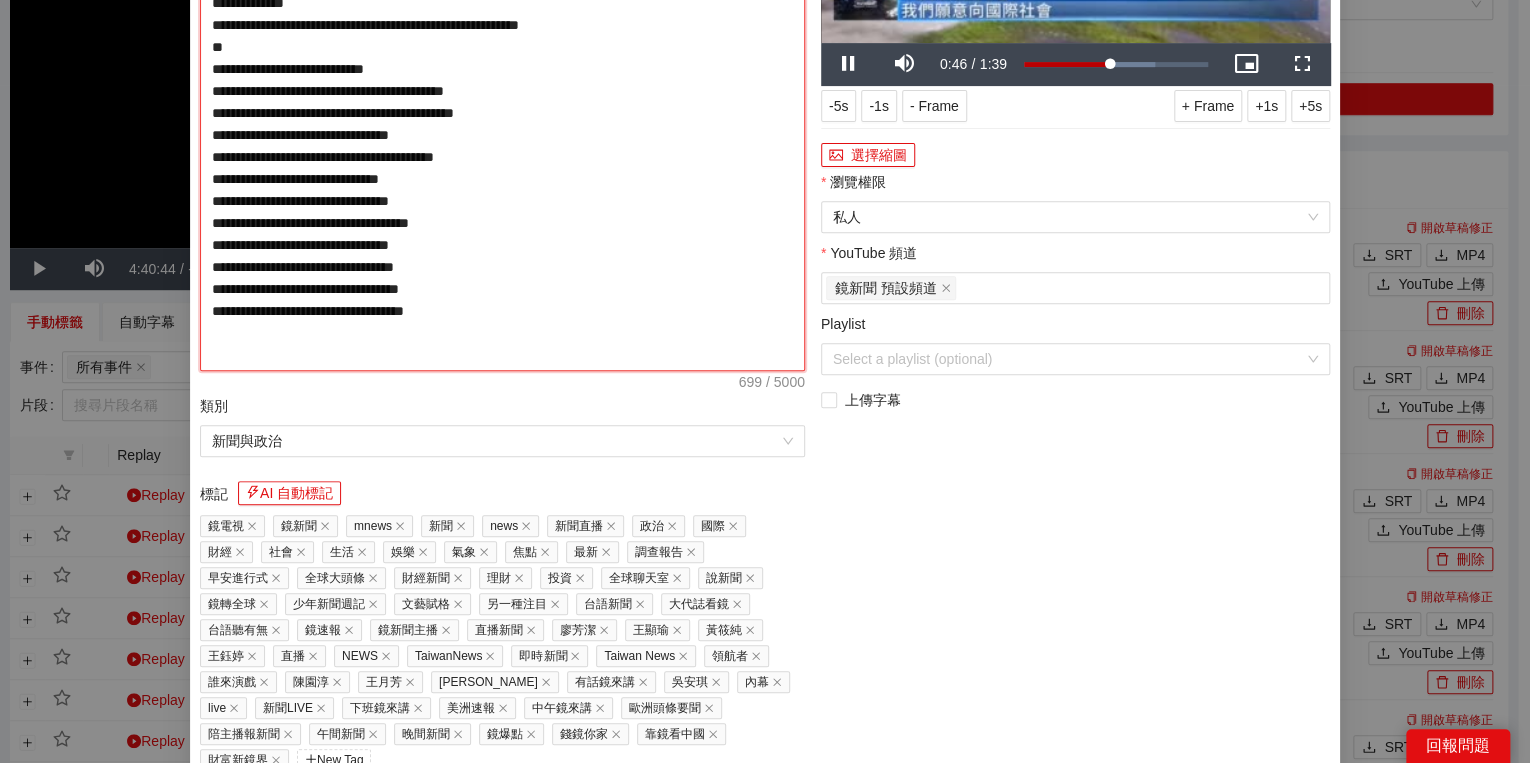 click on "**********" at bounding box center (502, 124) 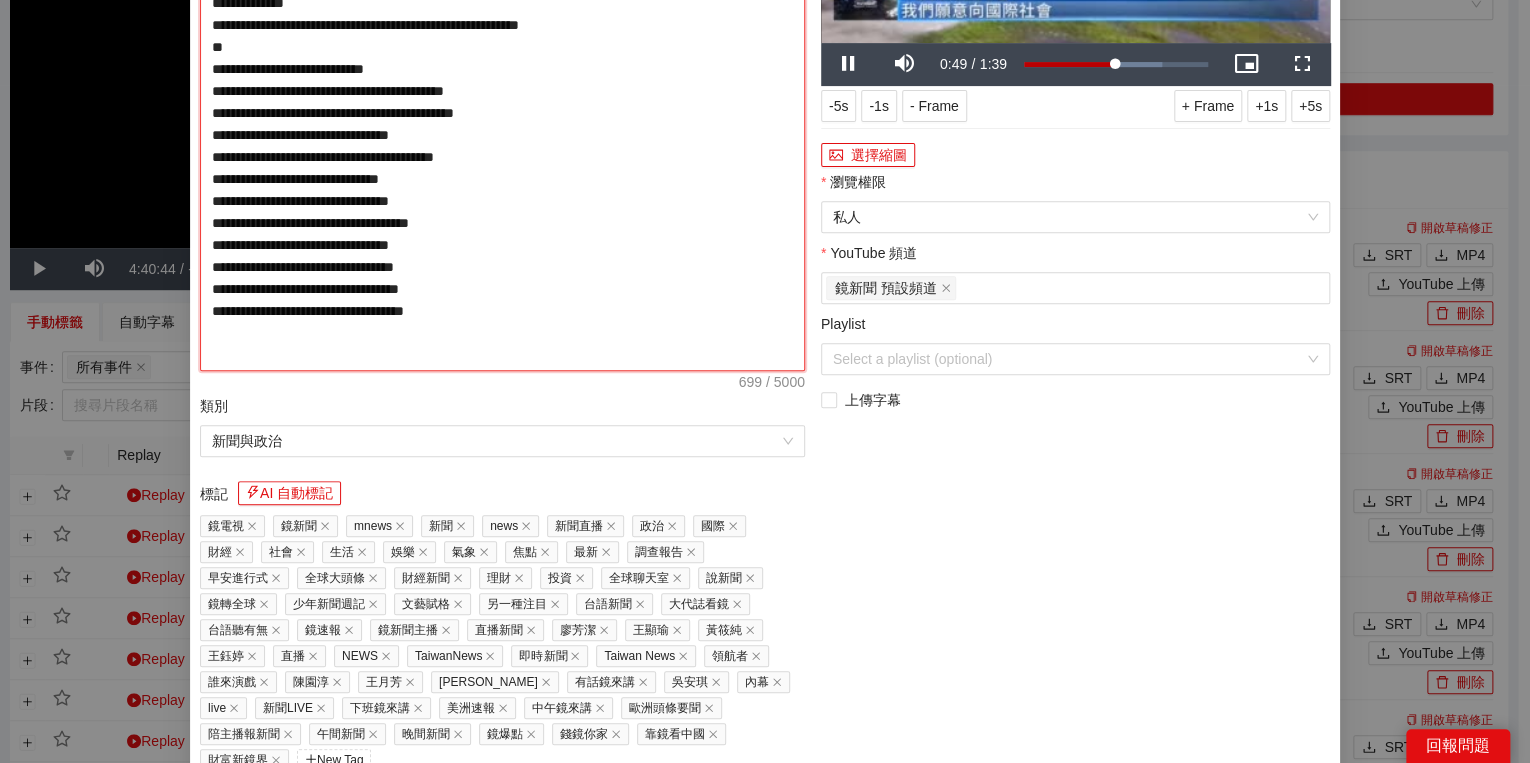 click on "**********" at bounding box center (502, 124) 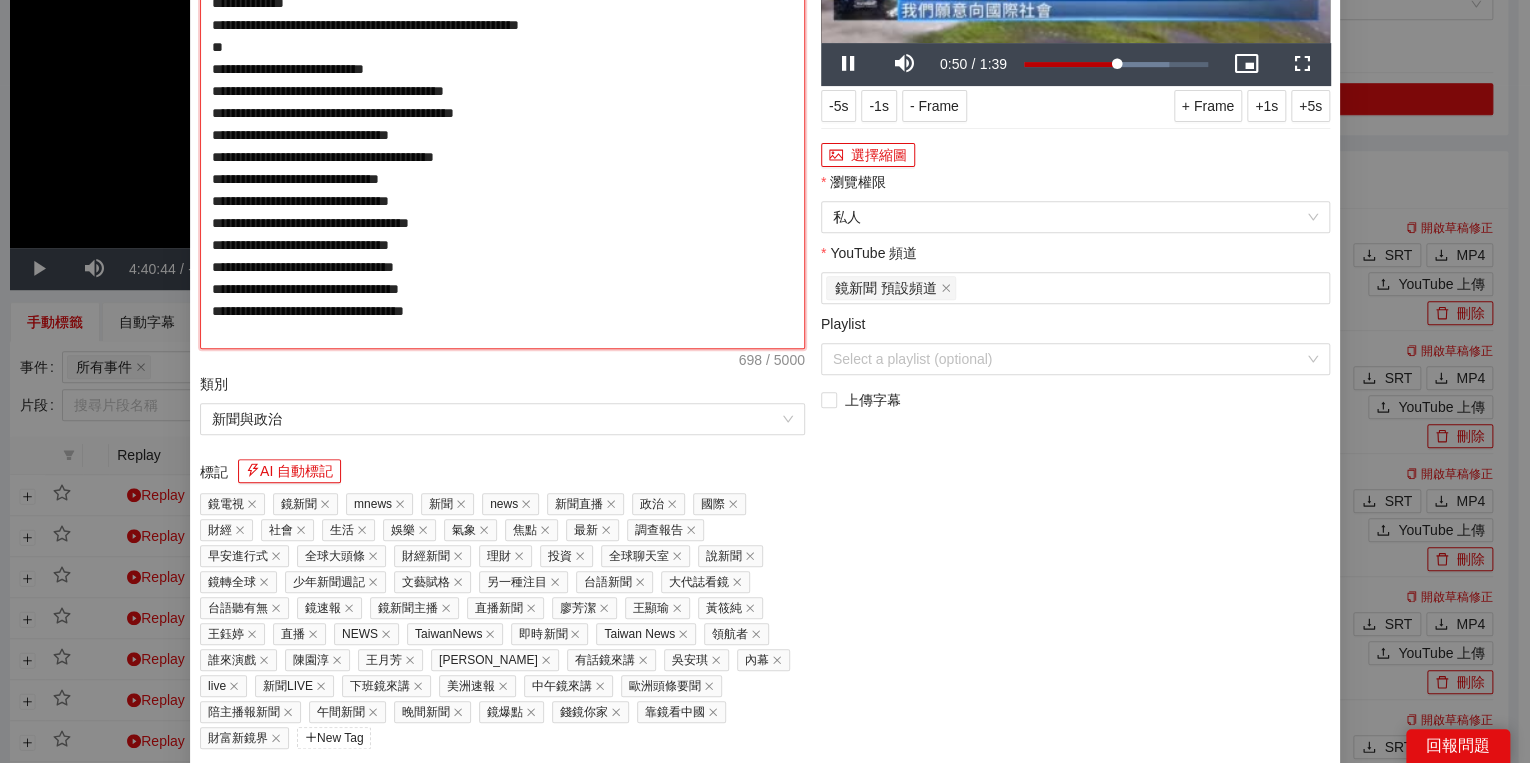 drag, startPoint x: 232, startPoint y: 223, endPoint x: 220, endPoint y: 223, distance: 12 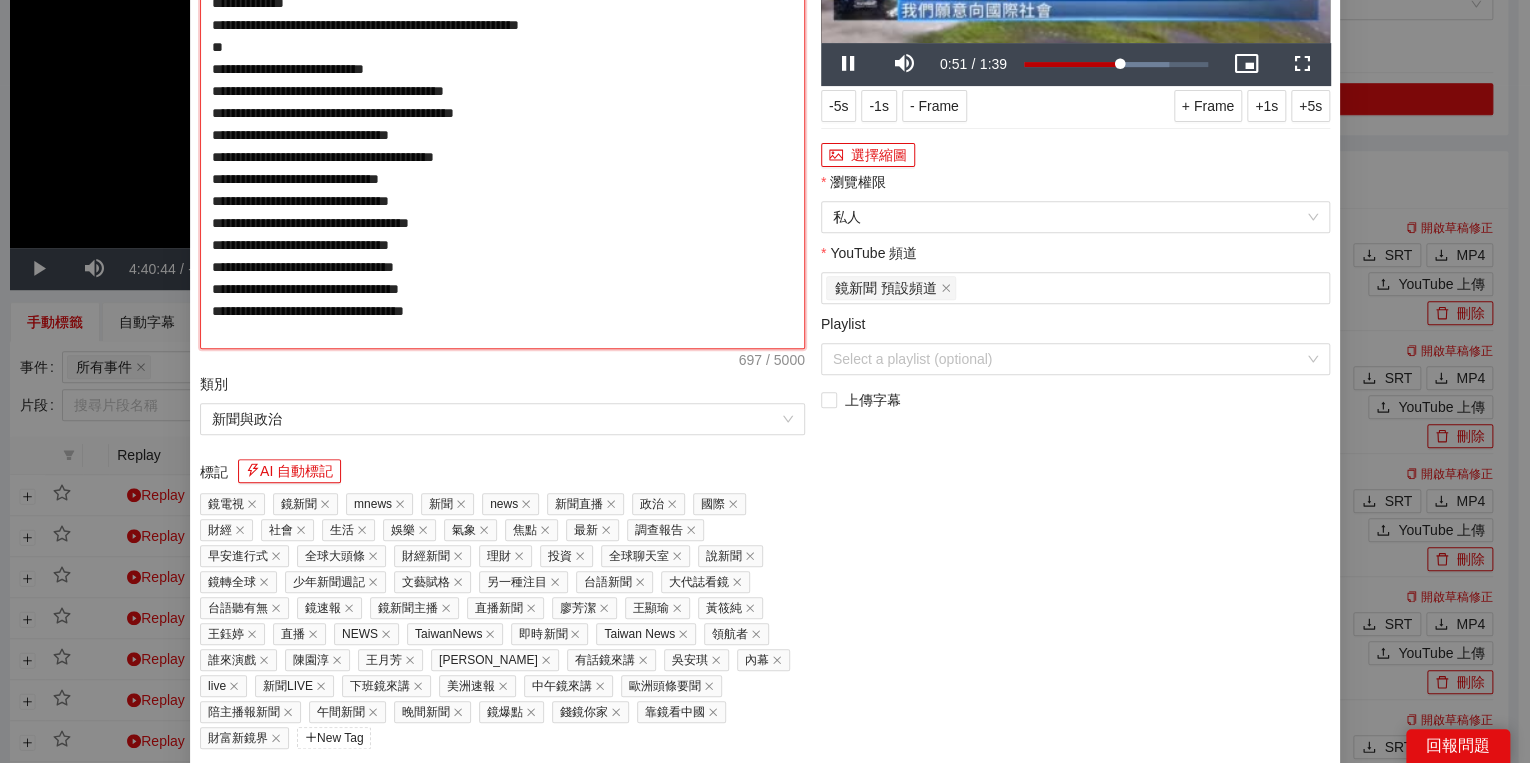type on "**********" 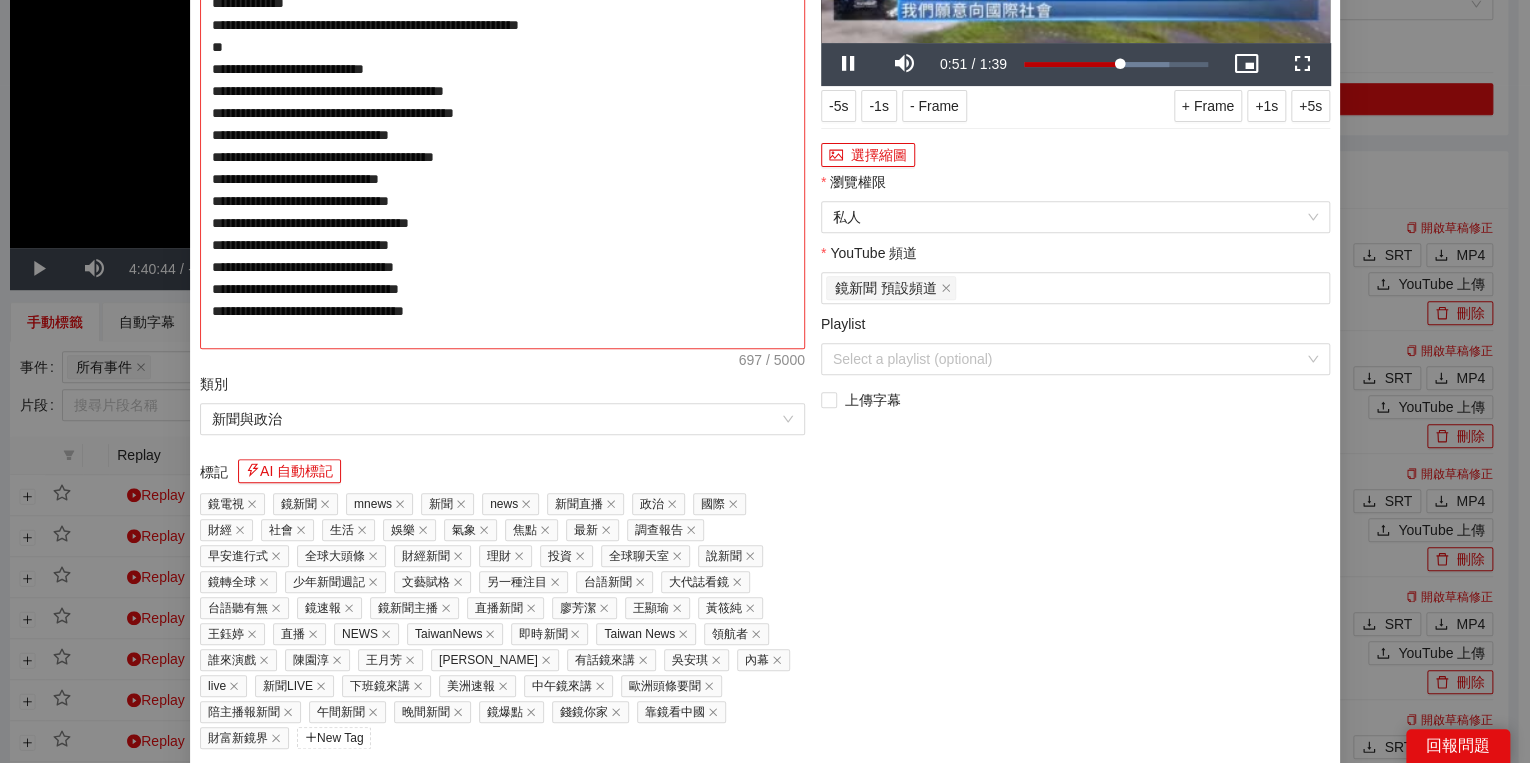 type on "**********" 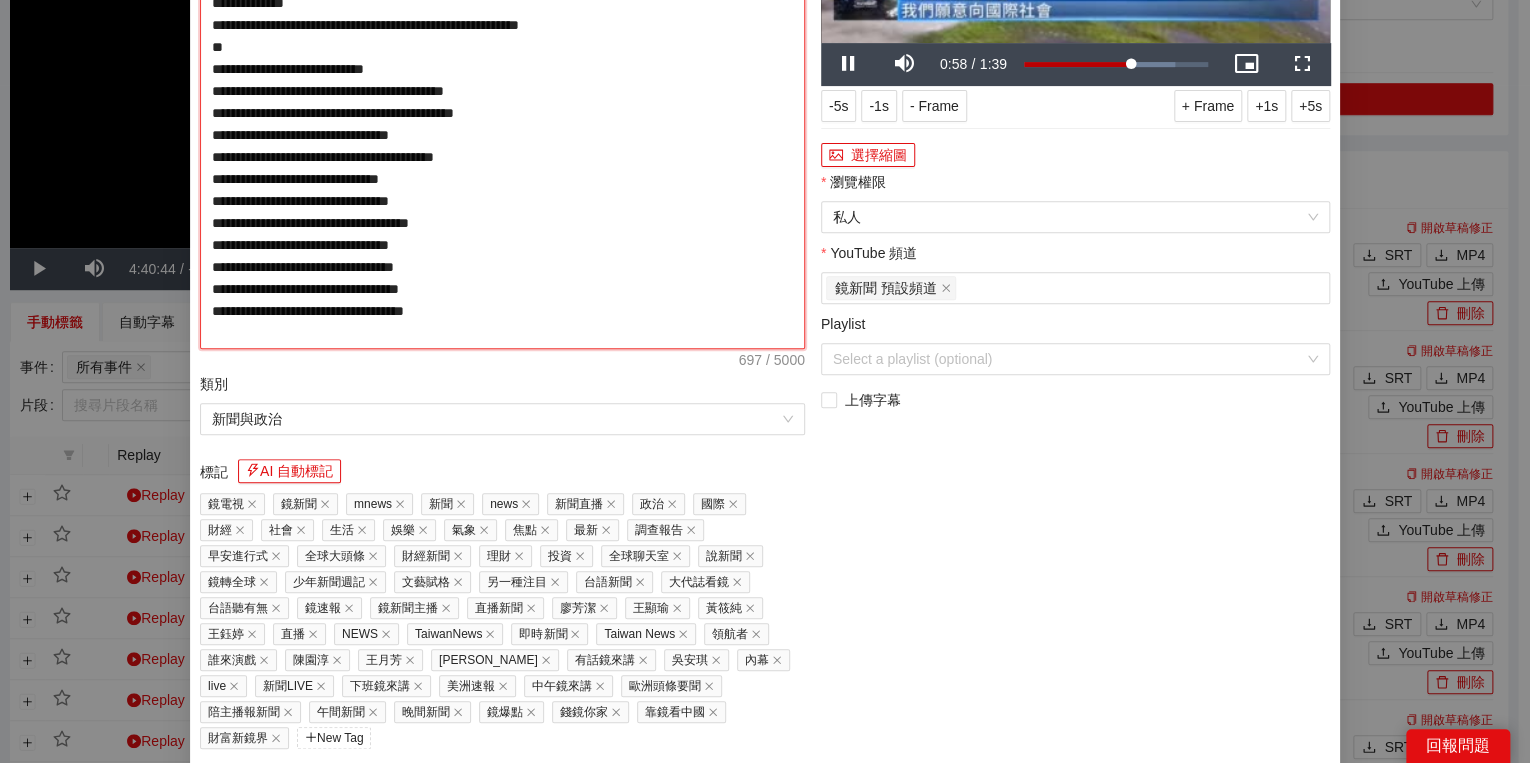 type on "**********" 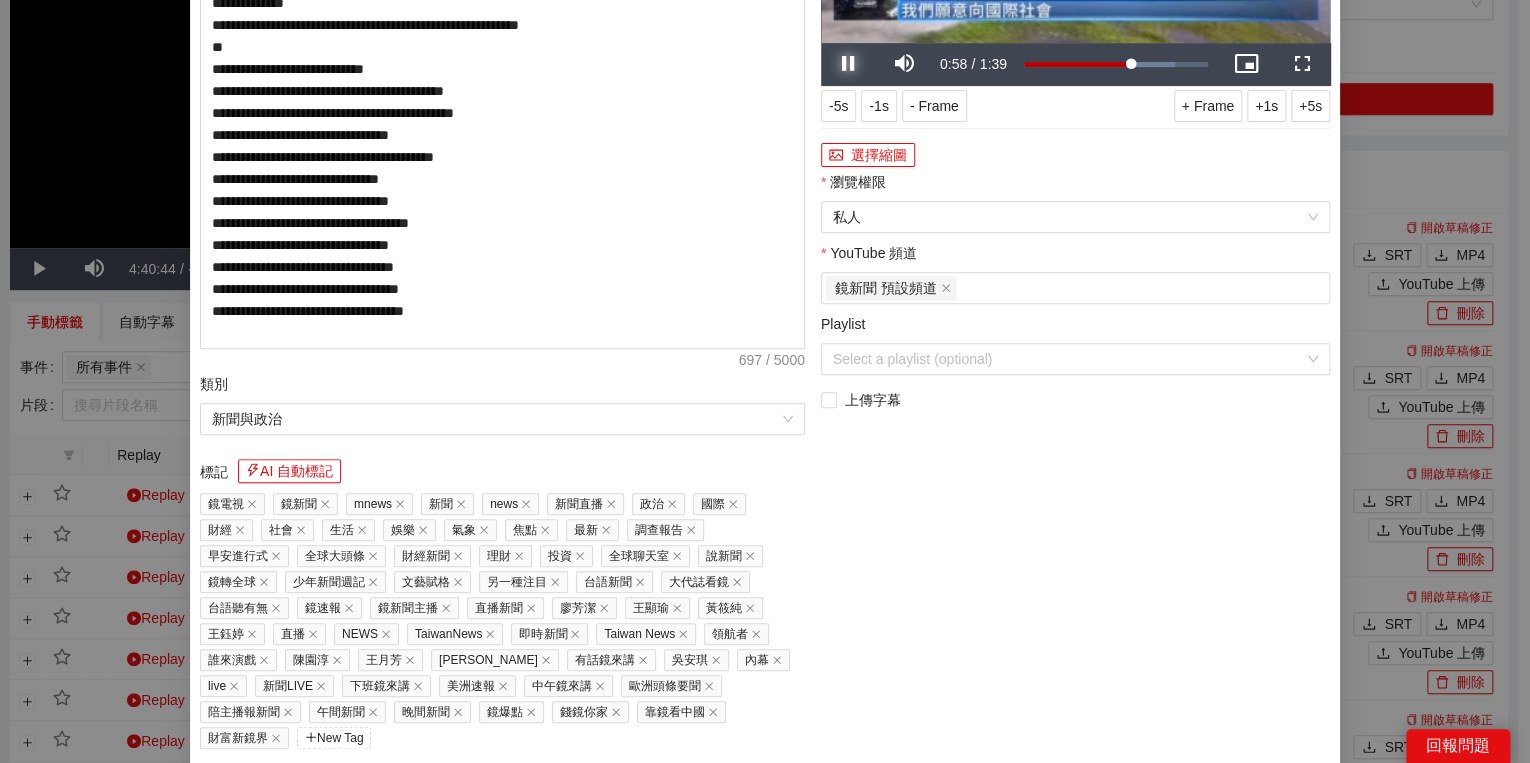click at bounding box center (849, 64) 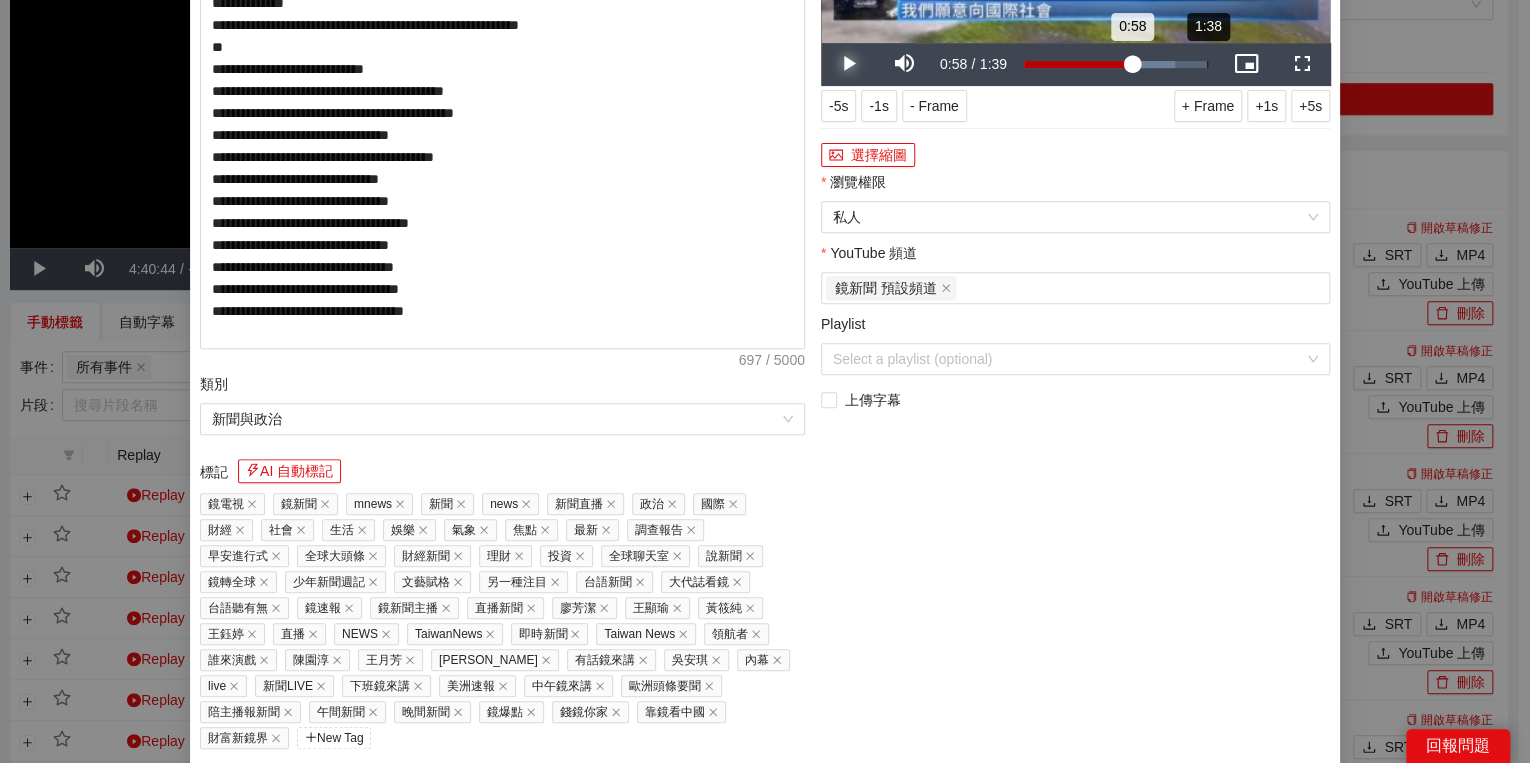 click on "Loaded :  82.31% 1:38 0:58" at bounding box center (1116, 64) 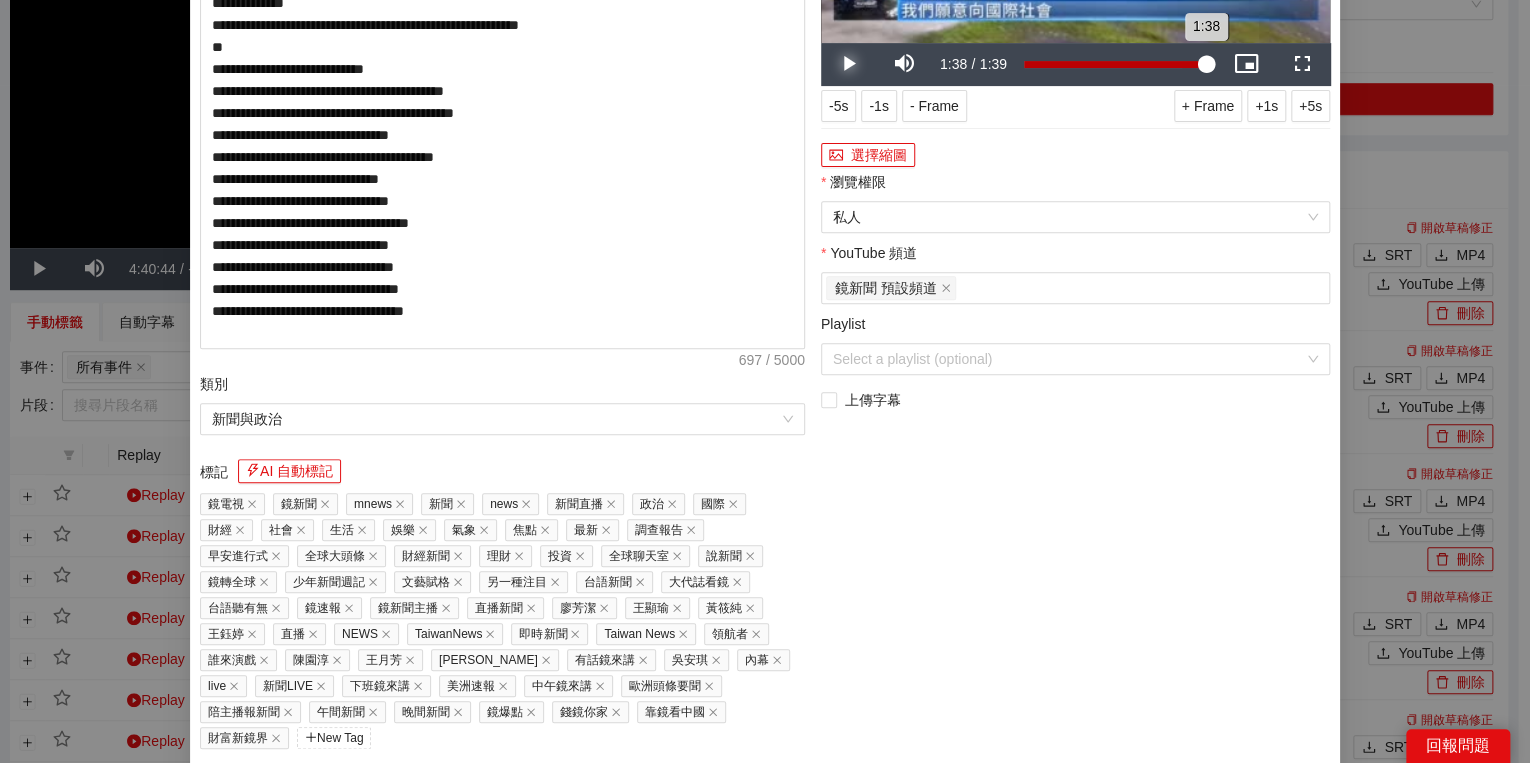 click on "1:38" at bounding box center (1115, 64) 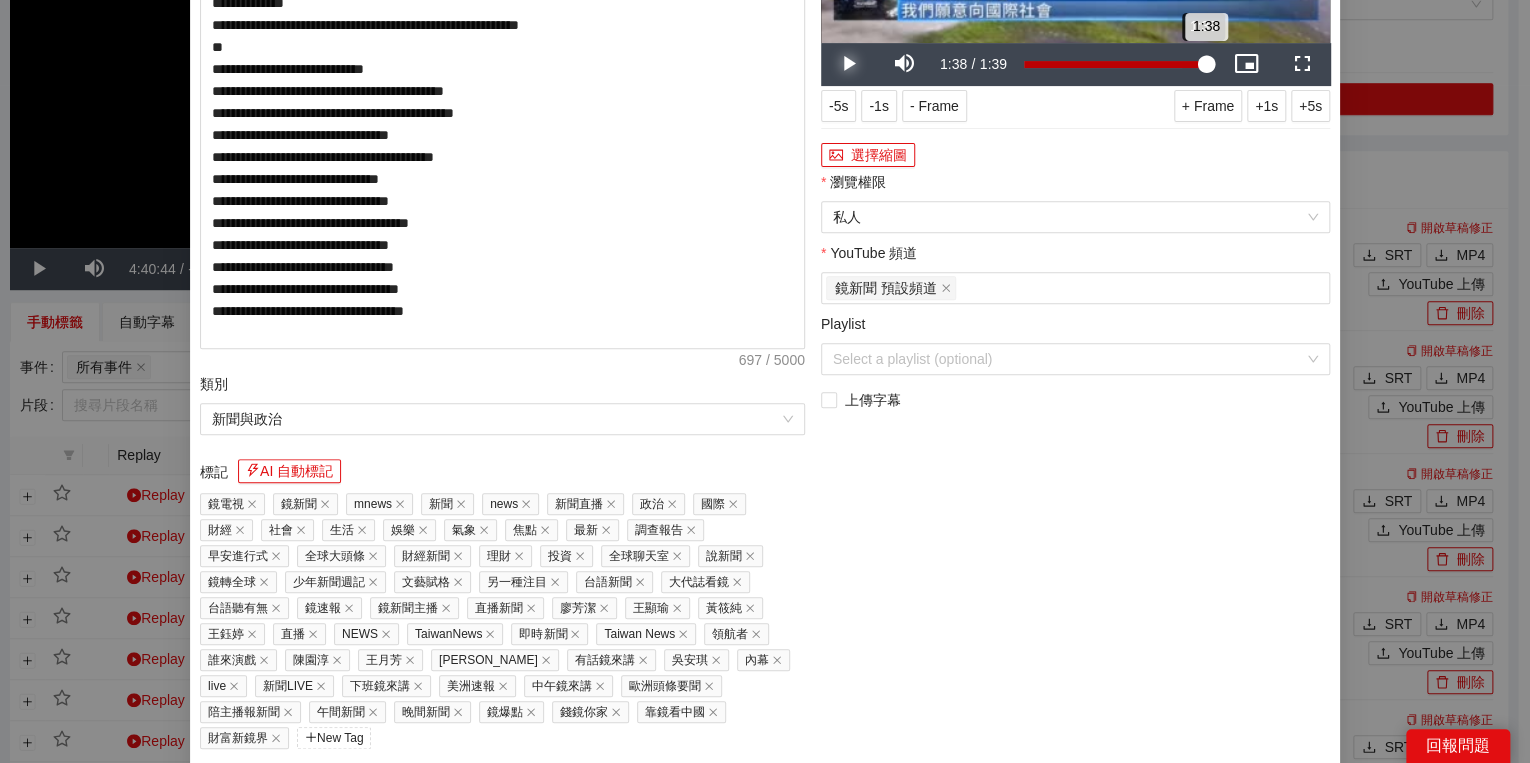 click on "1:38" at bounding box center [1115, 64] 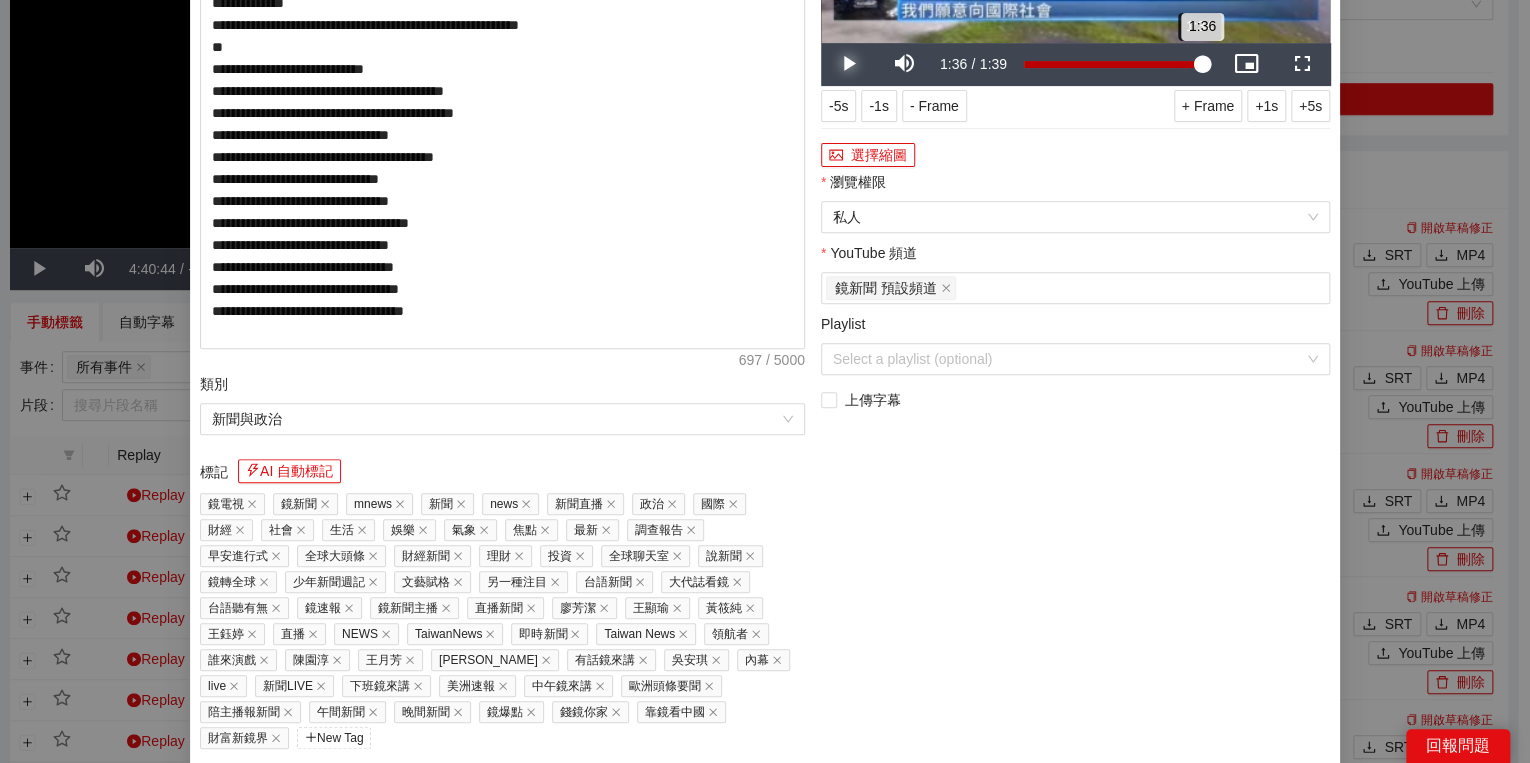 click on "1:36" at bounding box center [1113, 64] 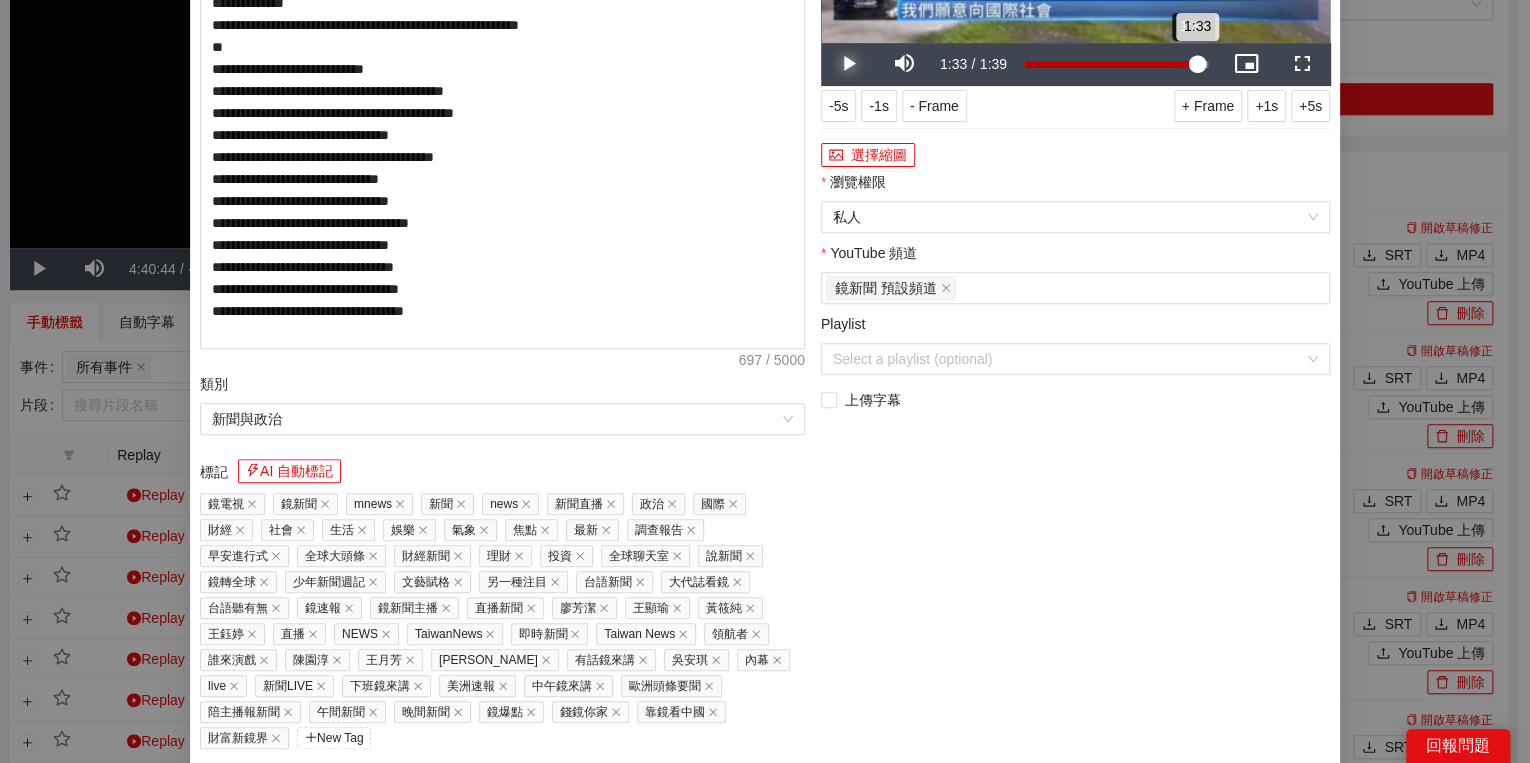 click on "1:33" at bounding box center (1110, 64) 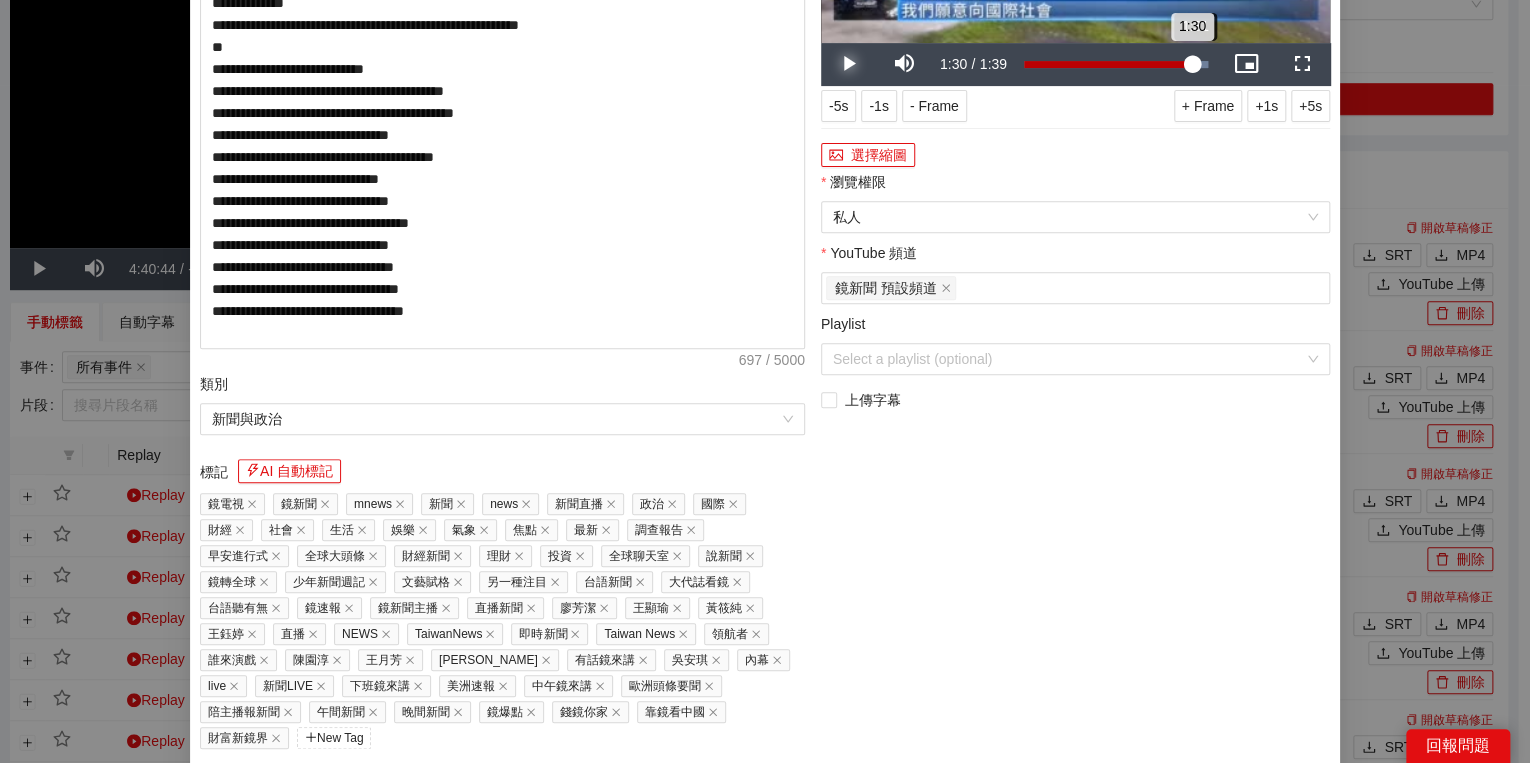 click on "1:30" at bounding box center (1108, 64) 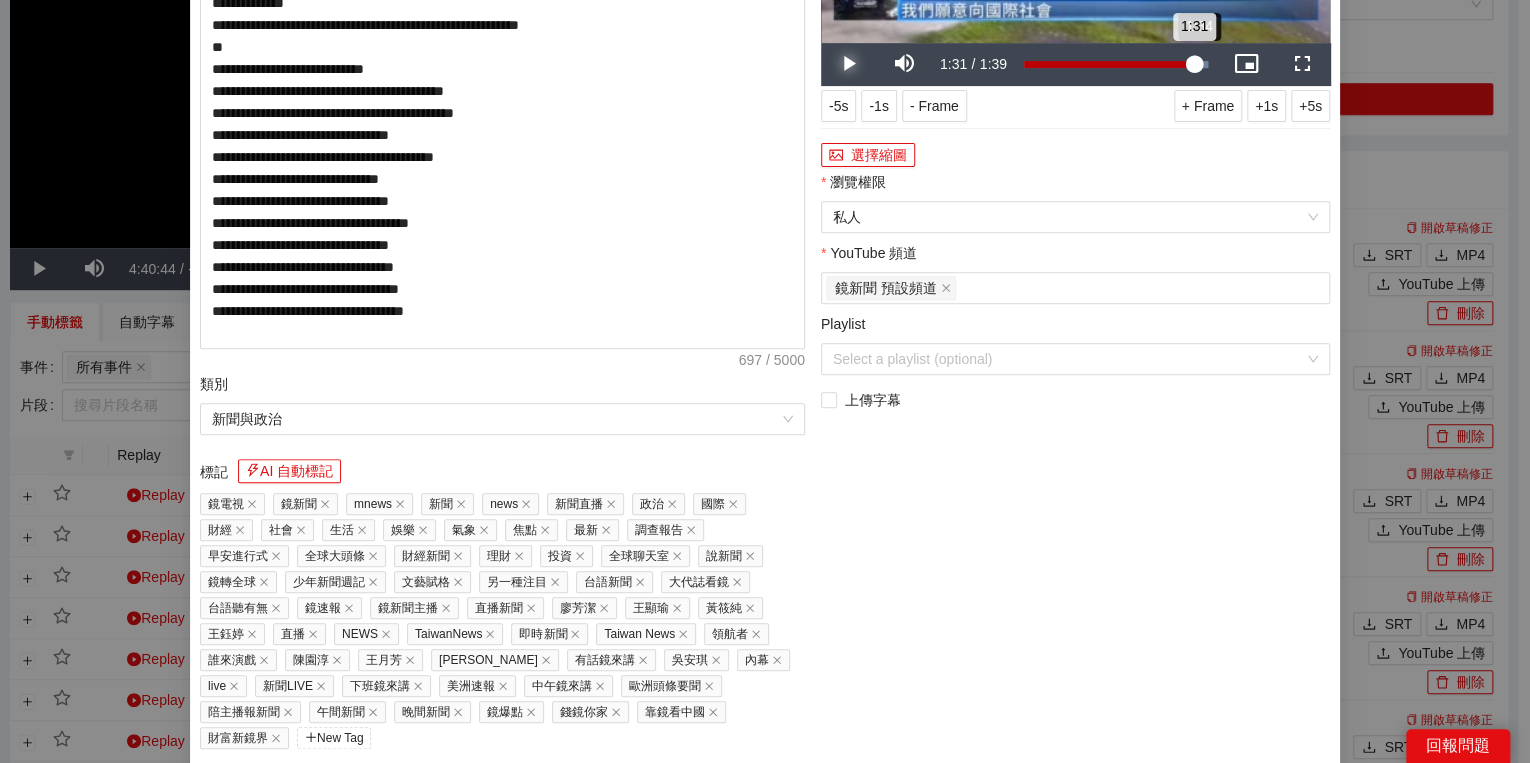 click on "1:31" at bounding box center [1109, 64] 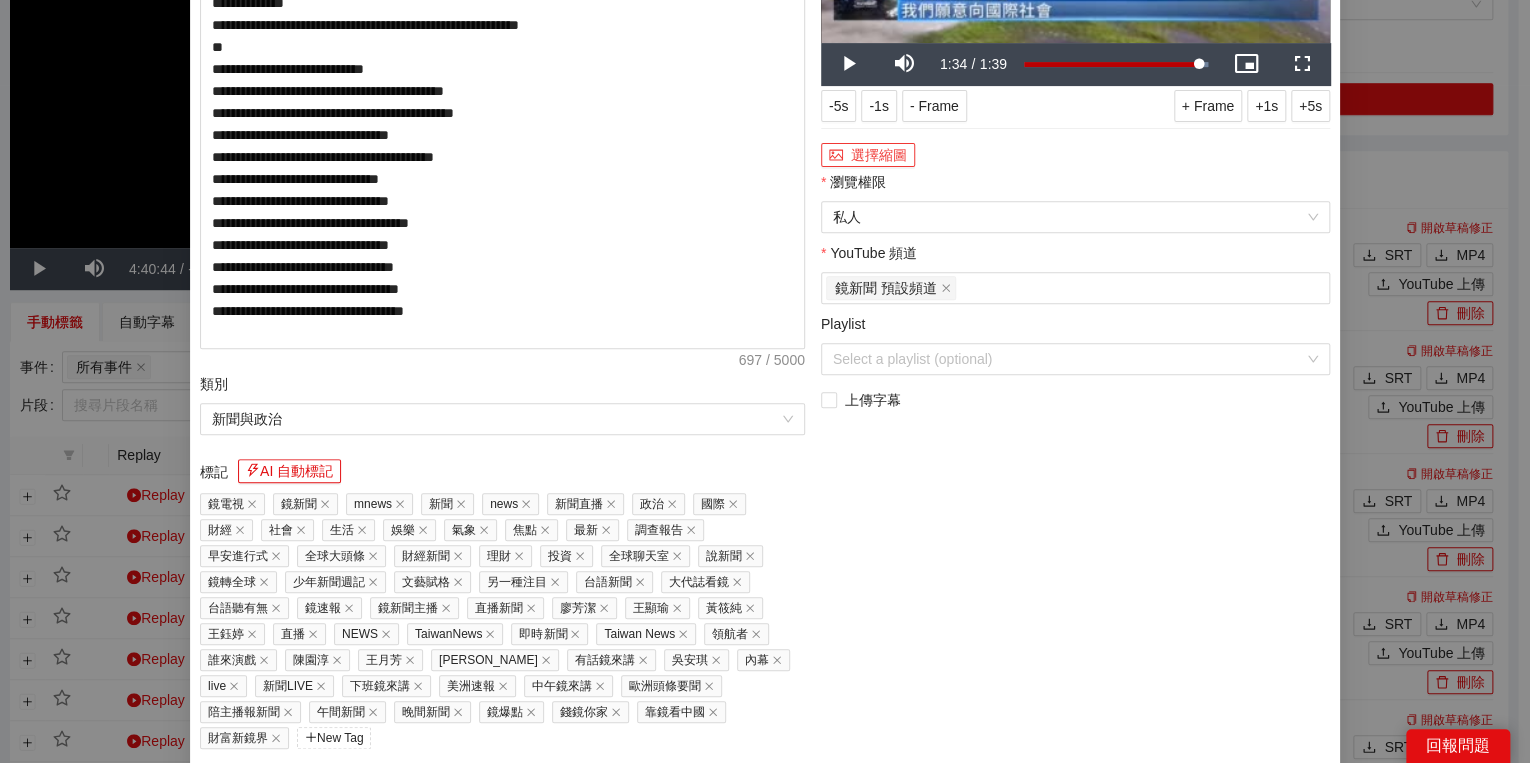click on "選擇縮圖" at bounding box center (868, 155) 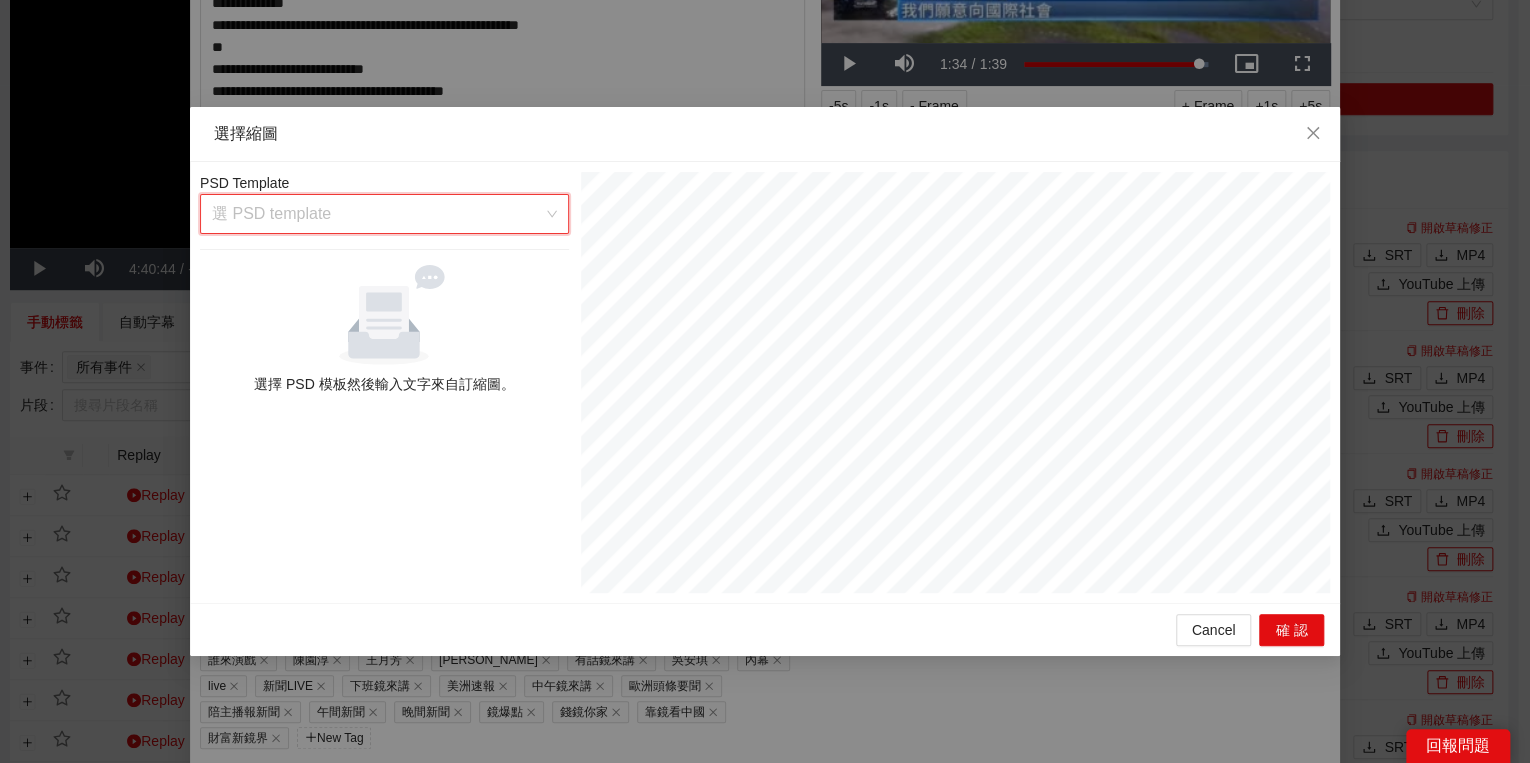 click at bounding box center [377, 214] 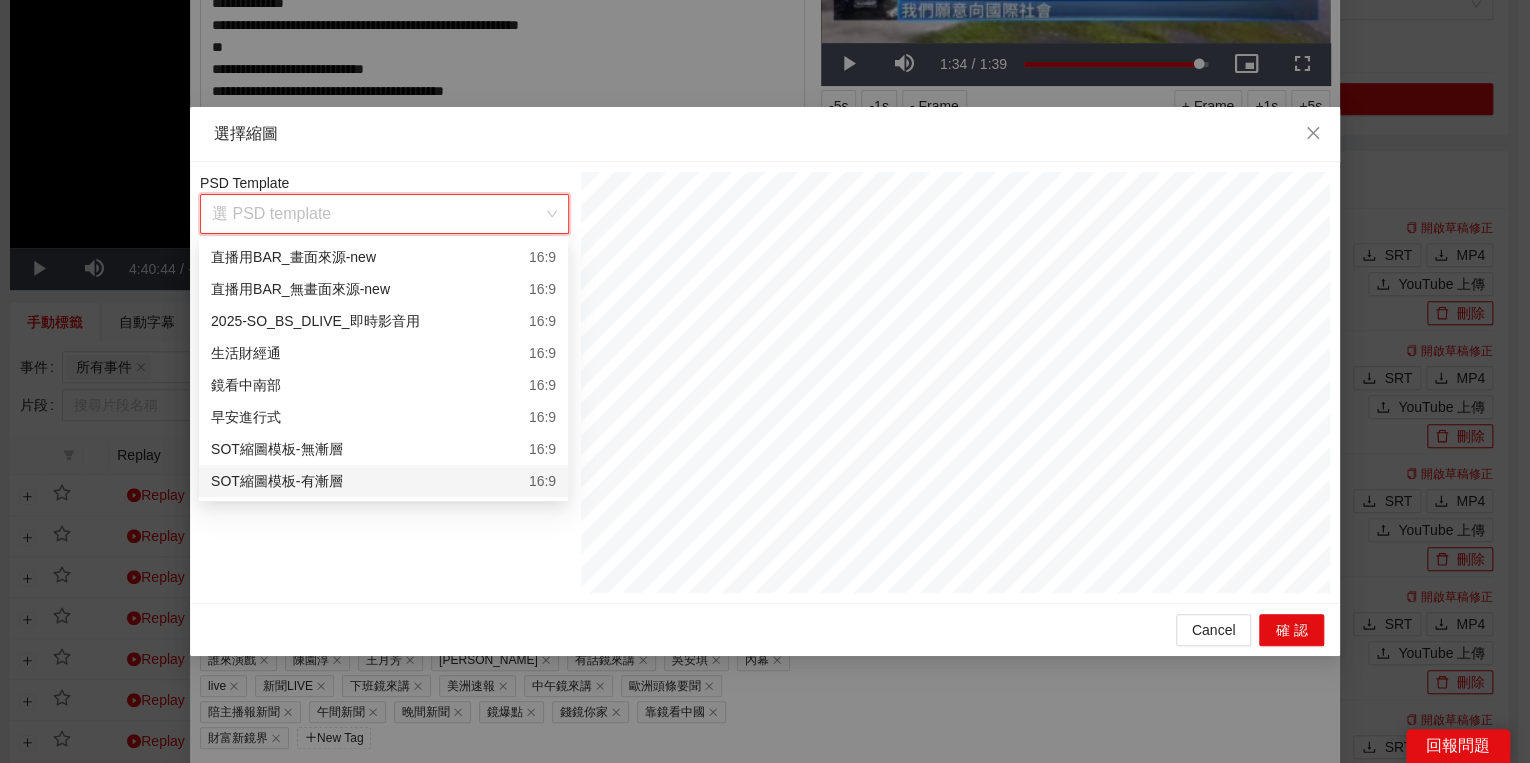 click on "SOT縮圖模板-有漸層 16:9" at bounding box center [383, 481] 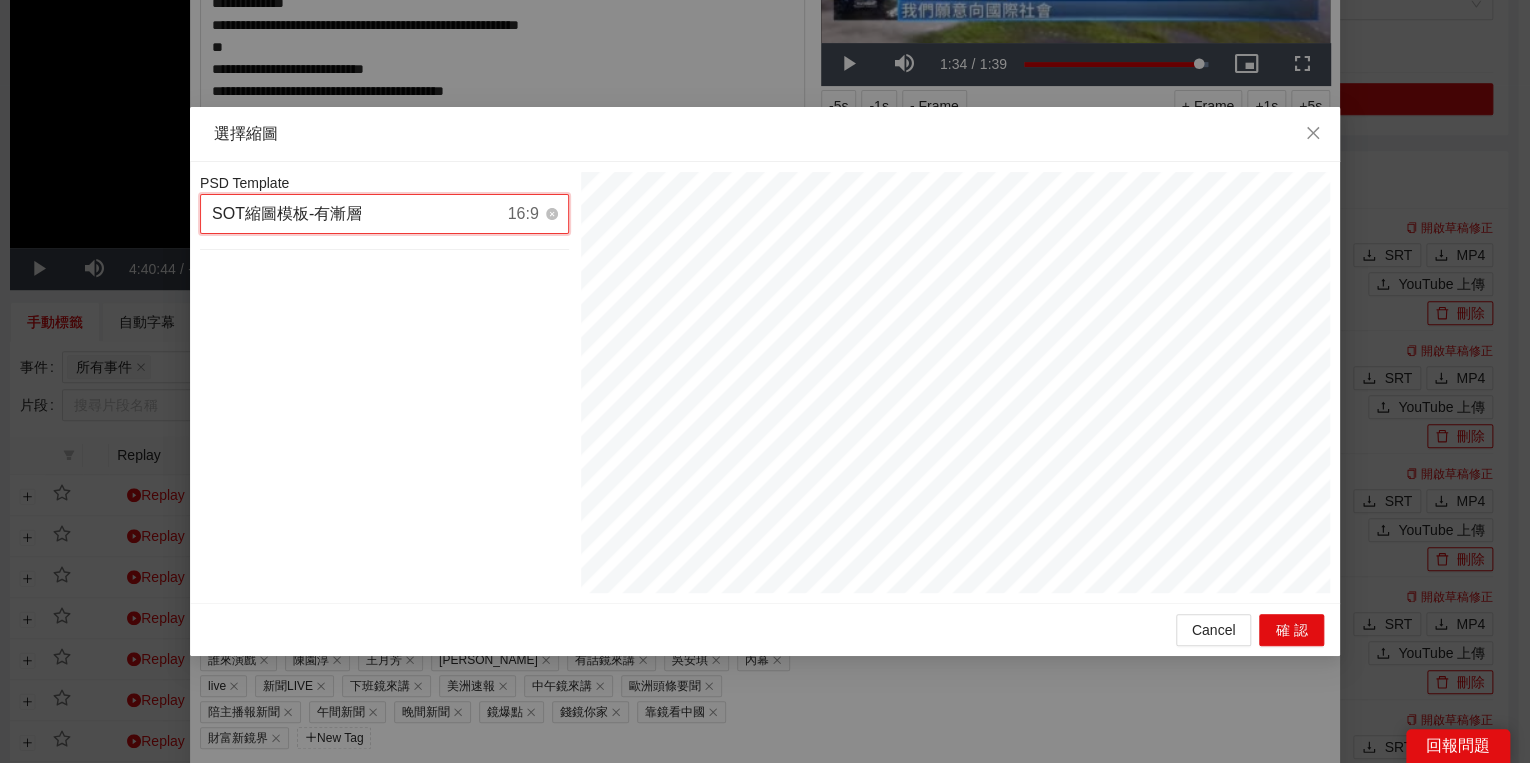 click on "SOT縮圖模板-有漸層 16:9" at bounding box center [375, 214] 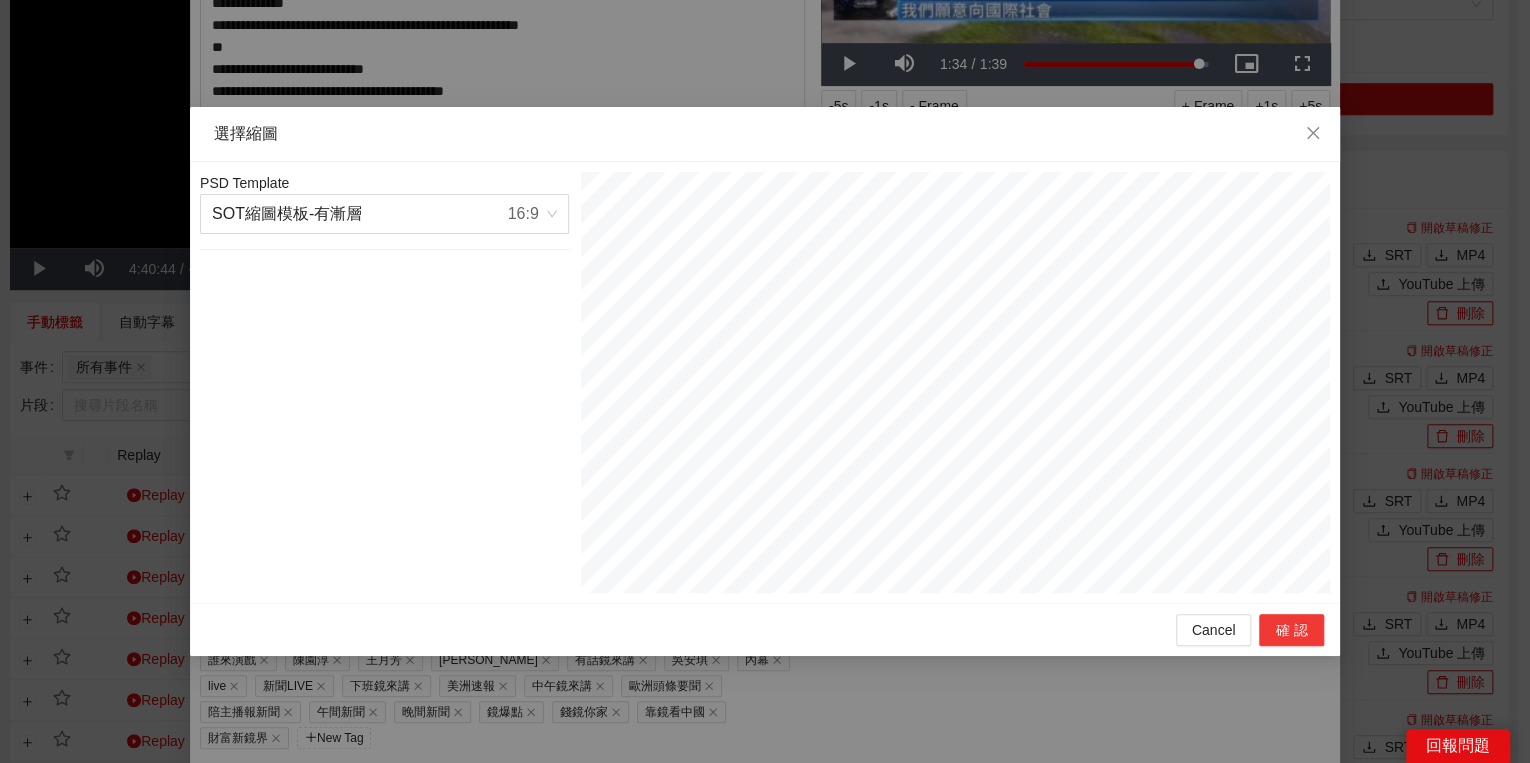 click on "確認" at bounding box center (1291, 630) 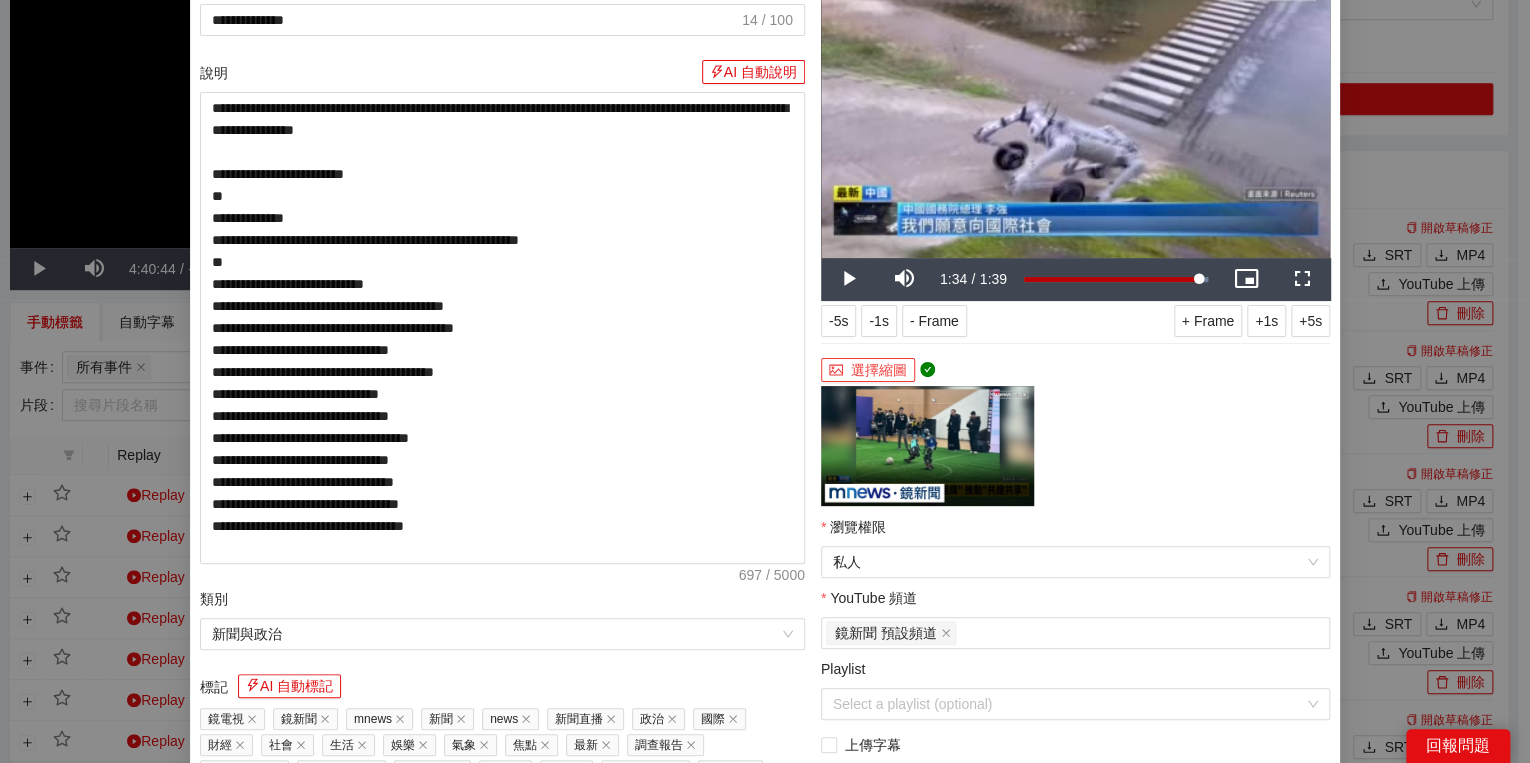 scroll, scrollTop: 240, scrollLeft: 0, axis: vertical 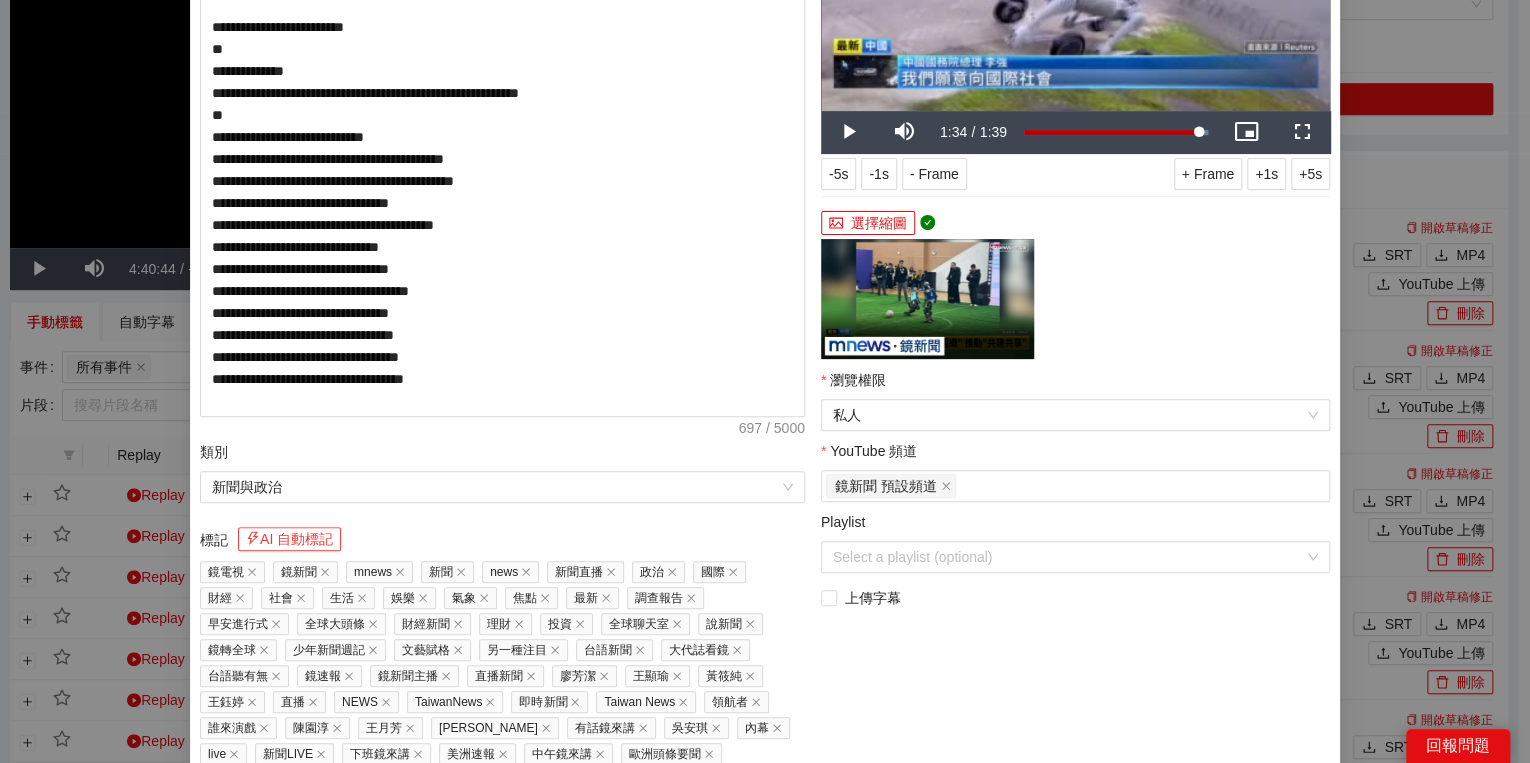 click on "AI 自動標記" at bounding box center (289, 539) 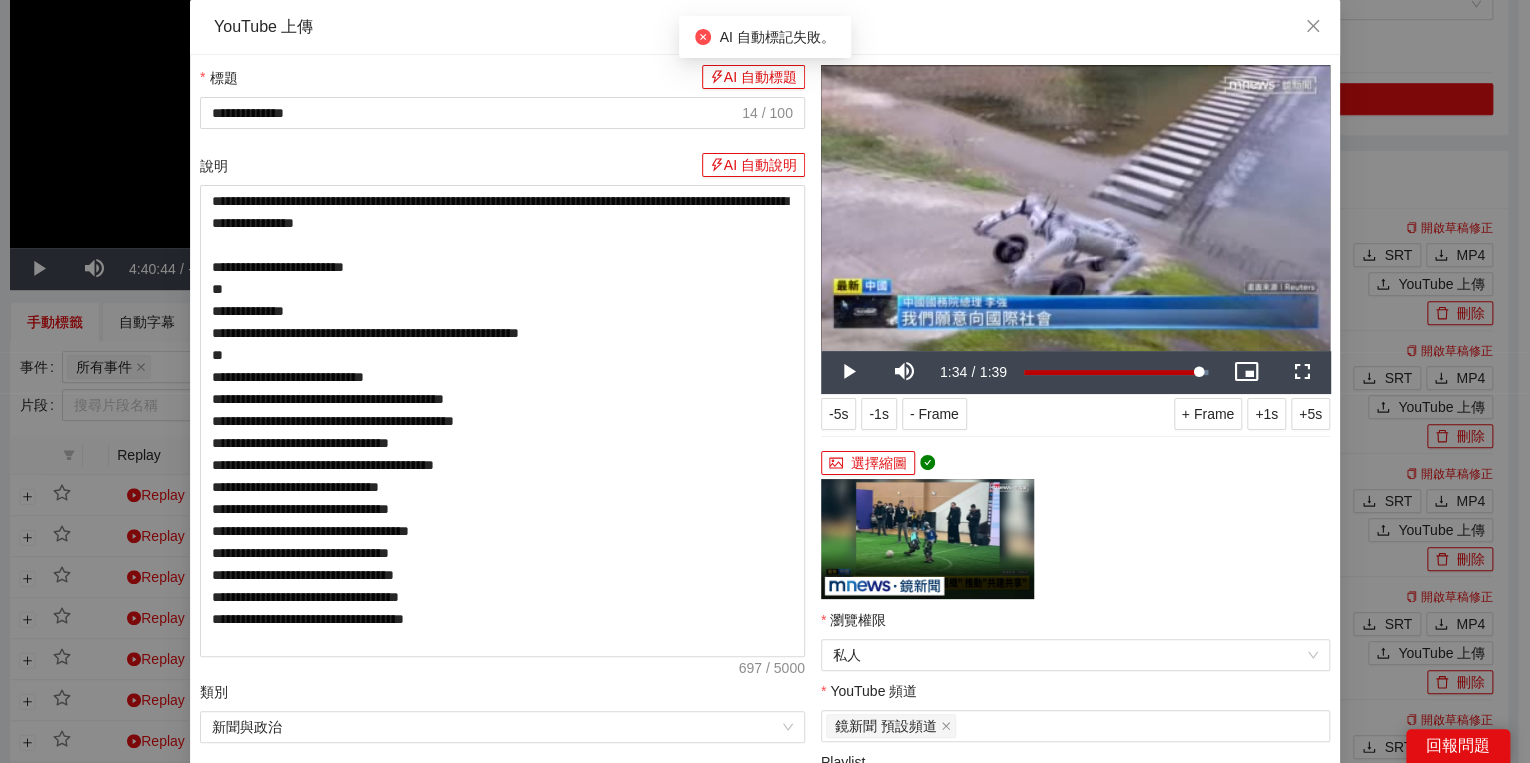 scroll, scrollTop: 352, scrollLeft: 0, axis: vertical 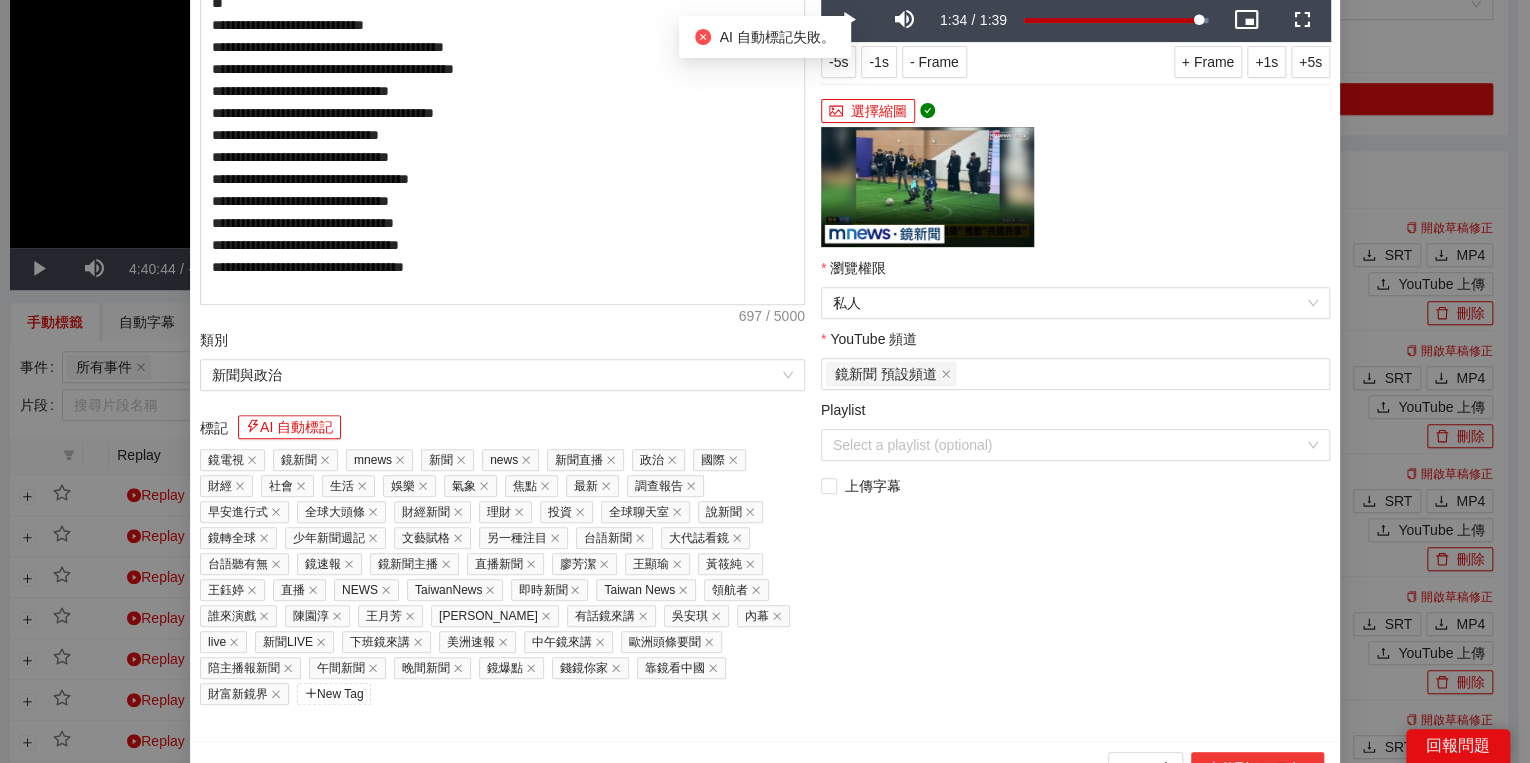 click on "上傳到 YouTube" at bounding box center (1257, 768) 